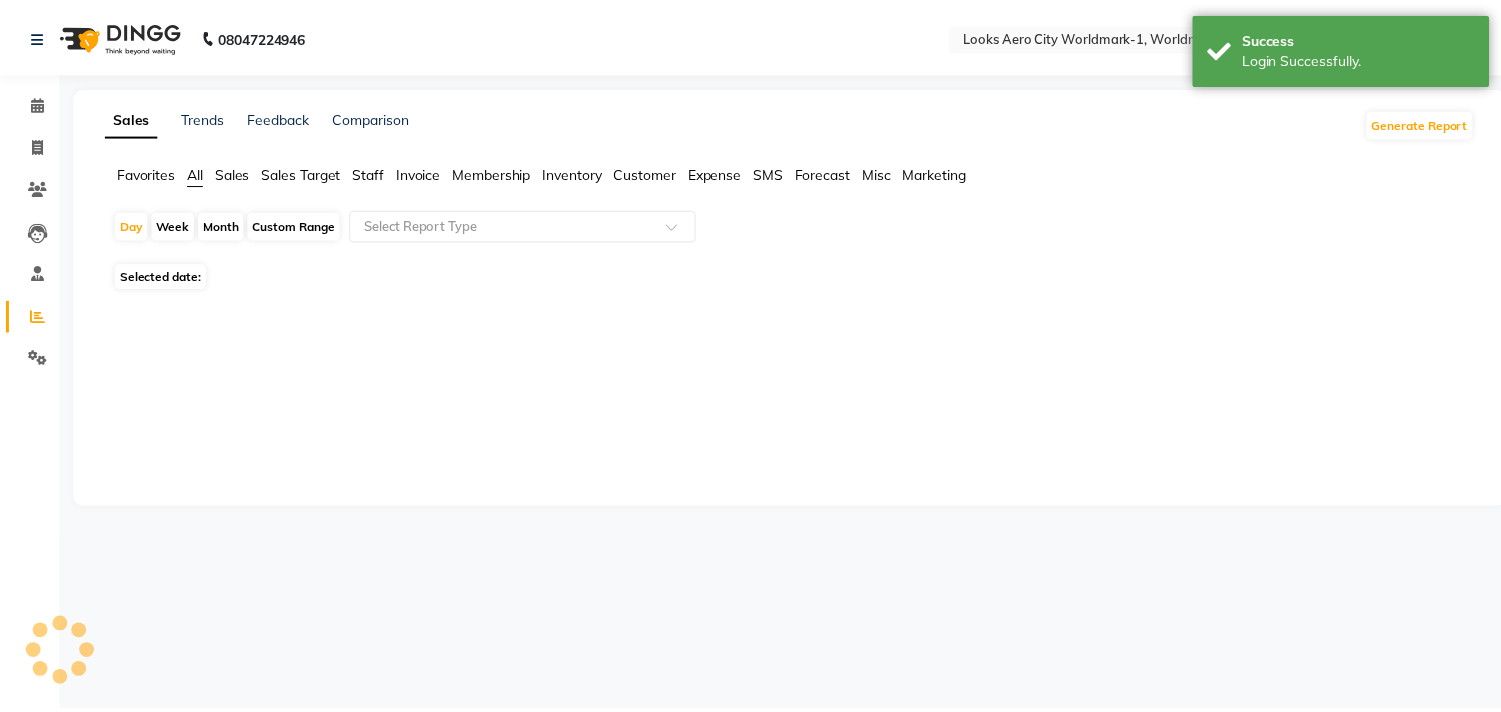scroll, scrollTop: 0, scrollLeft: 0, axis: both 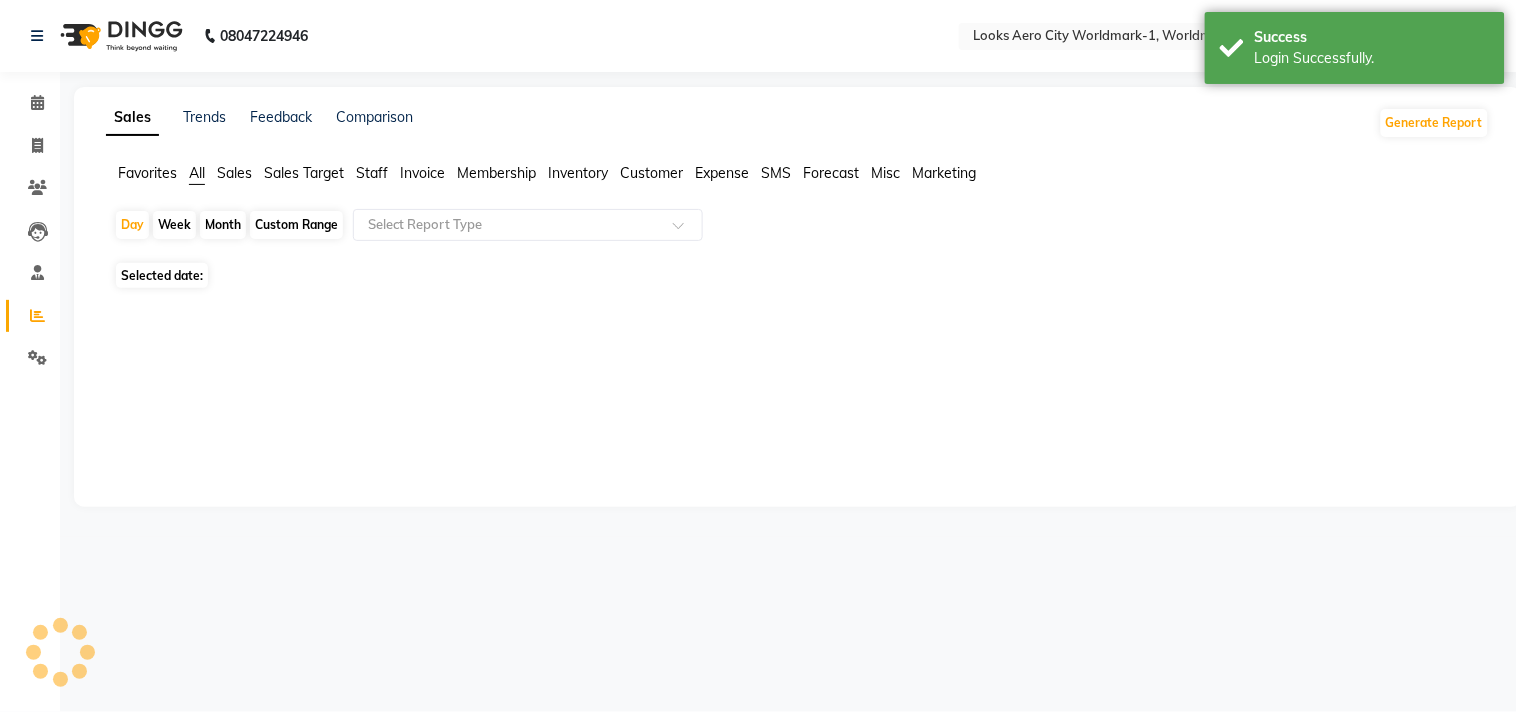 select on "en" 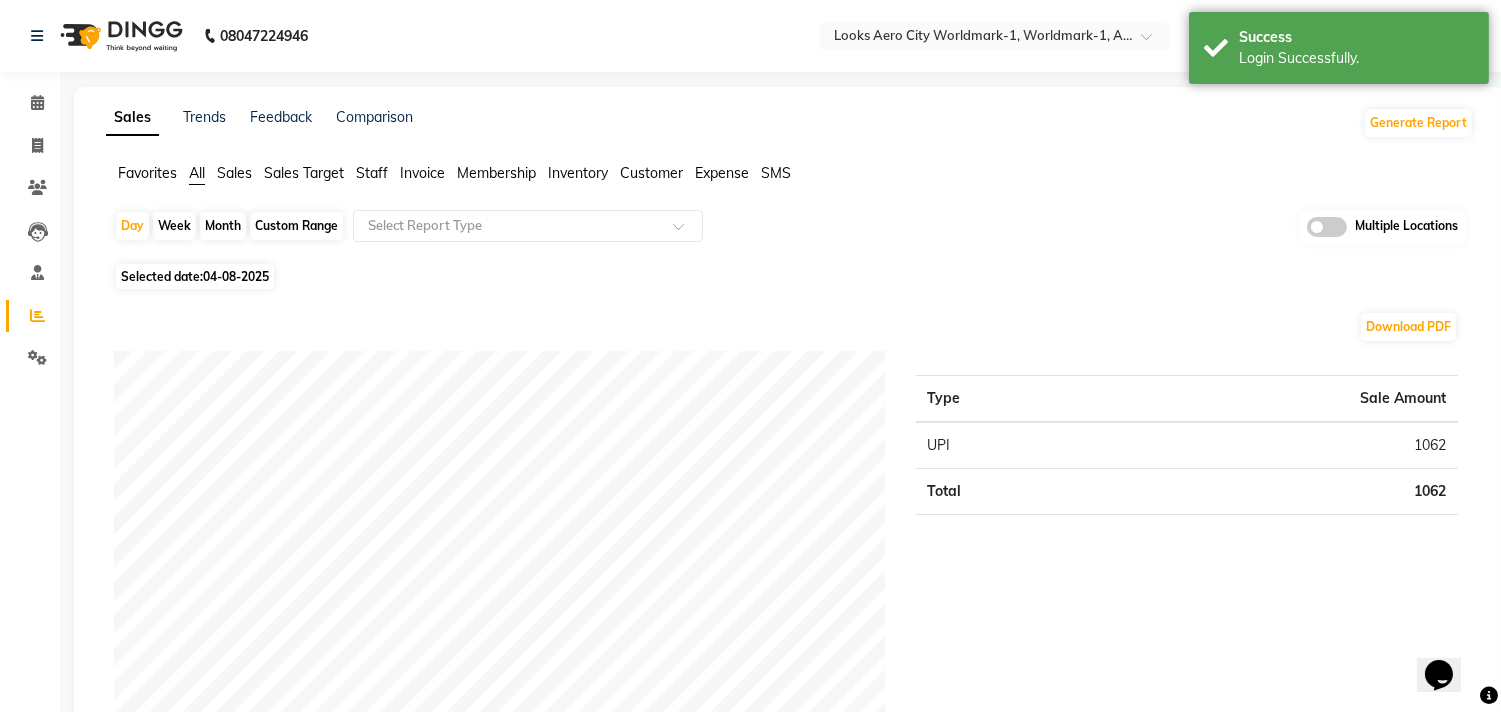scroll, scrollTop: 0, scrollLeft: 0, axis: both 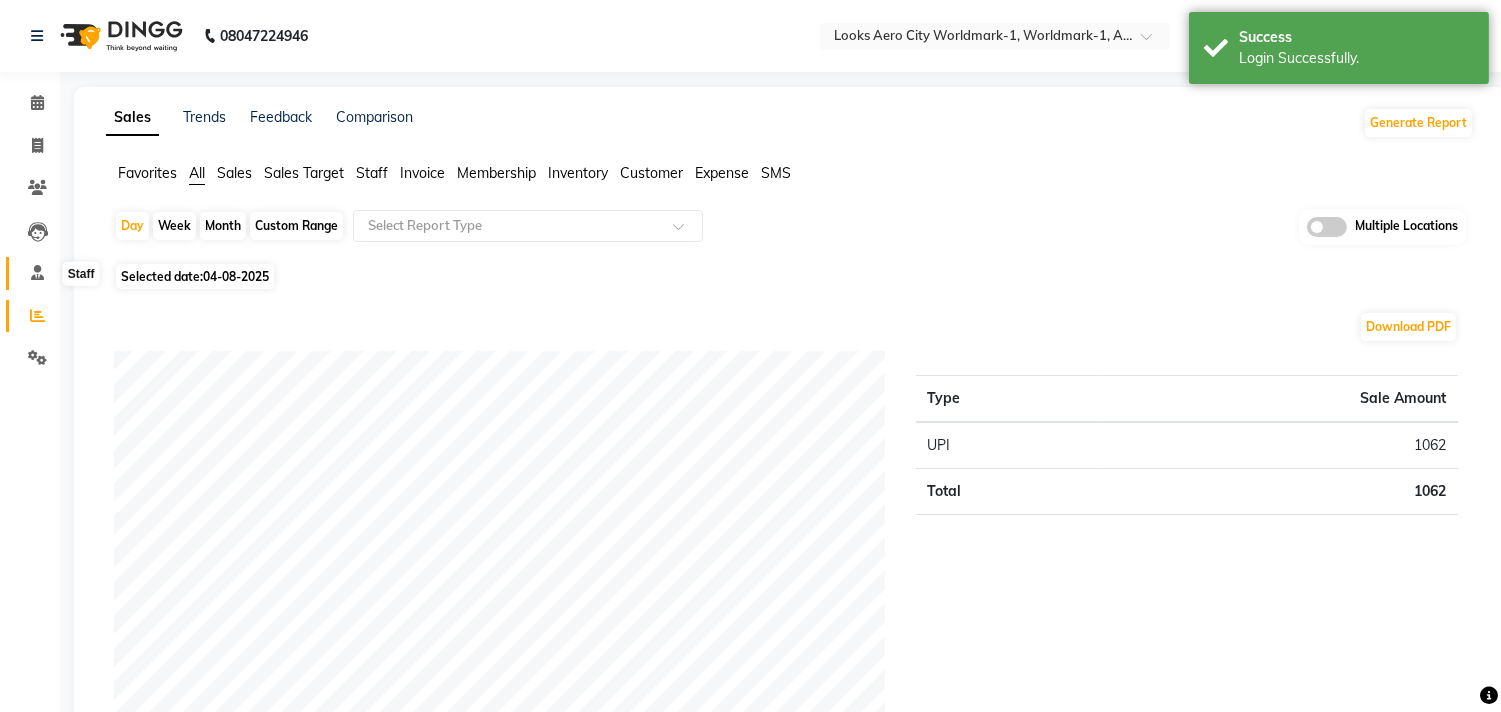 click 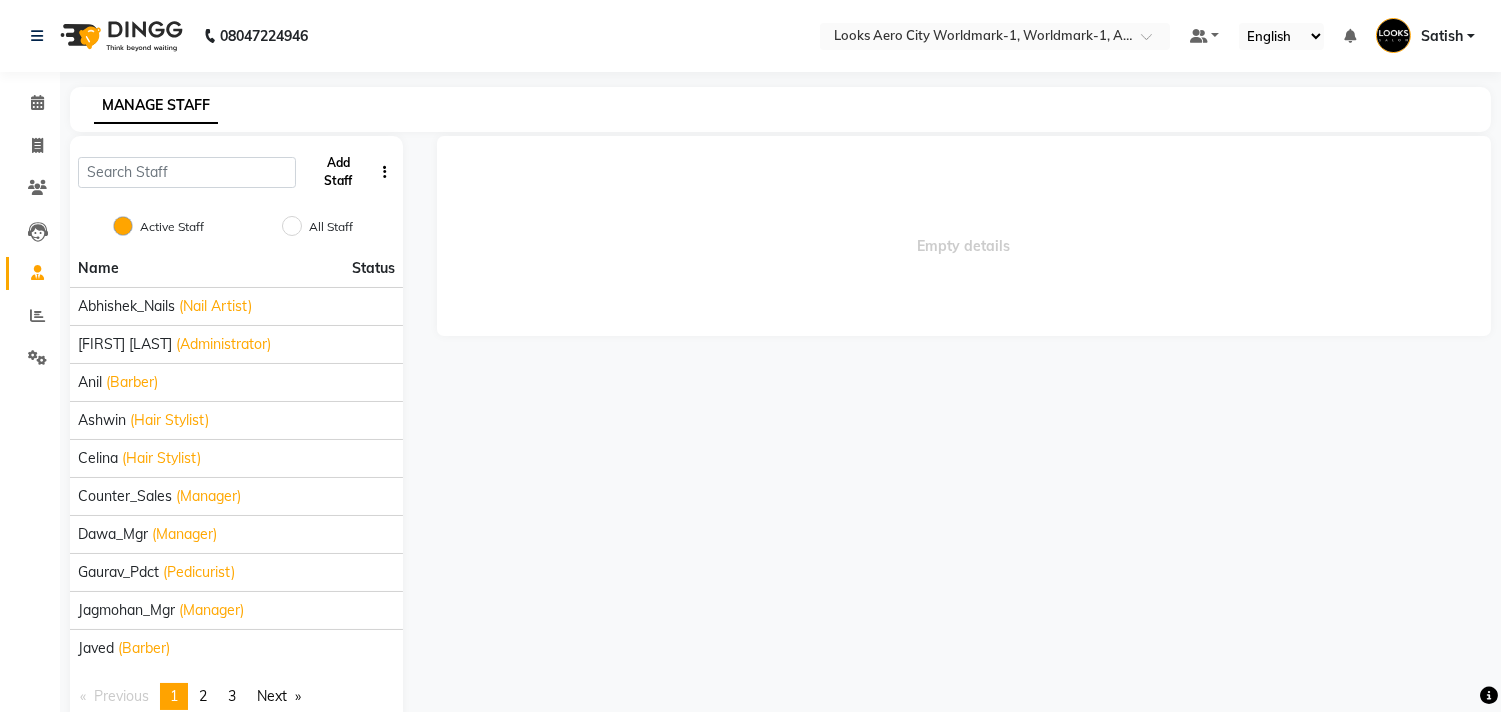 click on "Add Staff" 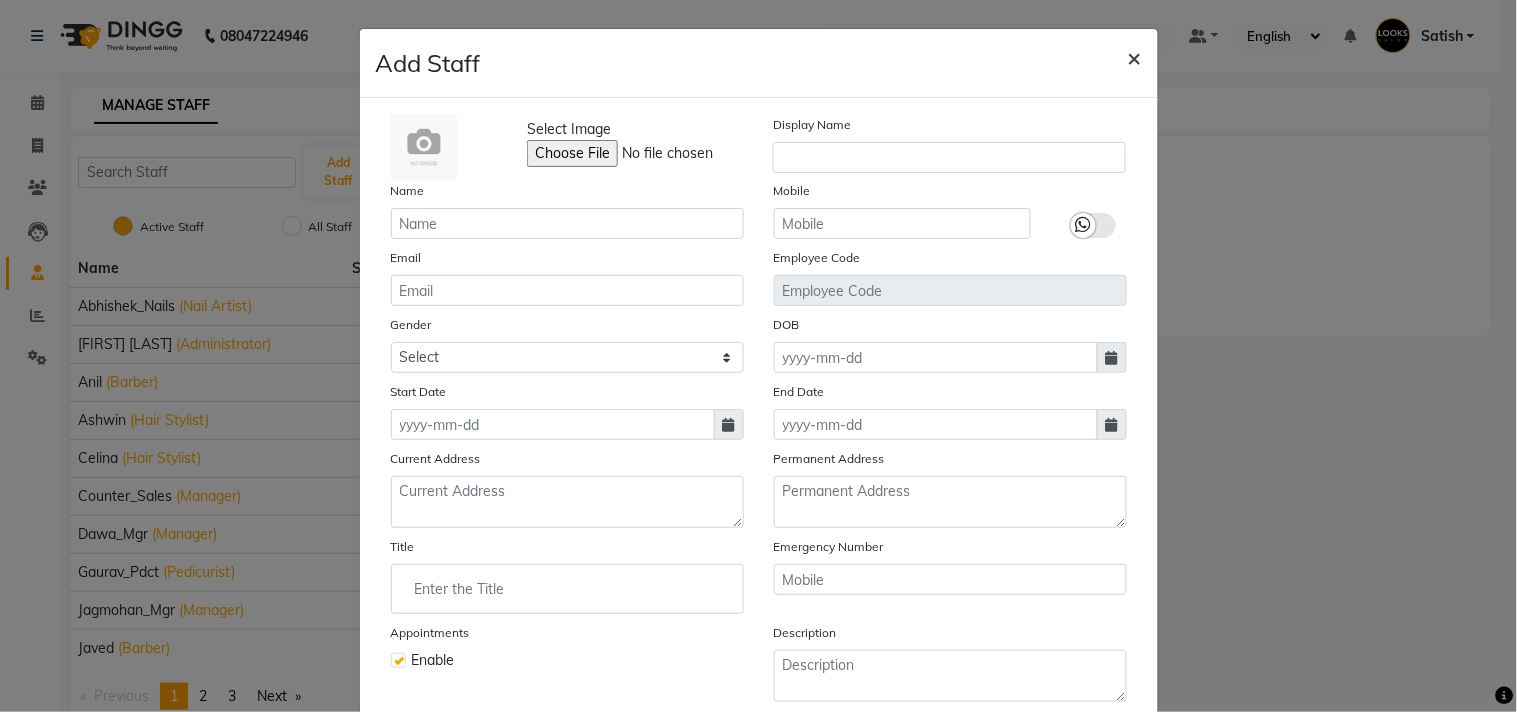 click on "×" 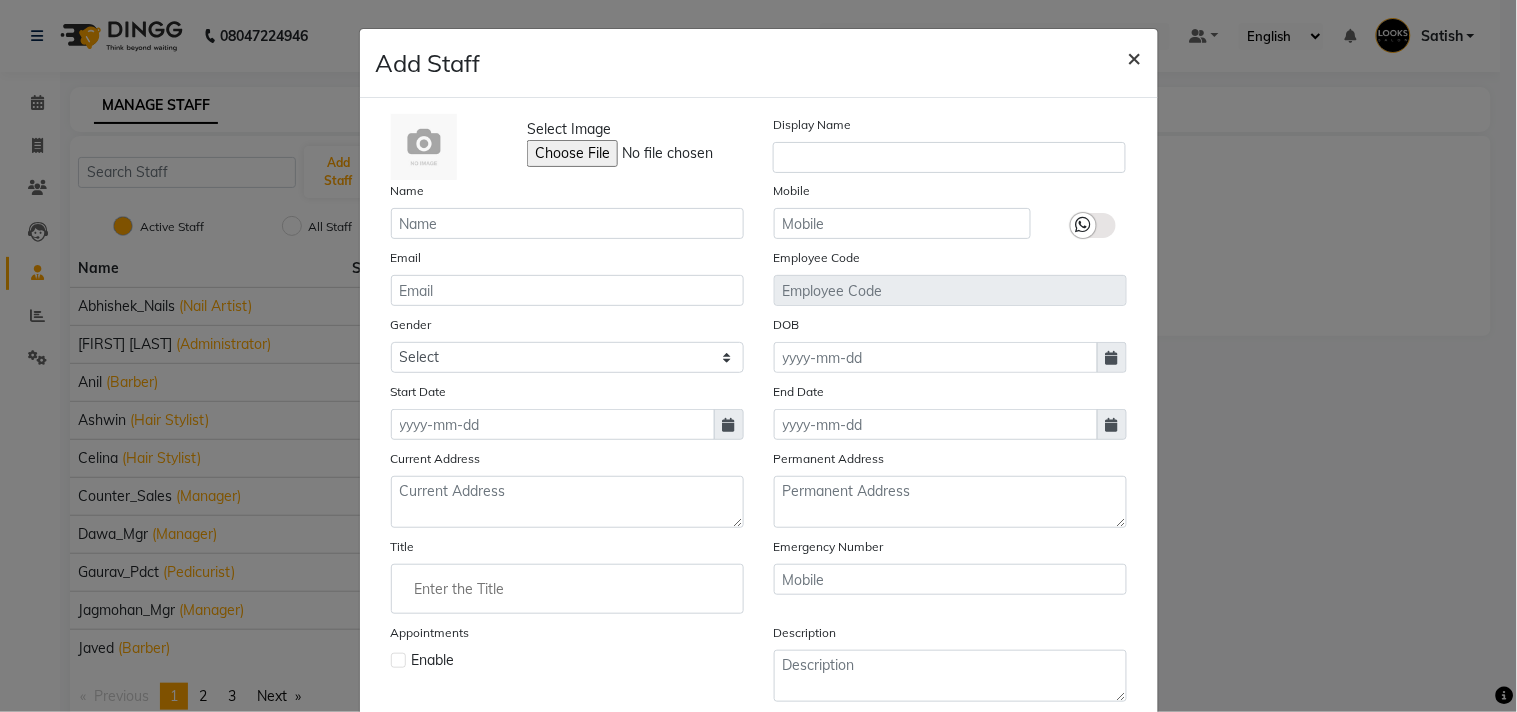 checkbox on "false" 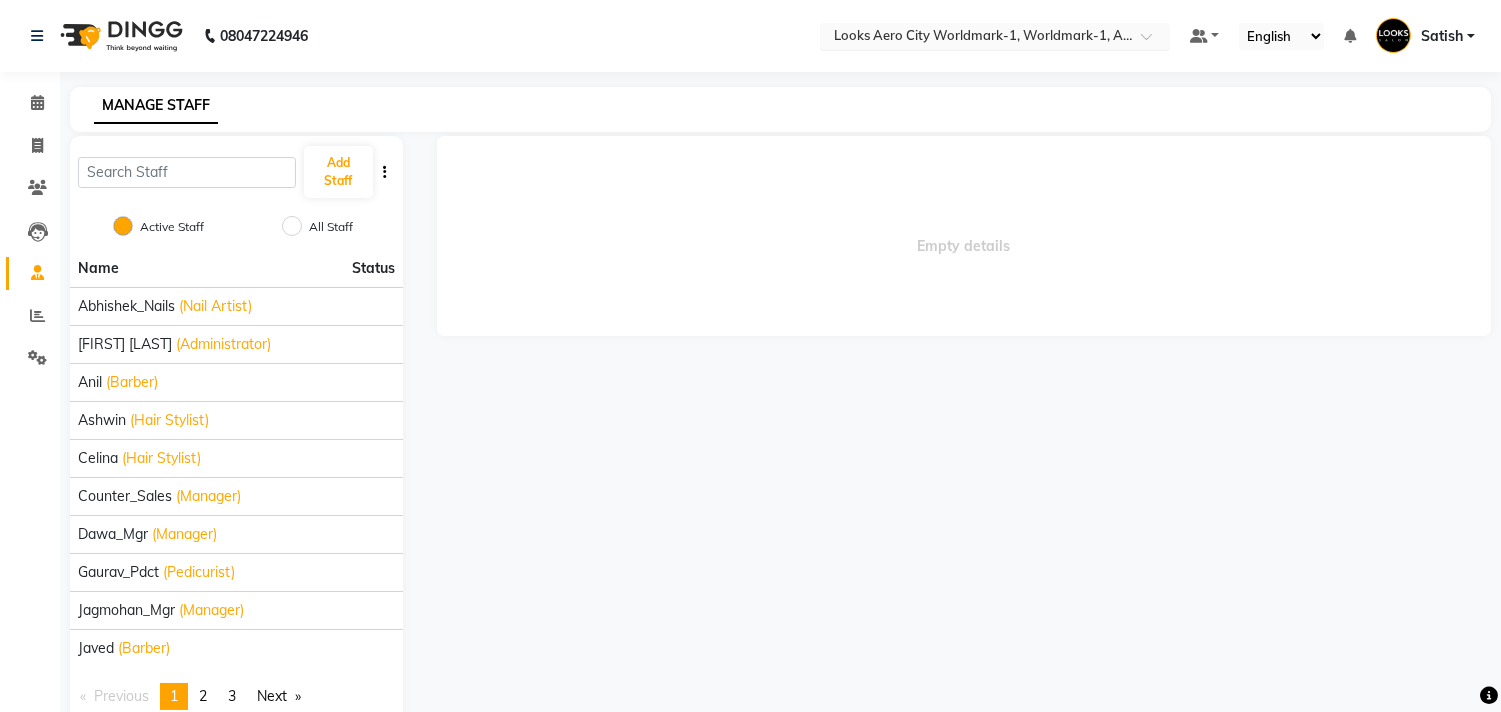 click at bounding box center (975, 38) 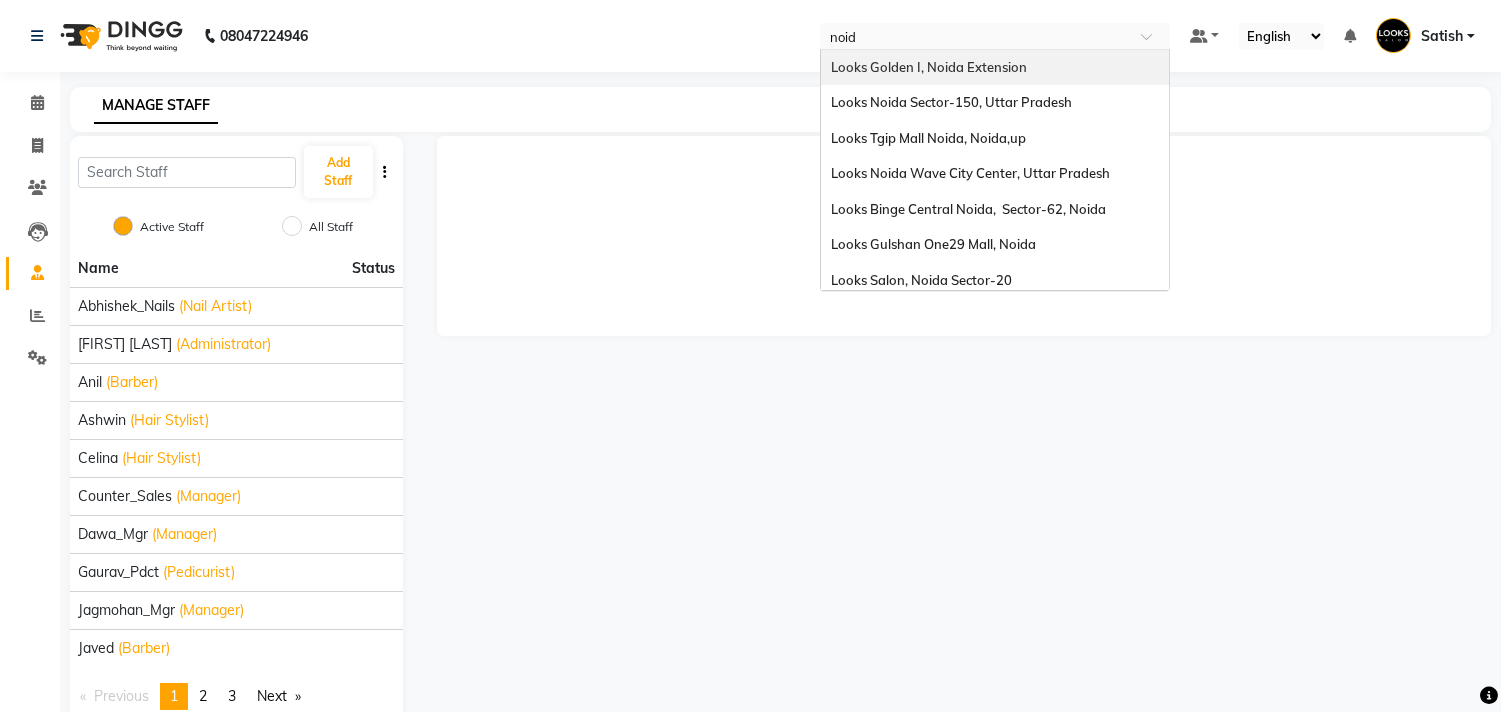 type on "noida" 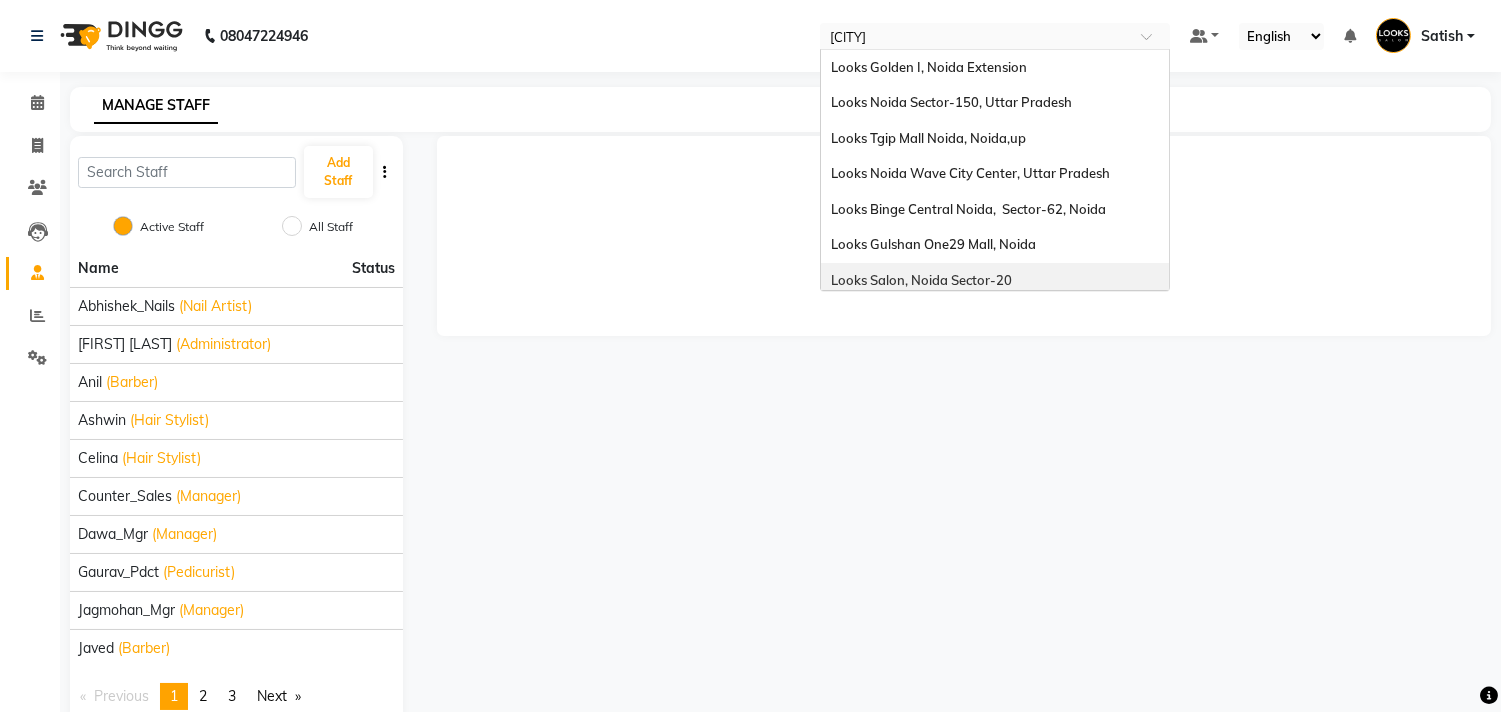 click on "Looks Salon, Noida Sector-20" at bounding box center (921, 280) 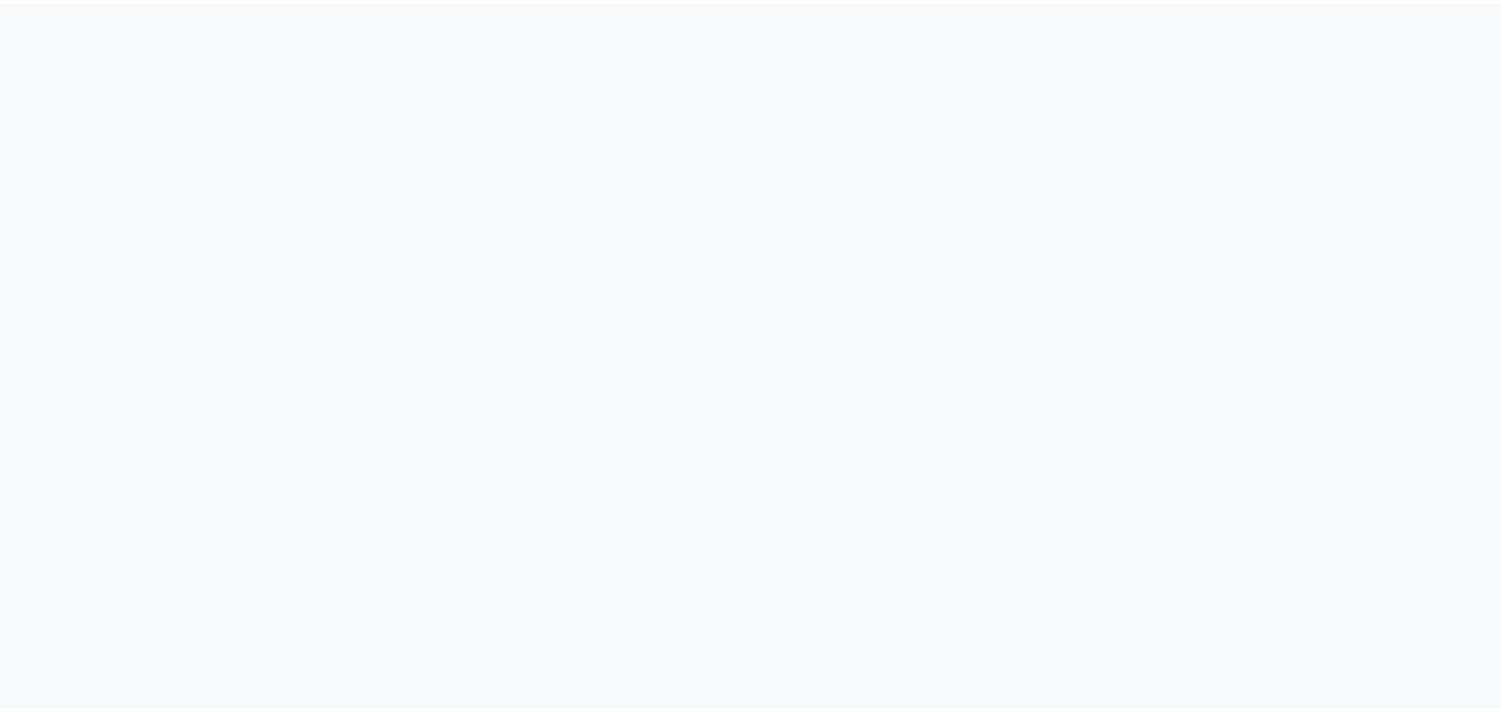 scroll, scrollTop: 0, scrollLeft: 0, axis: both 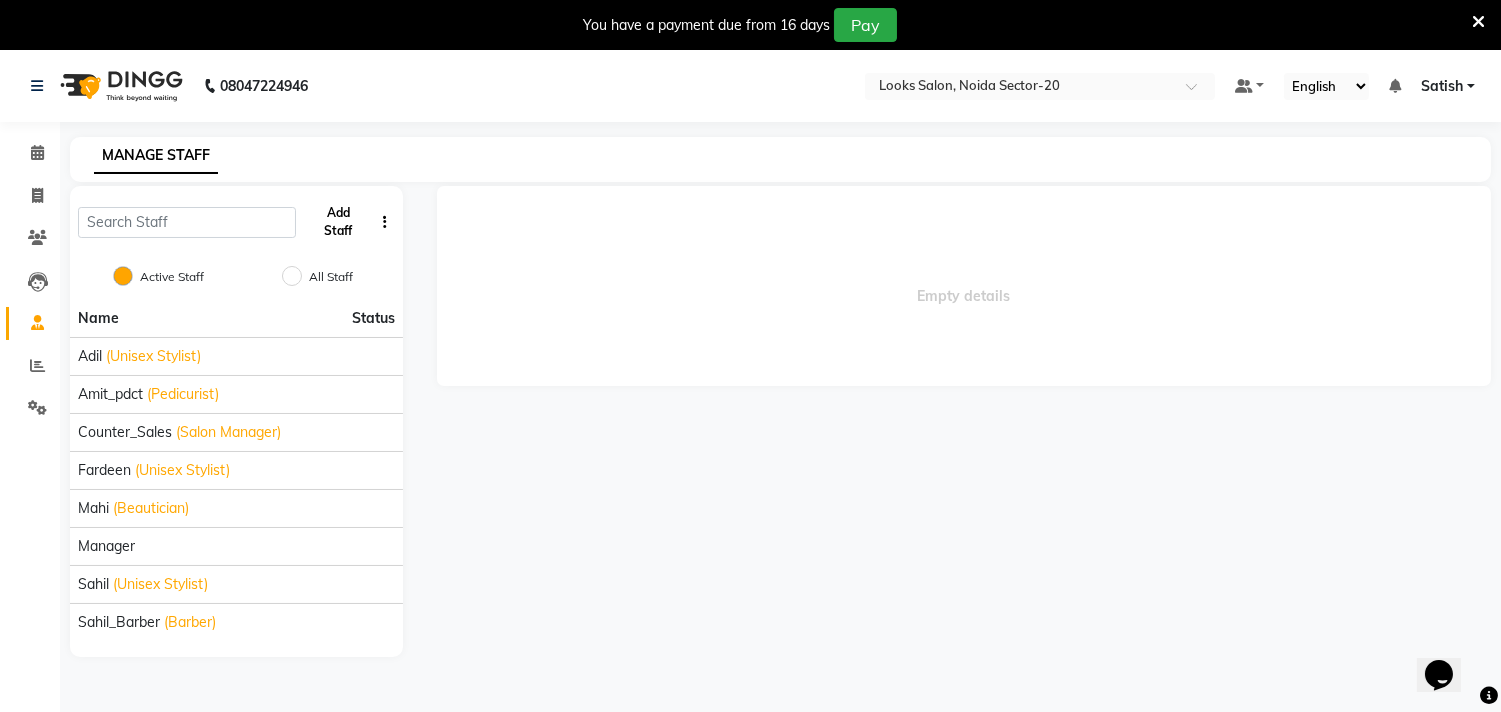 click on "Add Staff" 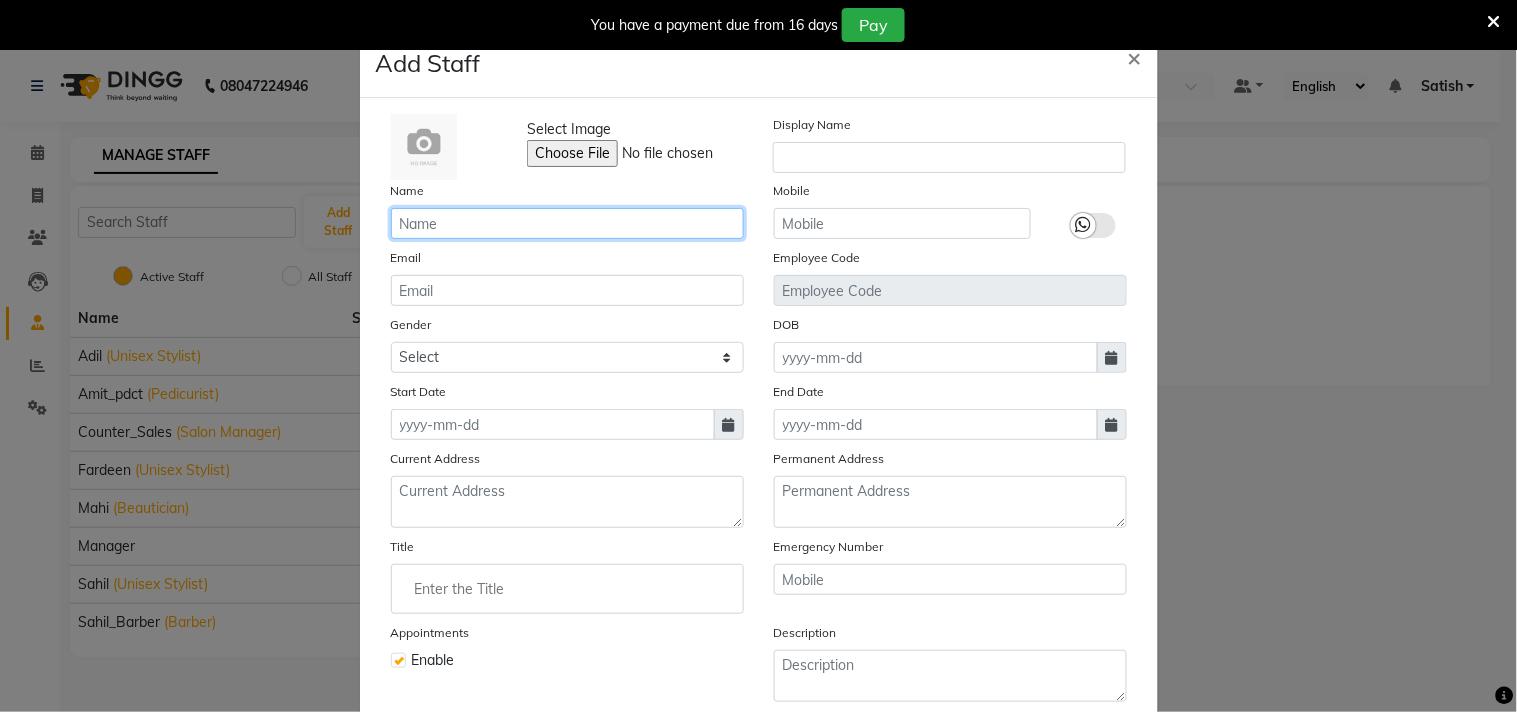click 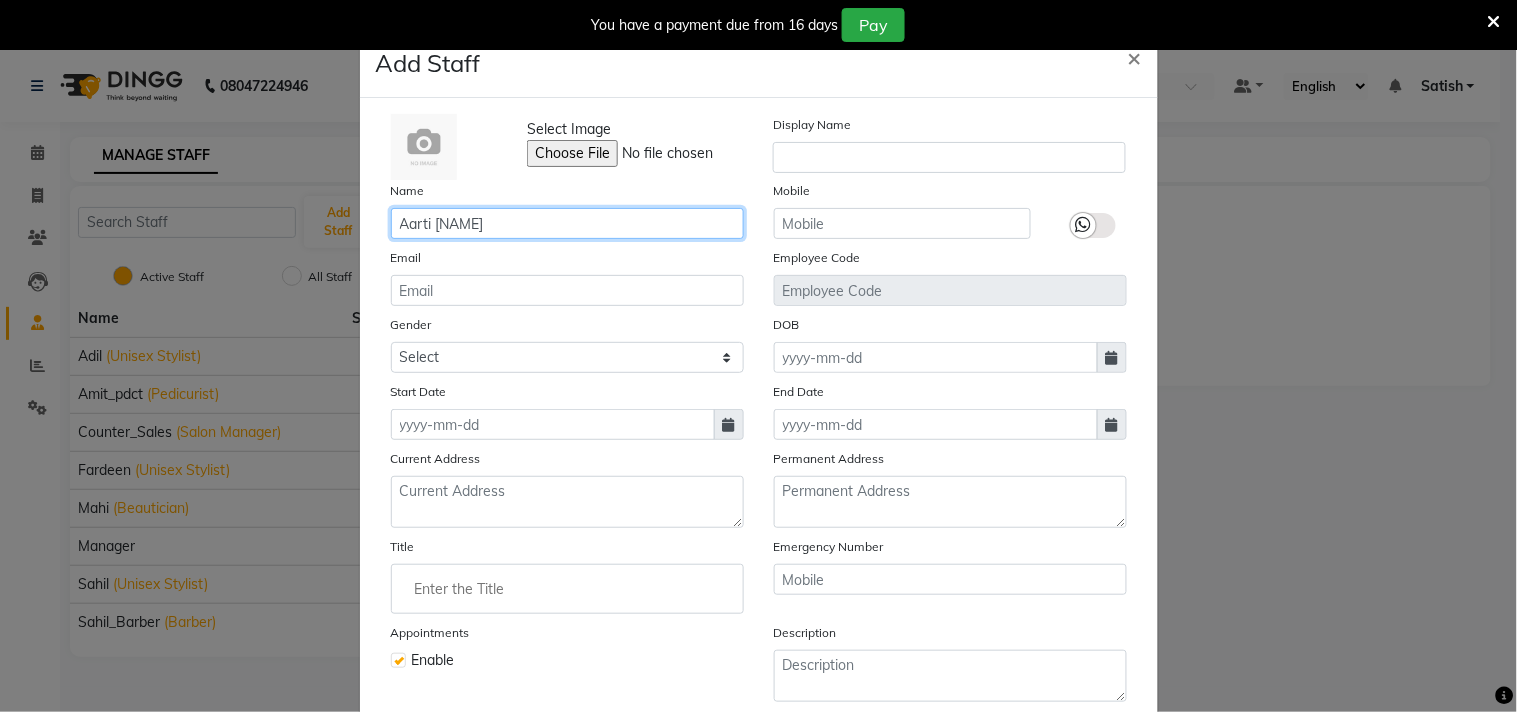 type on "Aarti Sharma" 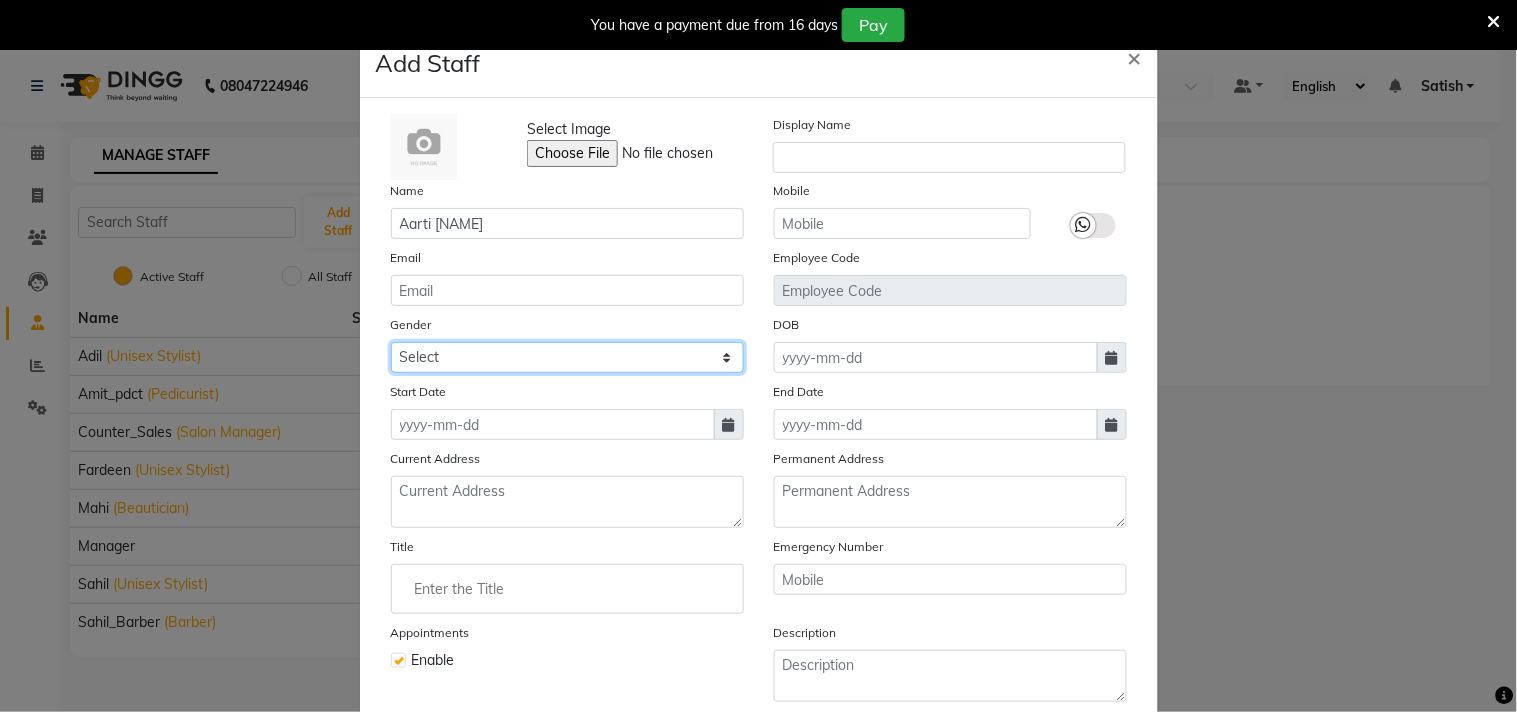 click on "Select Male Female Other Prefer Not To Say" 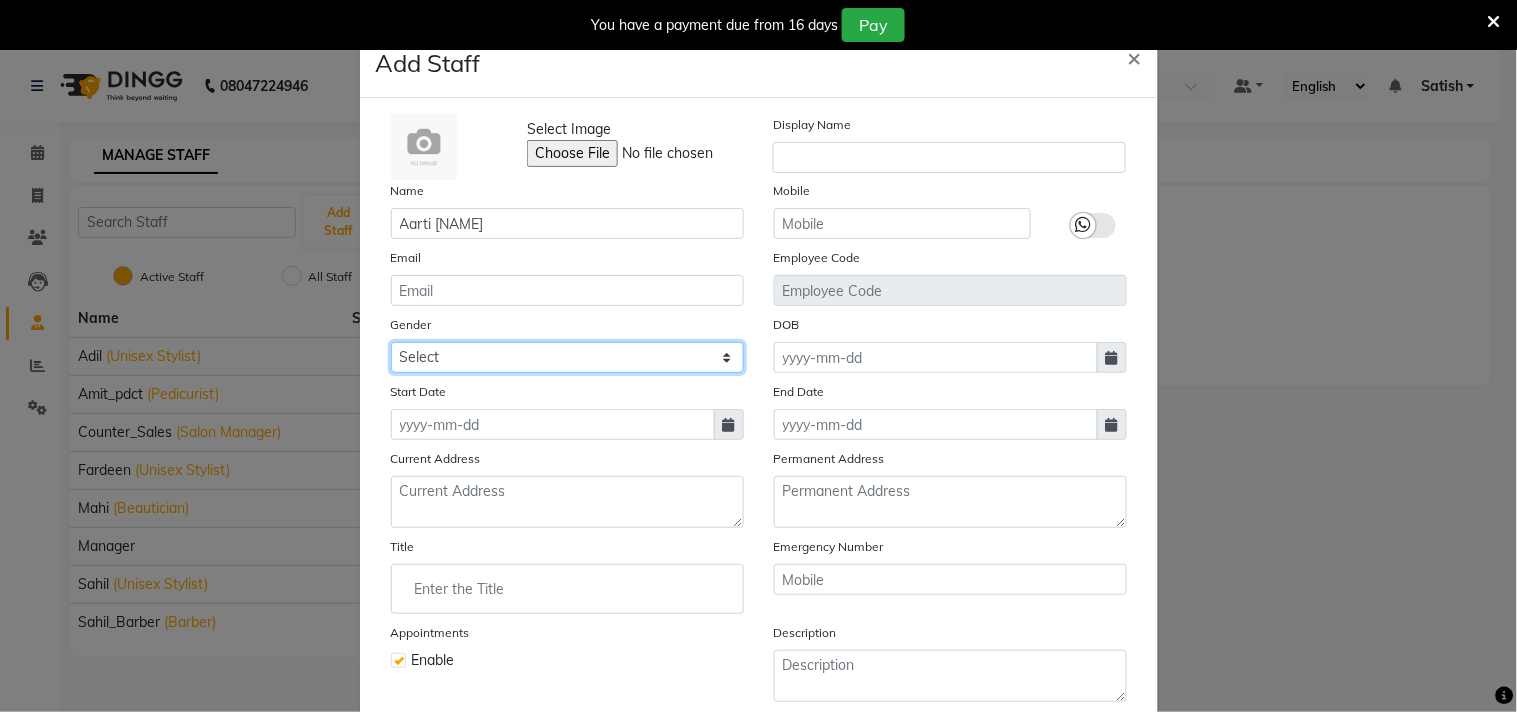 select on "female" 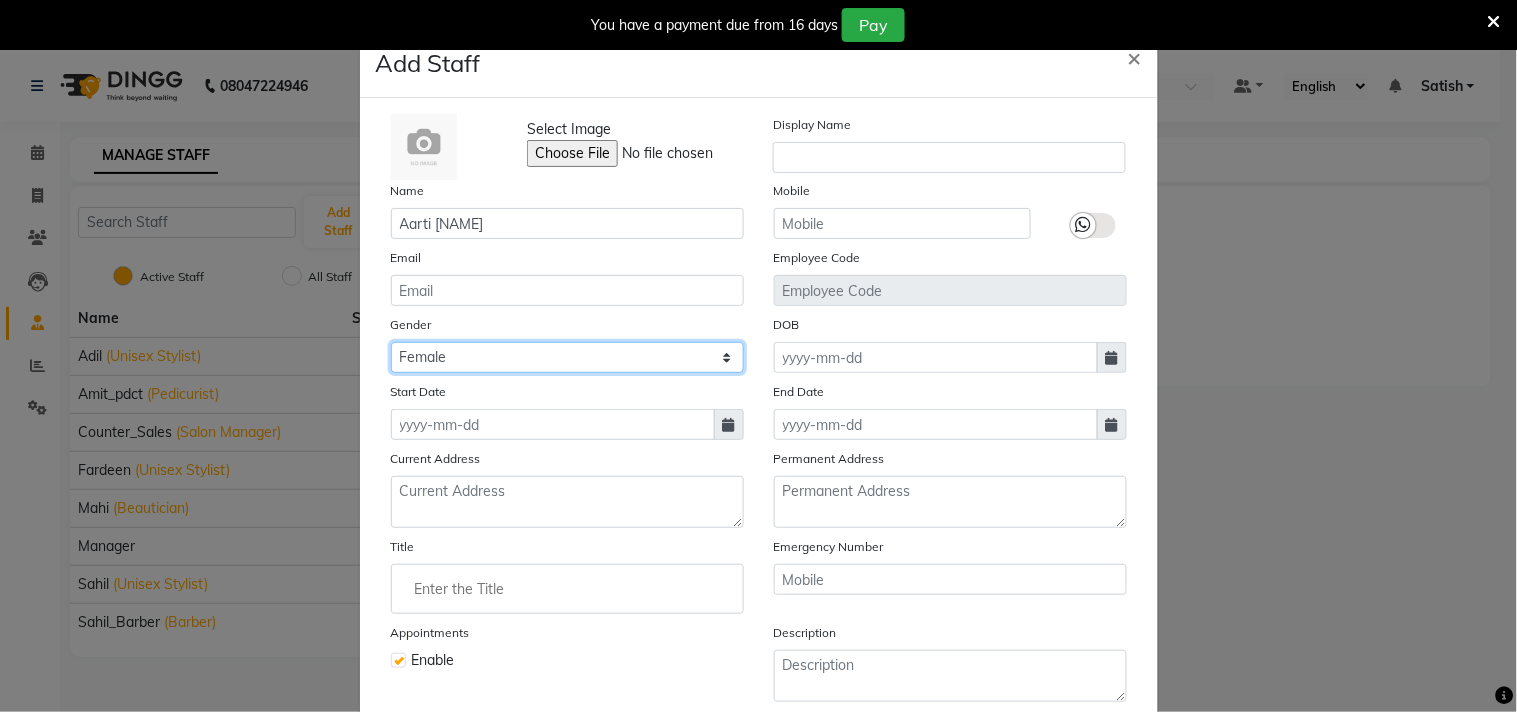 click on "Select Male Female Other Prefer Not To Say" 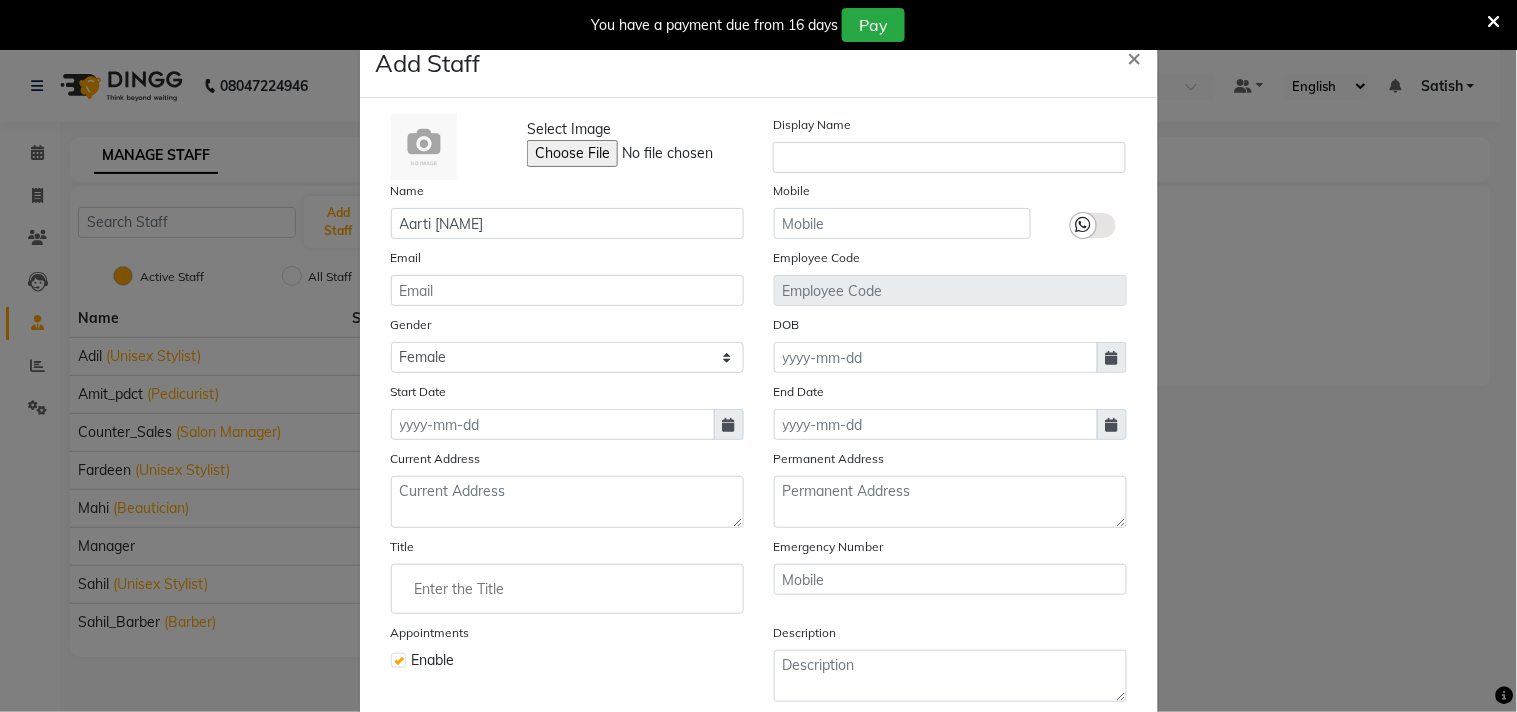 click 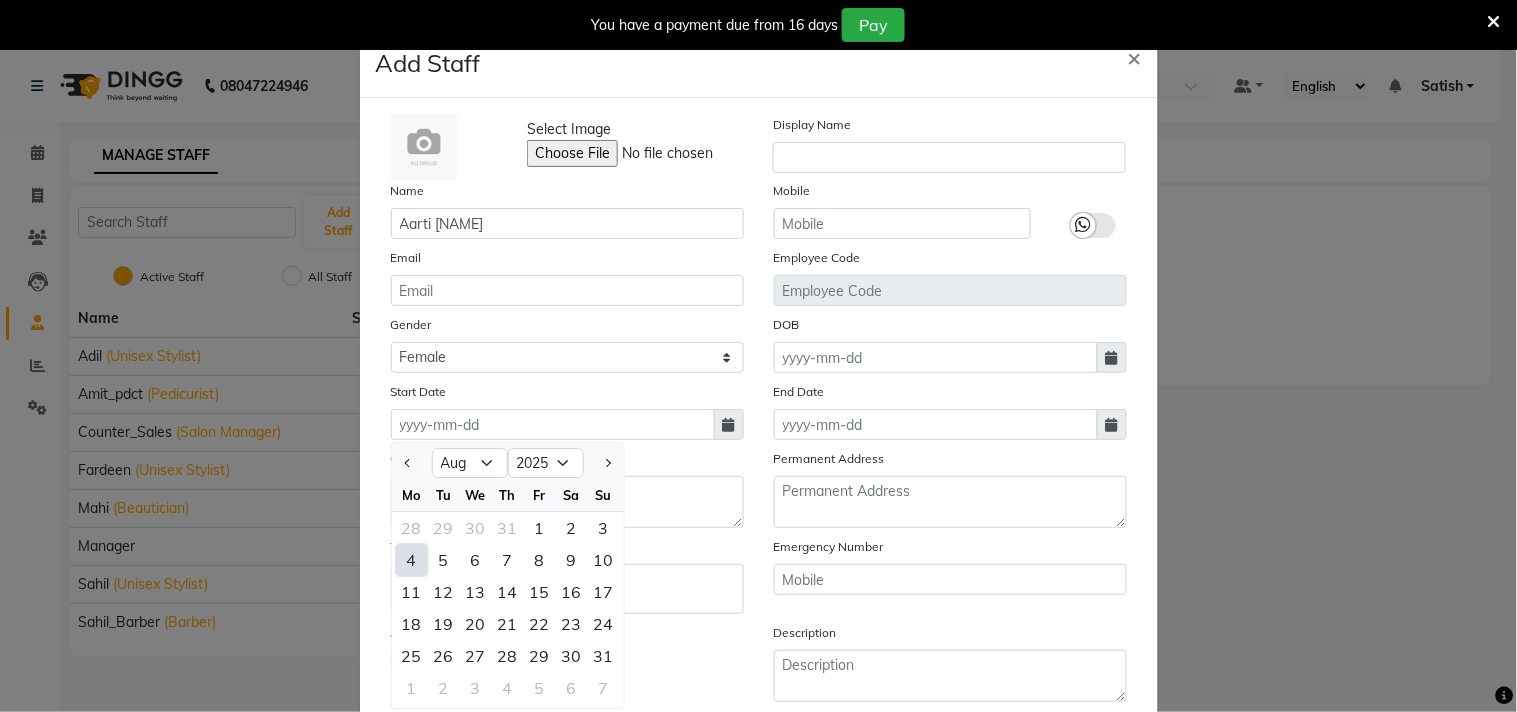 click on "1" 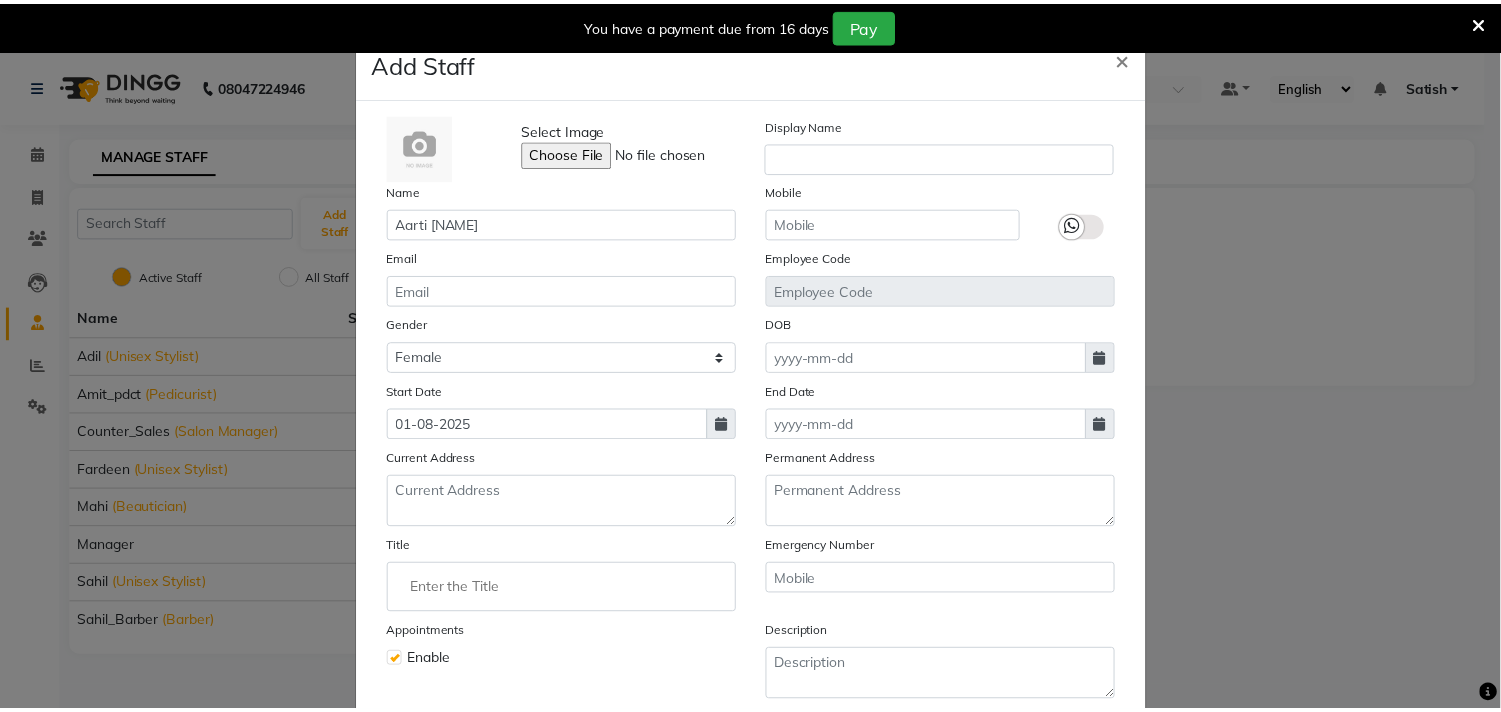 scroll, scrollTop: 111, scrollLeft: 0, axis: vertical 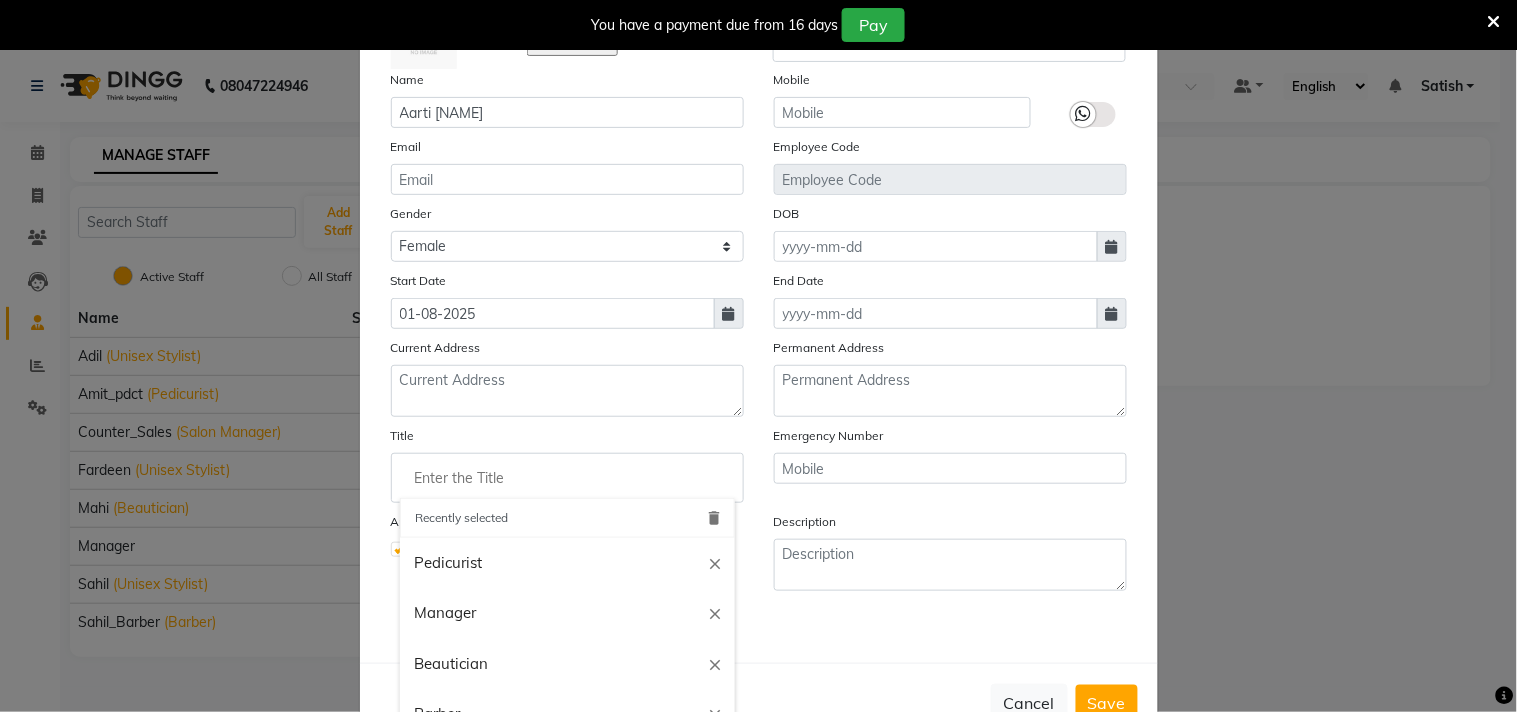click 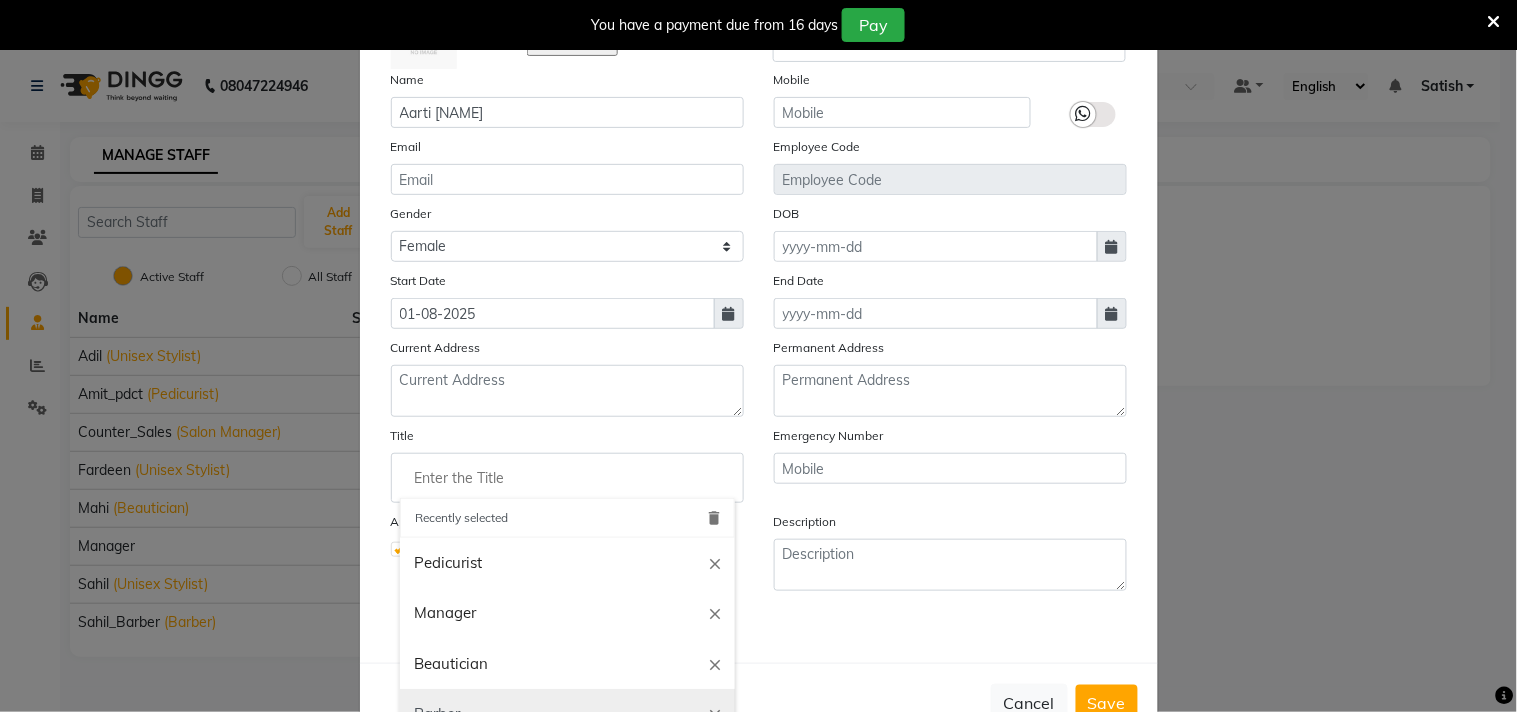 drag, startPoint x: 454, startPoint y: 661, endPoint x: 648, endPoint y: 704, distance: 198.70833 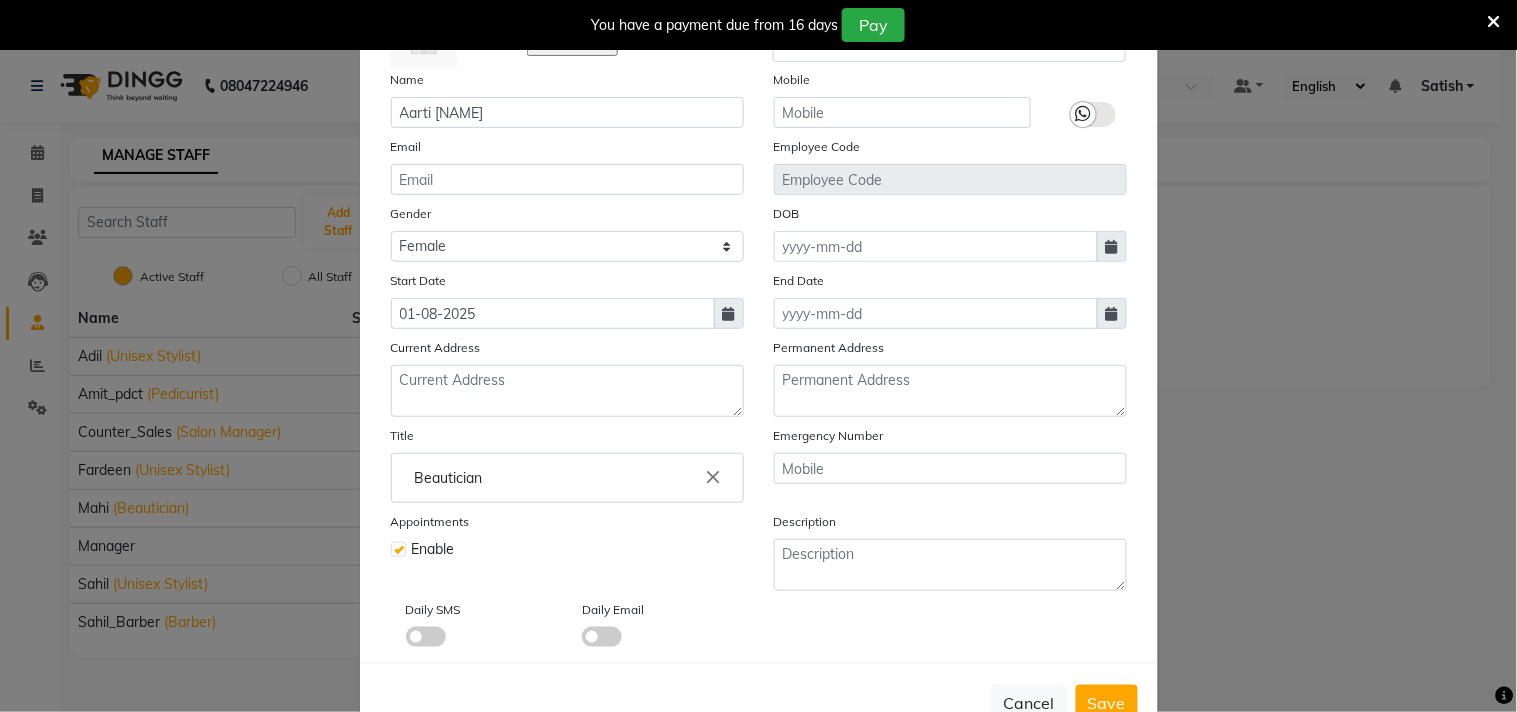 drag, startPoint x: 1108, startPoint y: 693, endPoint x: 1168, endPoint y: 693, distance: 60 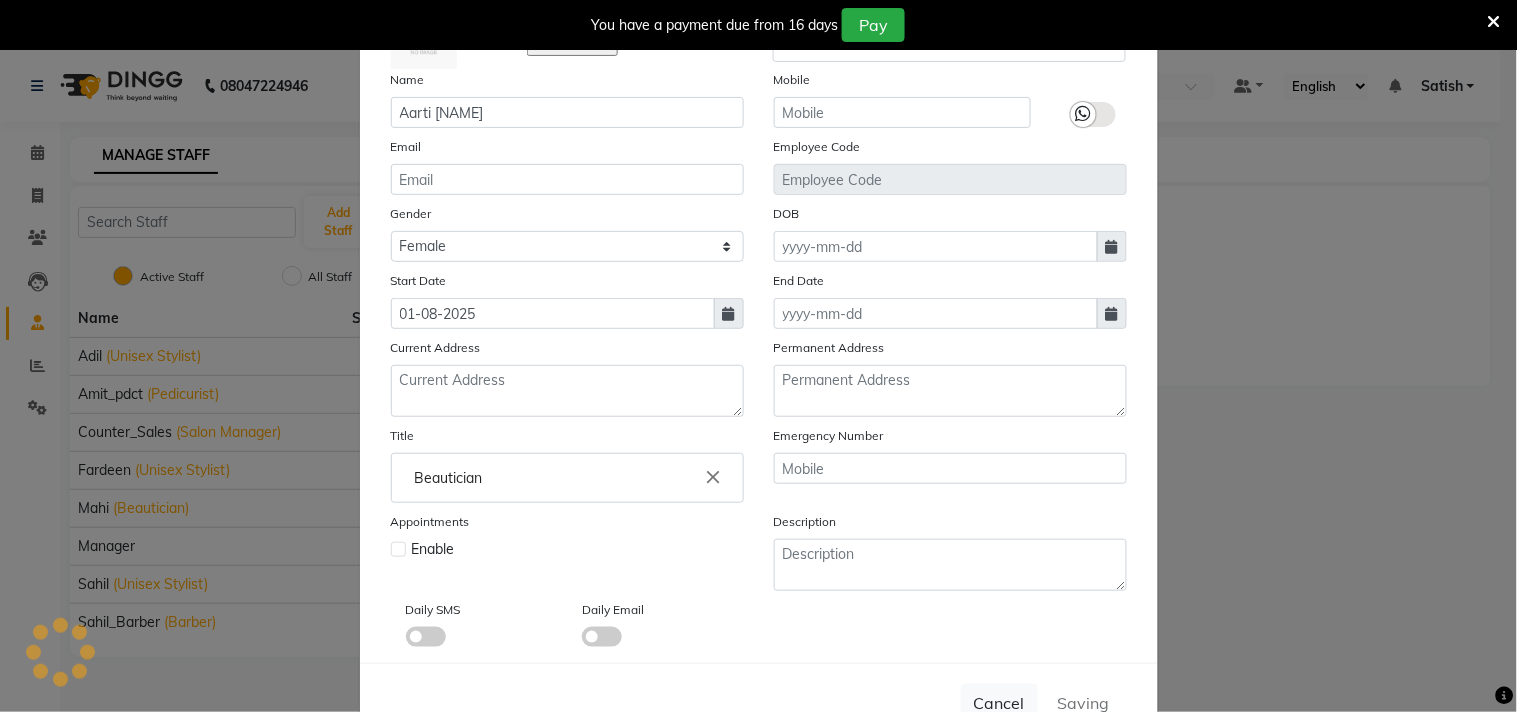 type 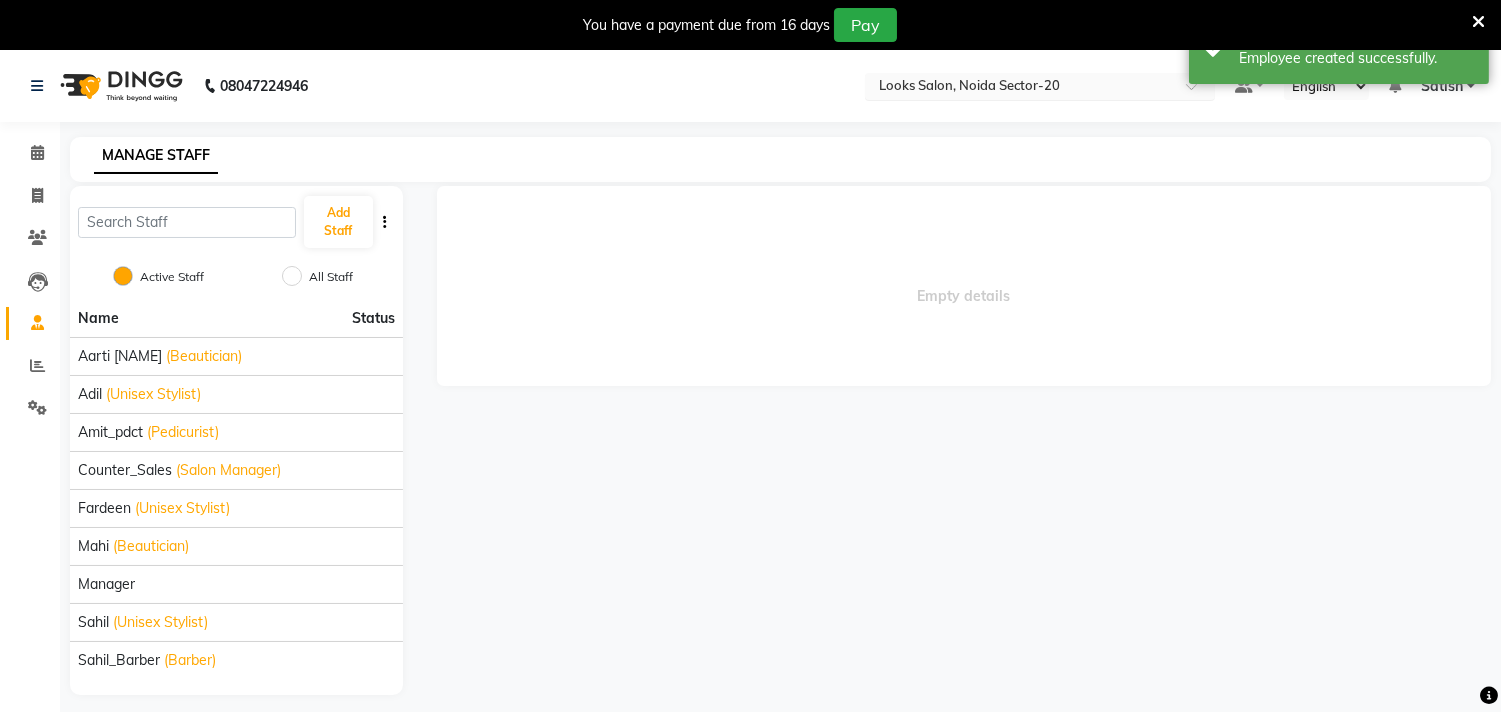 click at bounding box center (1020, 88) 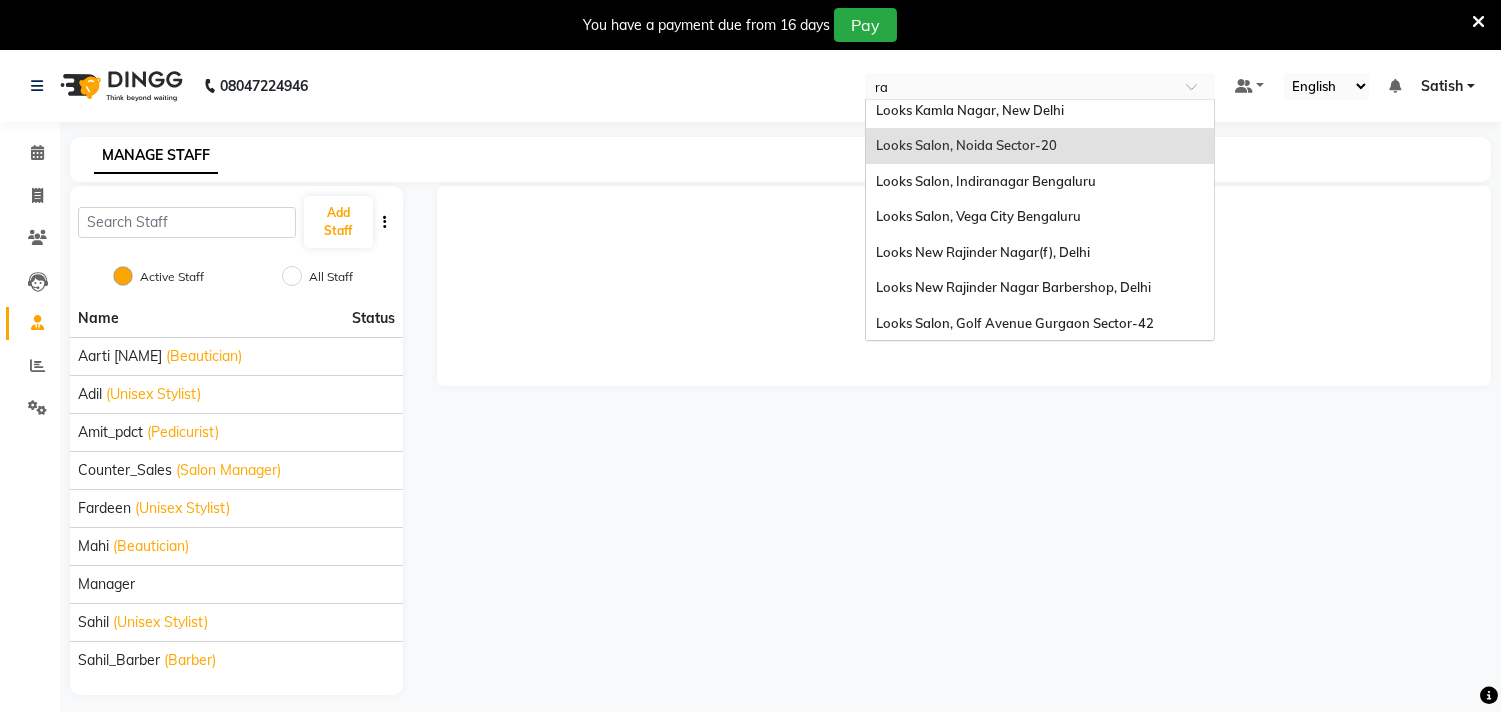 scroll, scrollTop: 363, scrollLeft: 0, axis: vertical 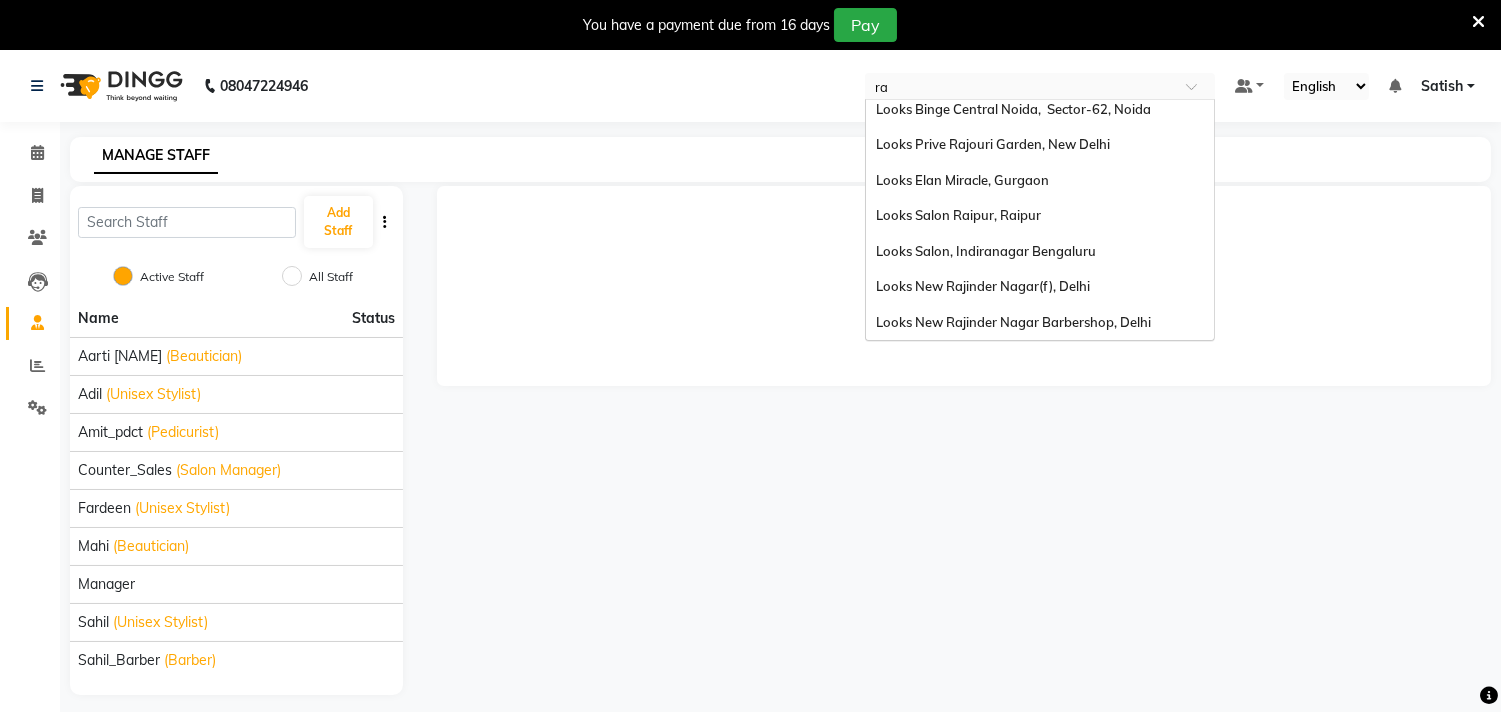 type on "rai" 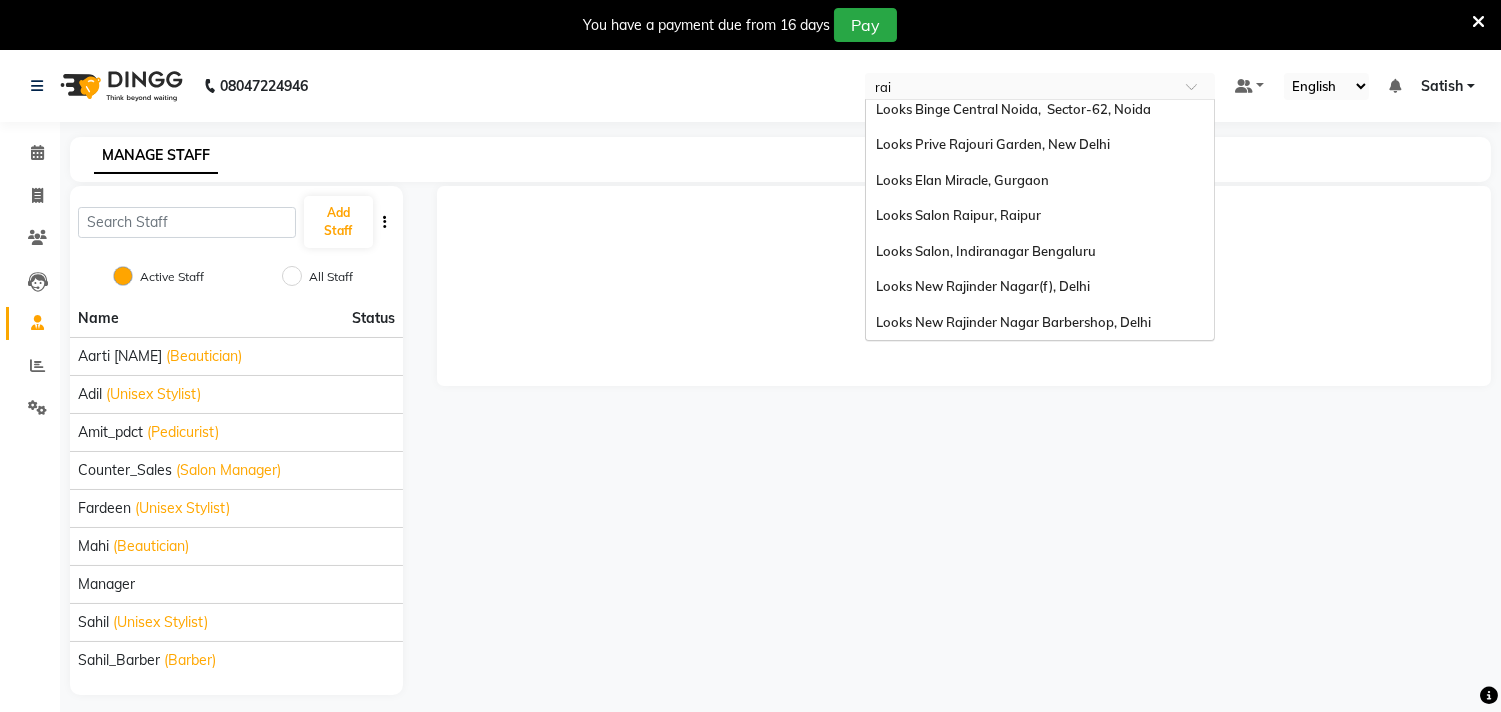 scroll, scrollTop: 0, scrollLeft: 0, axis: both 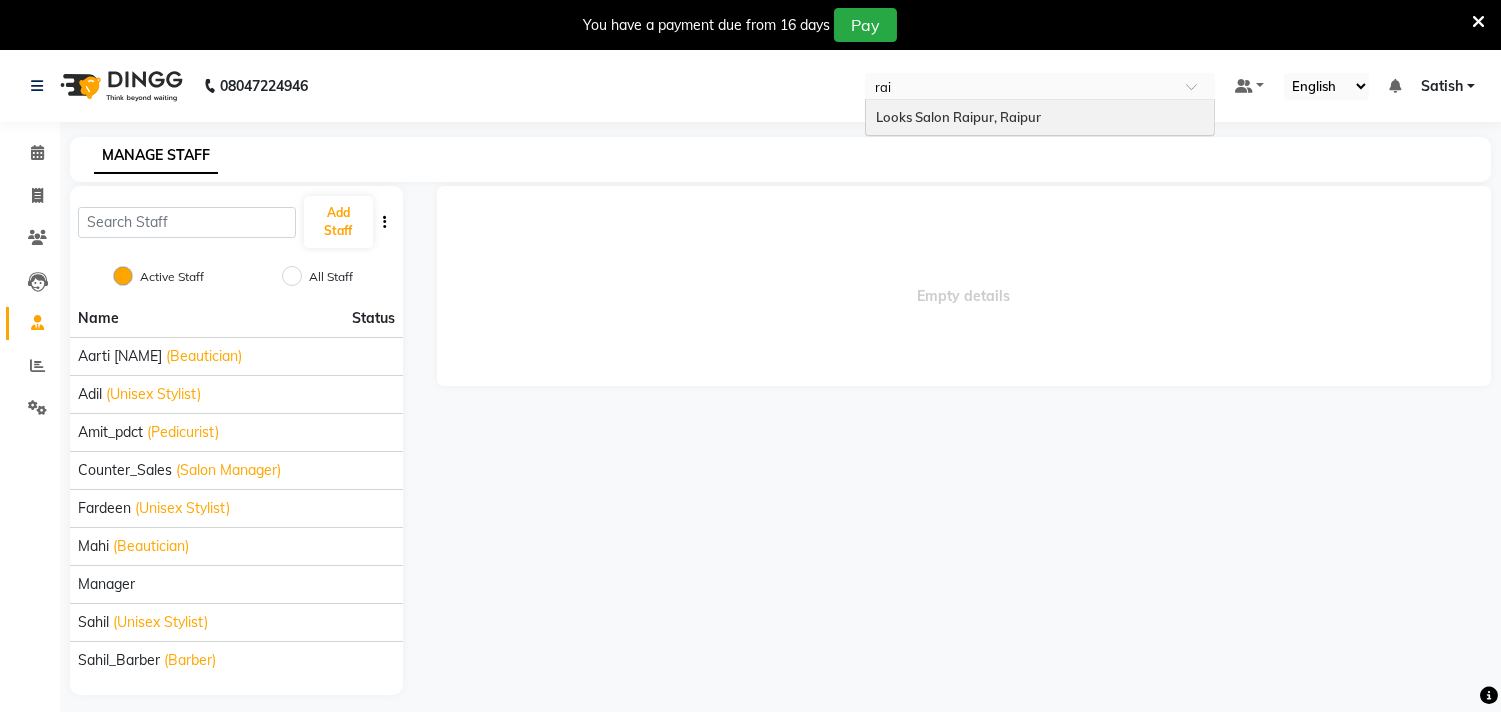 click on "Looks Salon Raipur, Raipur" at bounding box center [958, 117] 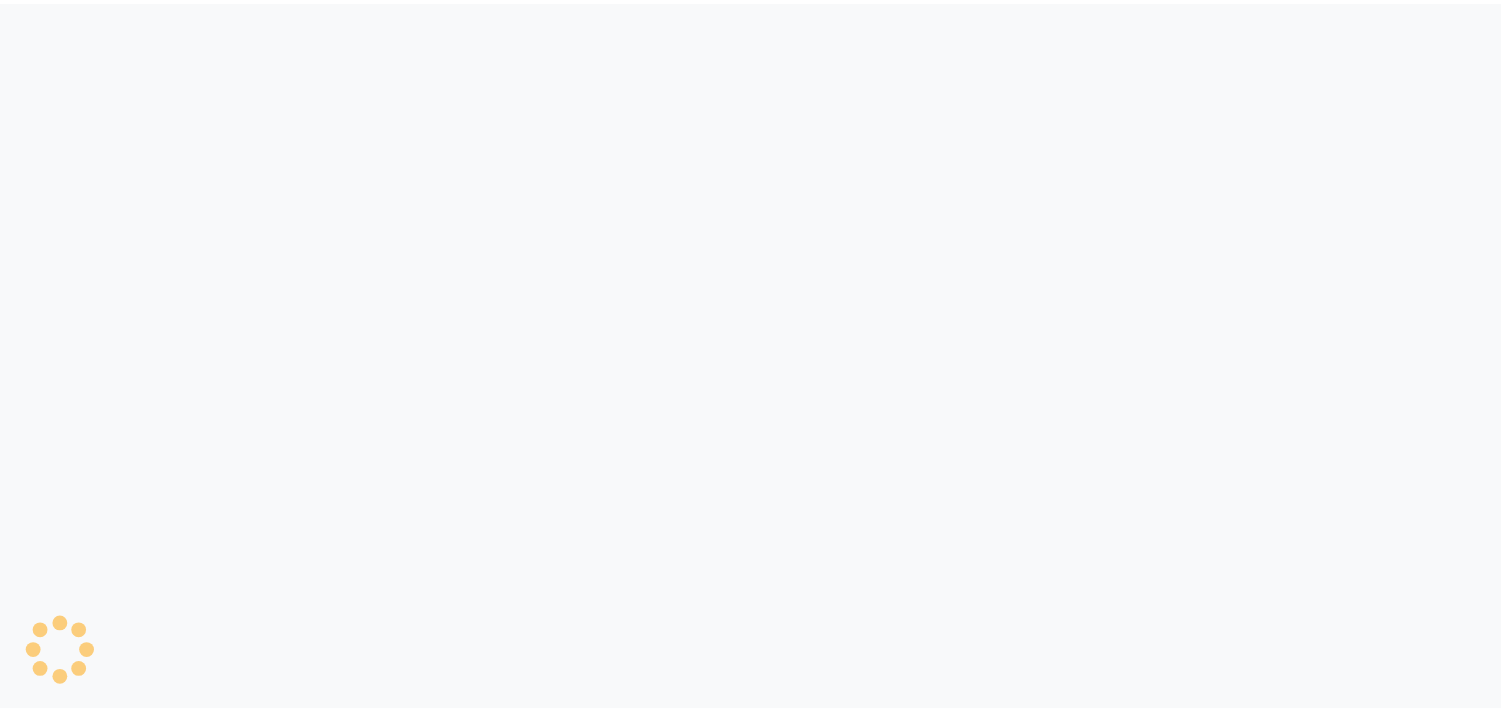 scroll, scrollTop: 0, scrollLeft: 0, axis: both 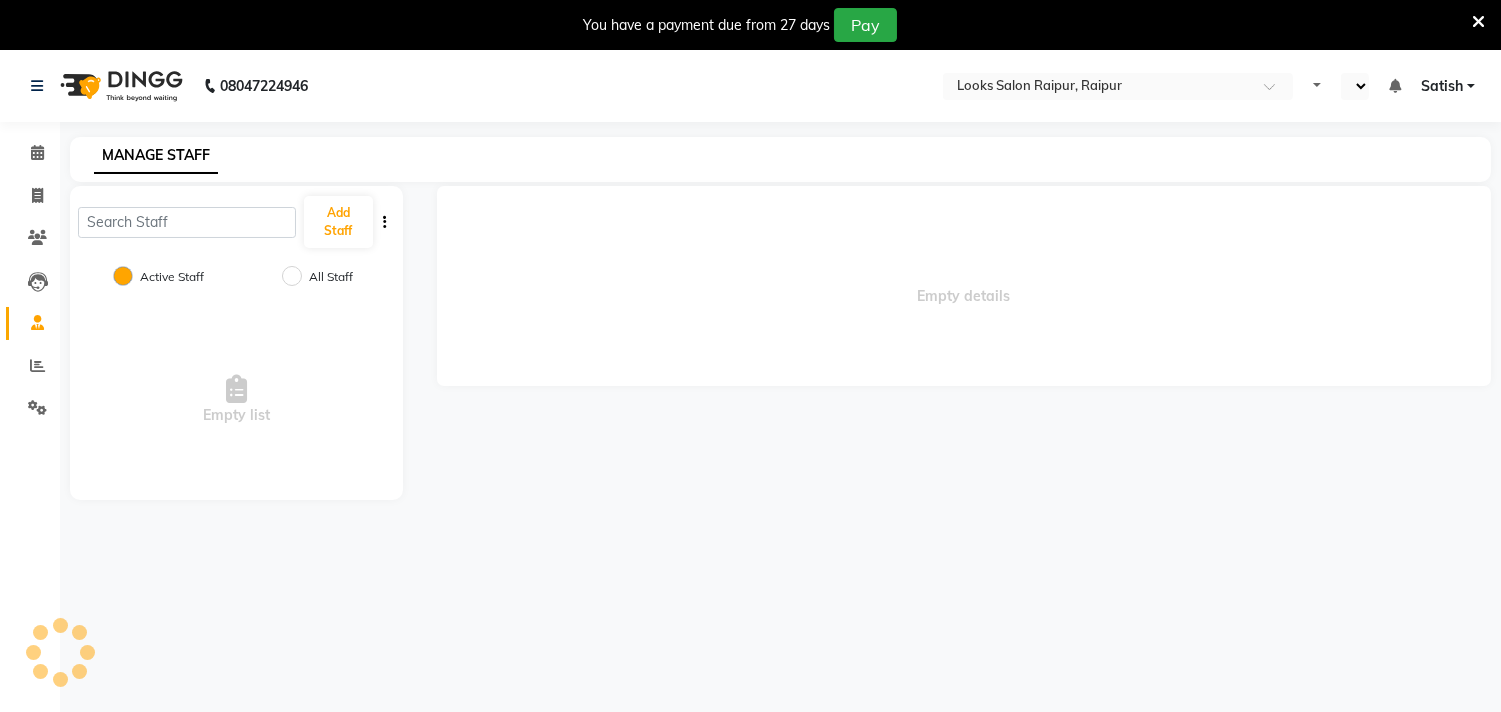 select on "en" 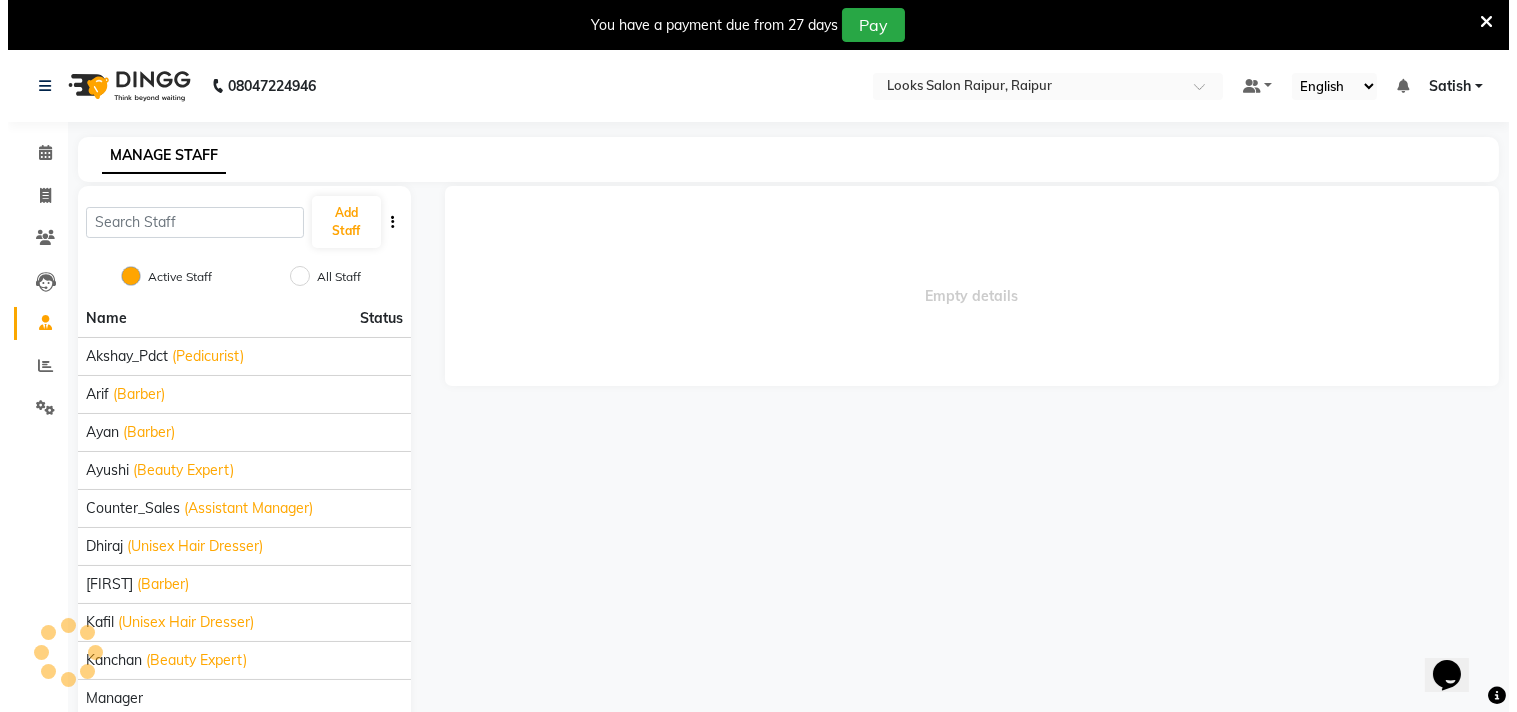 scroll, scrollTop: 0, scrollLeft: 0, axis: both 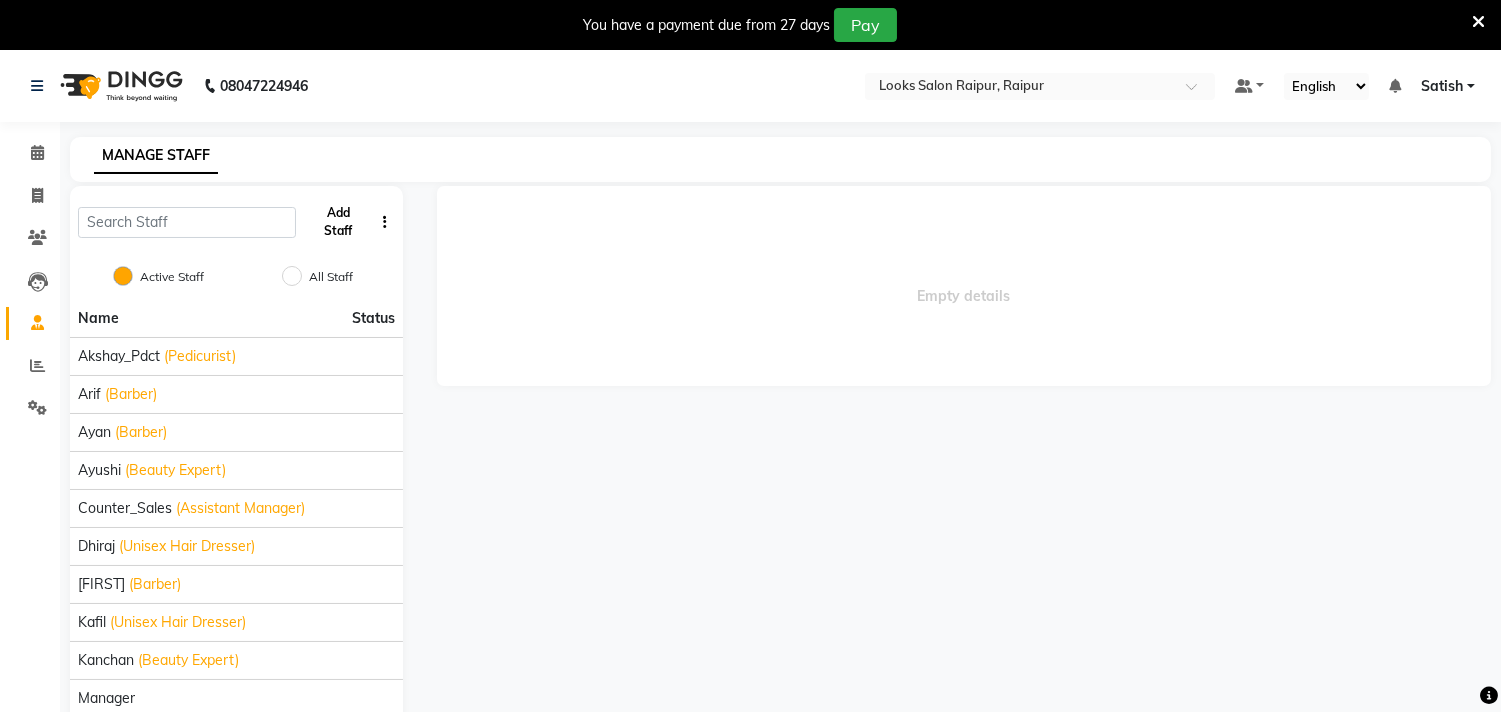 click on "Add Staff" 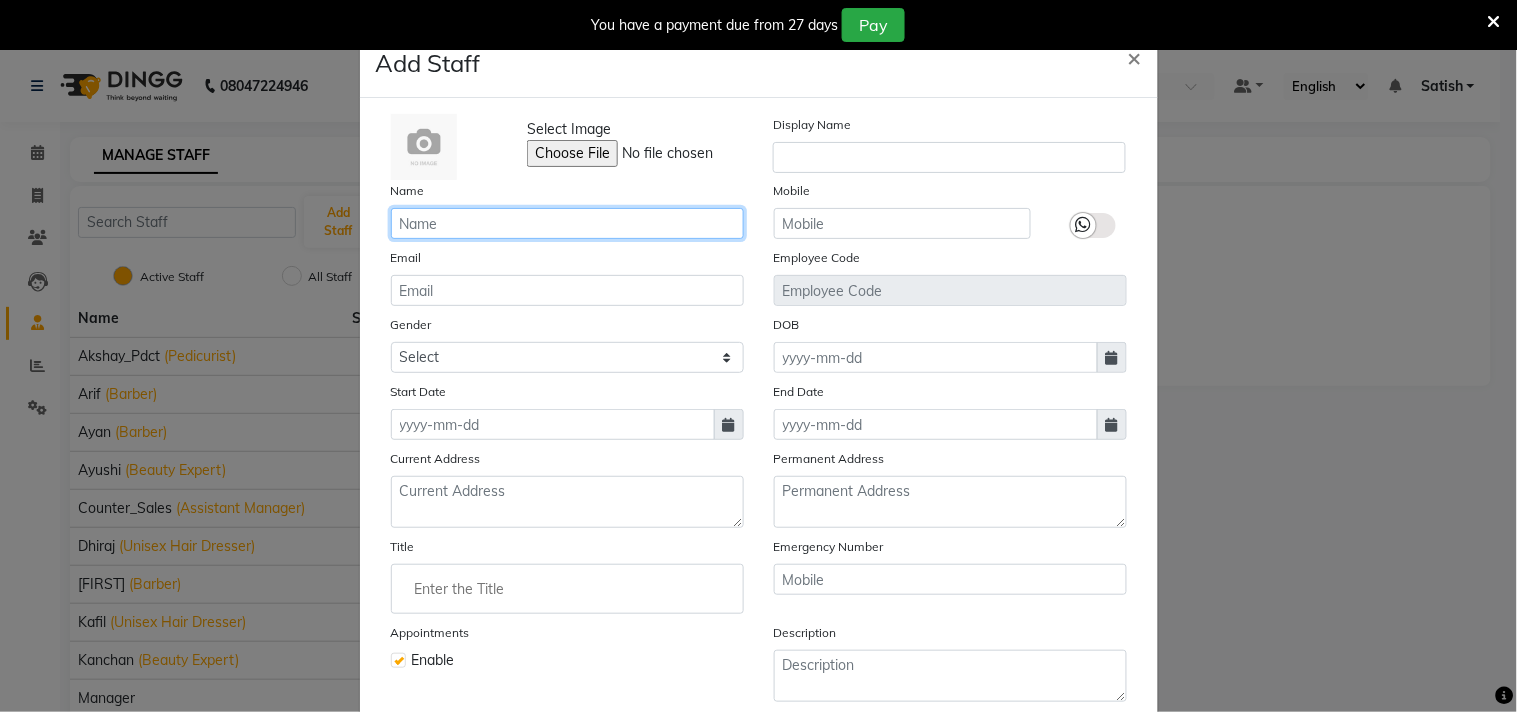 click 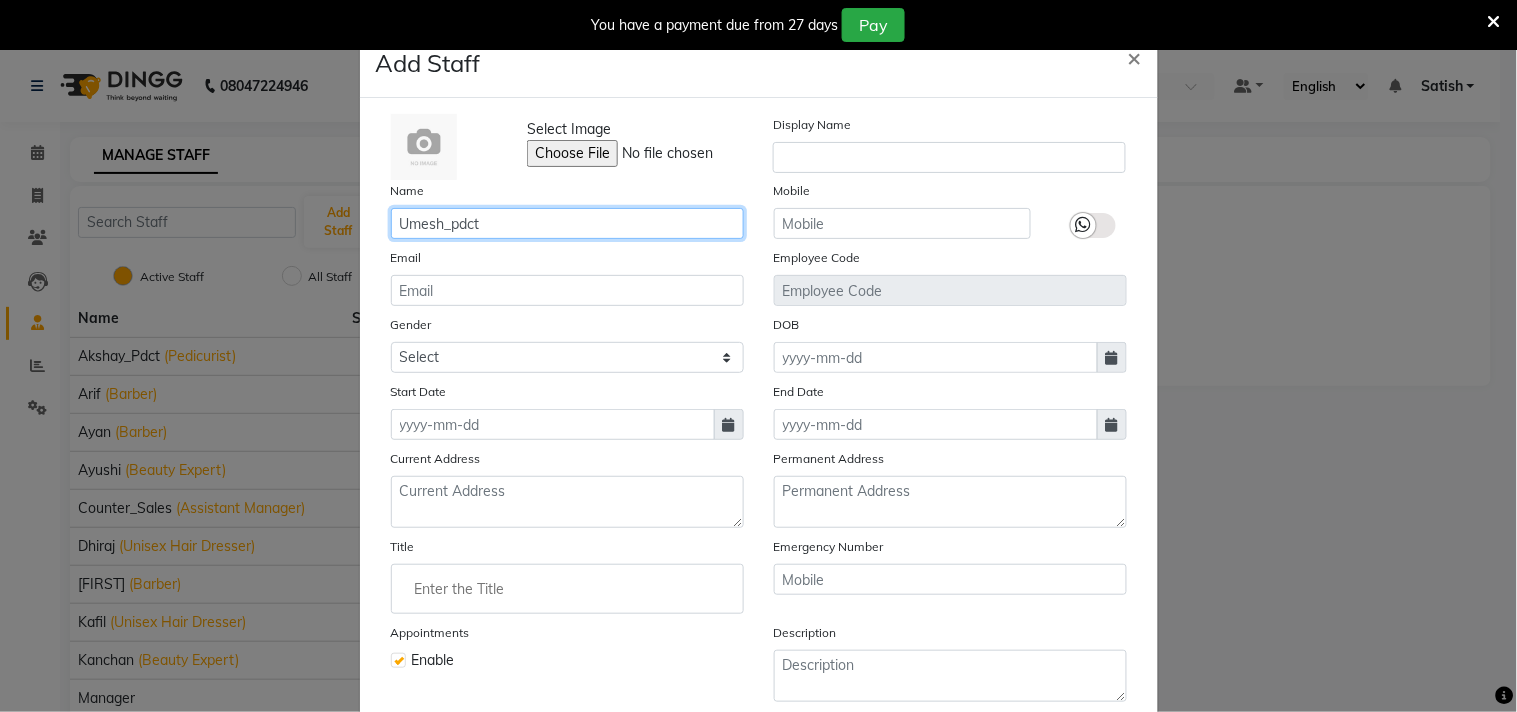 type on "Umesh_pdct" 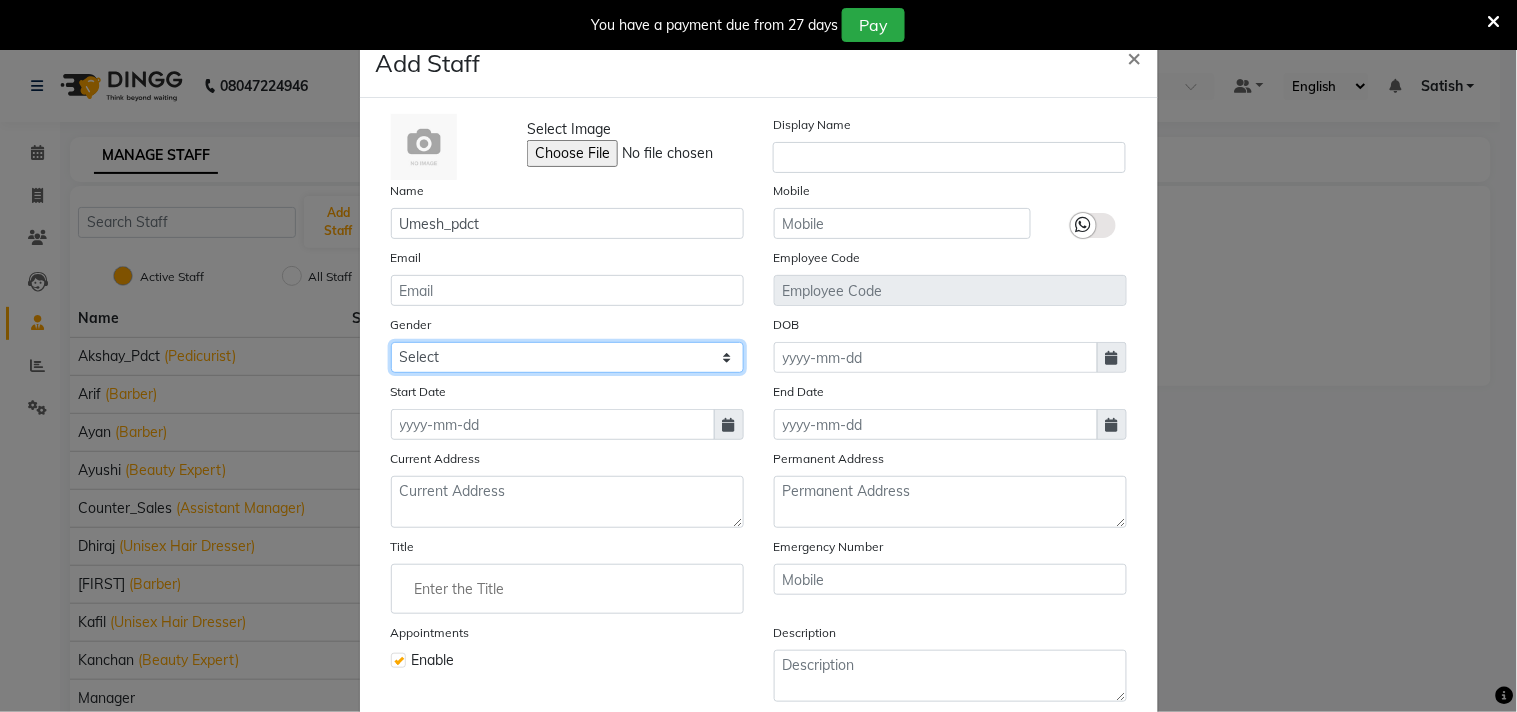 drag, startPoint x: 494, startPoint y: 351, endPoint x: 490, endPoint y: 368, distance: 17.464249 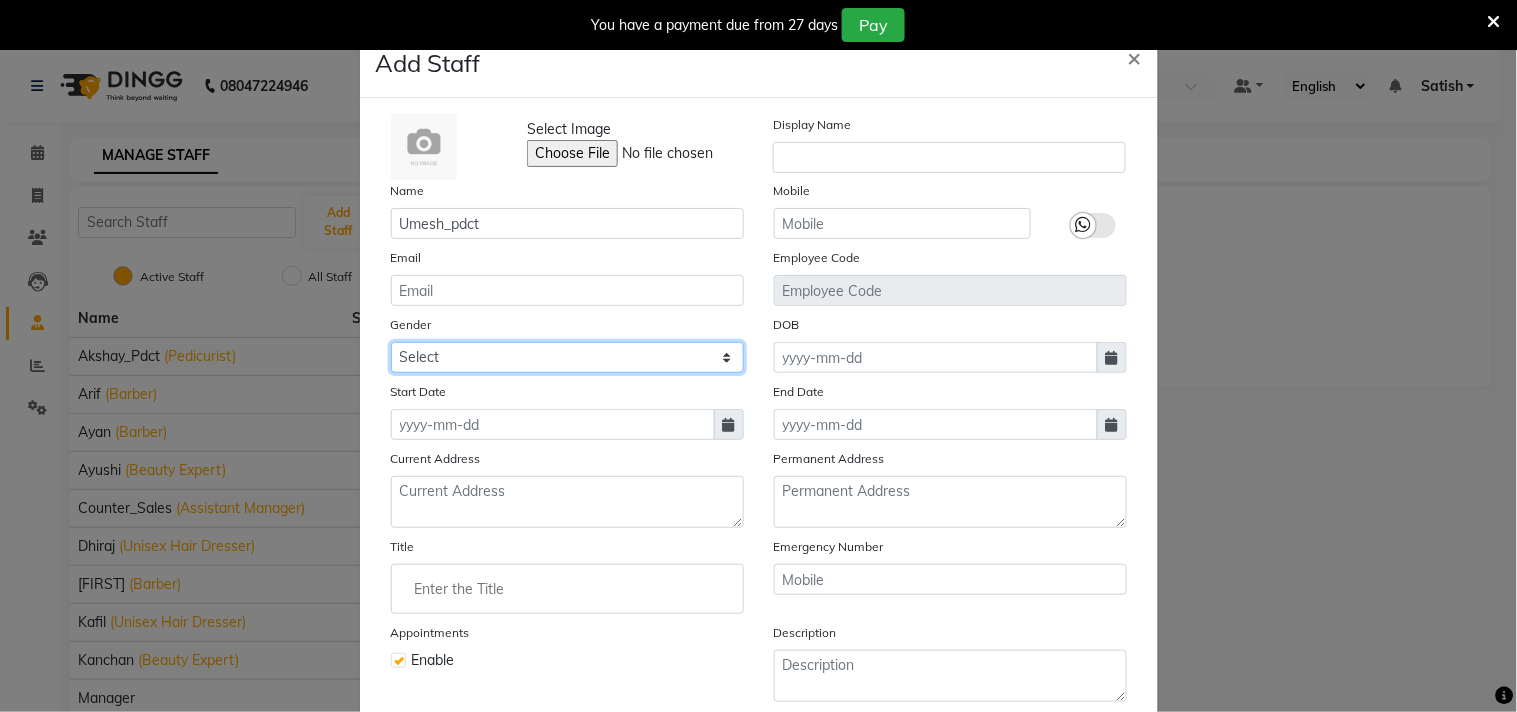 select on "male" 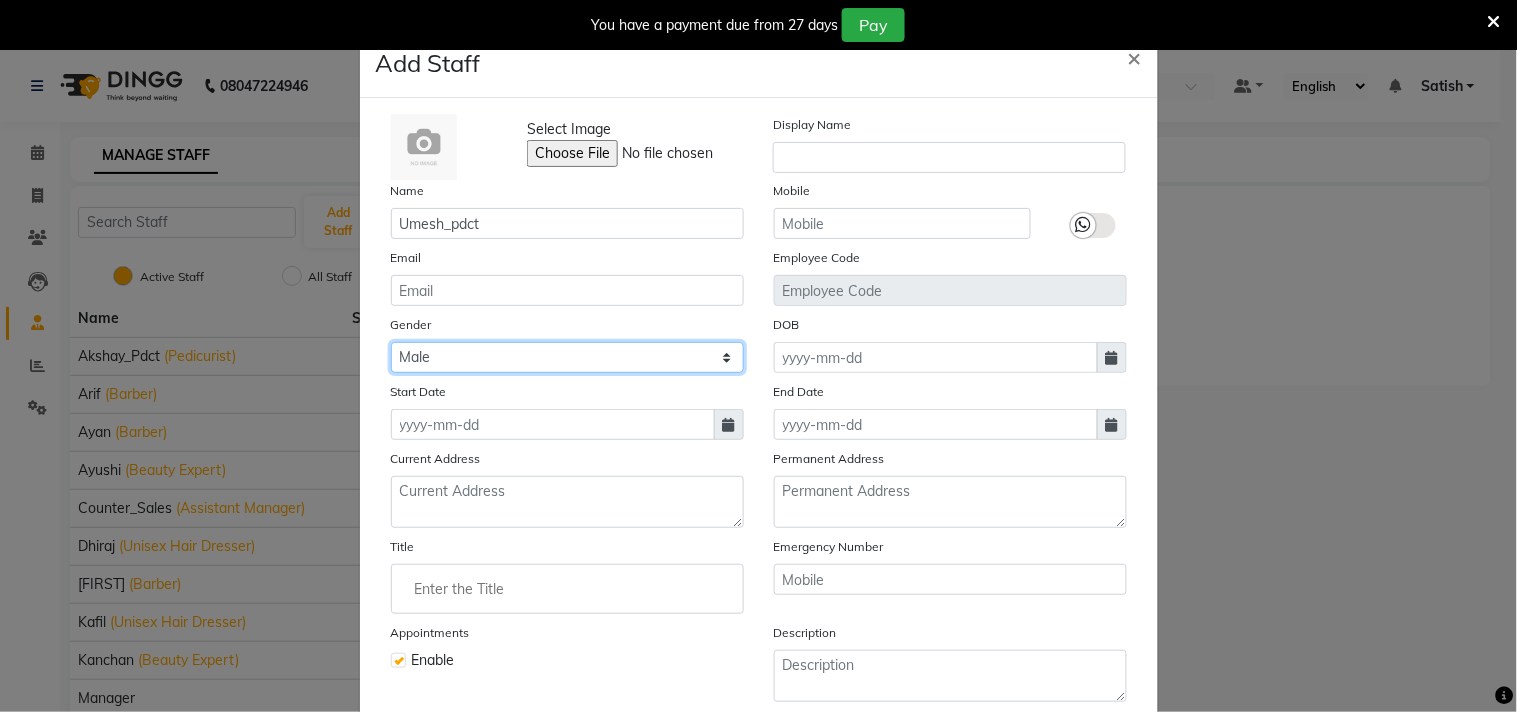 click on "Select Male Female Other Prefer Not To Say" 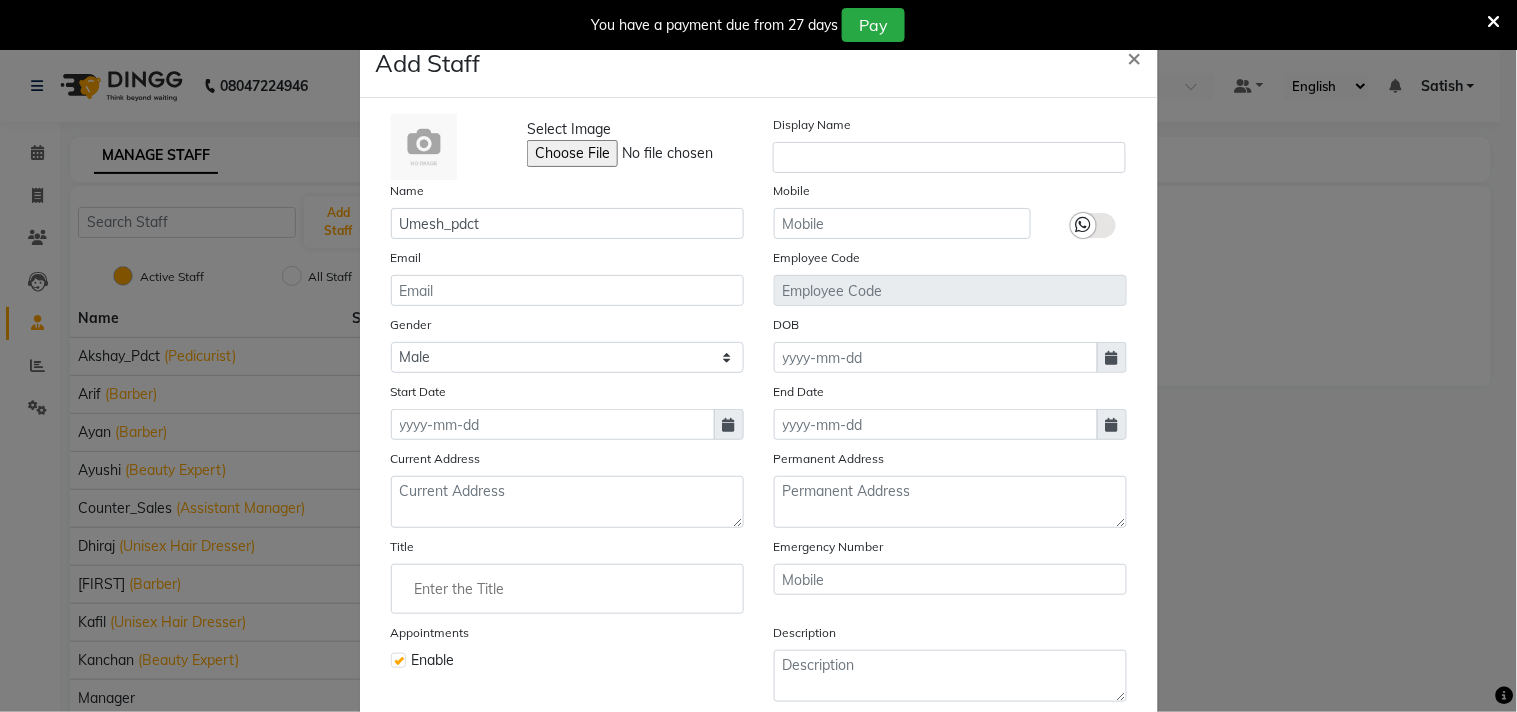click 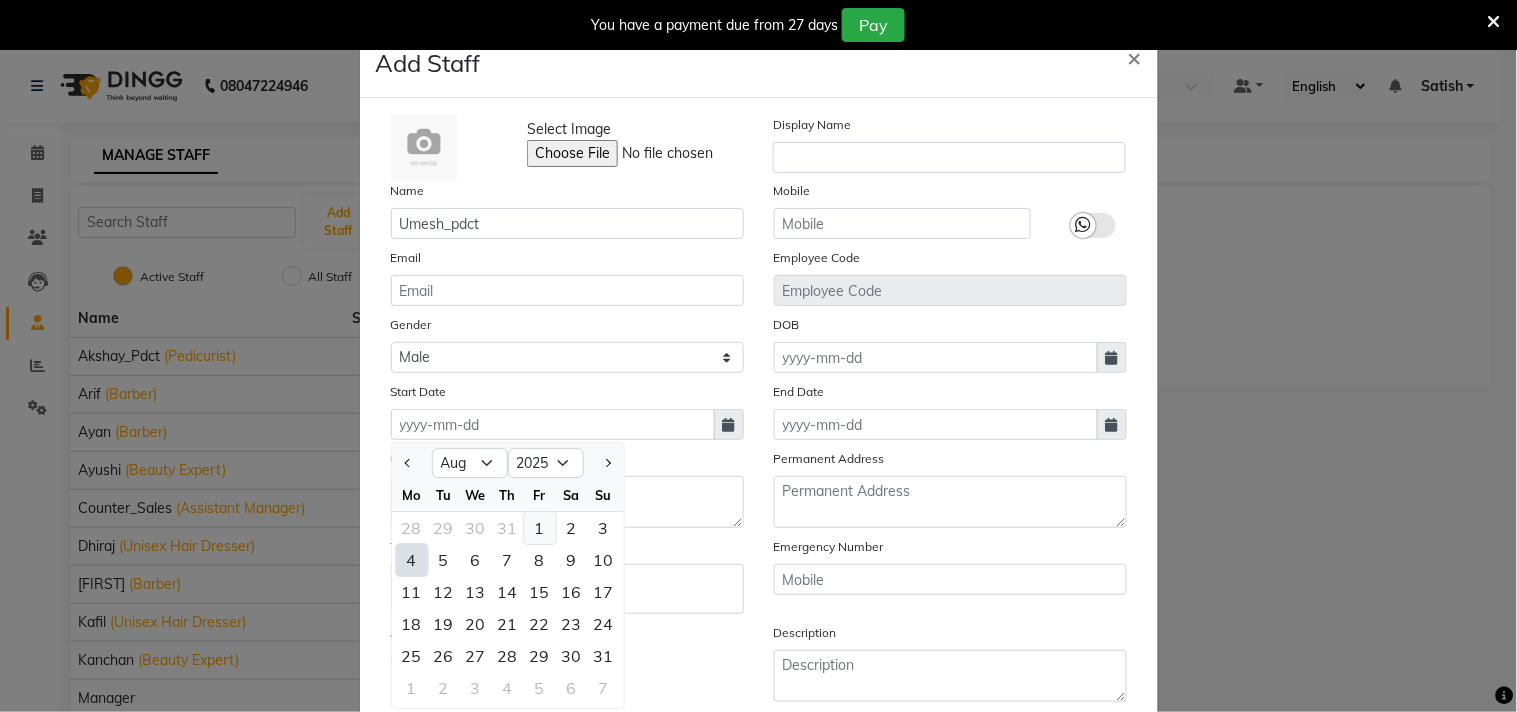 click on "1" 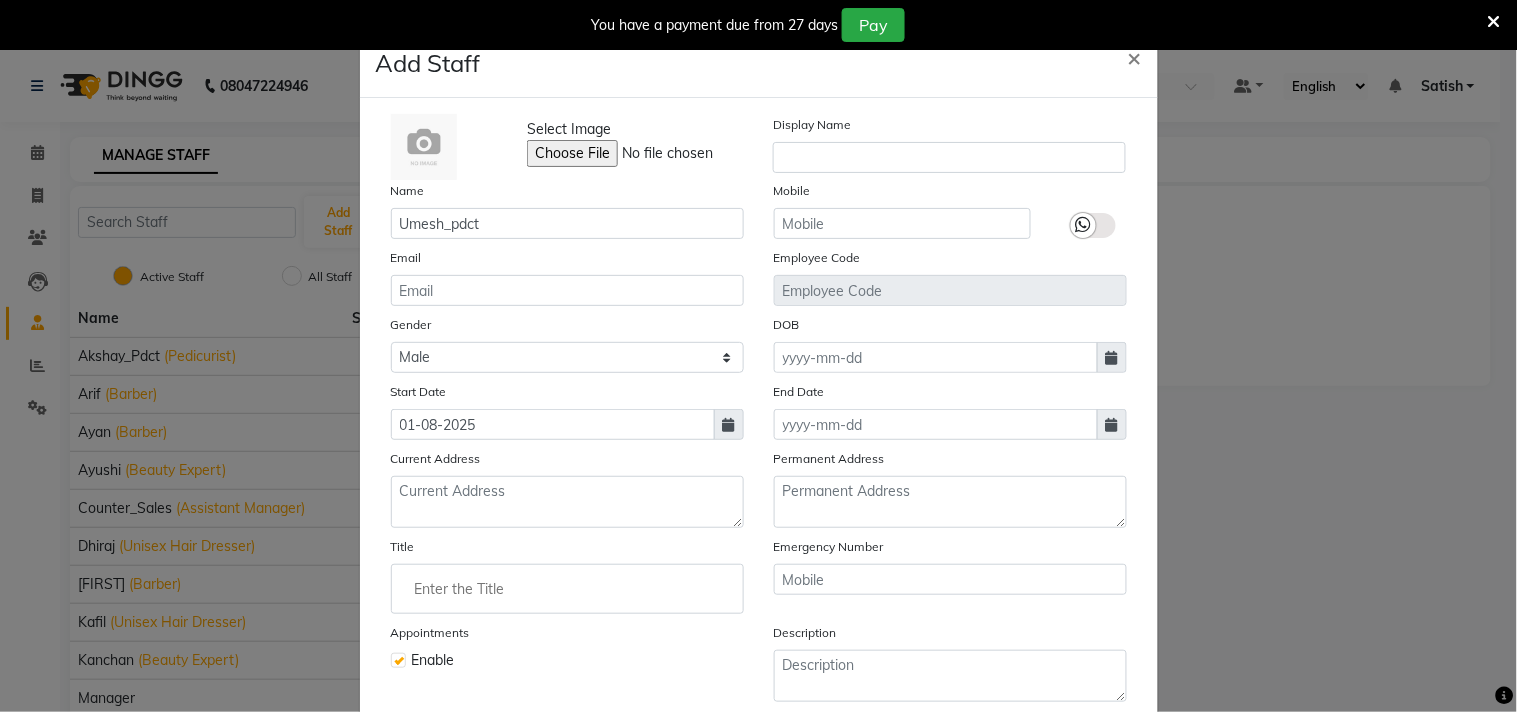scroll, scrollTop: 172, scrollLeft: 0, axis: vertical 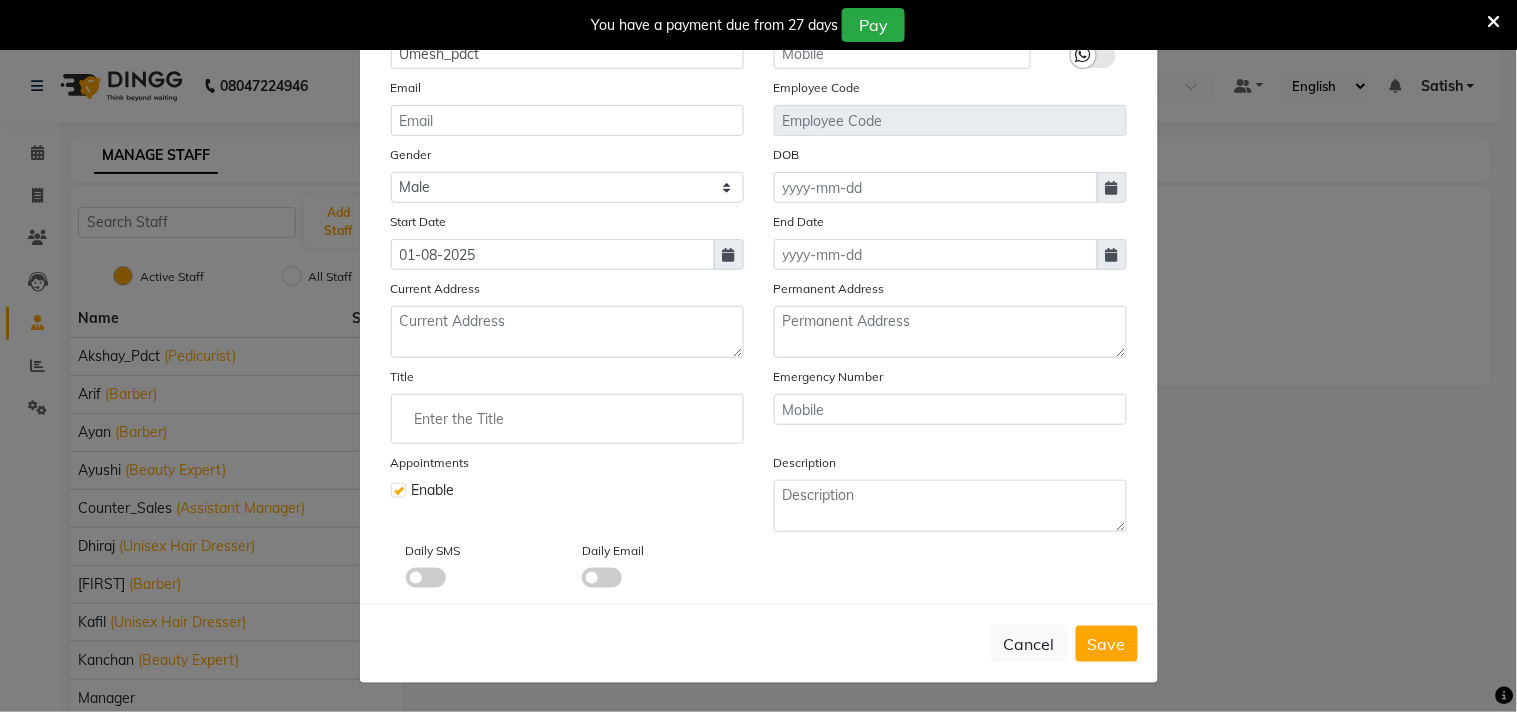 click 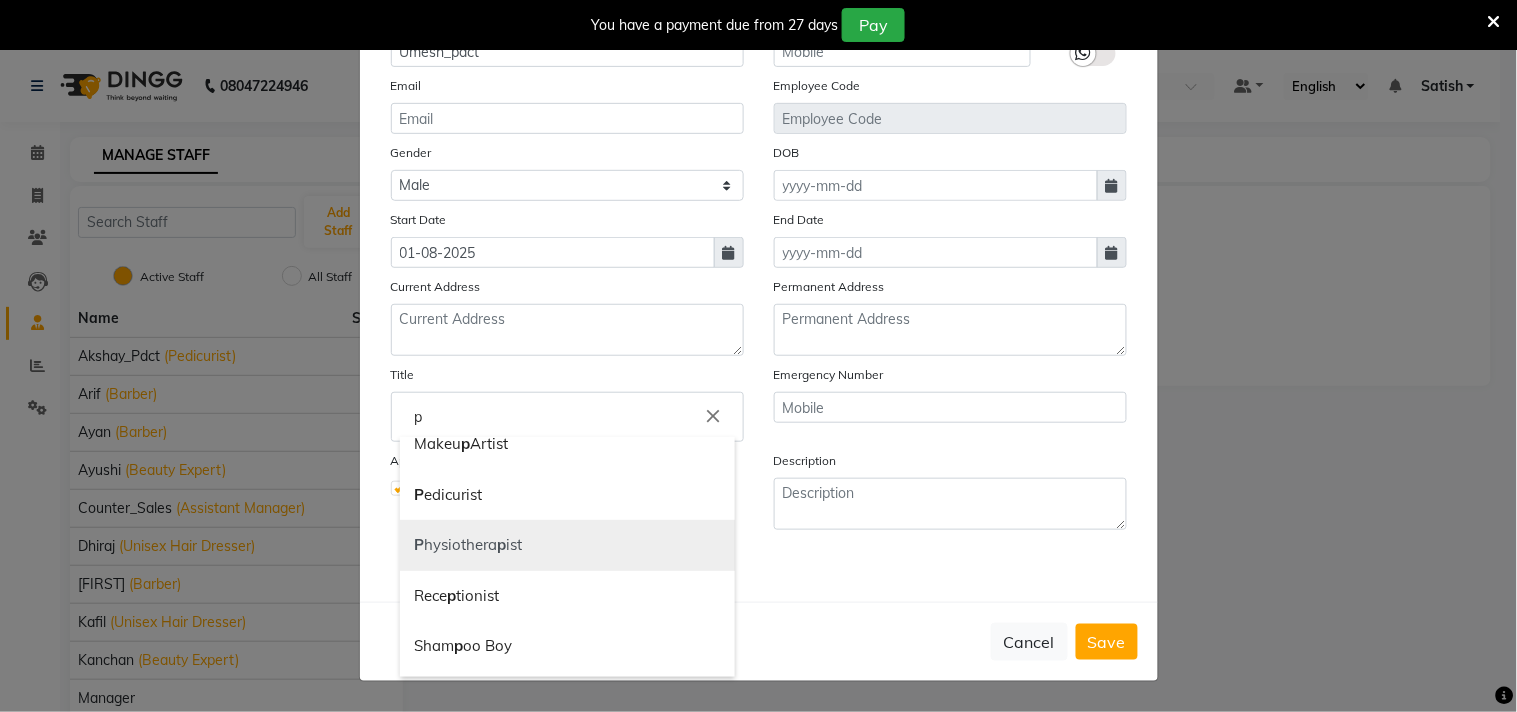 scroll, scrollTop: 222, scrollLeft: 0, axis: vertical 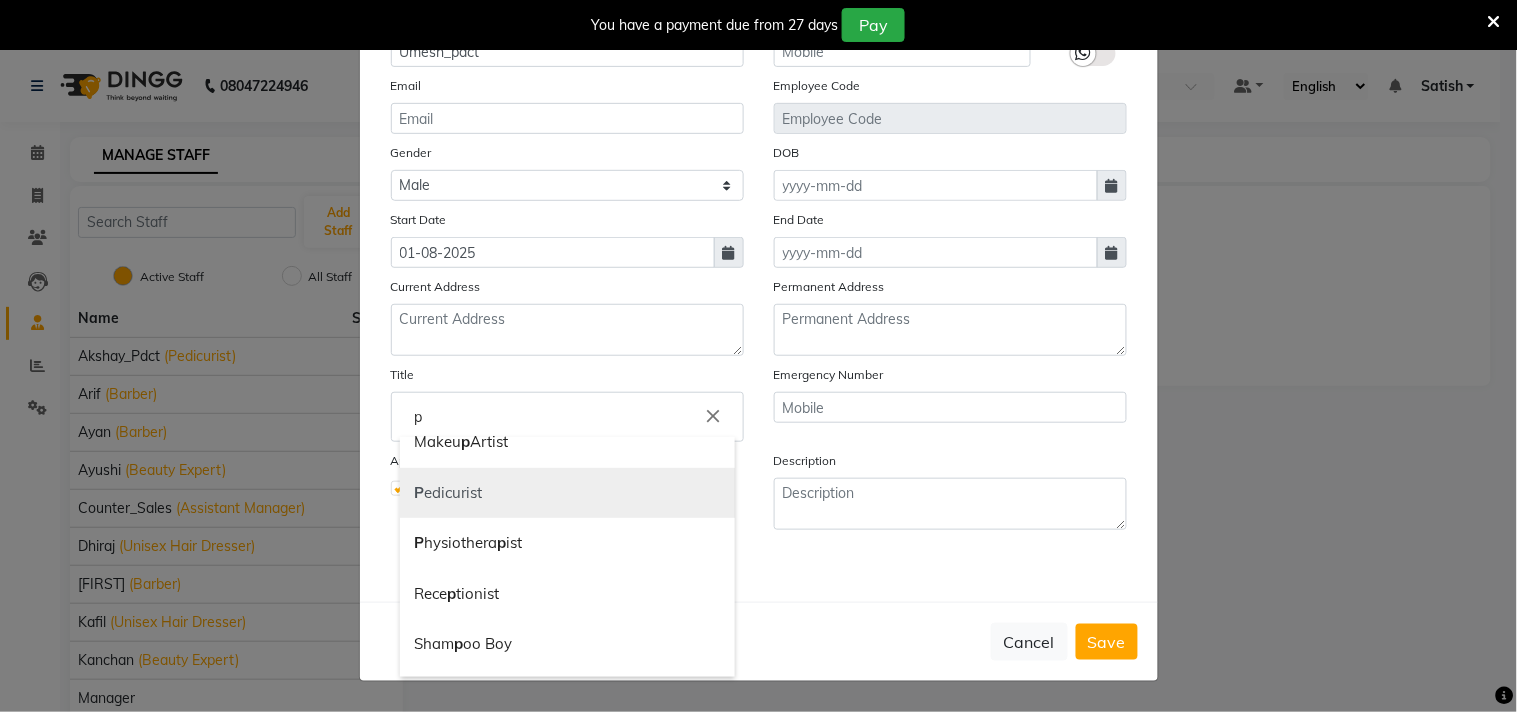 click on "P edicurist" at bounding box center [567, 493] 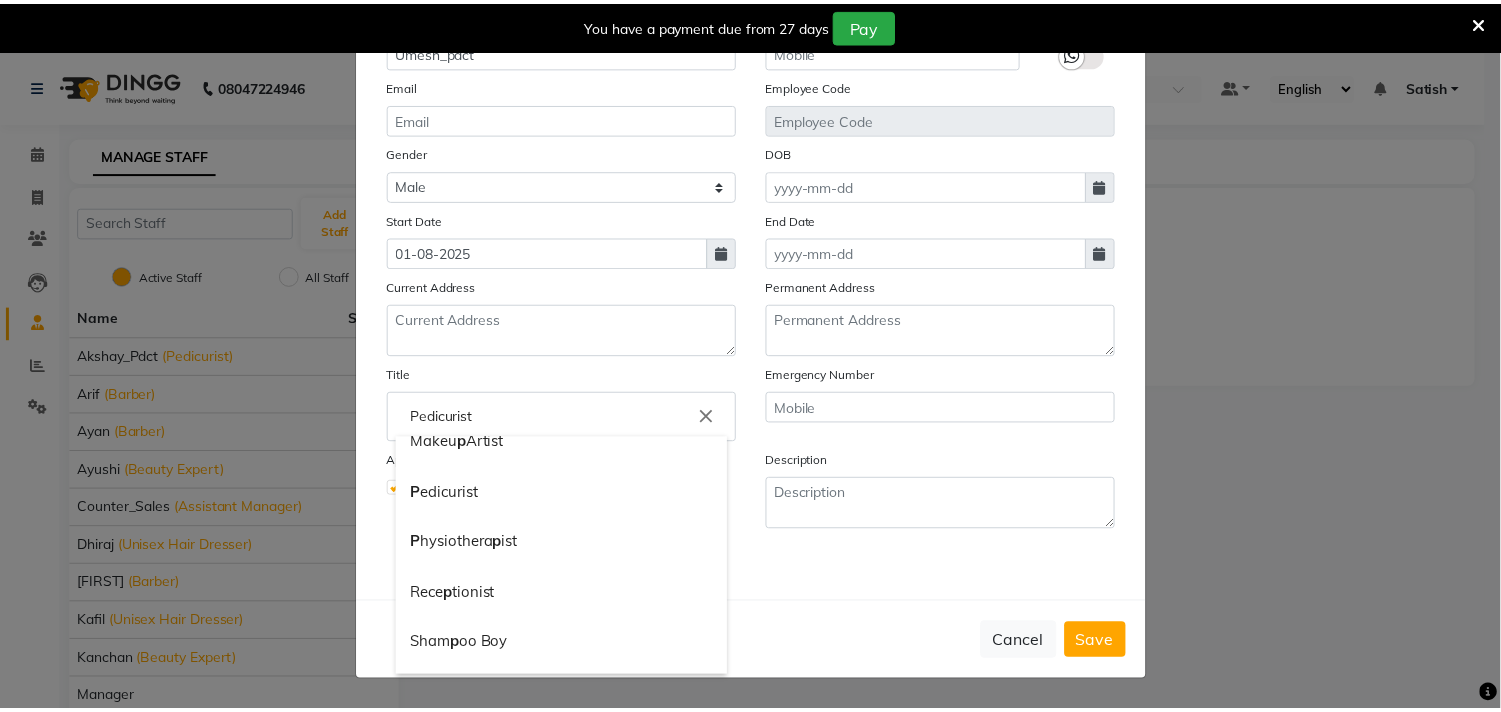 scroll, scrollTop: 0, scrollLeft: 0, axis: both 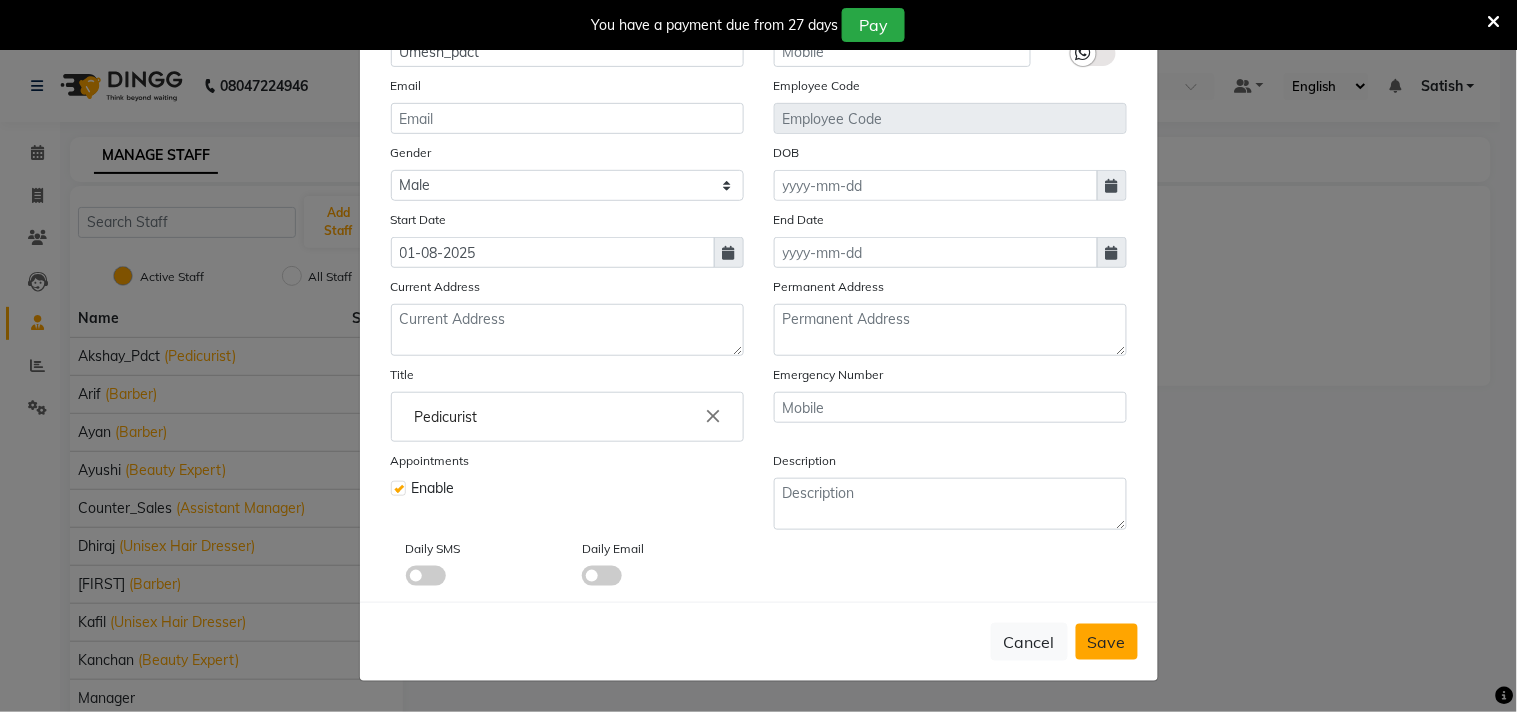 click on "Save" at bounding box center [1107, 642] 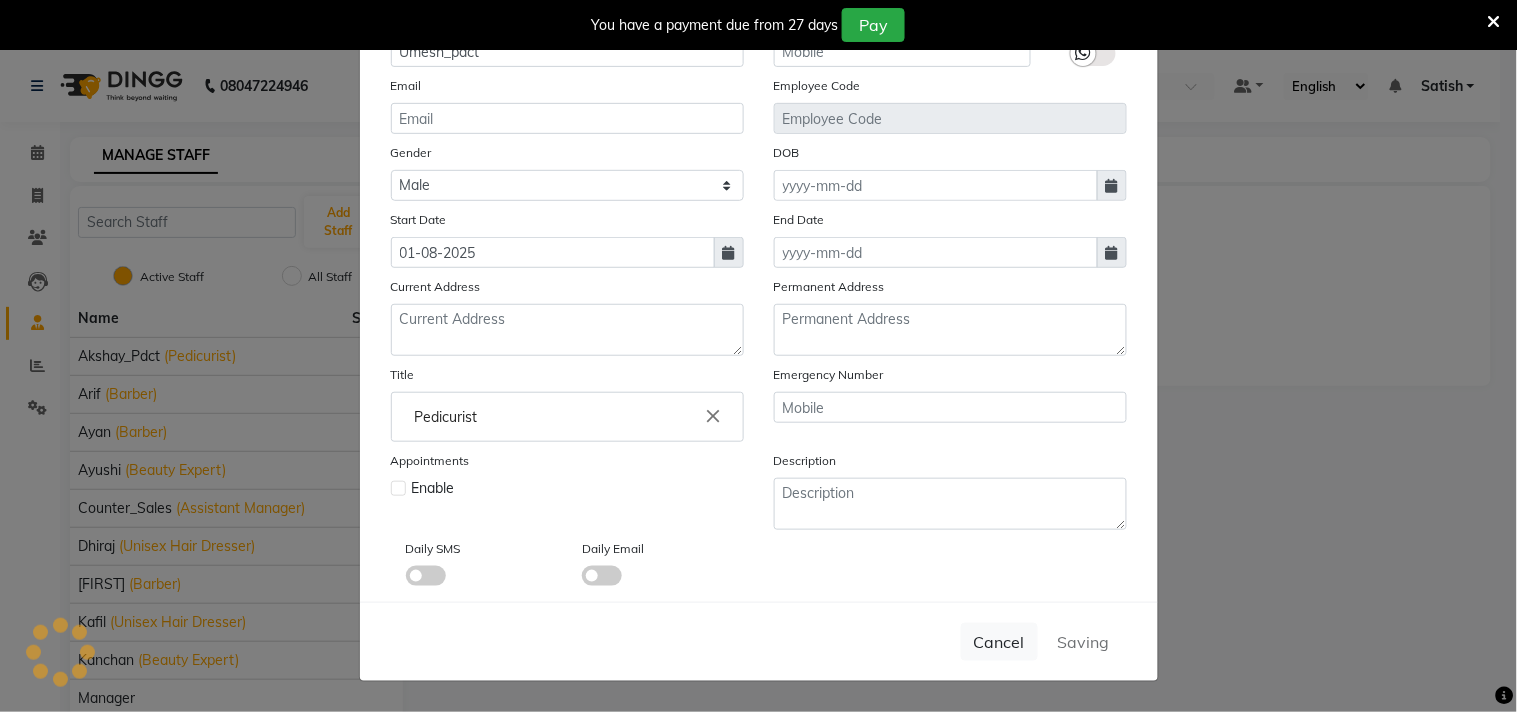 type 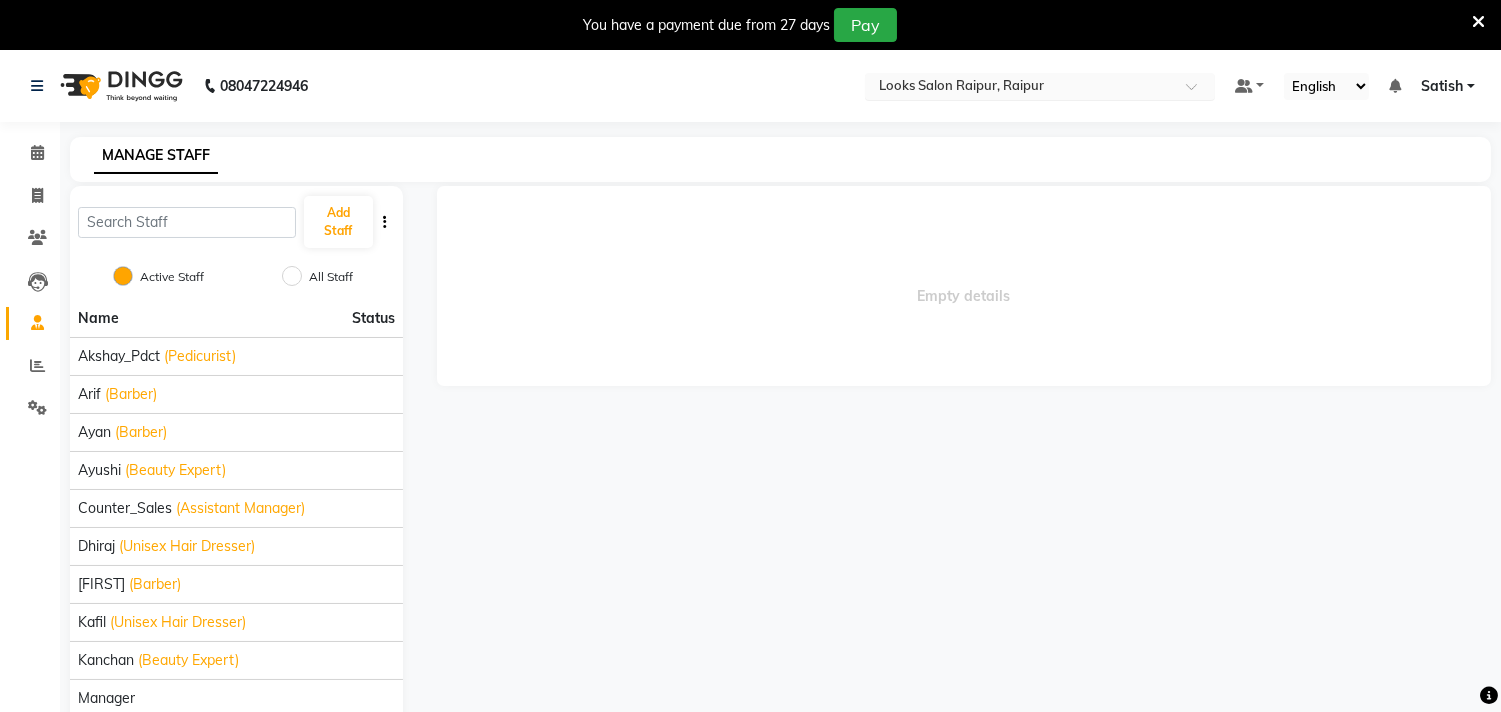 click at bounding box center (1020, 88) 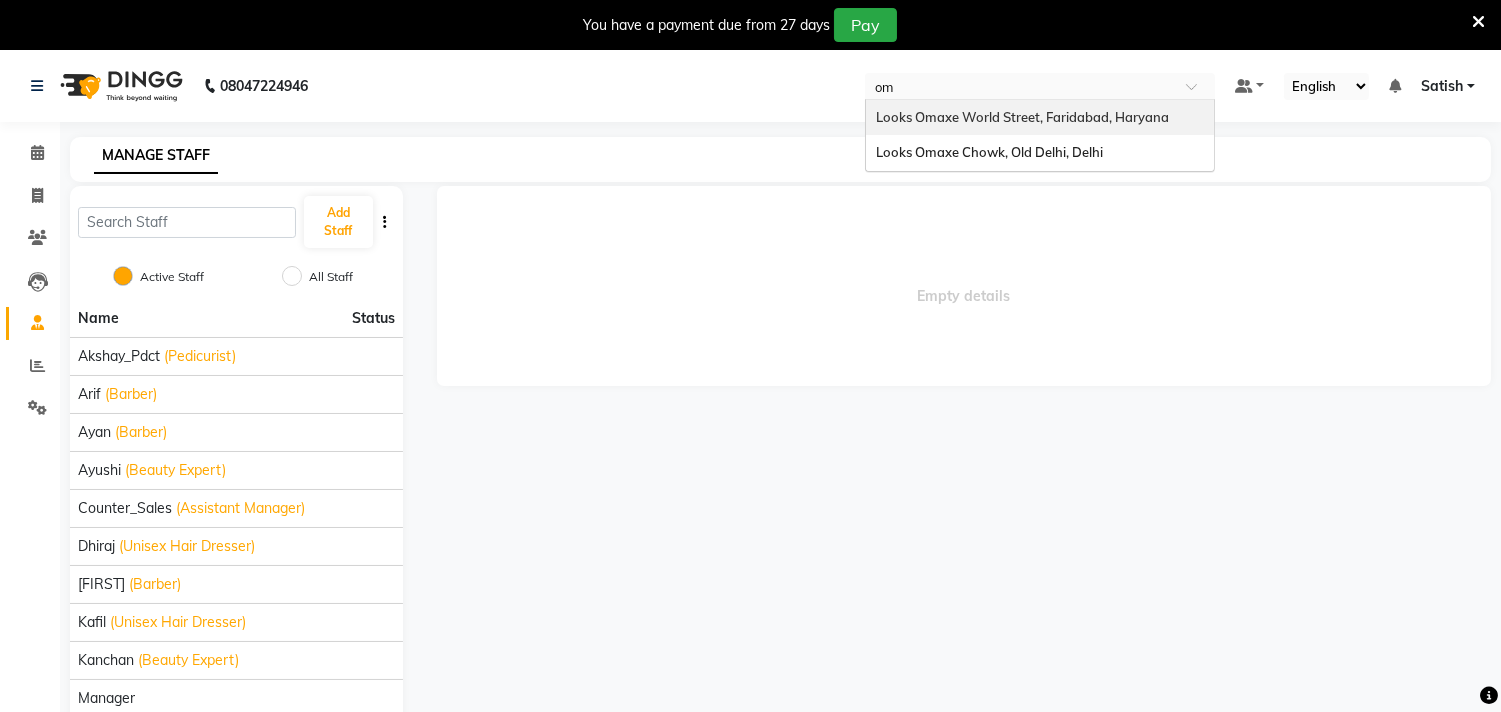 scroll, scrollTop: 0, scrollLeft: 0, axis: both 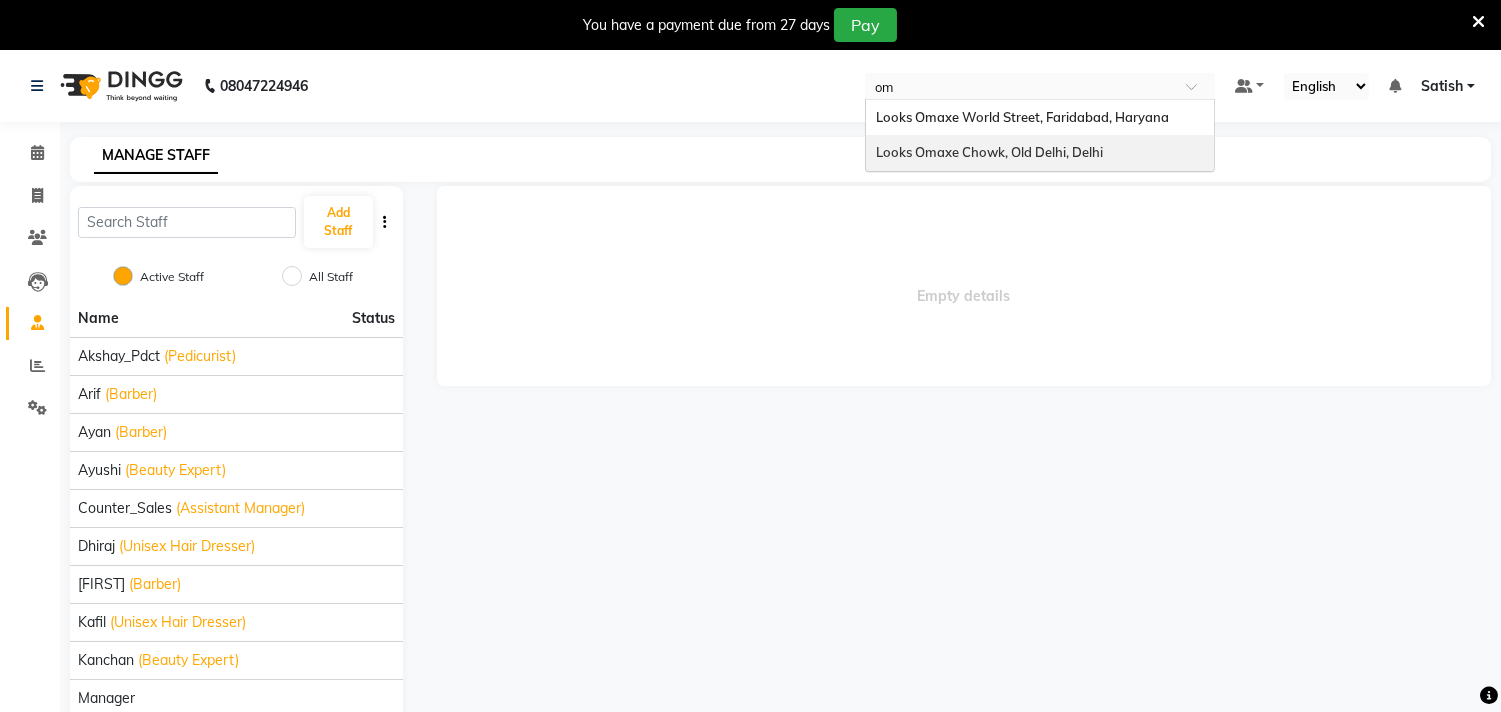 type on "om" 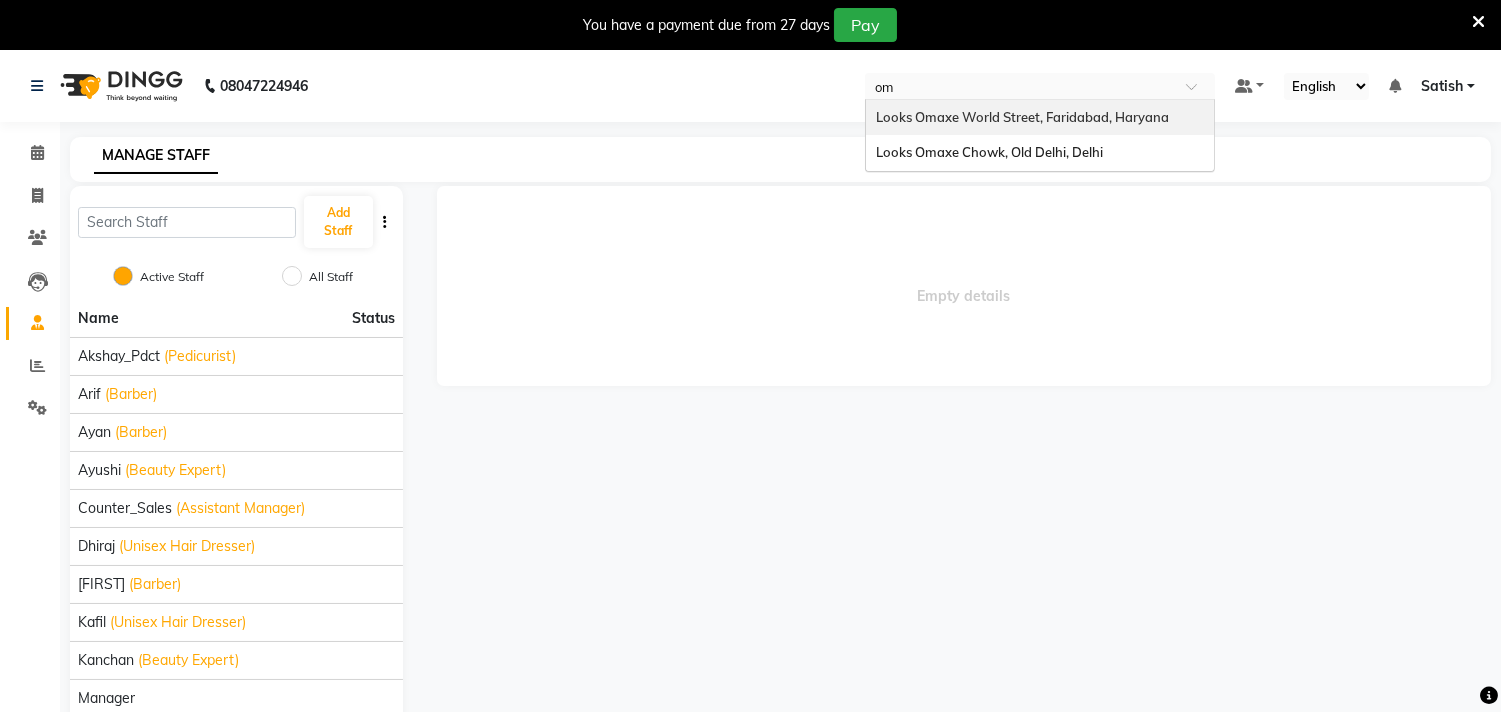 click on "Looks Omaxe World Street, Faridabad, Haryana" at bounding box center (1040, 118) 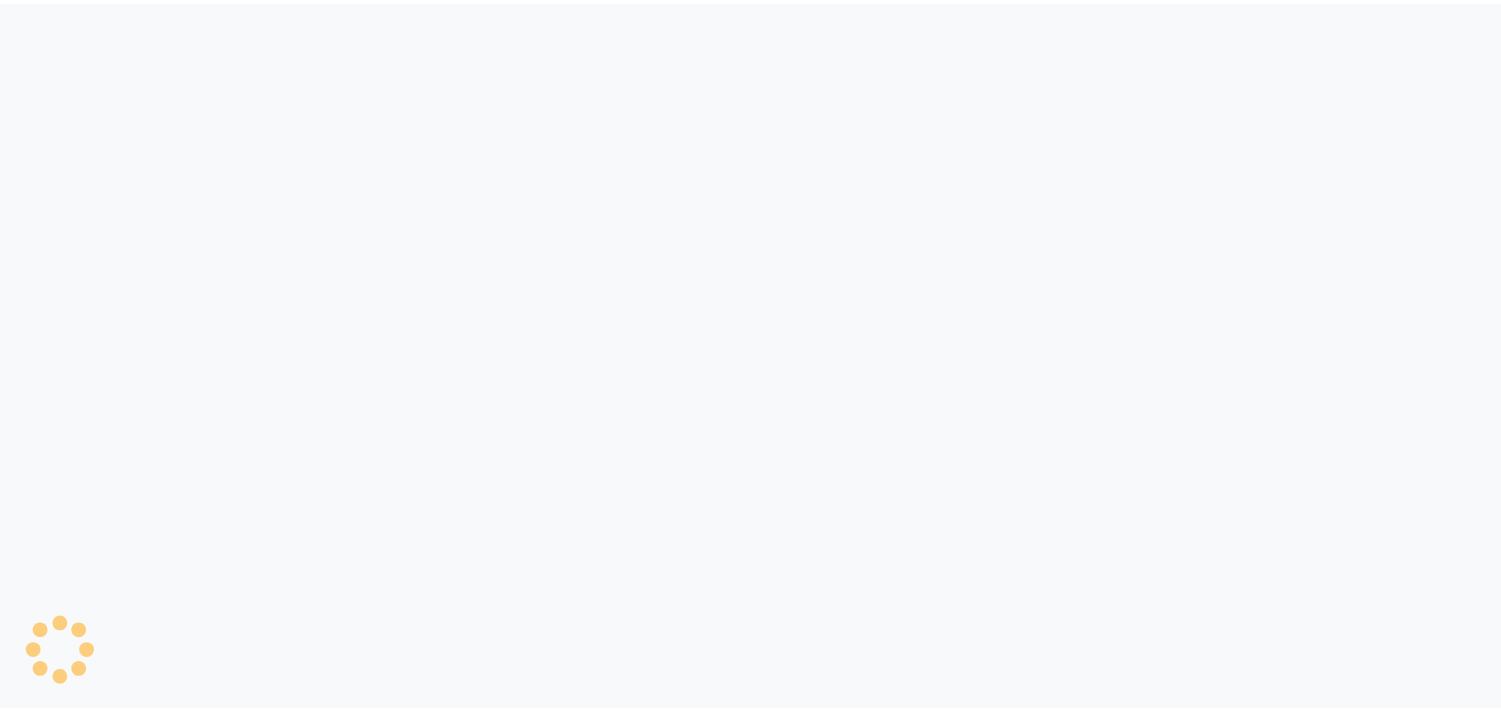 scroll, scrollTop: 0, scrollLeft: 0, axis: both 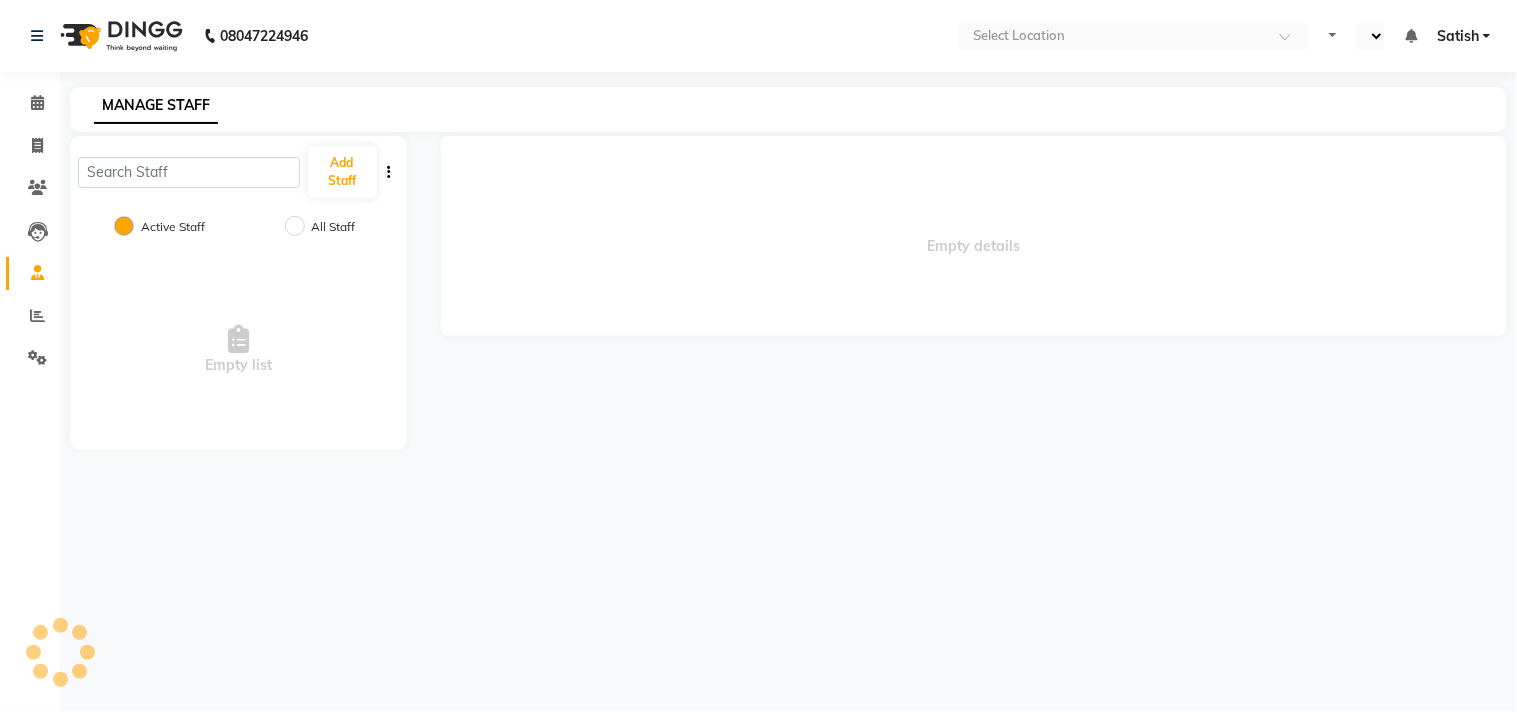 select on "en" 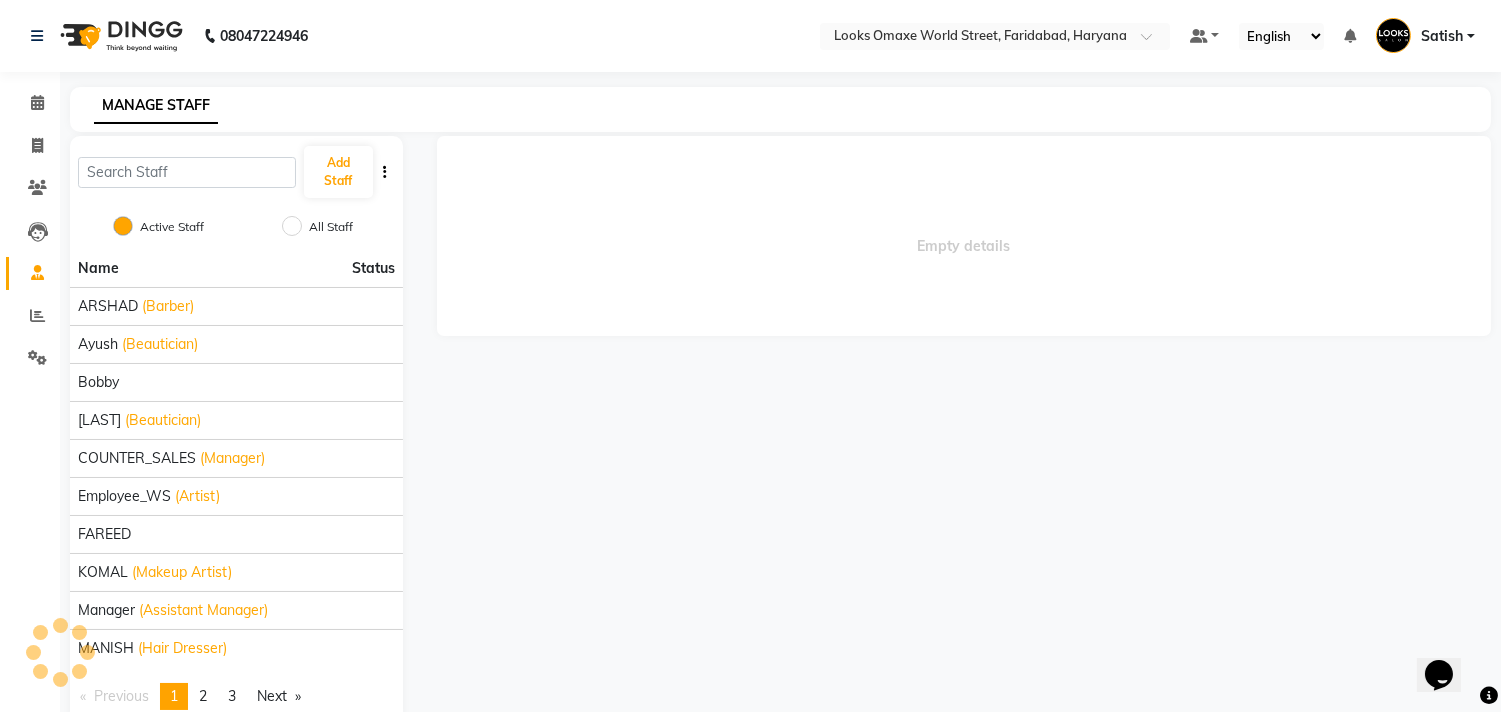 scroll, scrollTop: 0, scrollLeft: 0, axis: both 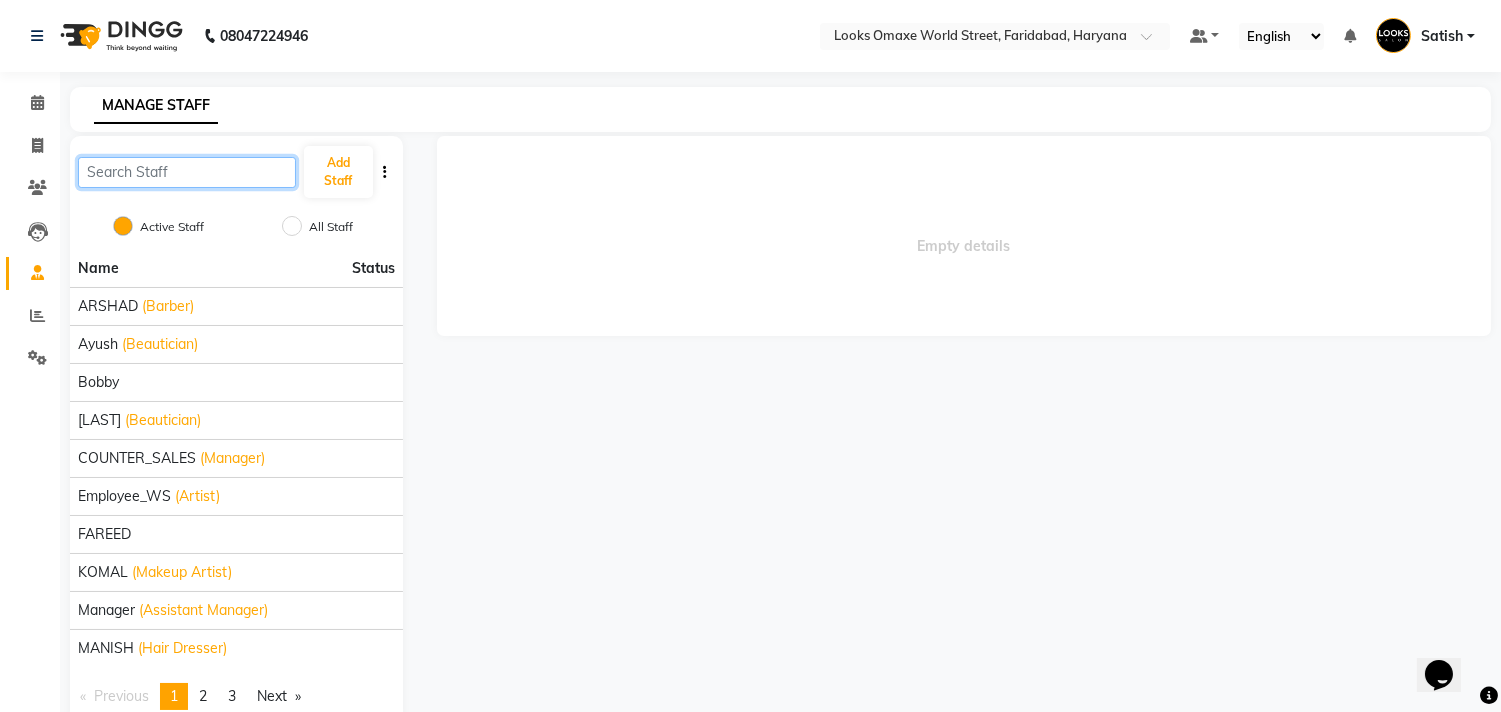 click 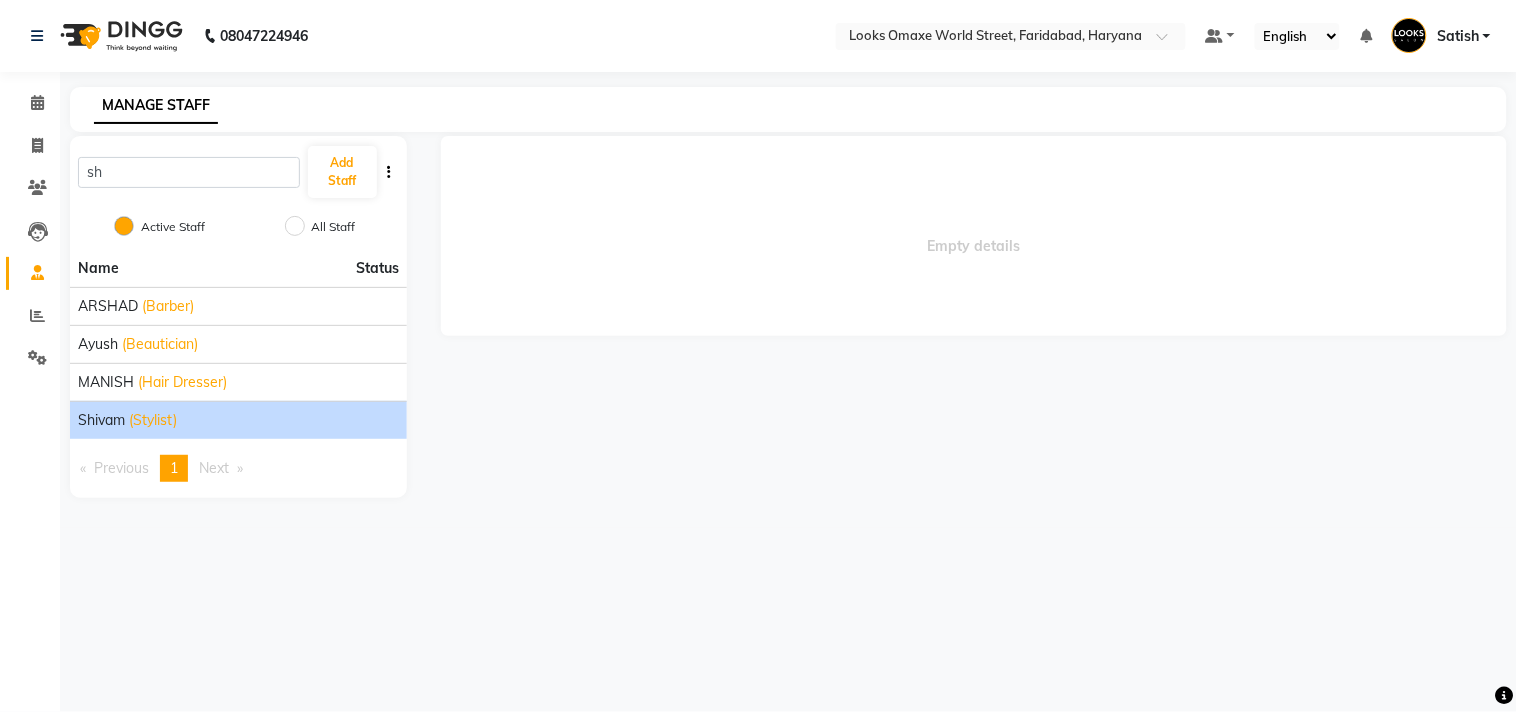 click on "(Stylist)" 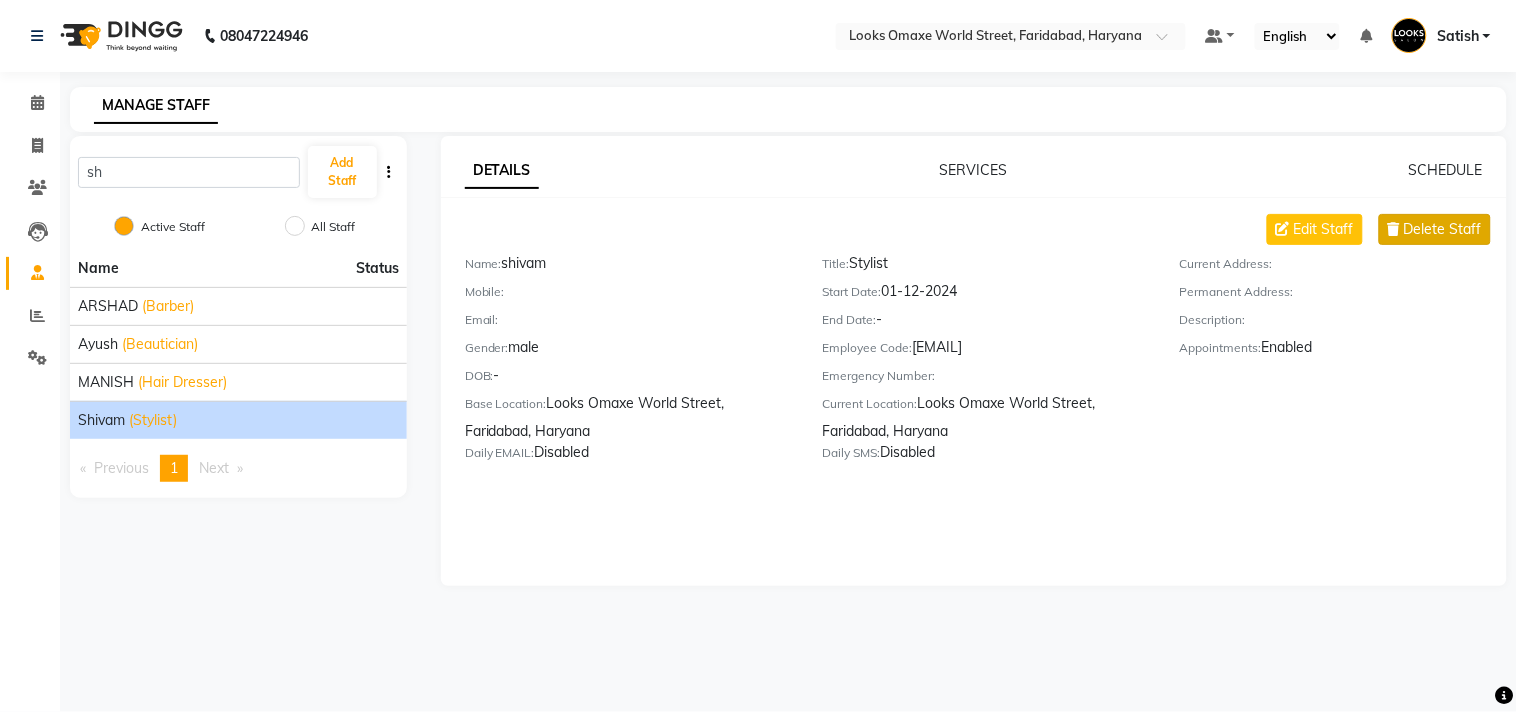 click on "Delete Staff" 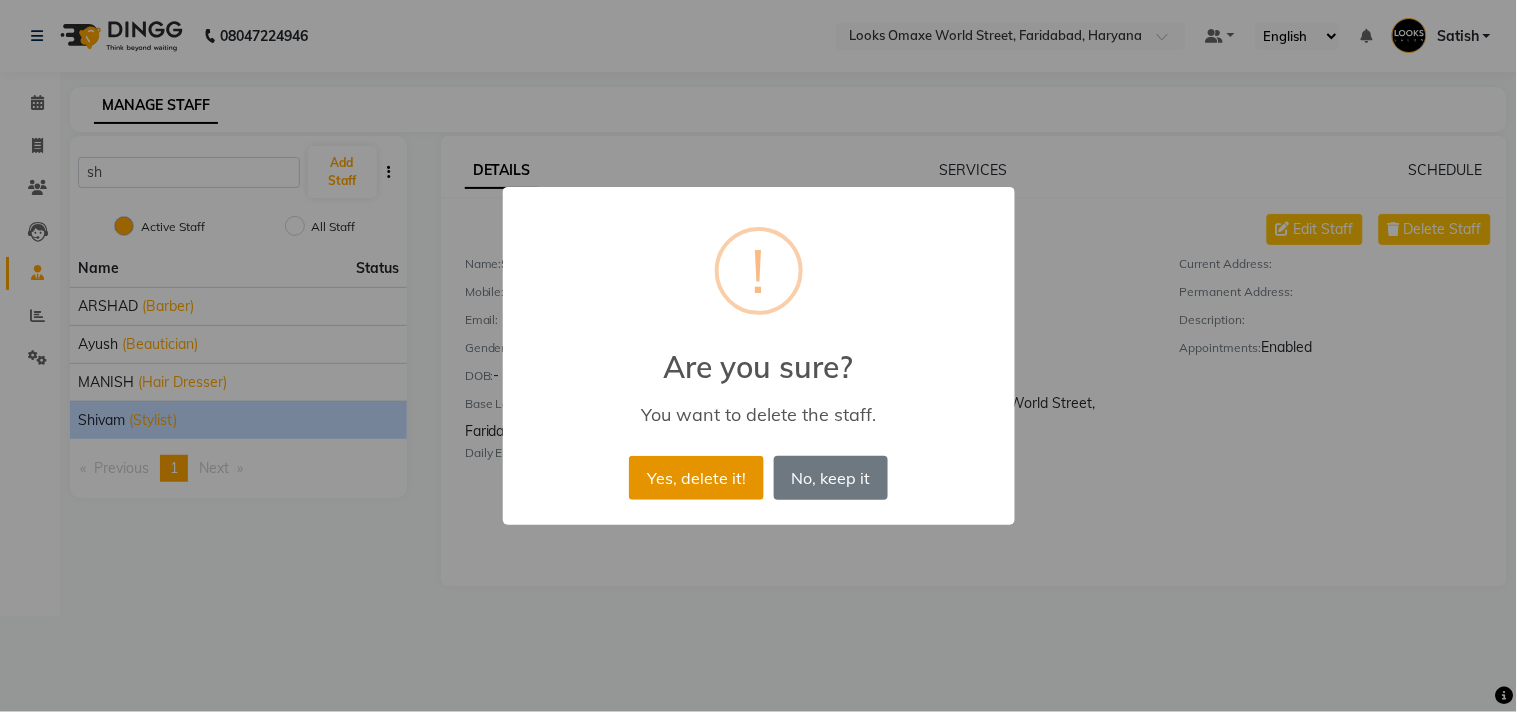 click on "Yes, delete it!" at bounding box center [696, 478] 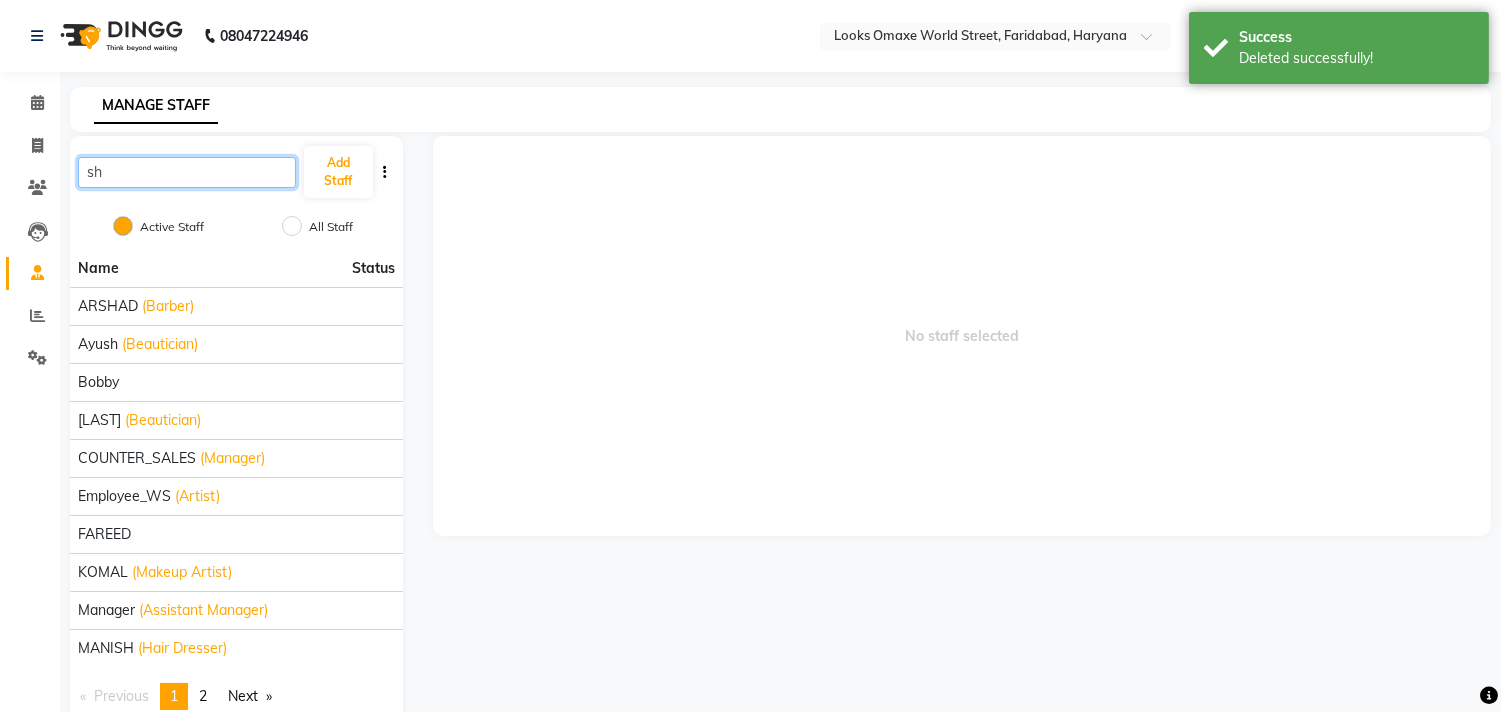 click on "sh" 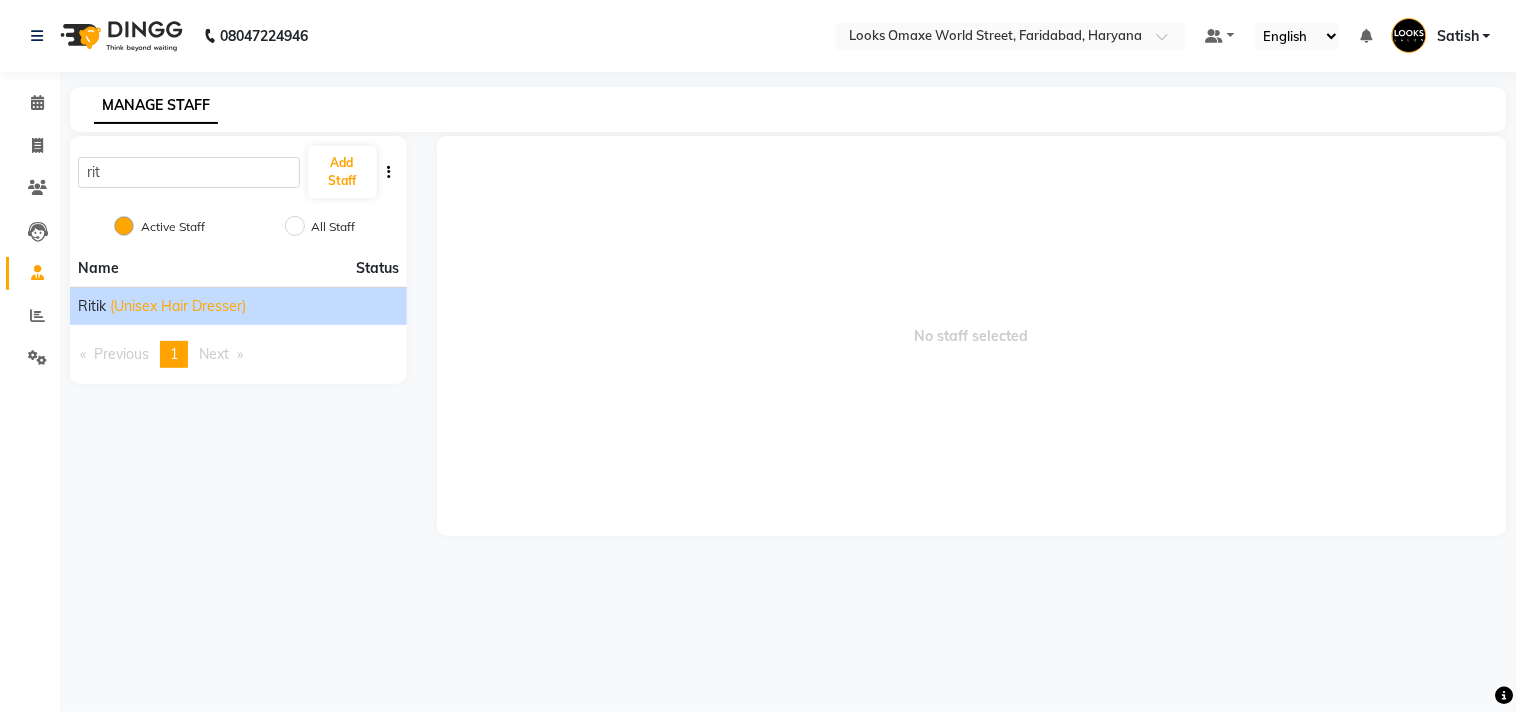 click on "(Unisex Hair Dresser)" 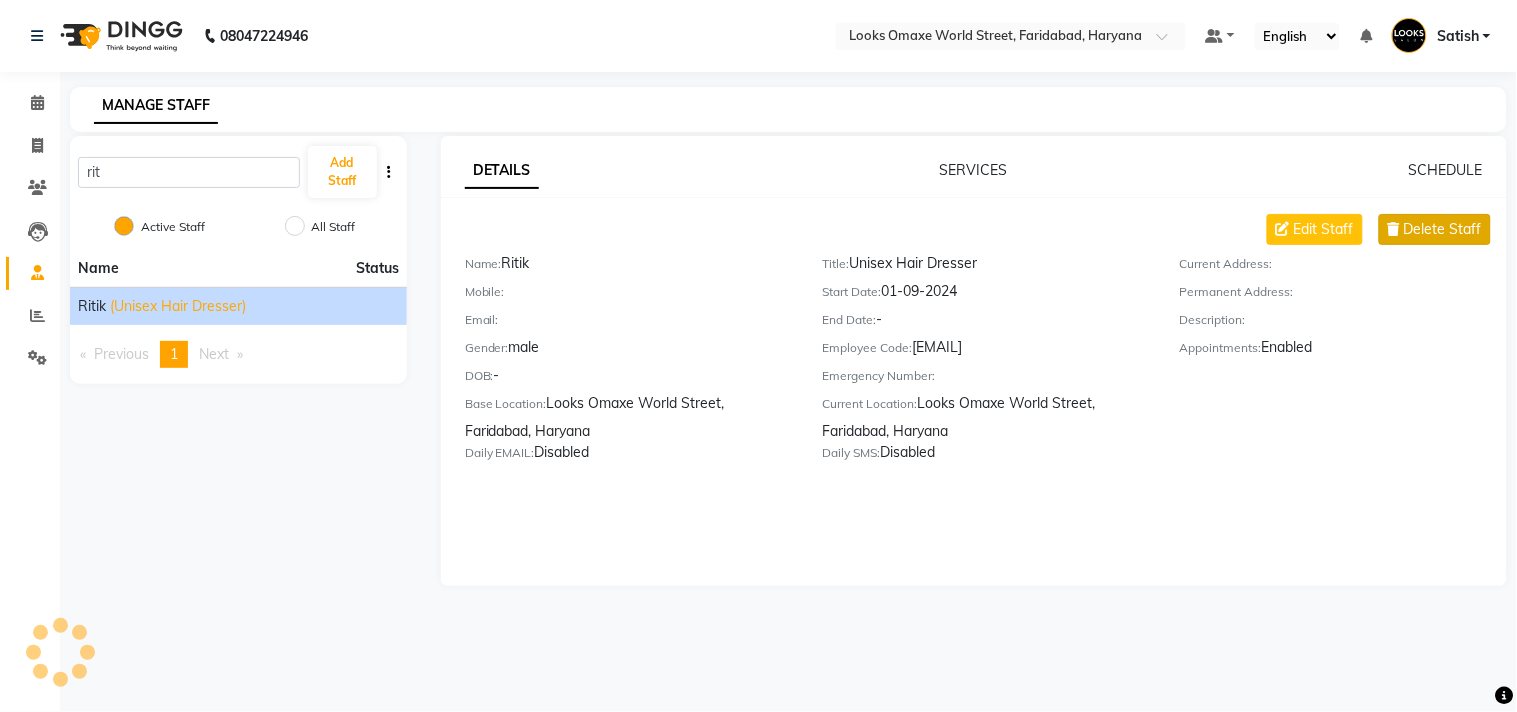 click on "Delete Staff" 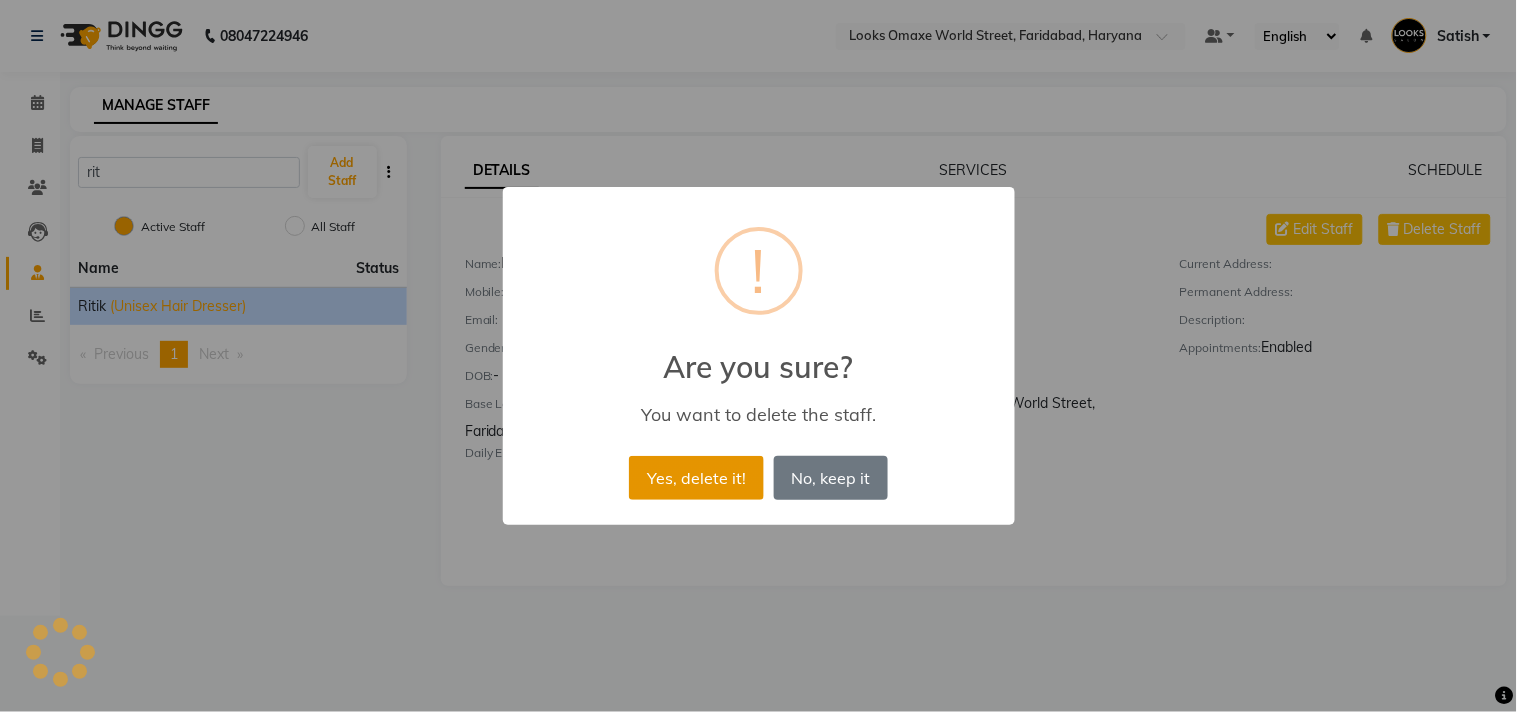 click on "Yes, delete it!" at bounding box center [696, 478] 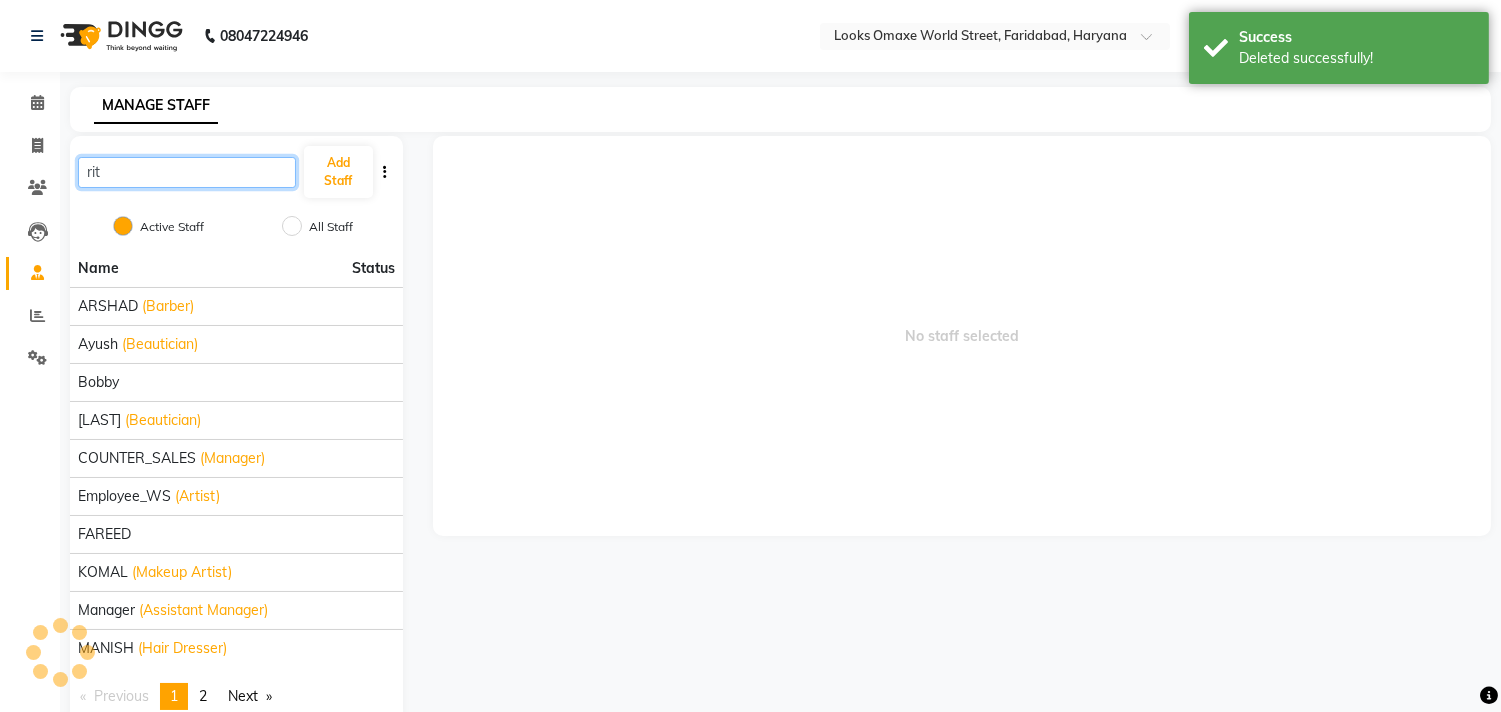 click on "rit" 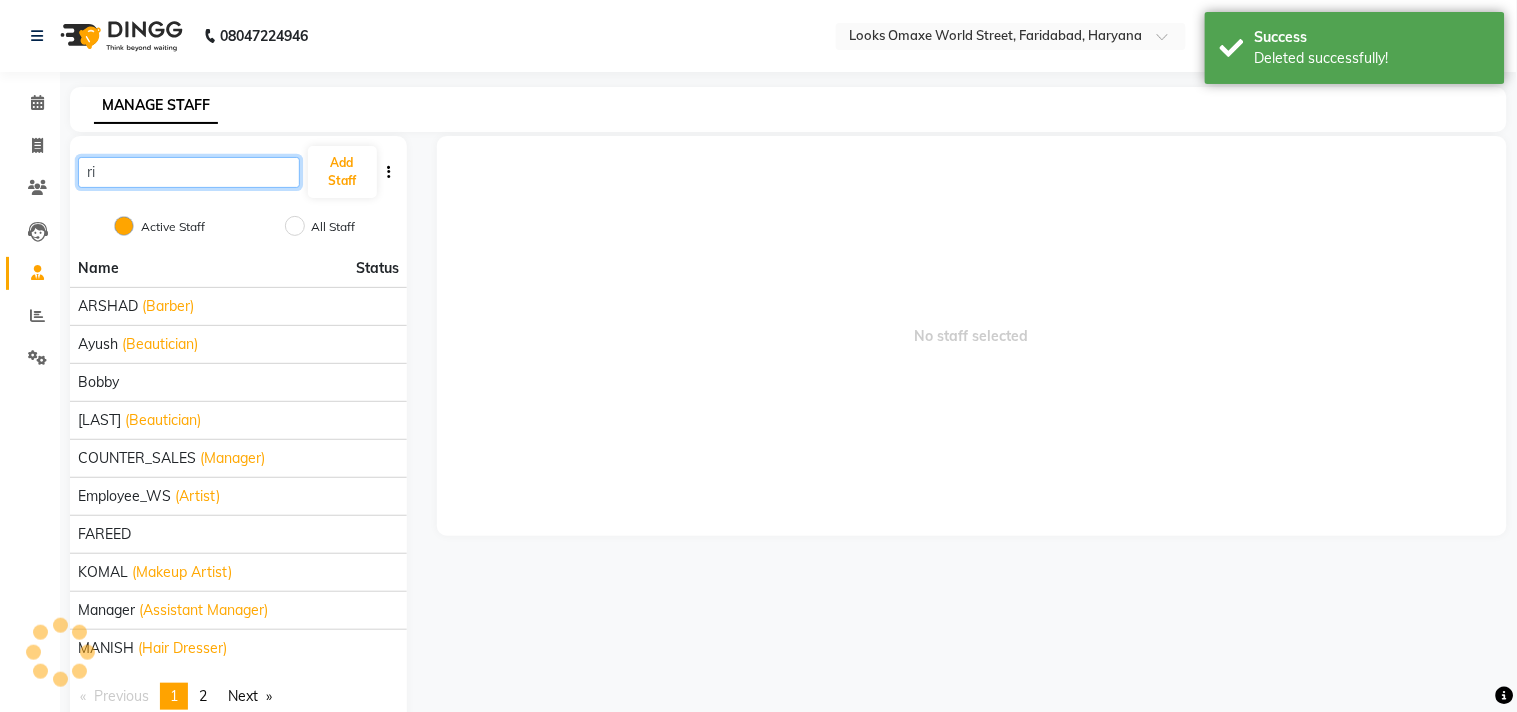 type on "r" 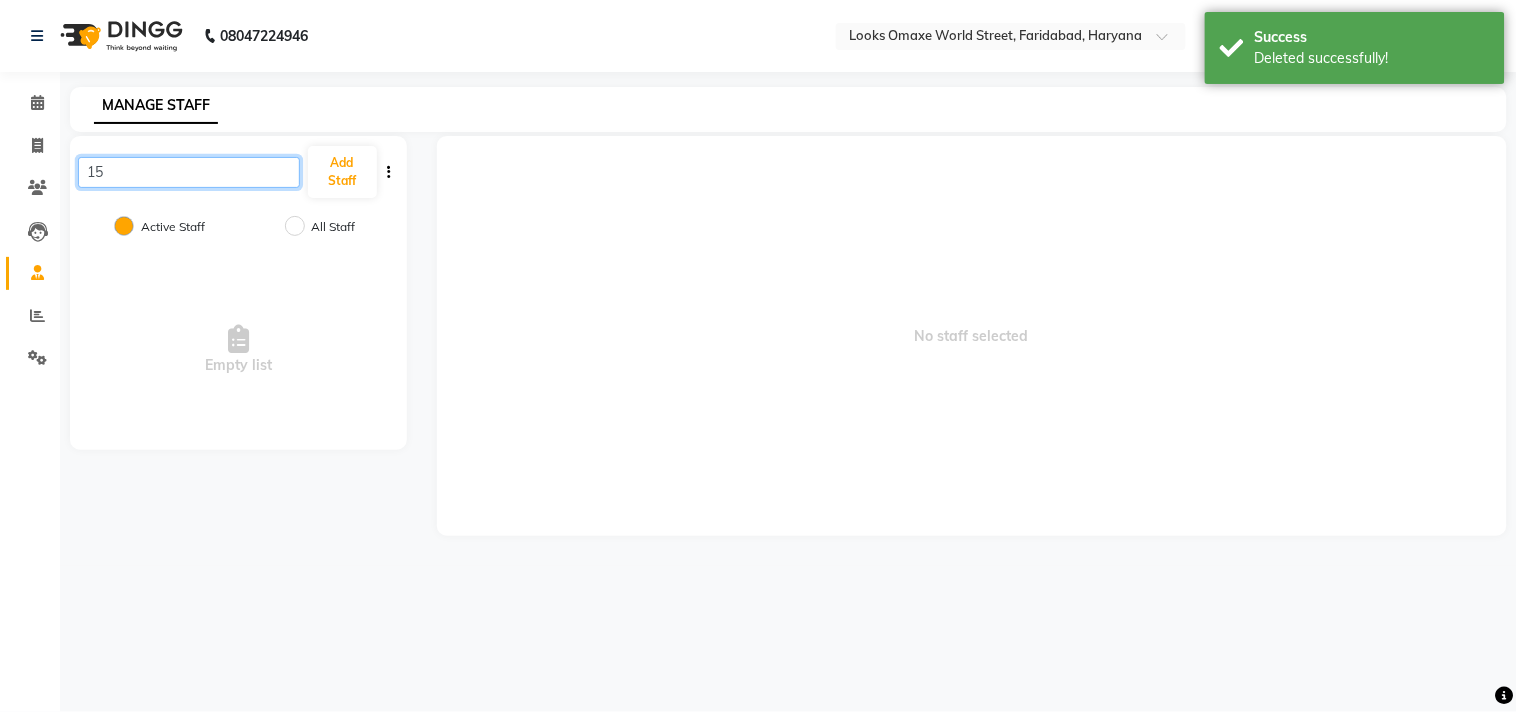type on "1" 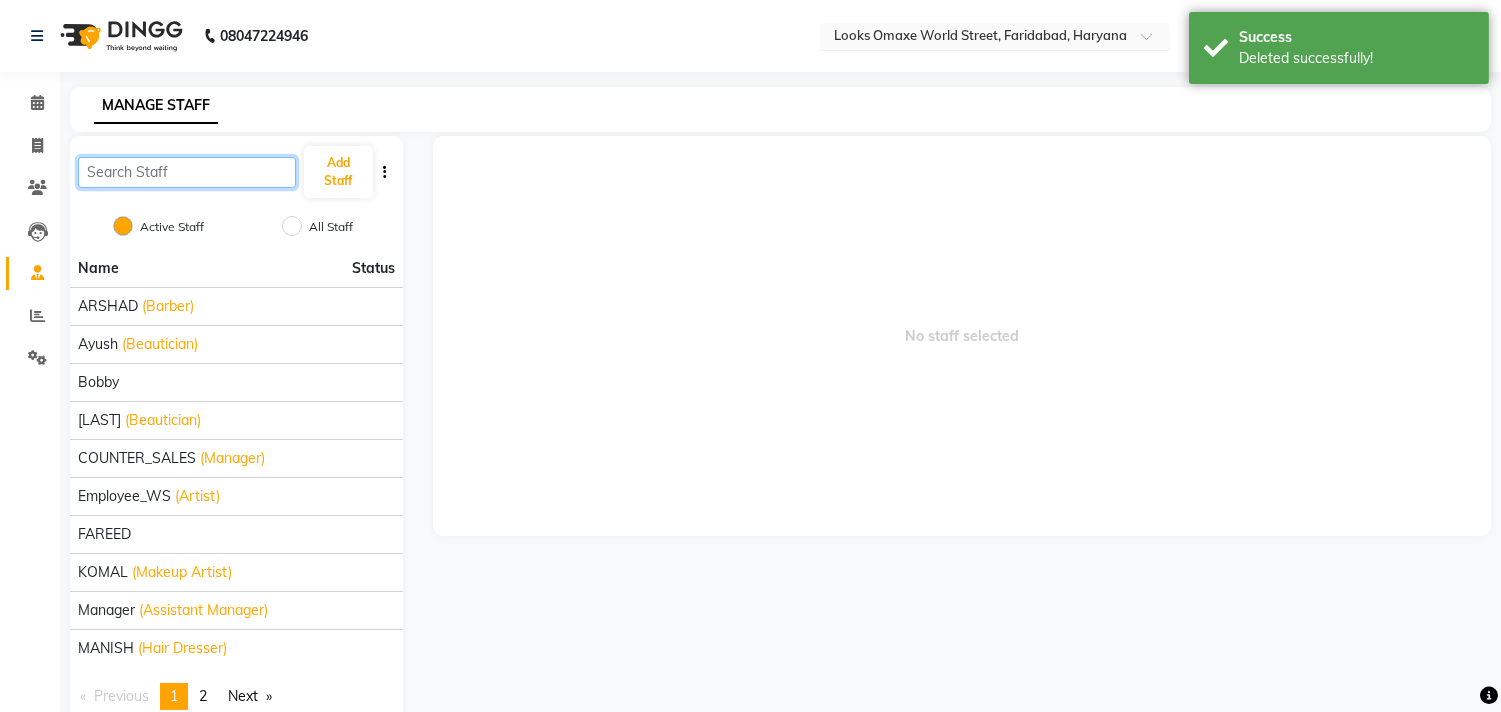 type 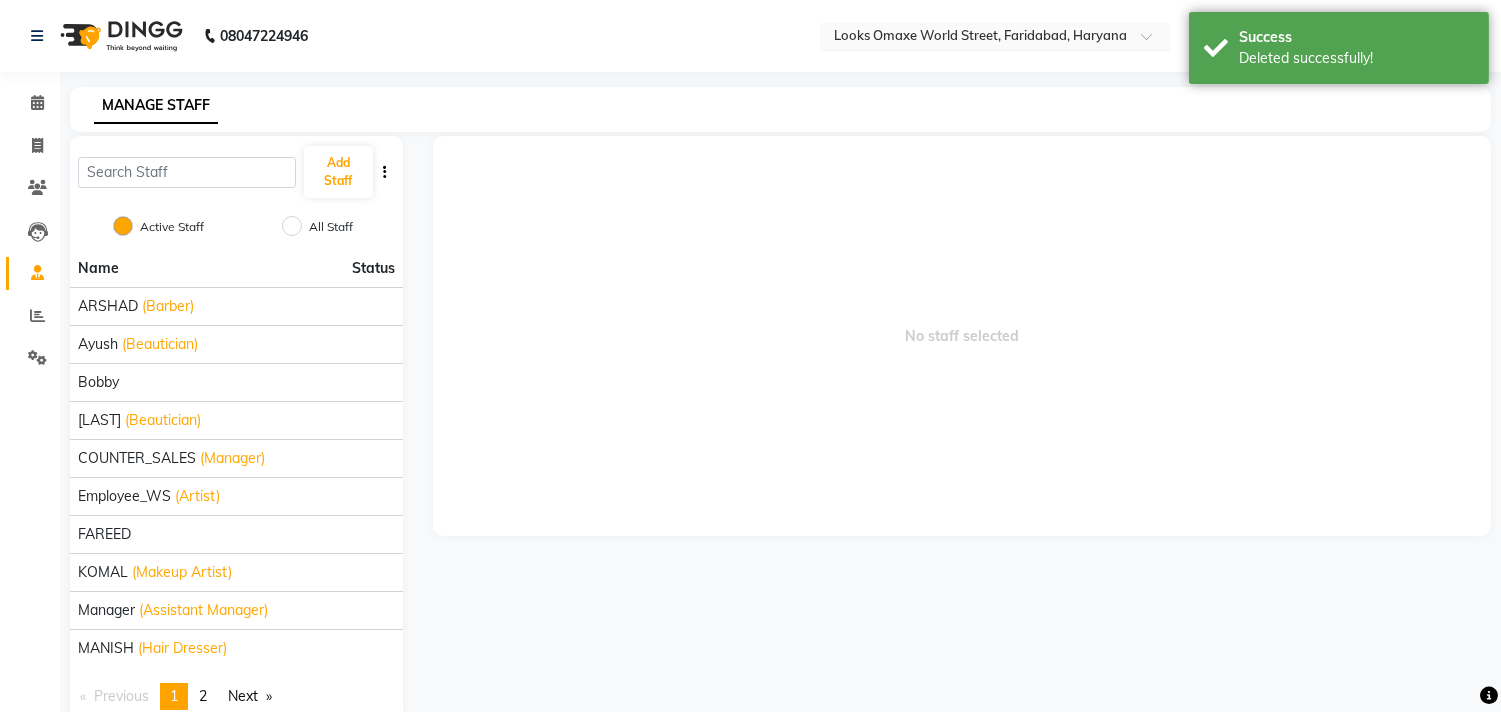 click at bounding box center (975, 38) 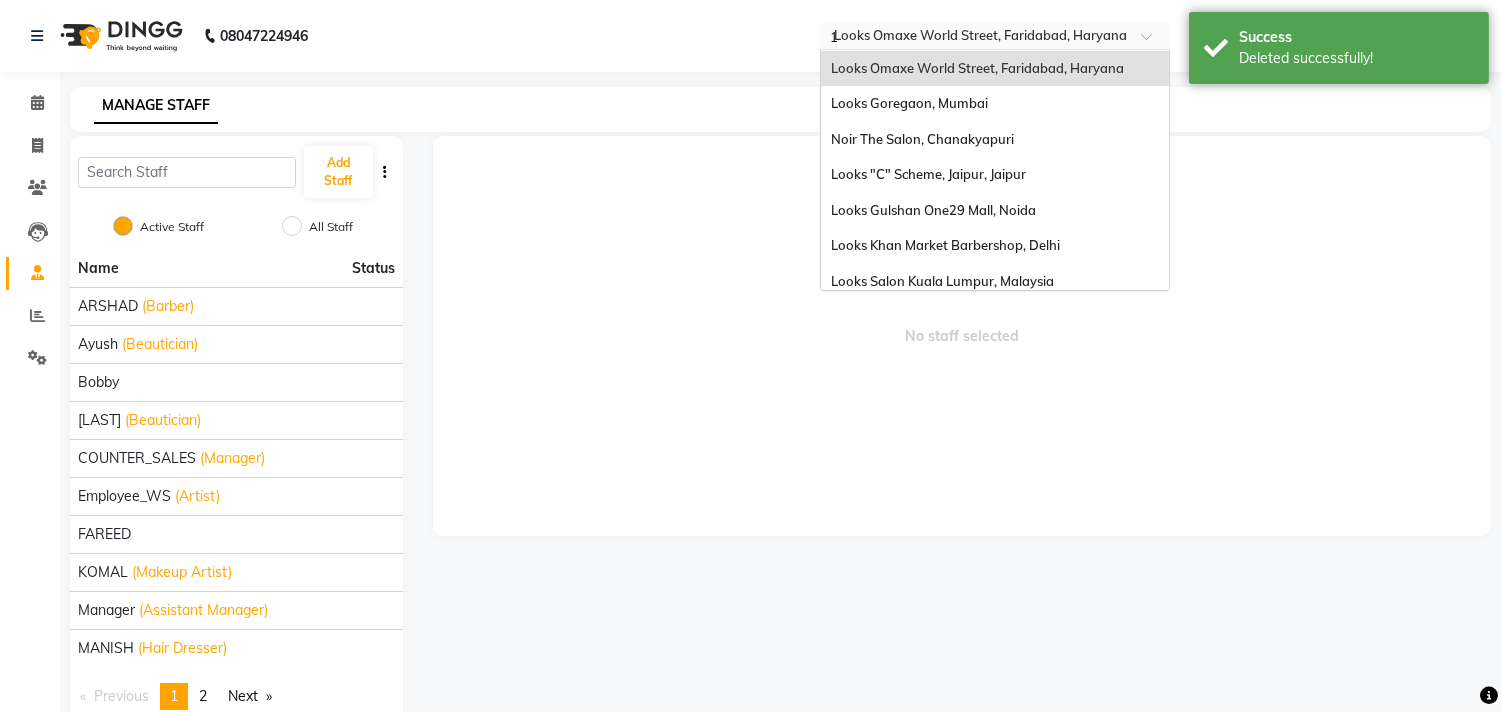scroll, scrollTop: 0, scrollLeft: 0, axis: both 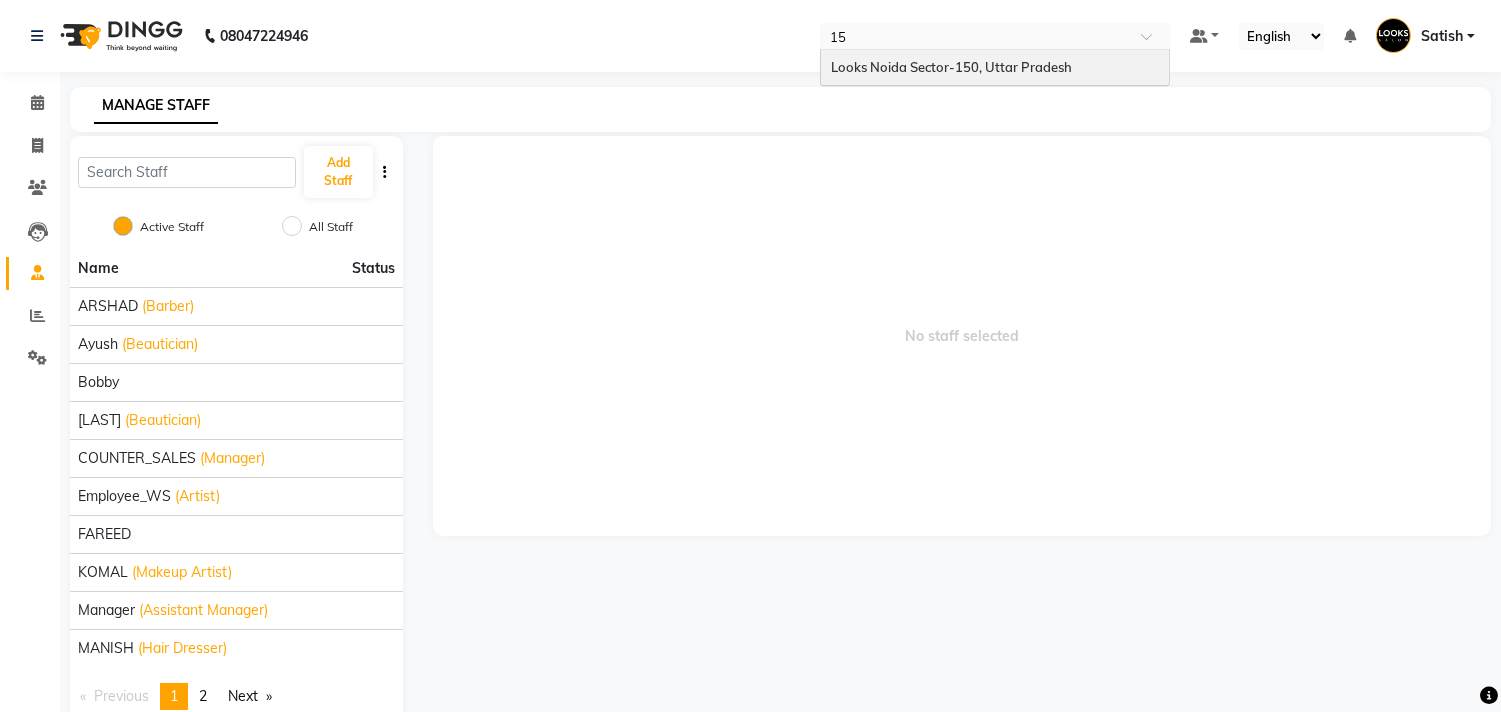 type on "150" 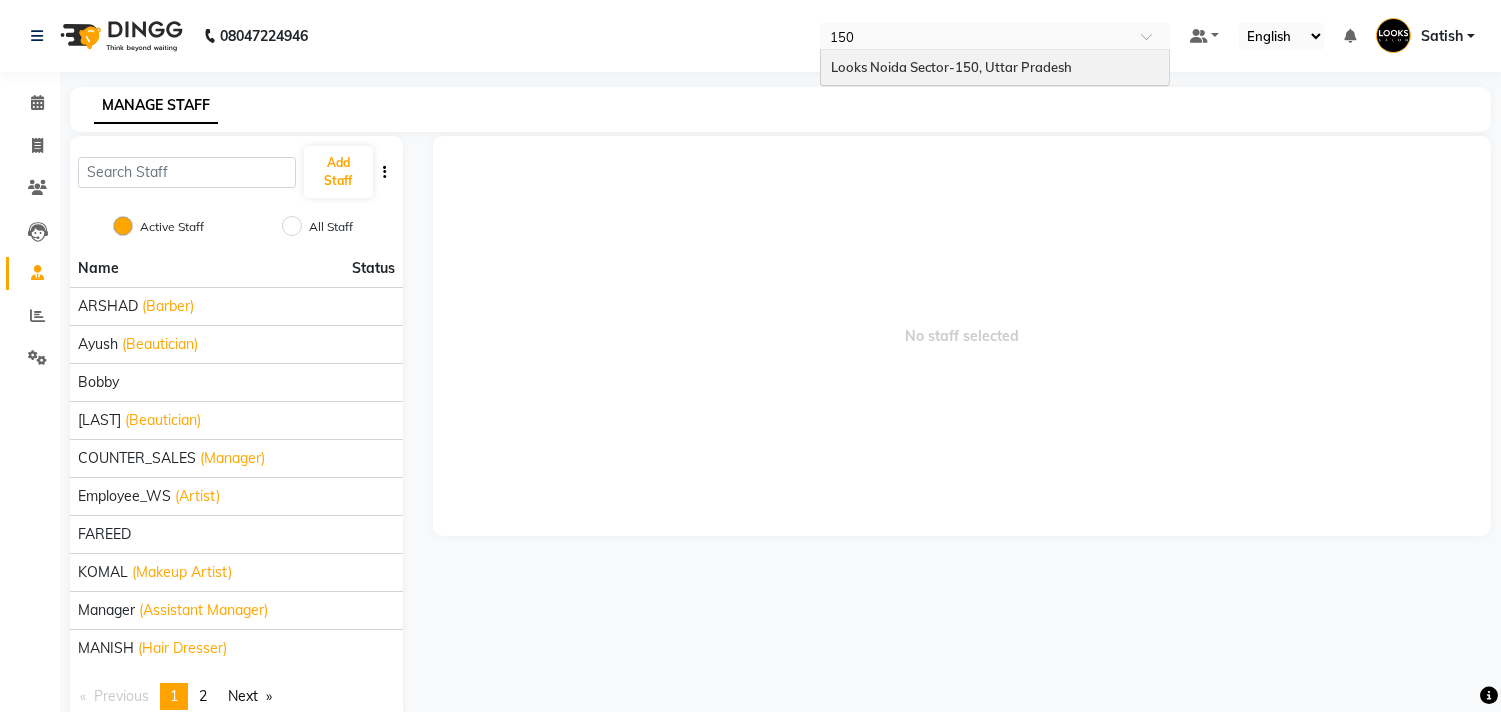 click on "Looks Noida Sector-150, Uttar Pradesh" at bounding box center [951, 67] 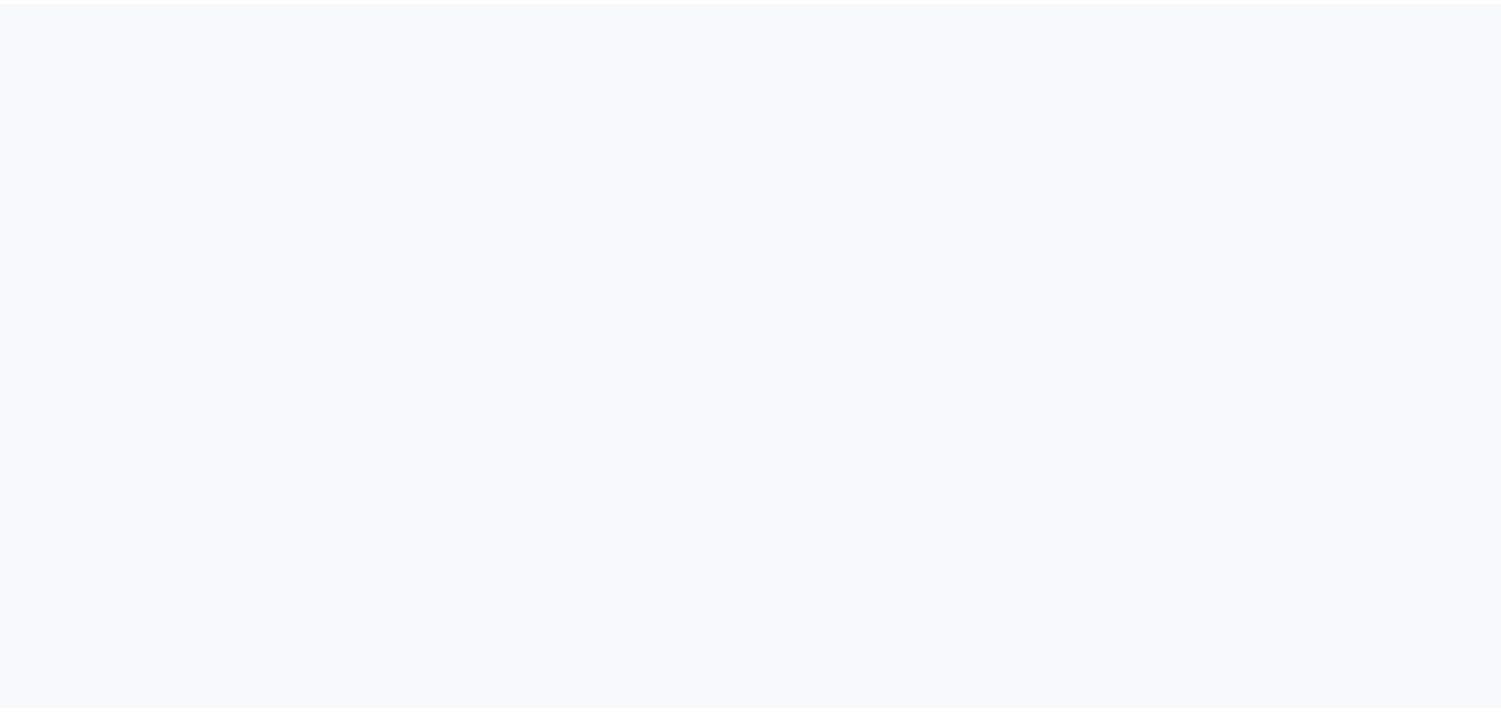 scroll, scrollTop: 0, scrollLeft: 0, axis: both 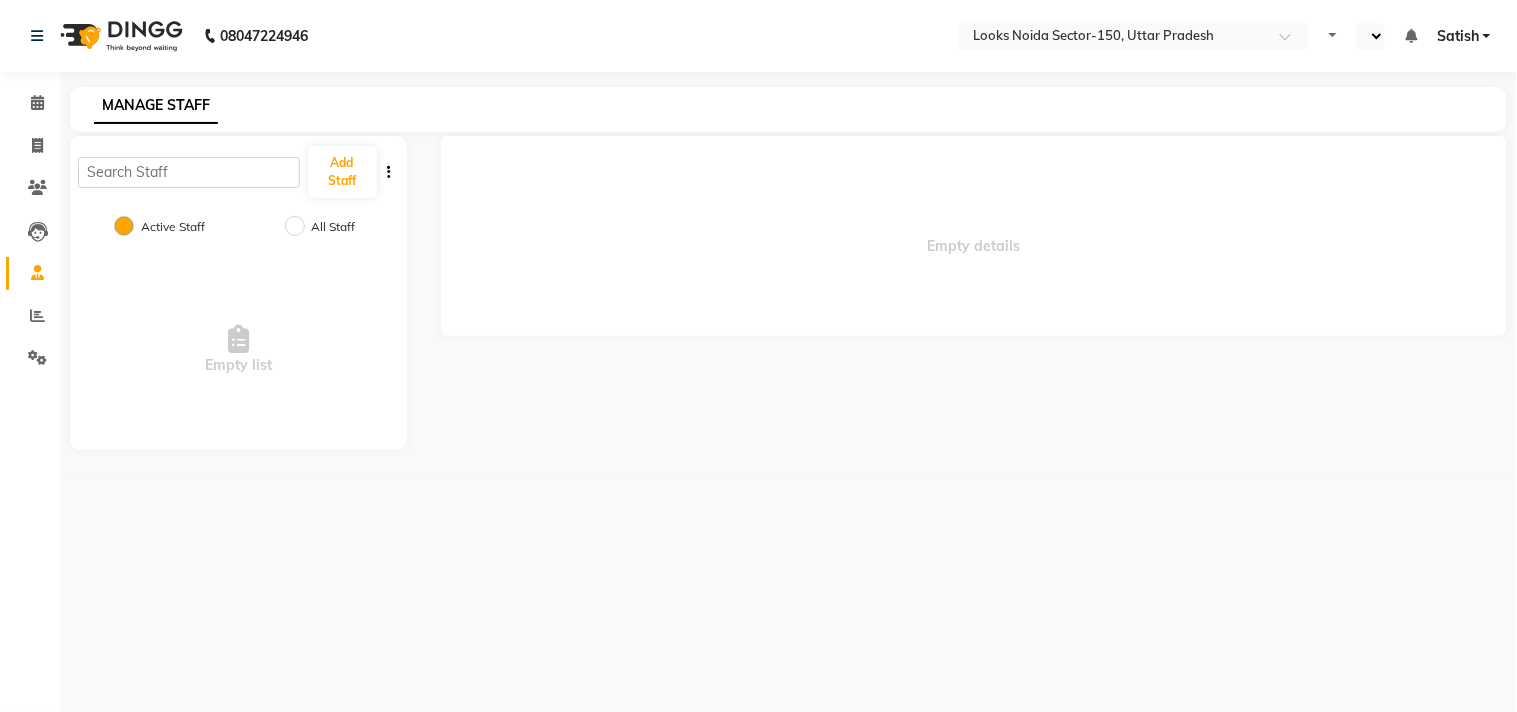 select on "en" 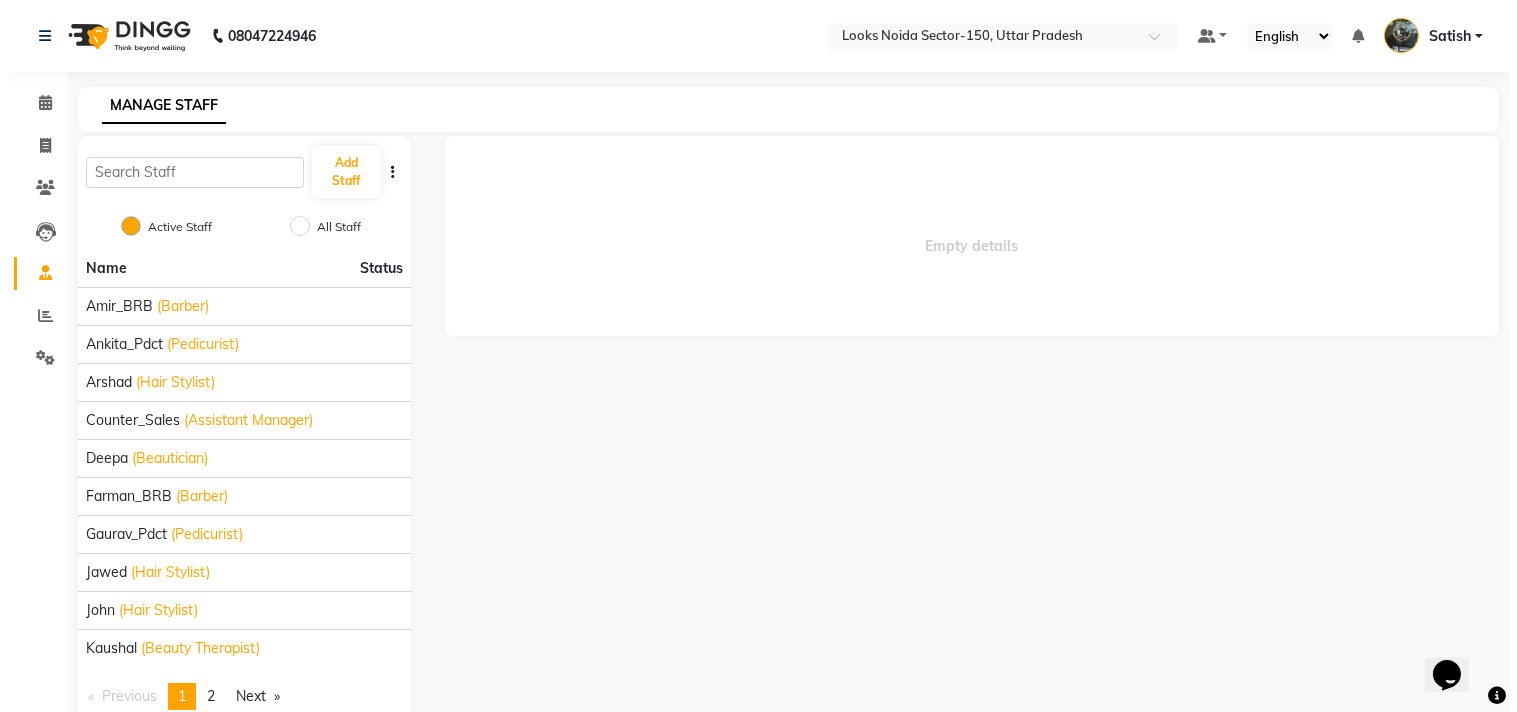 scroll, scrollTop: 0, scrollLeft: 0, axis: both 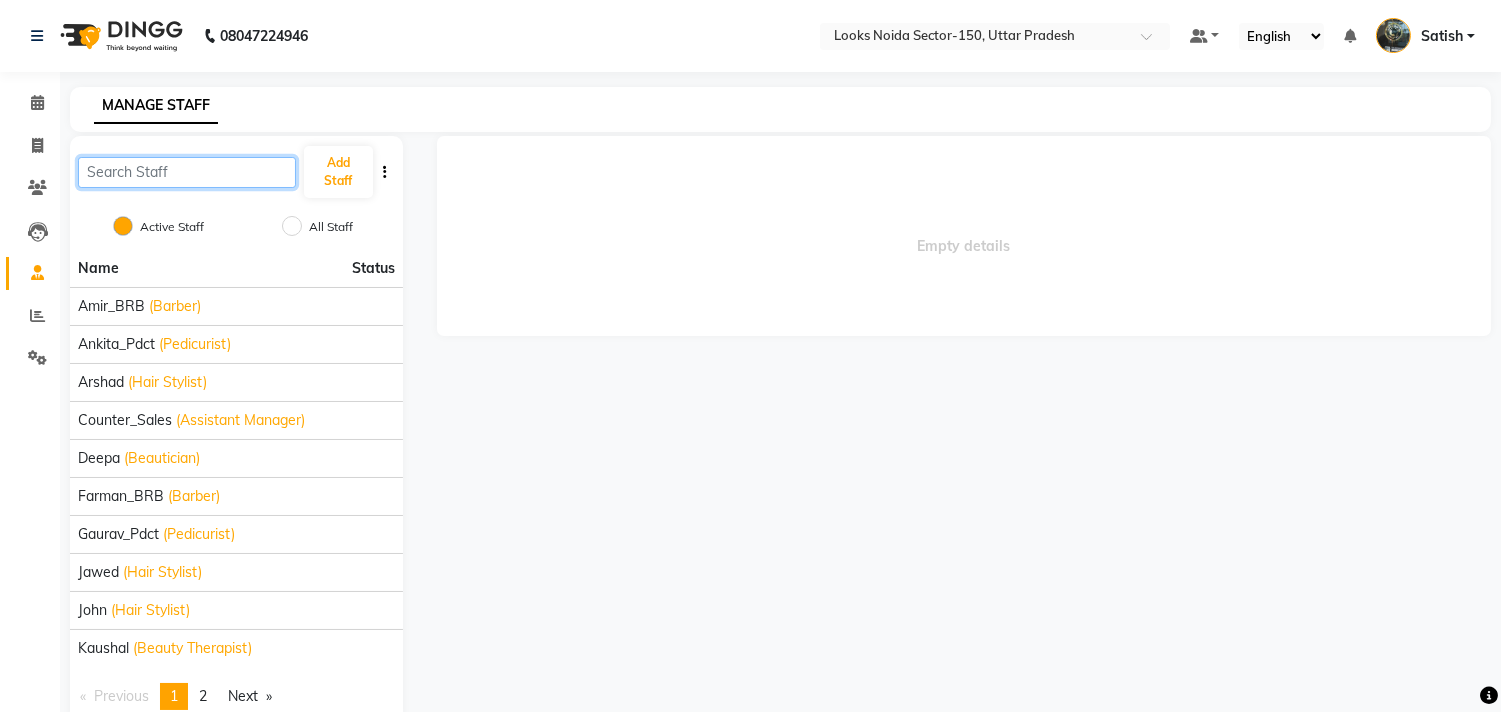 click 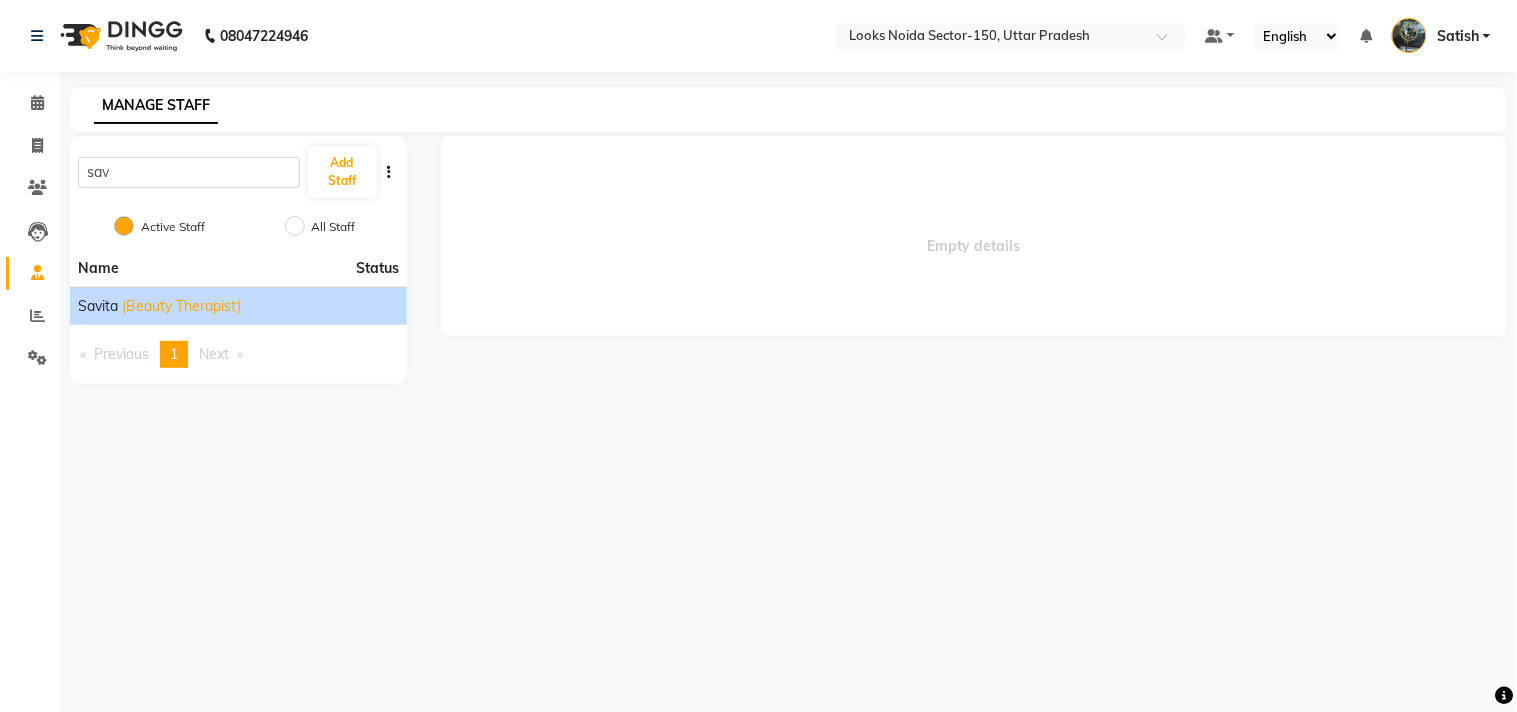 click on "(Beauty Therapist)" 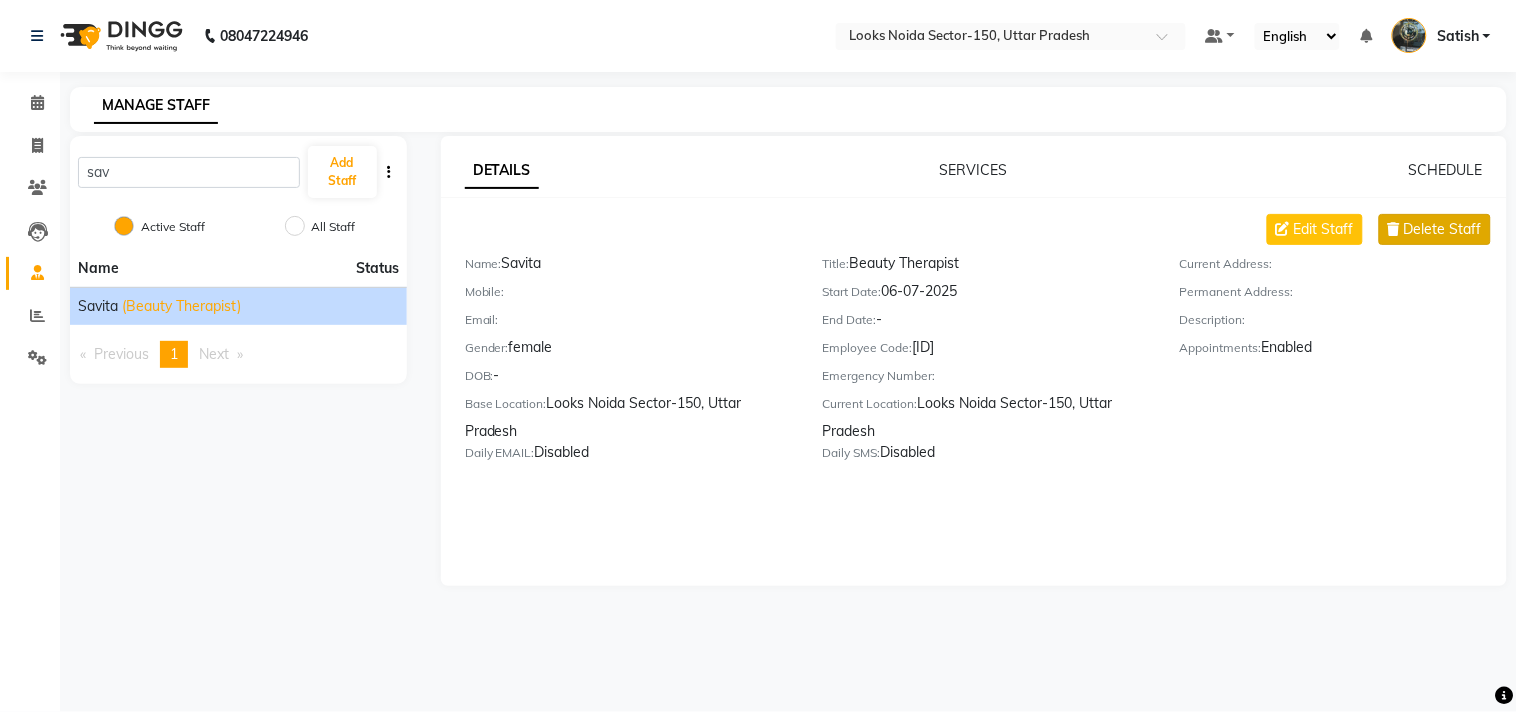 click on "Delete Staff" 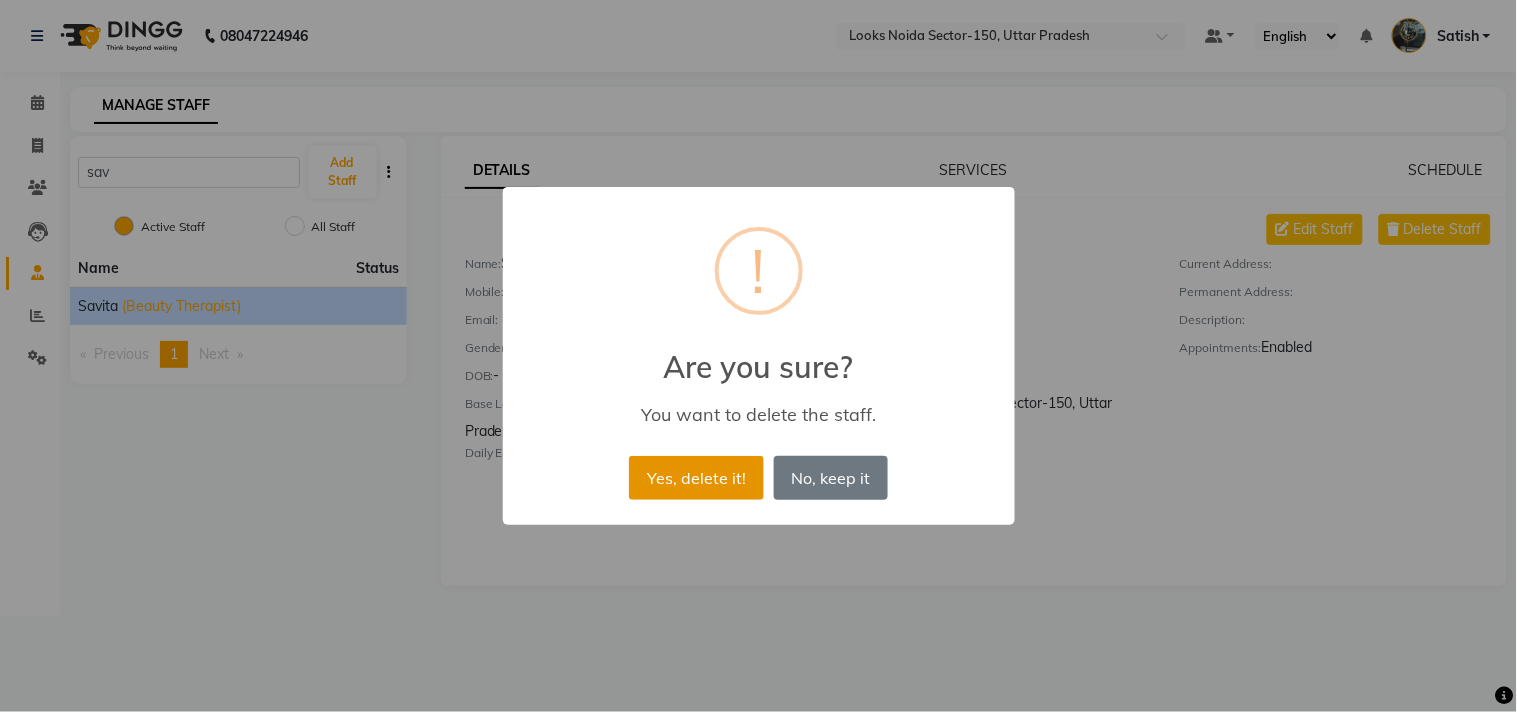 click on "Yes, delete it!" at bounding box center [696, 478] 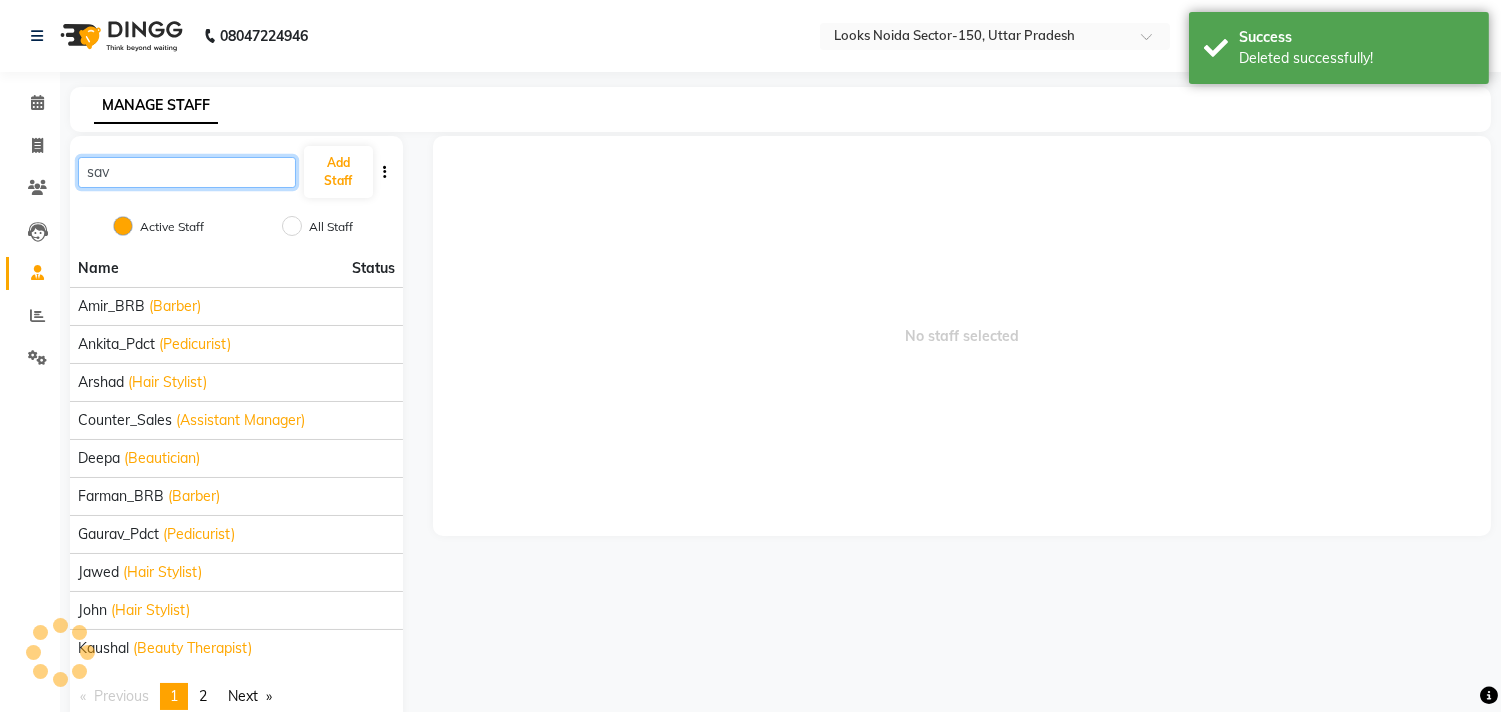 click on "sav" 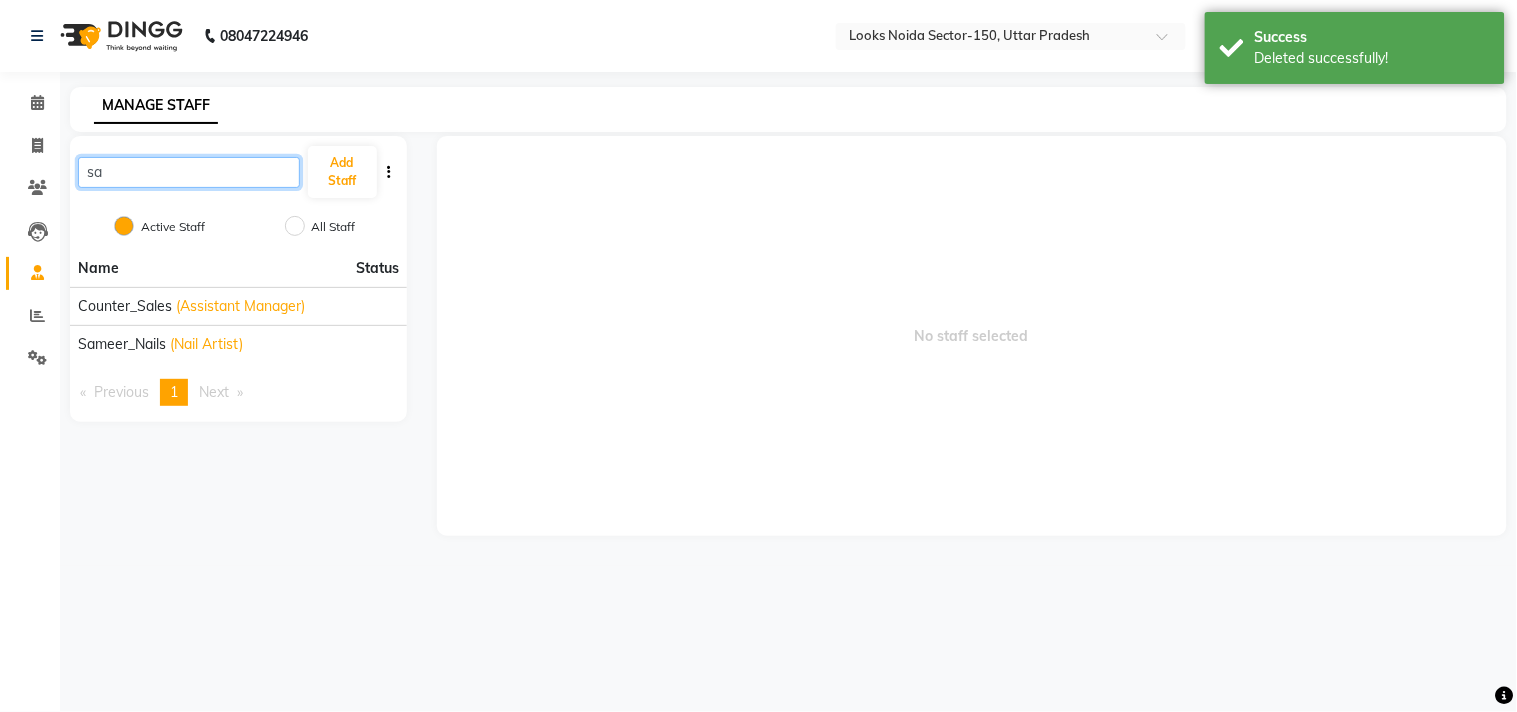 type on "s" 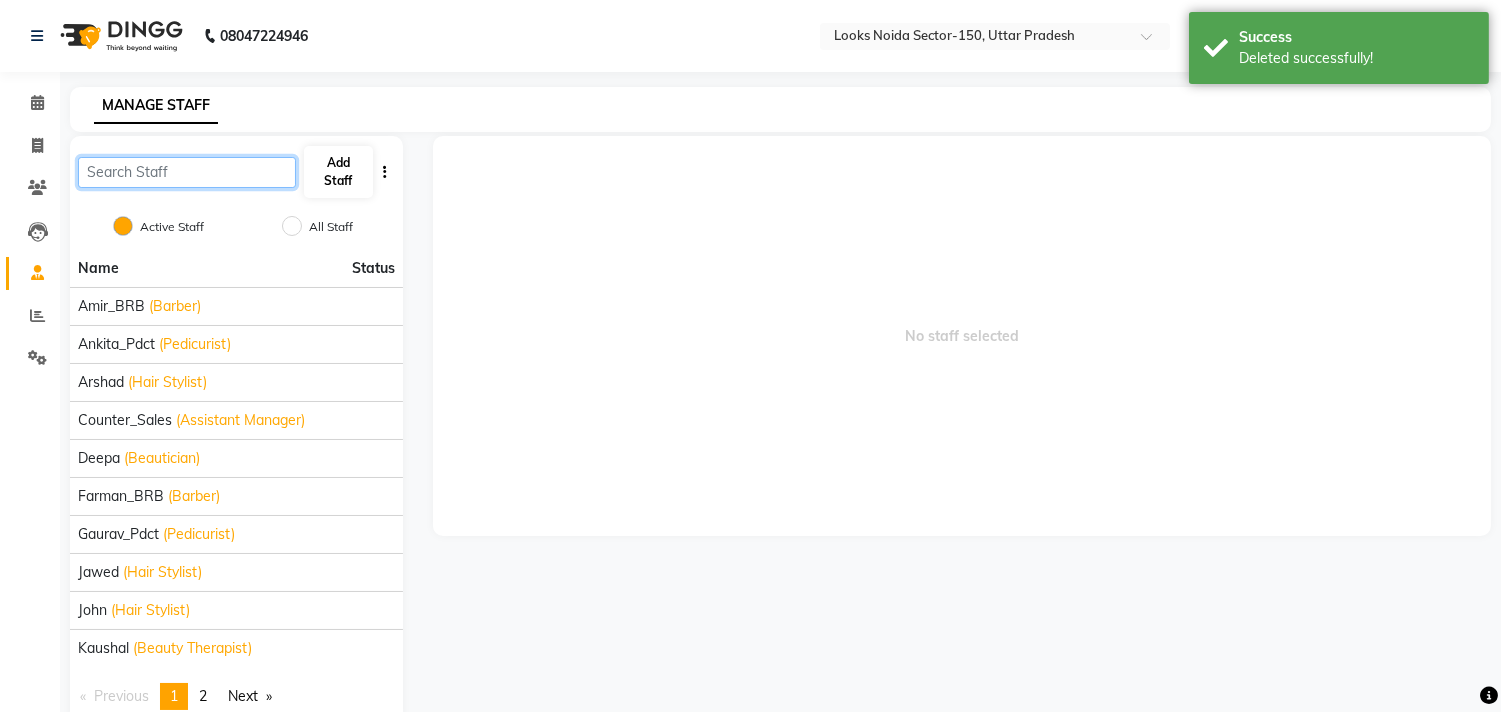 type 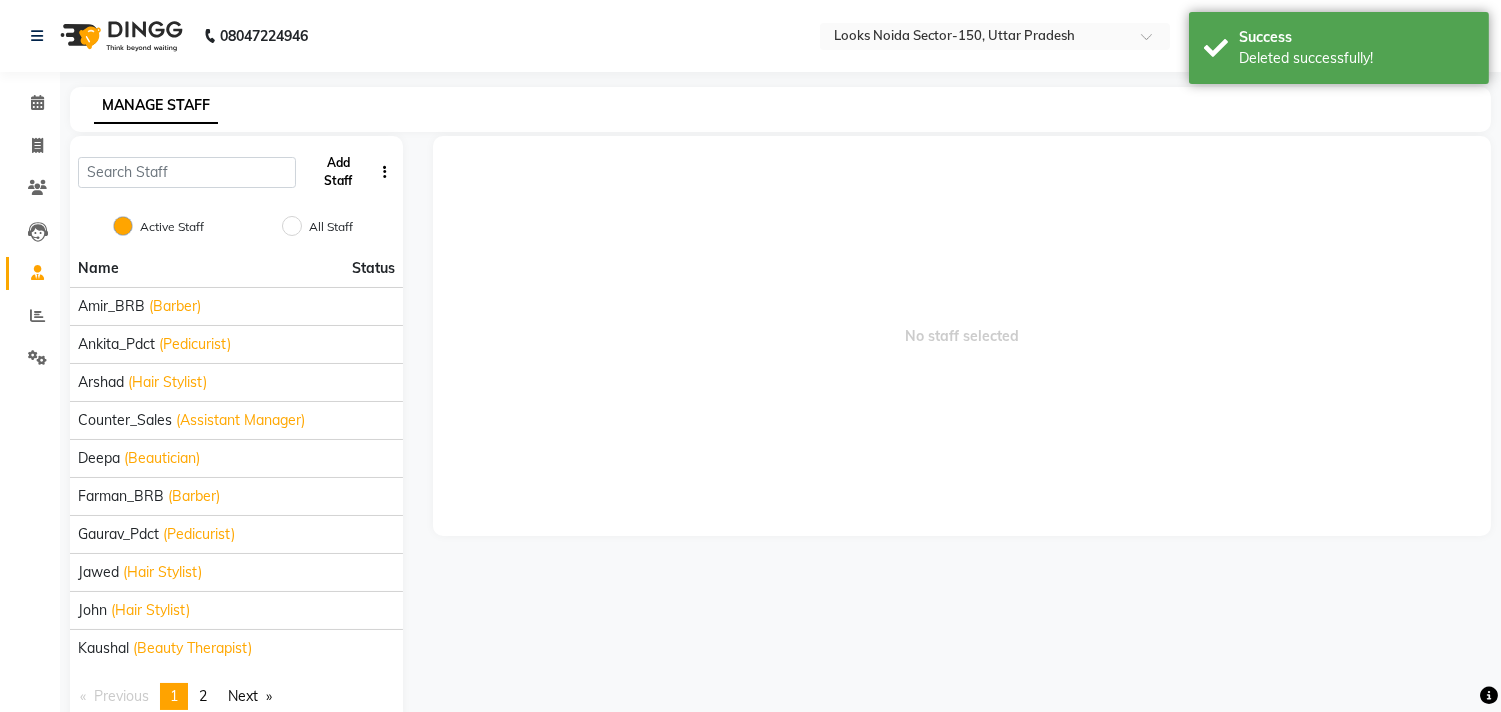 click on "Add Staff" 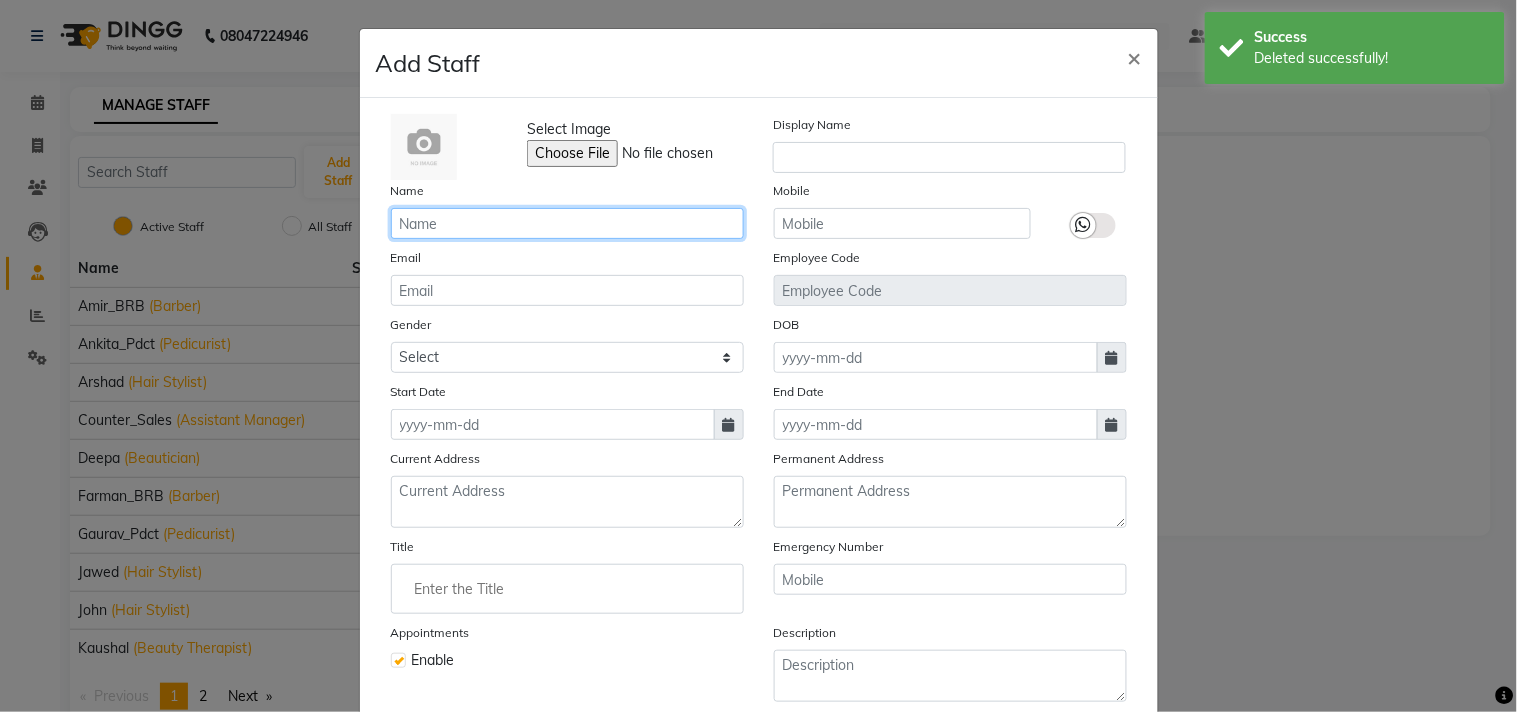 click 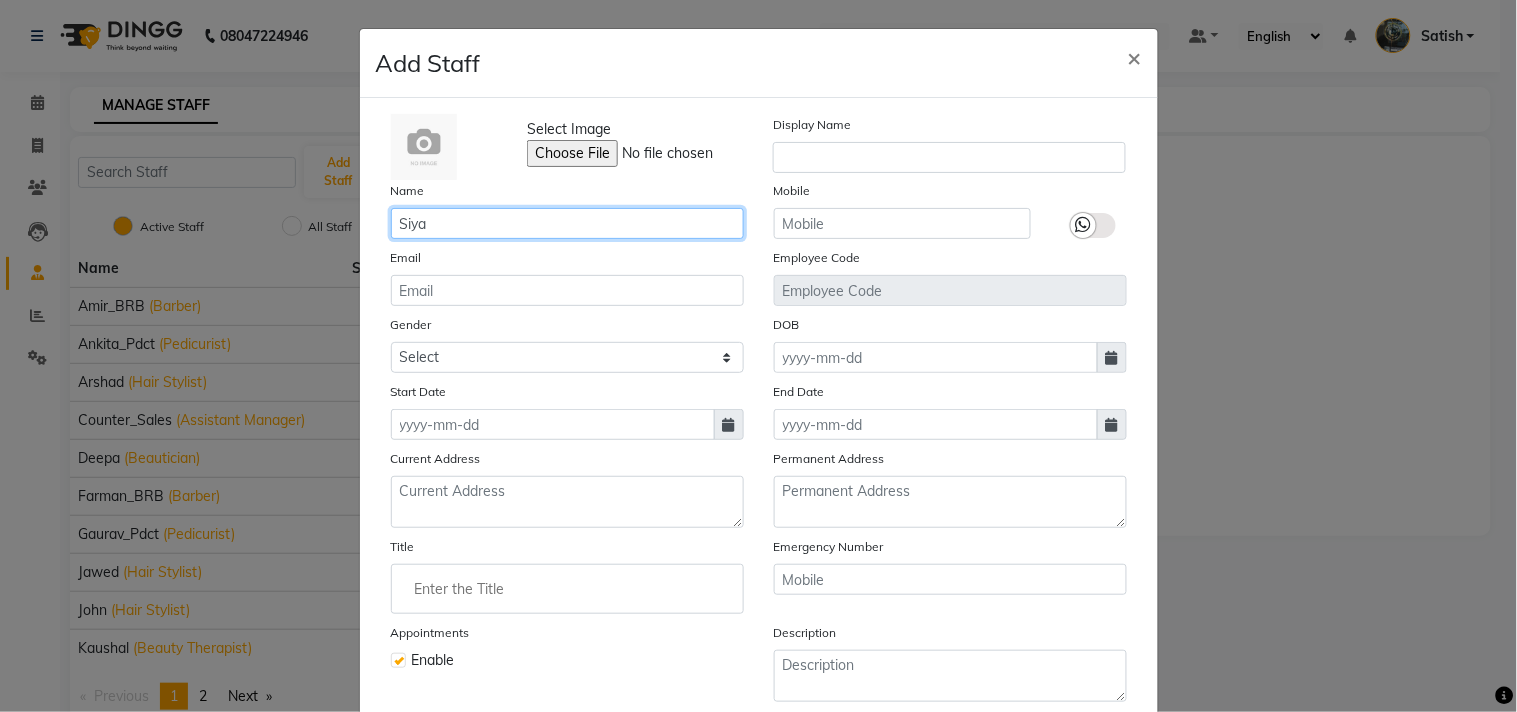 type on "Siya" 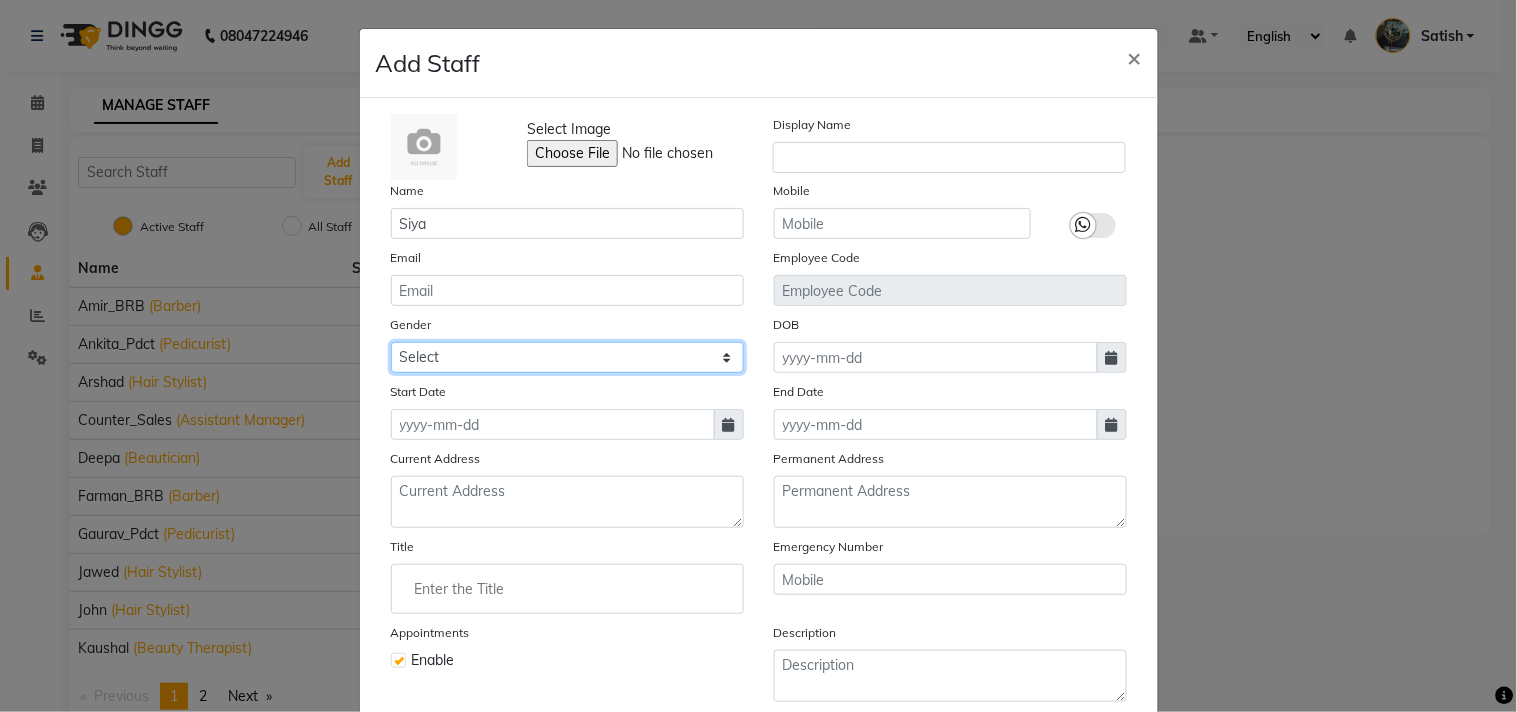 drag, startPoint x: 474, startPoint y: 354, endPoint x: 474, endPoint y: 370, distance: 16 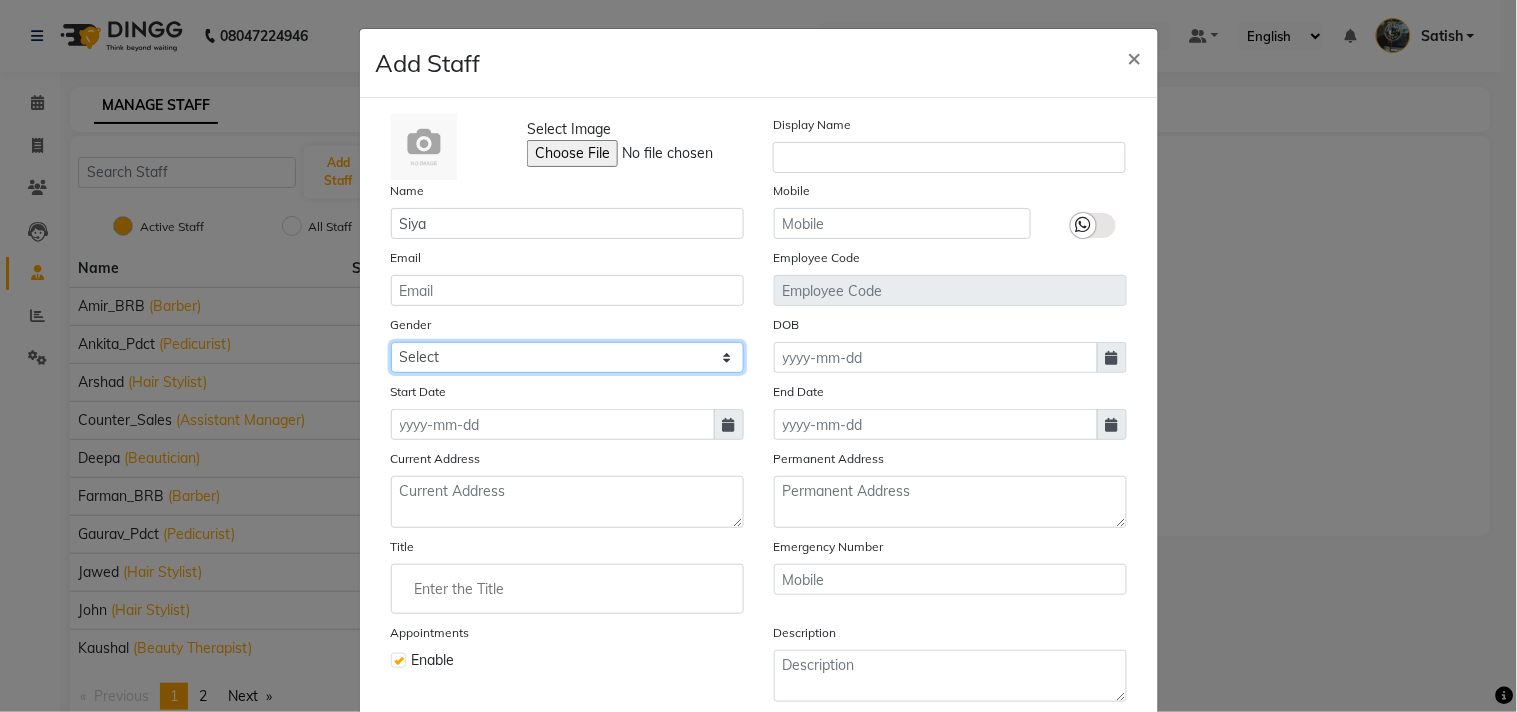 select on "female" 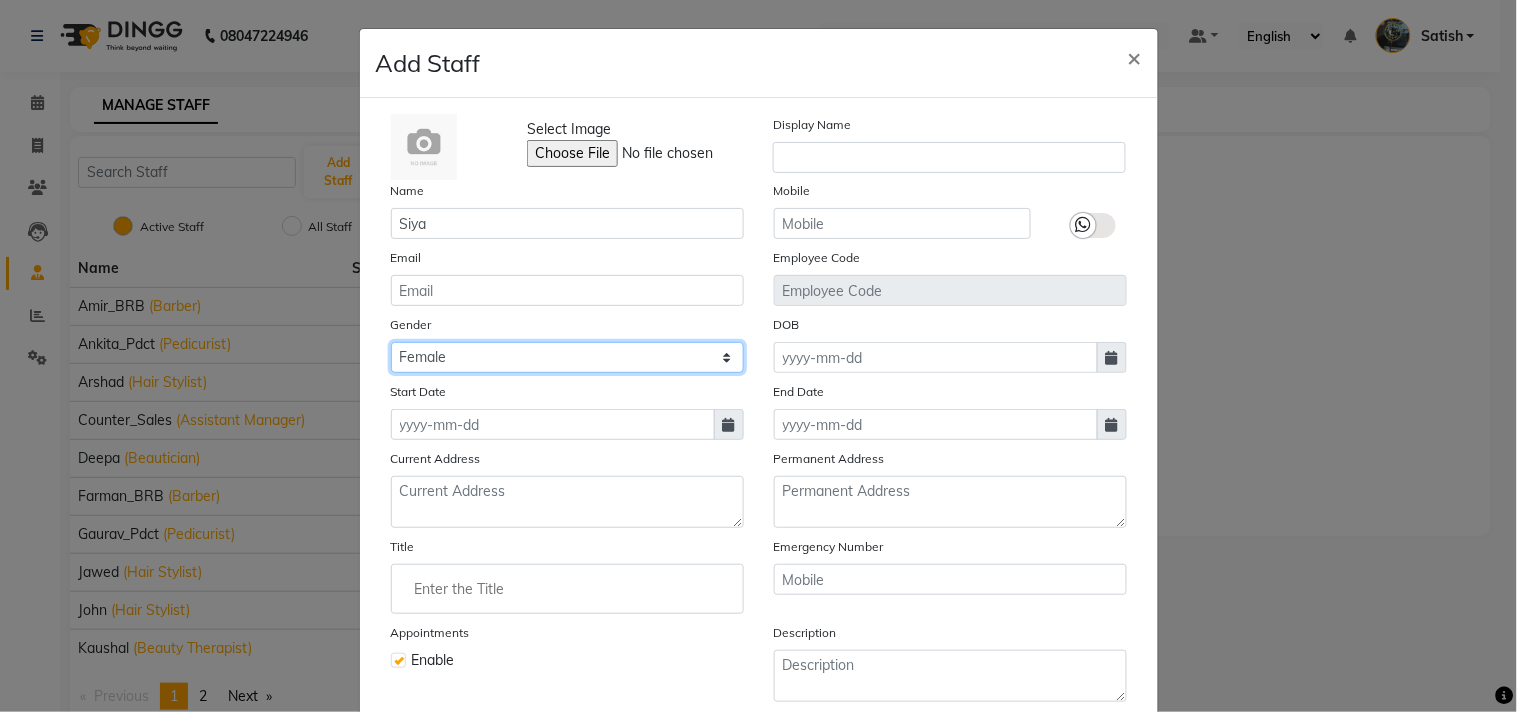 click on "Select Male Female Other Prefer Not To Say" 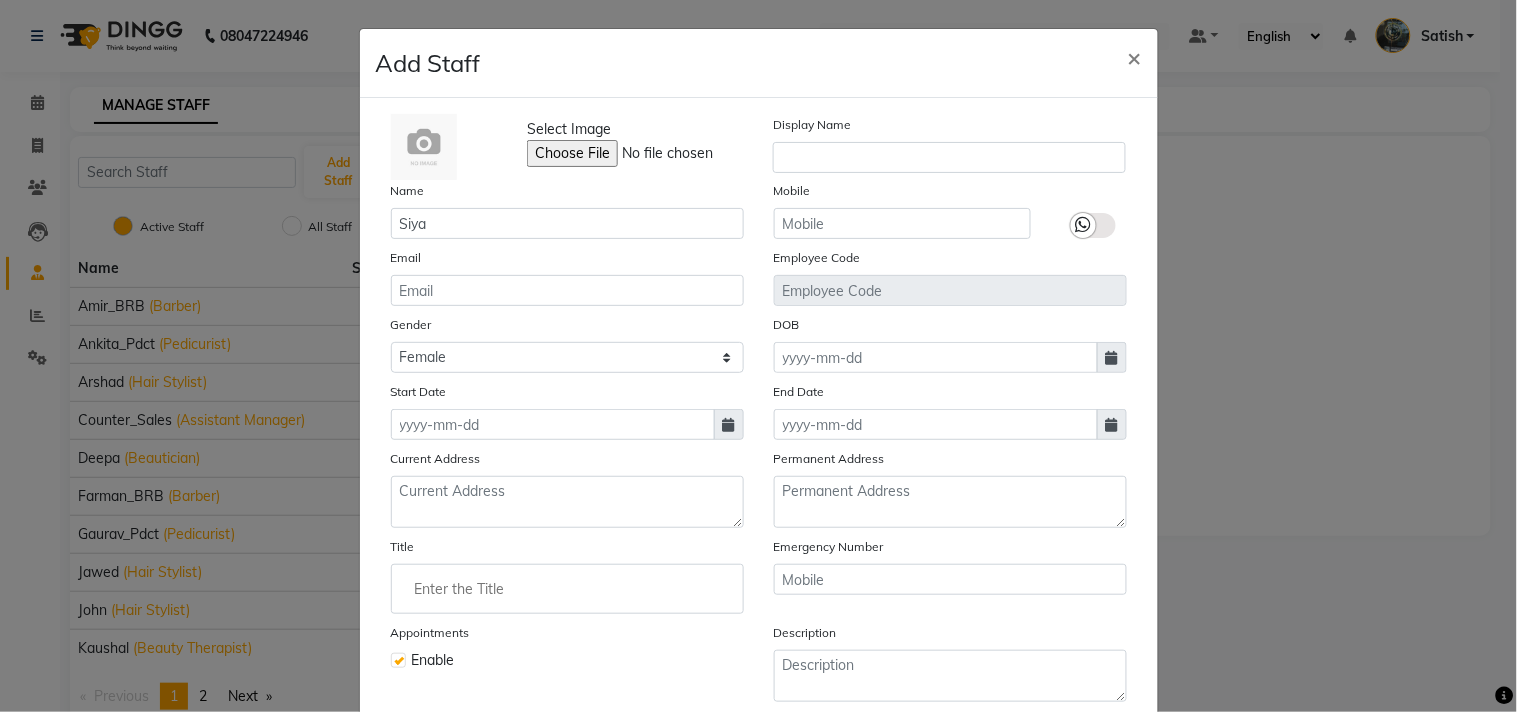 click 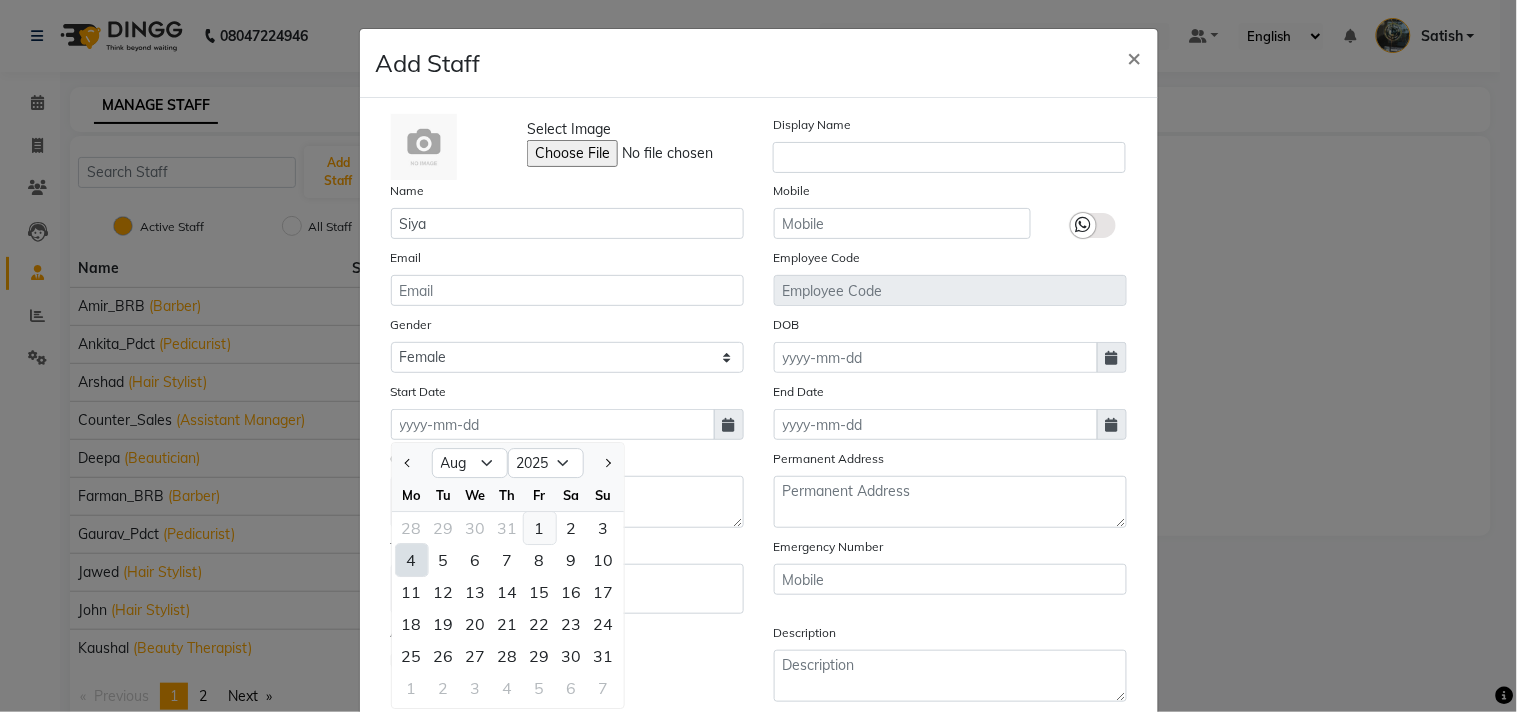 click on "1" 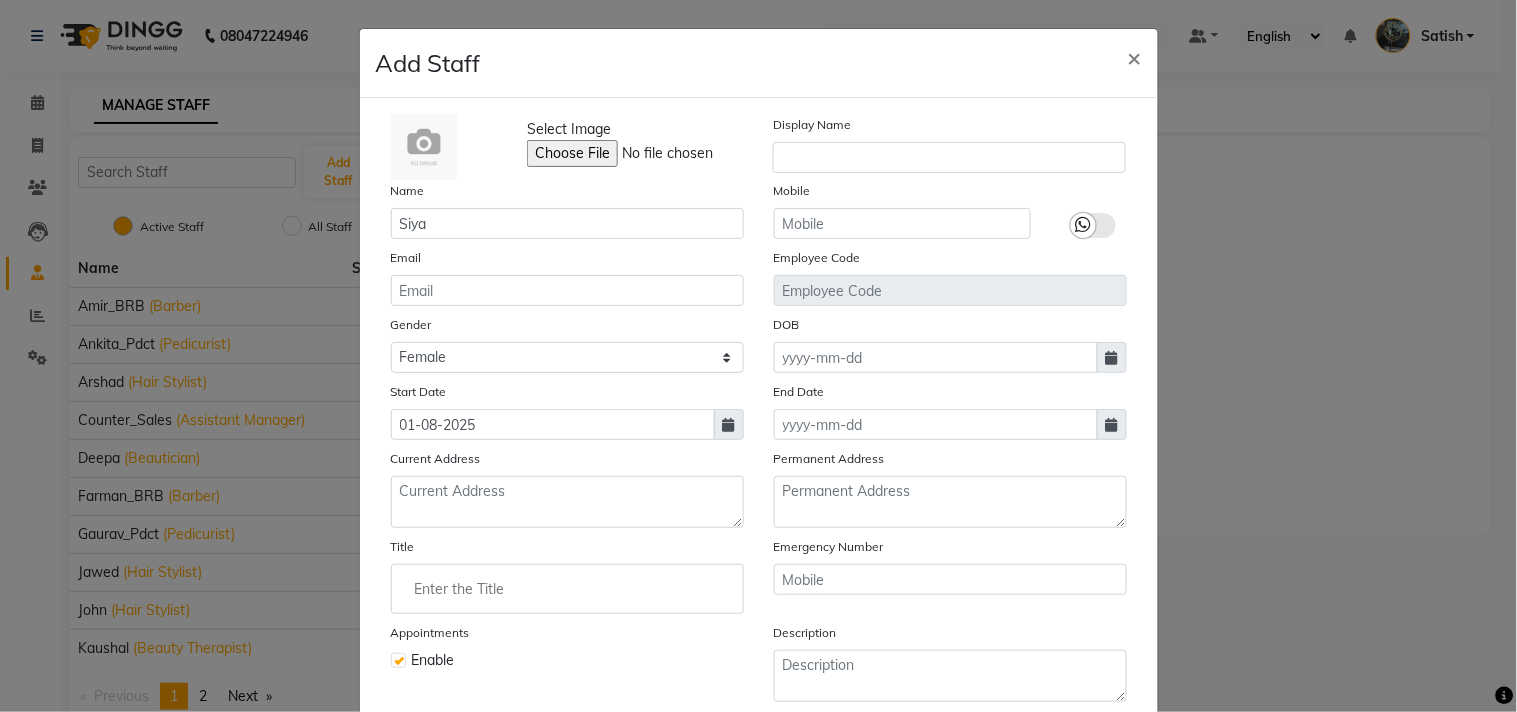 scroll, scrollTop: 172, scrollLeft: 0, axis: vertical 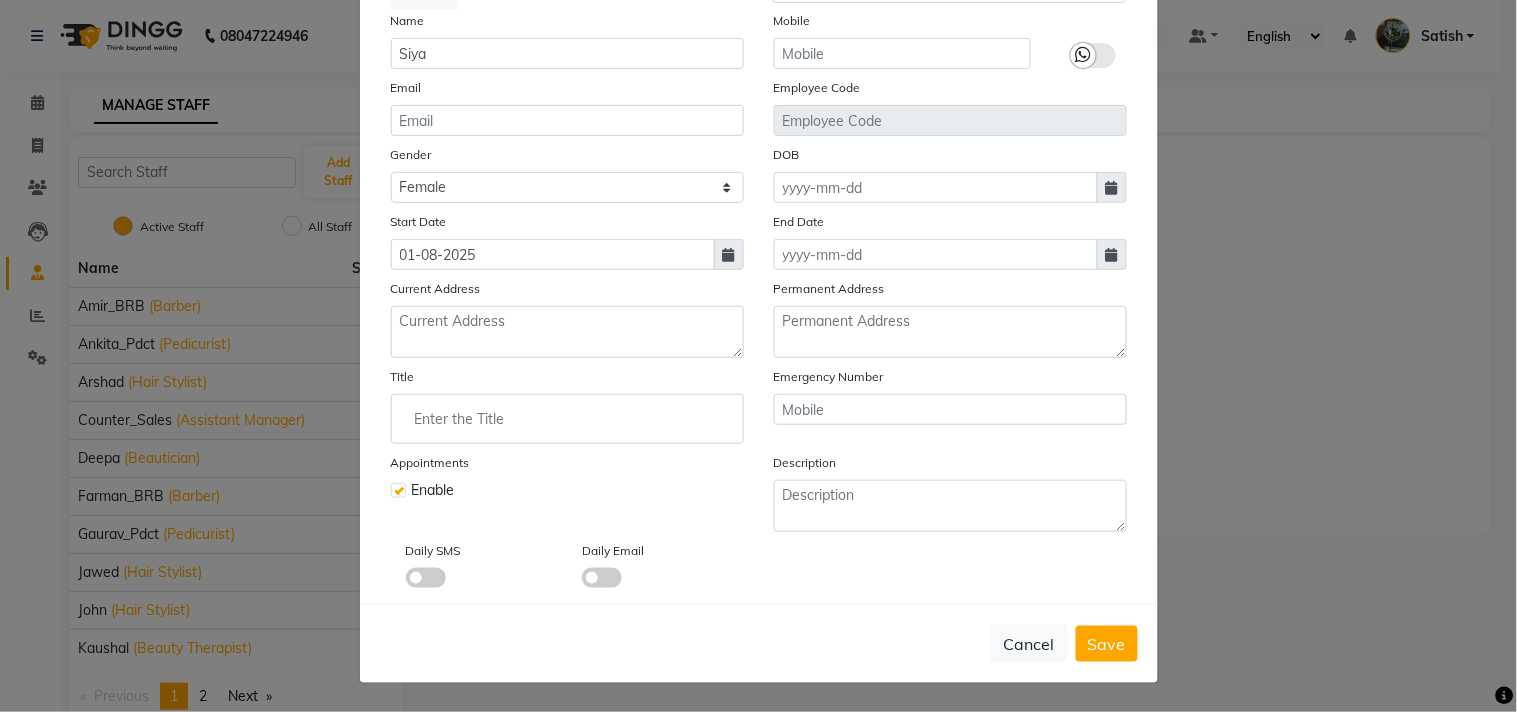 click 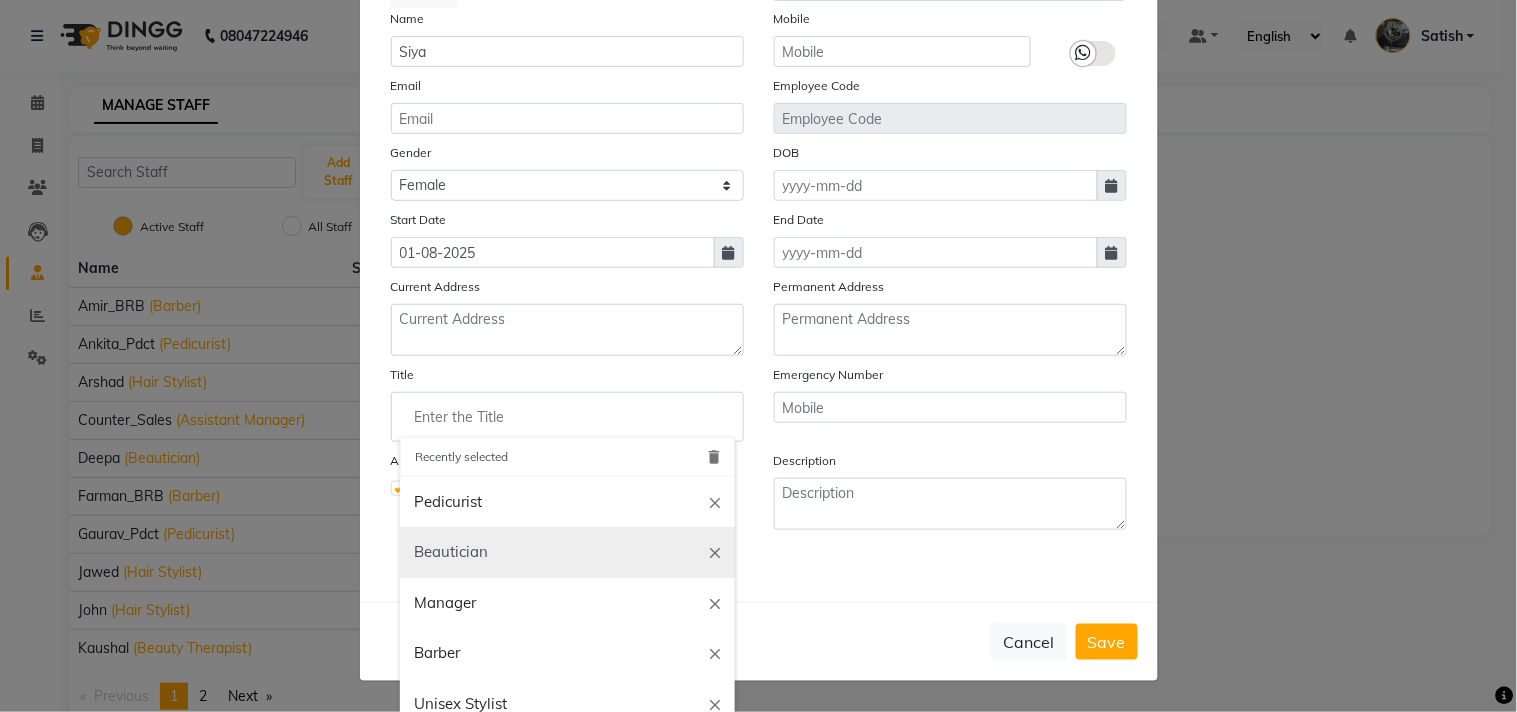 click on "Beautician" at bounding box center (567, 552) 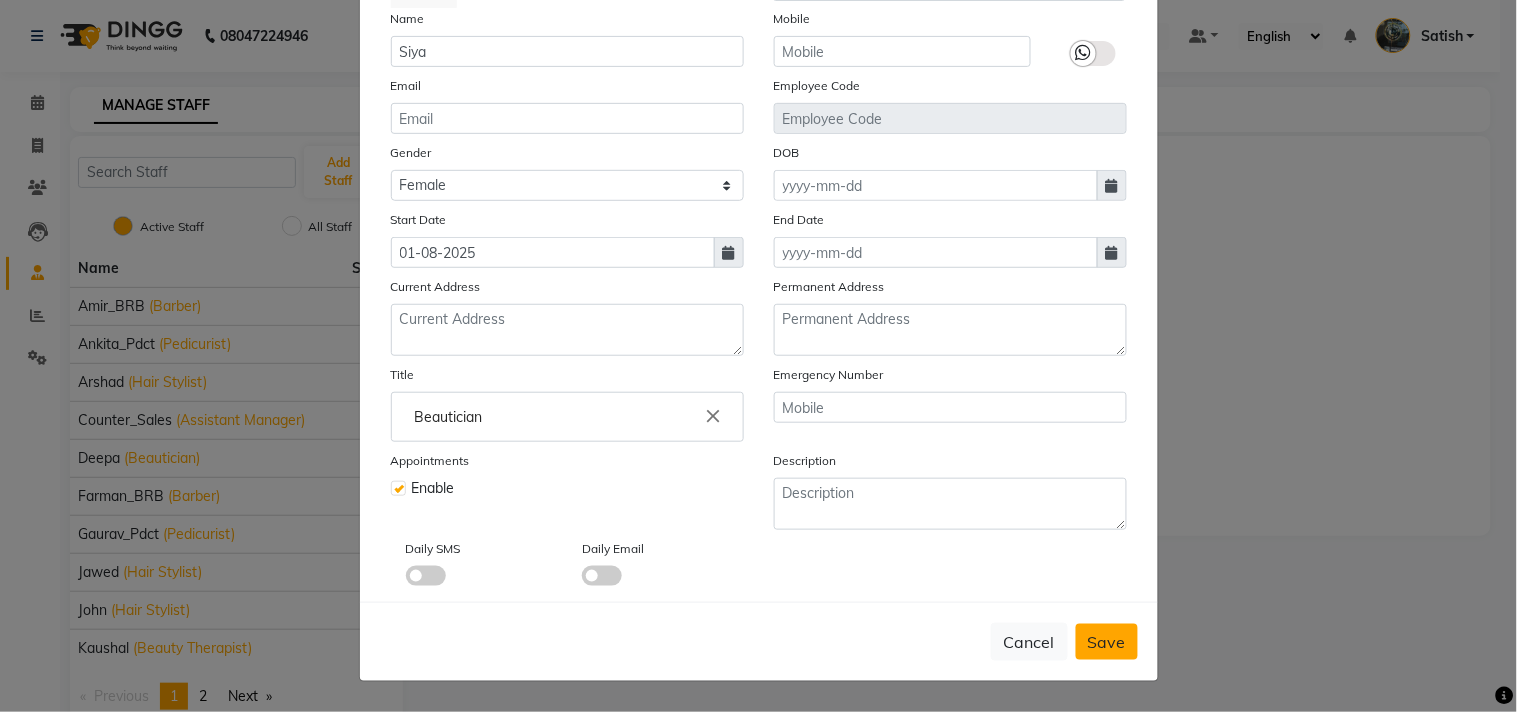 click on "Save" at bounding box center (1107, 642) 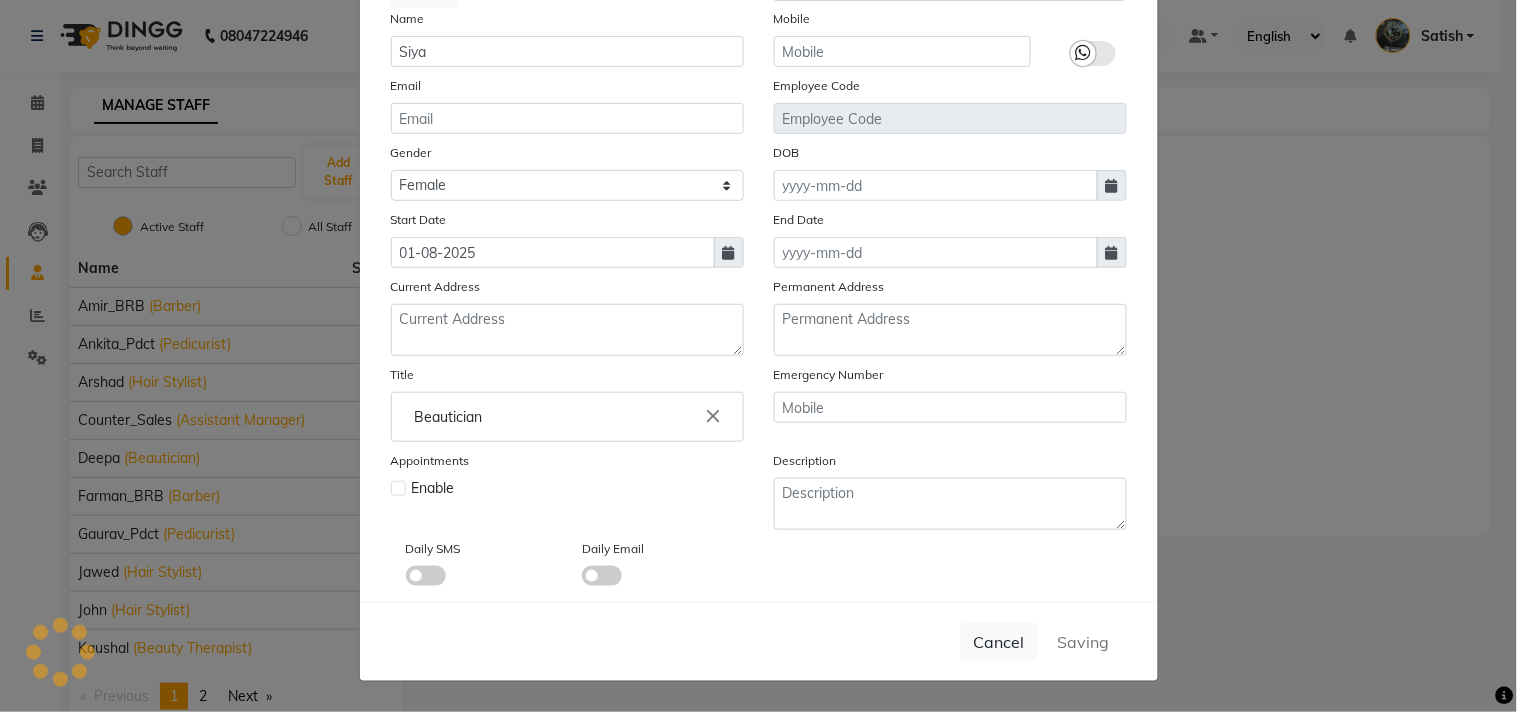 type 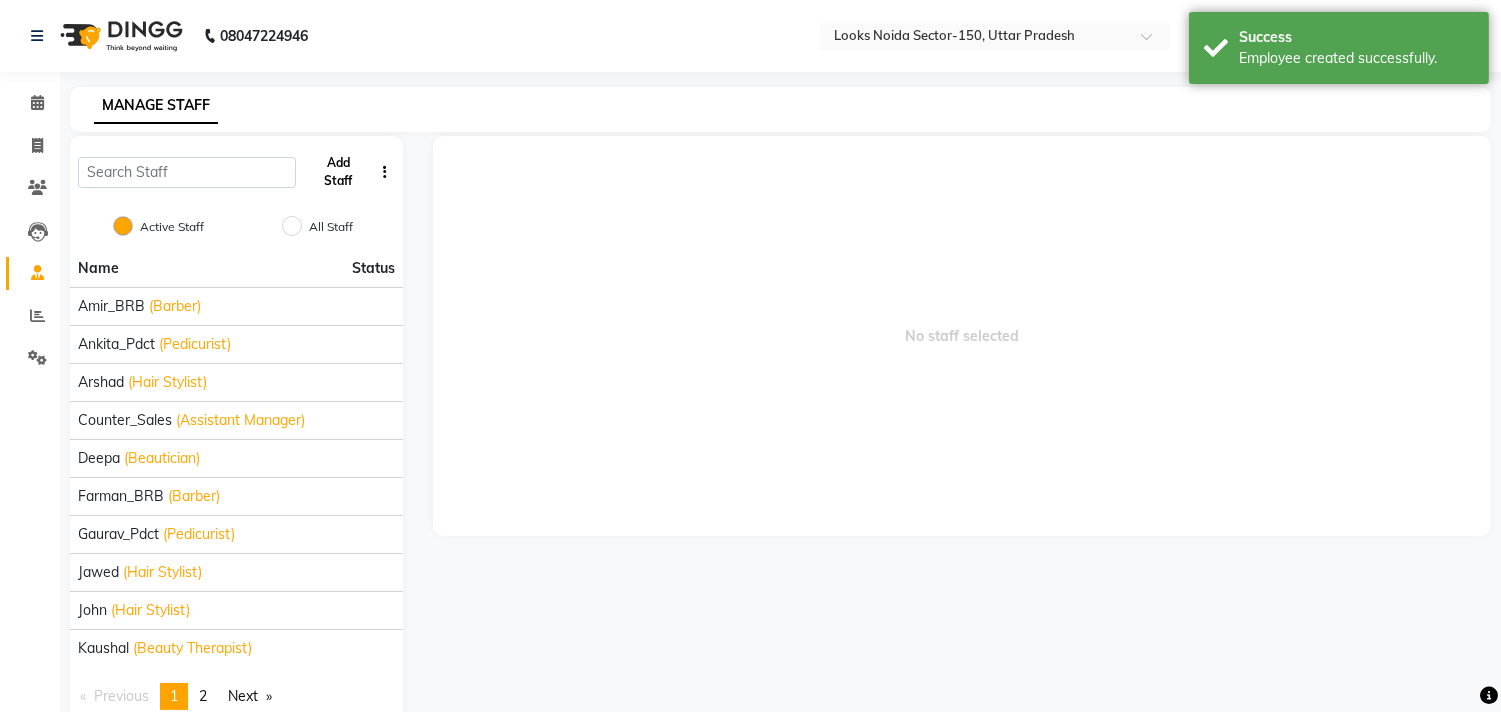 click on "Add Staff" 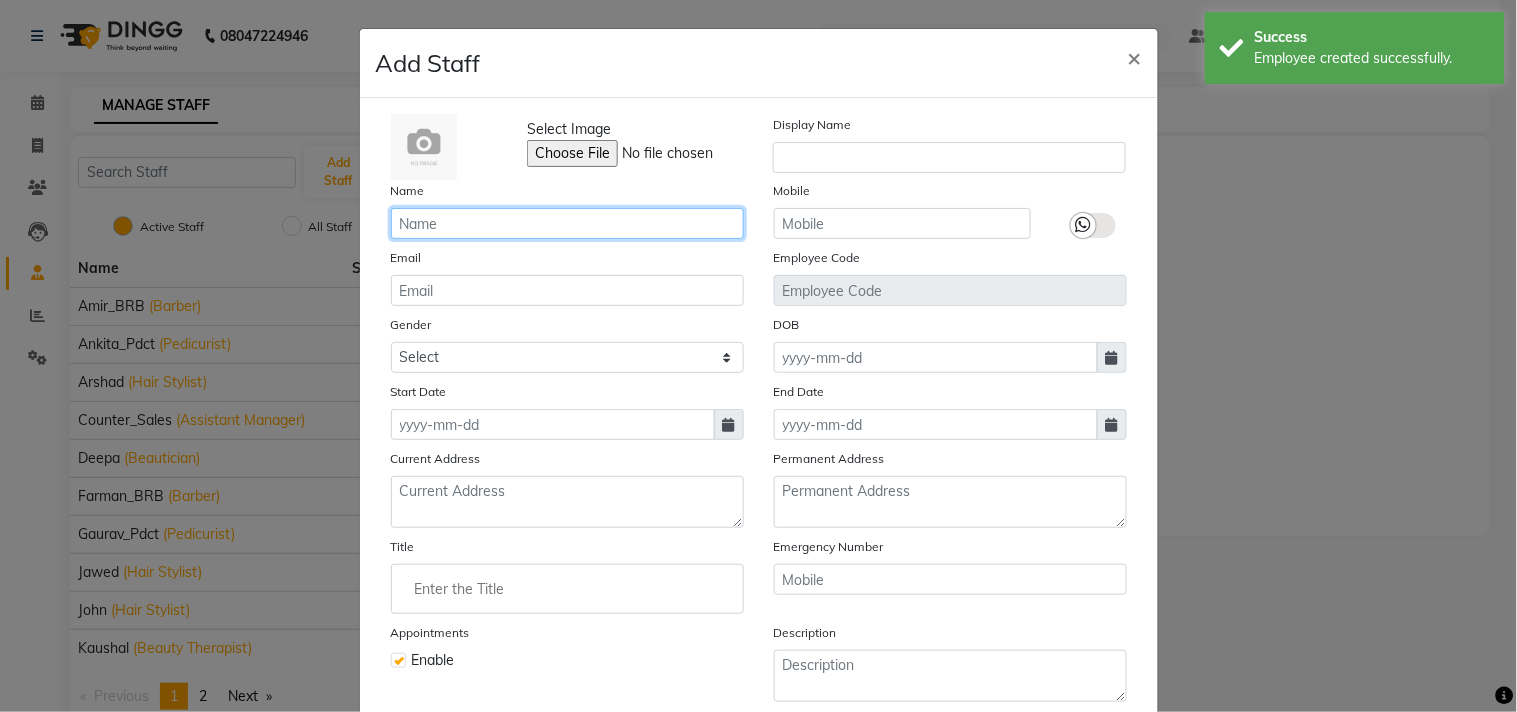 click 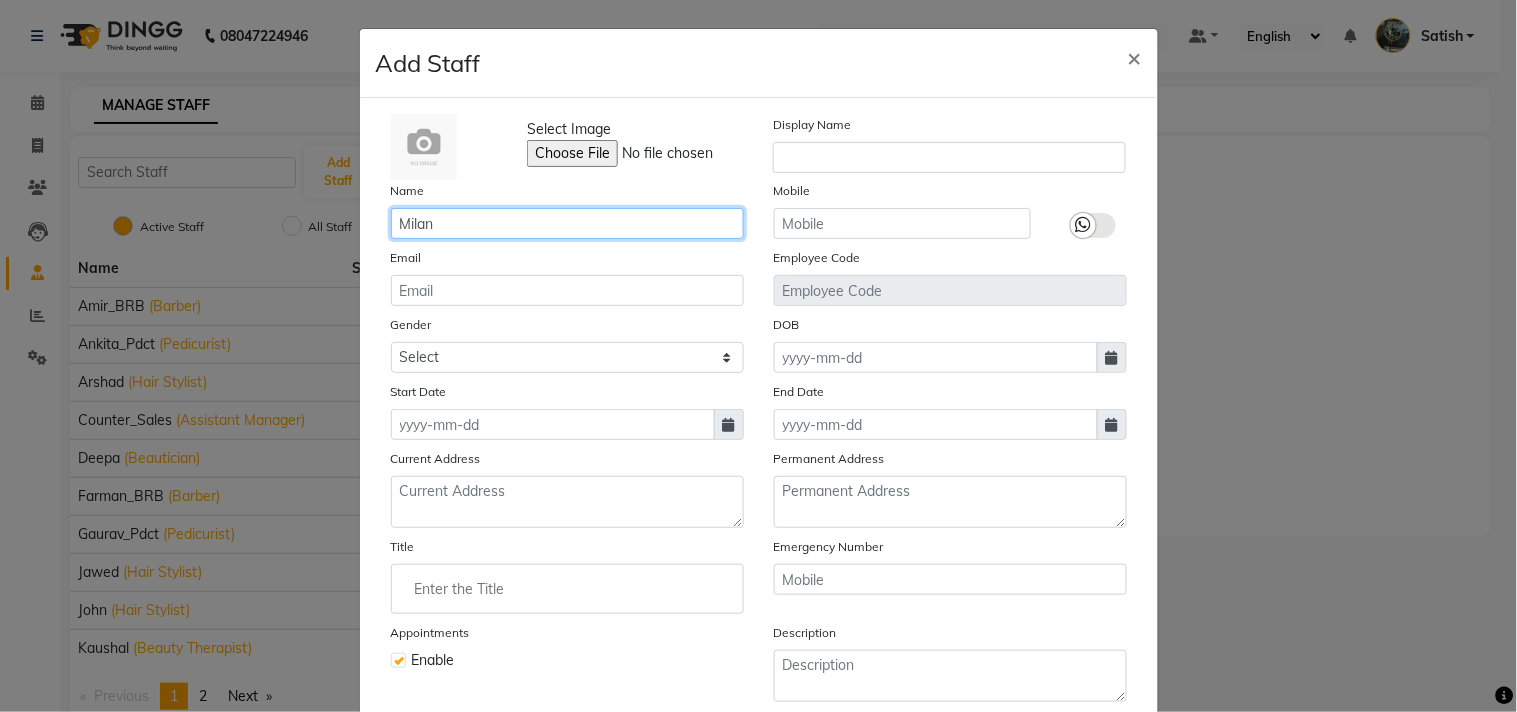 type on "Milan" 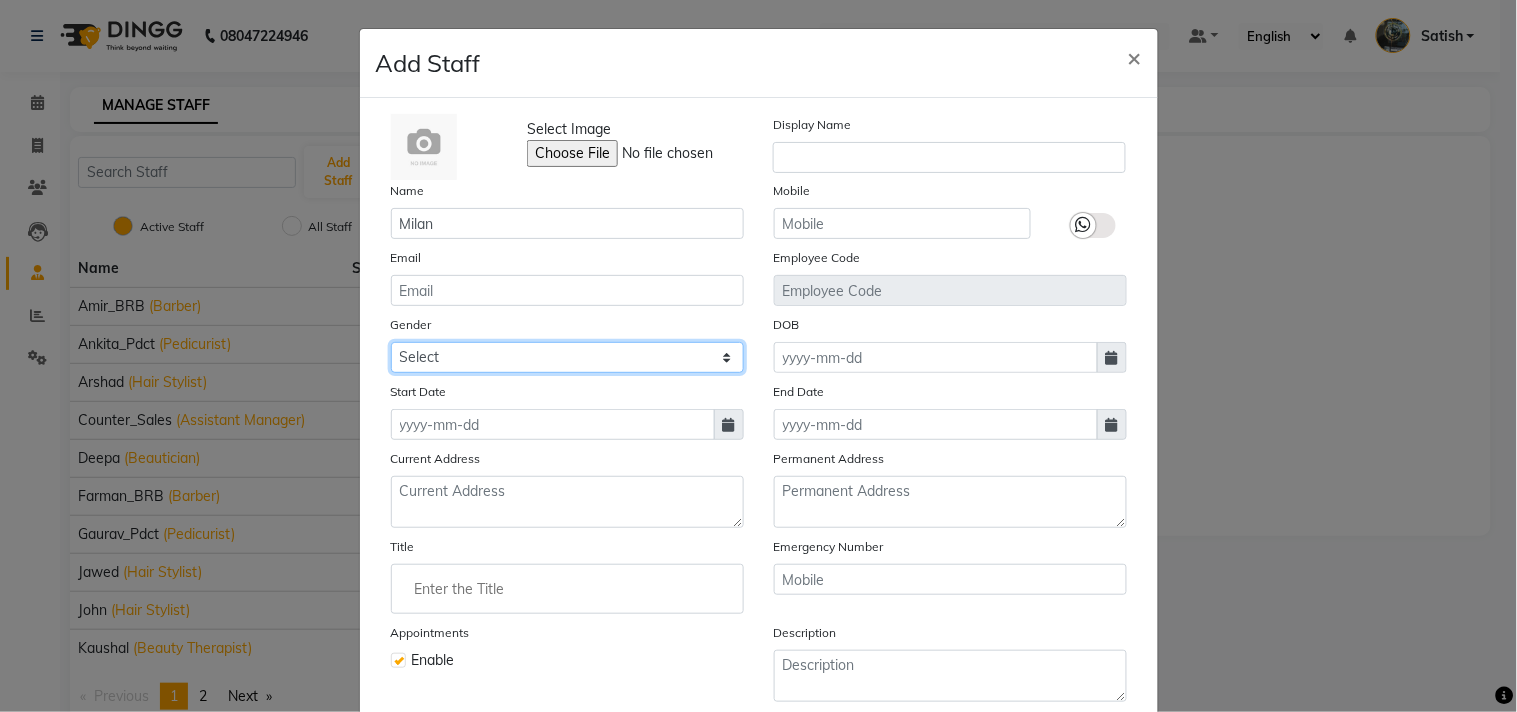 click on "Select Male Female Other Prefer Not To Say" 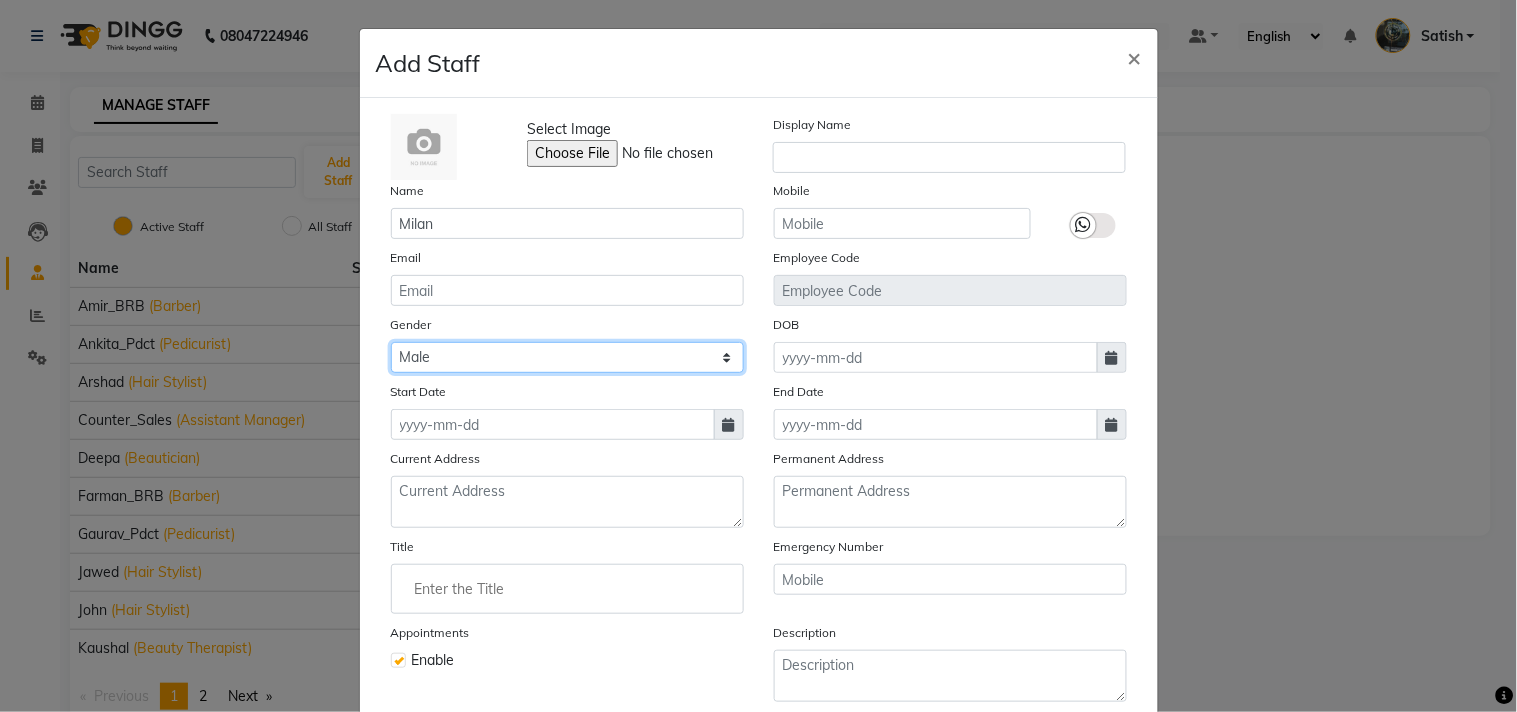 click on "Select Male Female Other Prefer Not To Say" 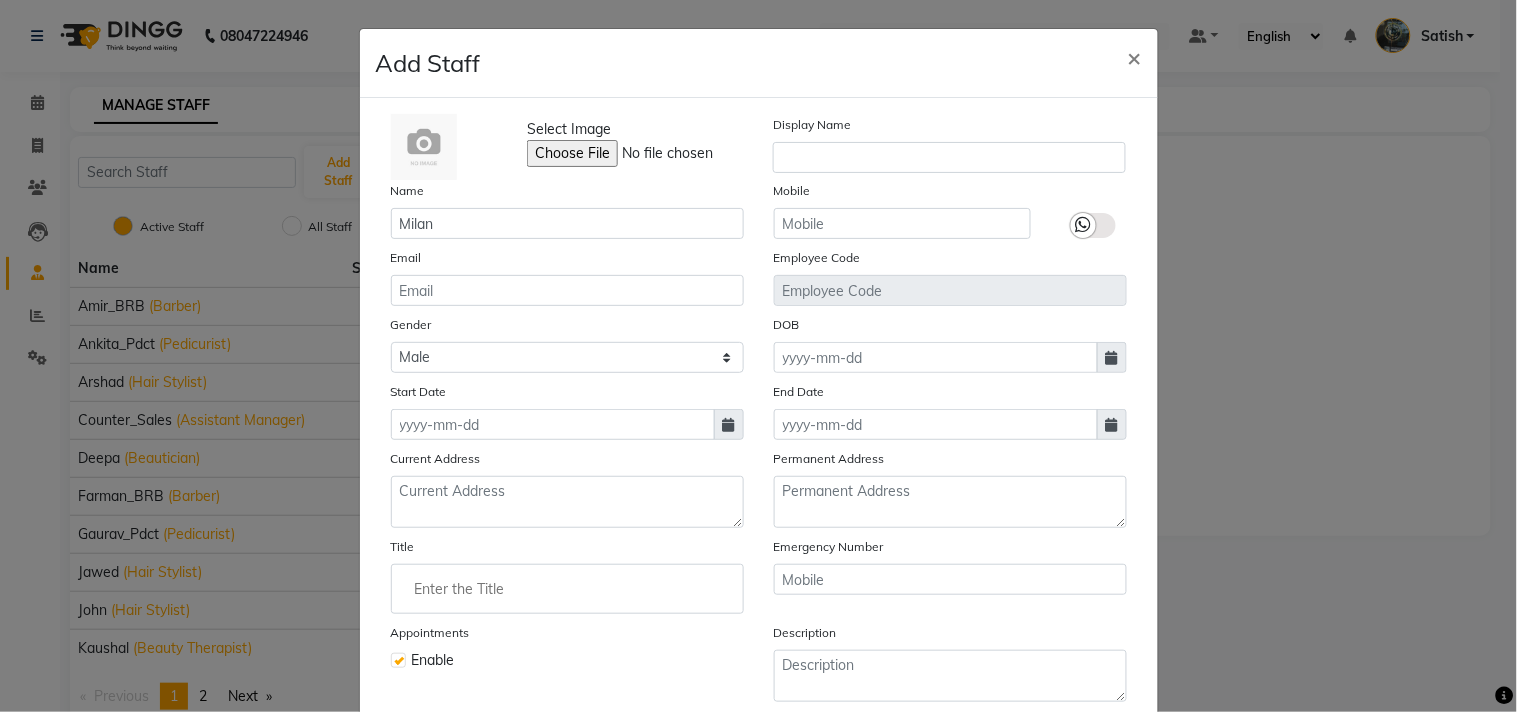click 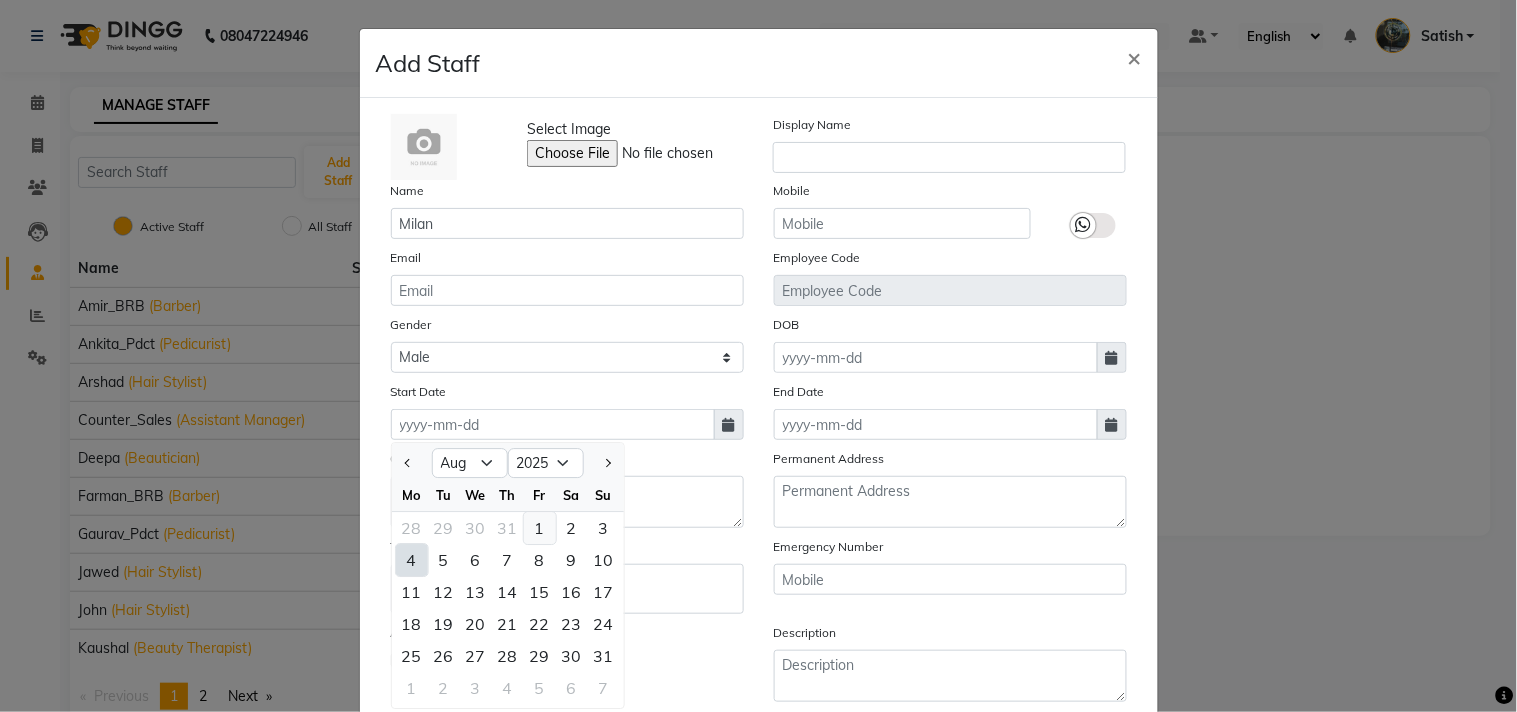 click on "1" 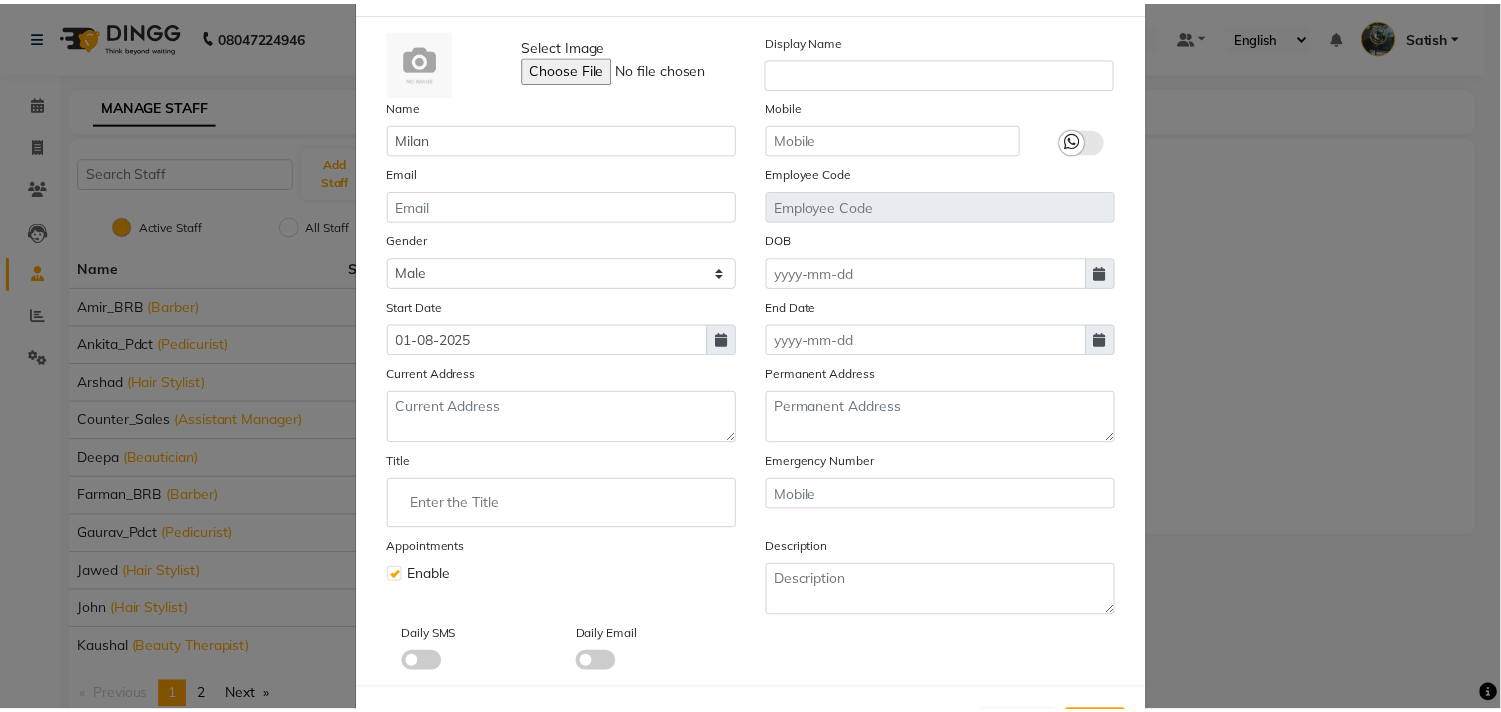 scroll, scrollTop: 172, scrollLeft: 0, axis: vertical 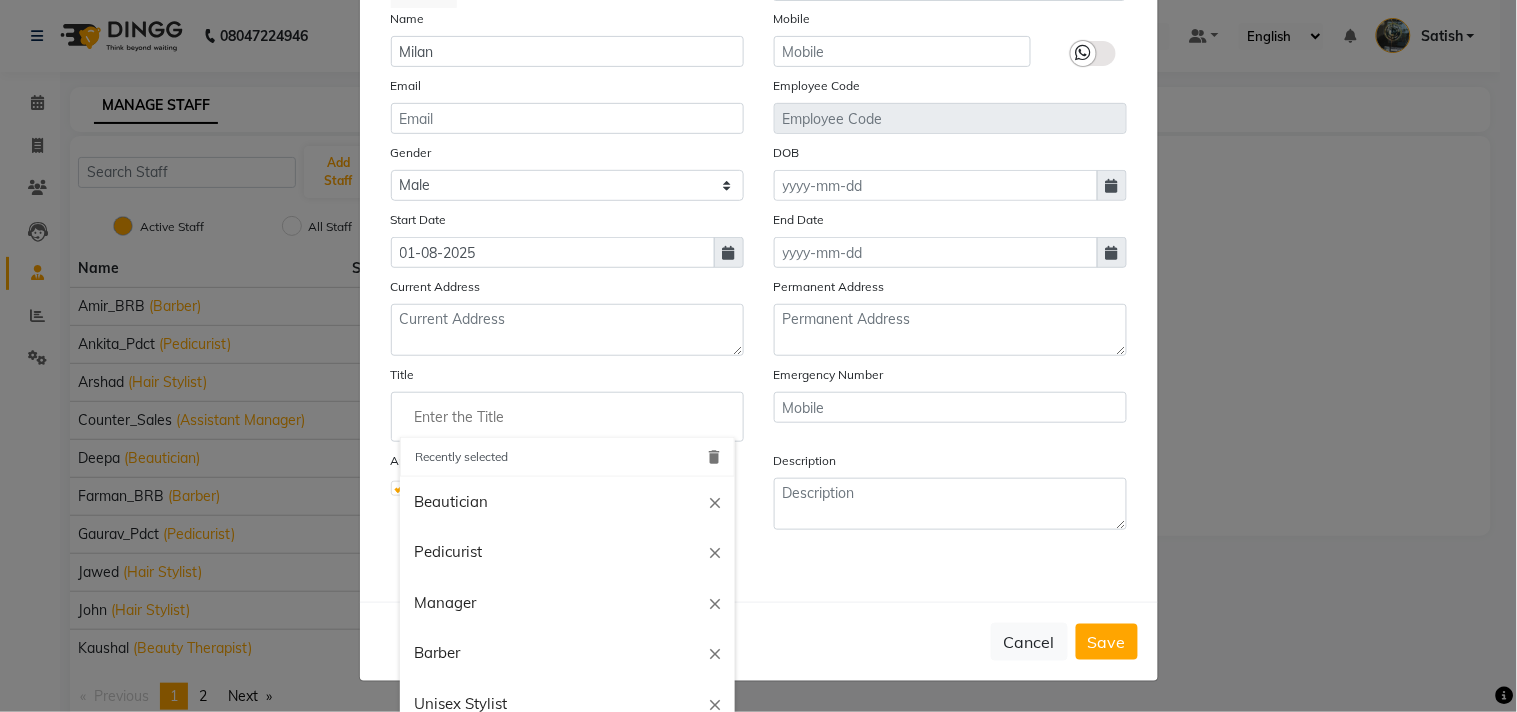 click 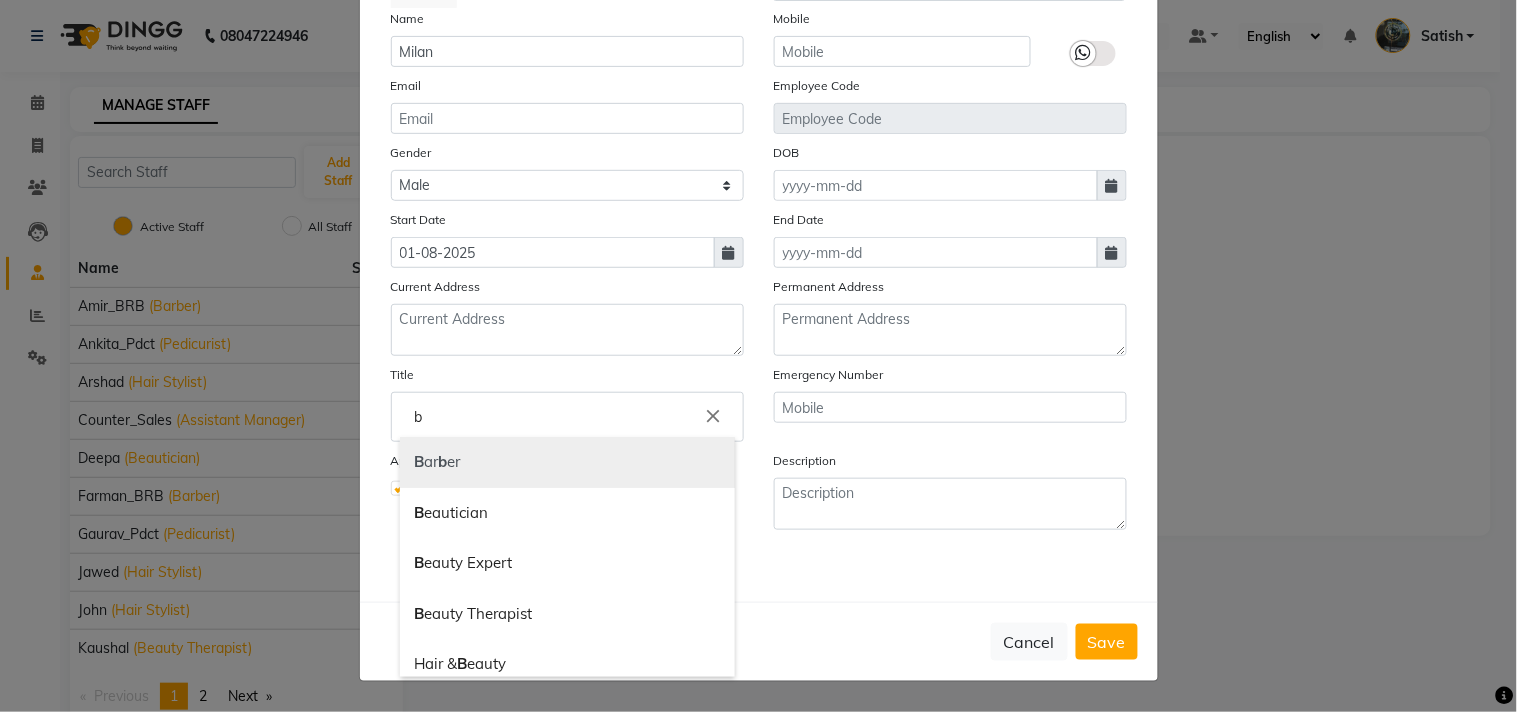 click on "b" at bounding box center (443, 461) 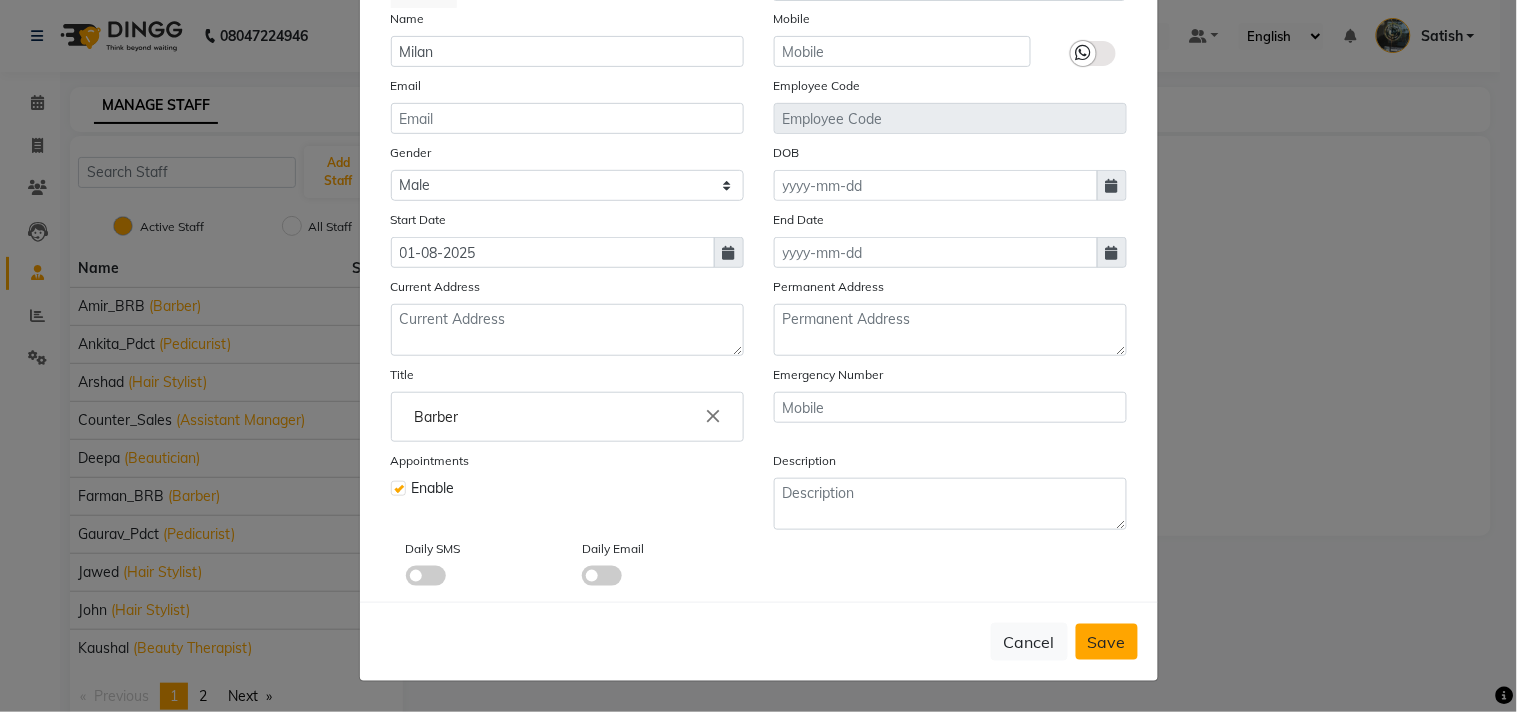click on "Save" at bounding box center [1107, 642] 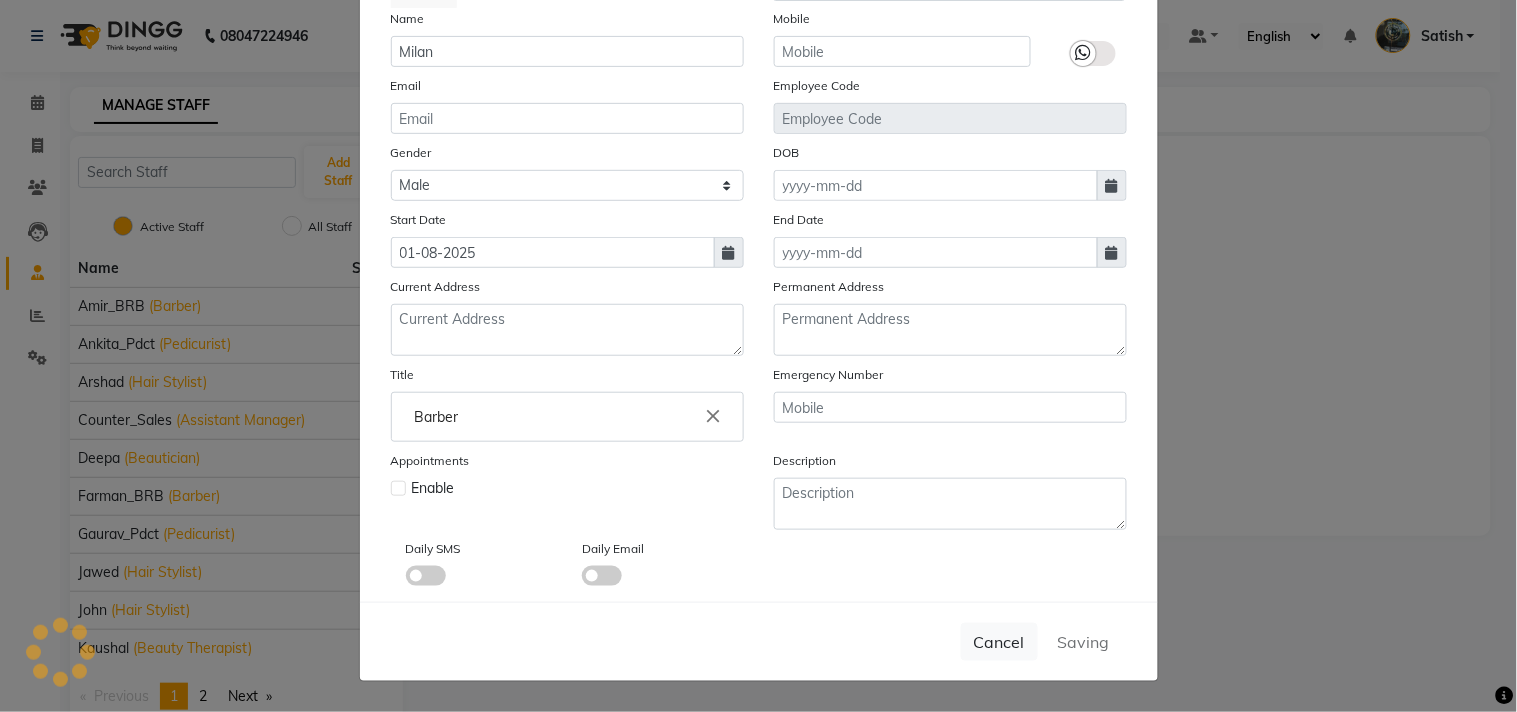 type 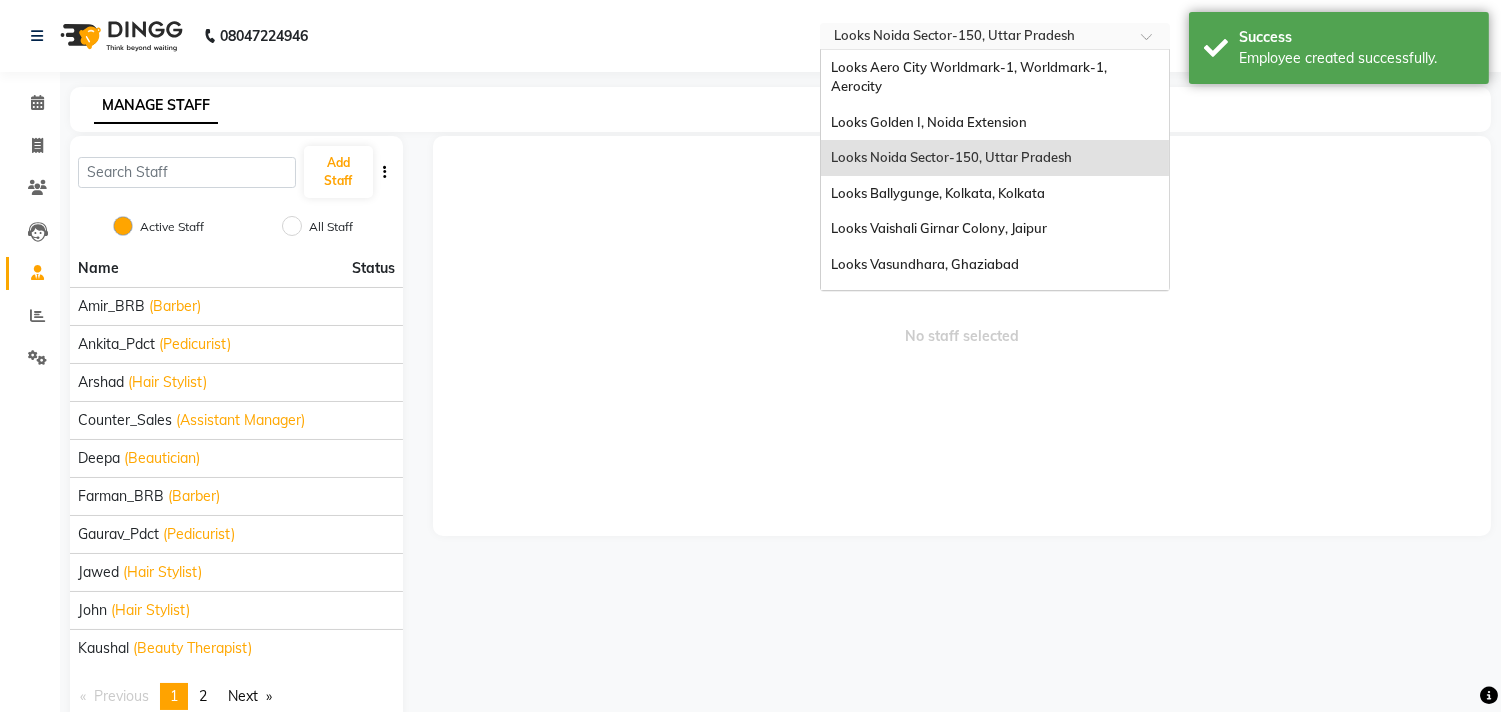 click on "× Looks Noida Sector-150, Uttar Pradesh" at bounding box center (954, 36) 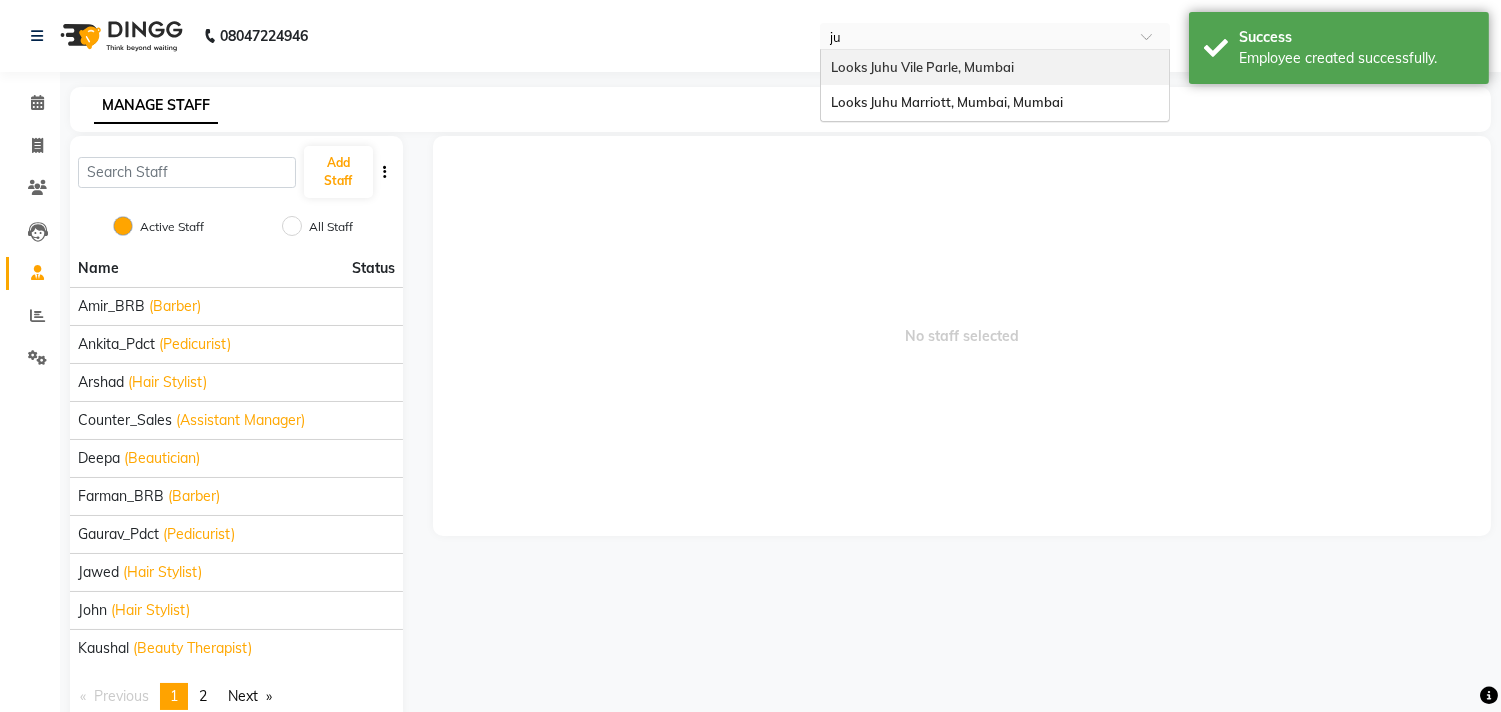 type on "juh" 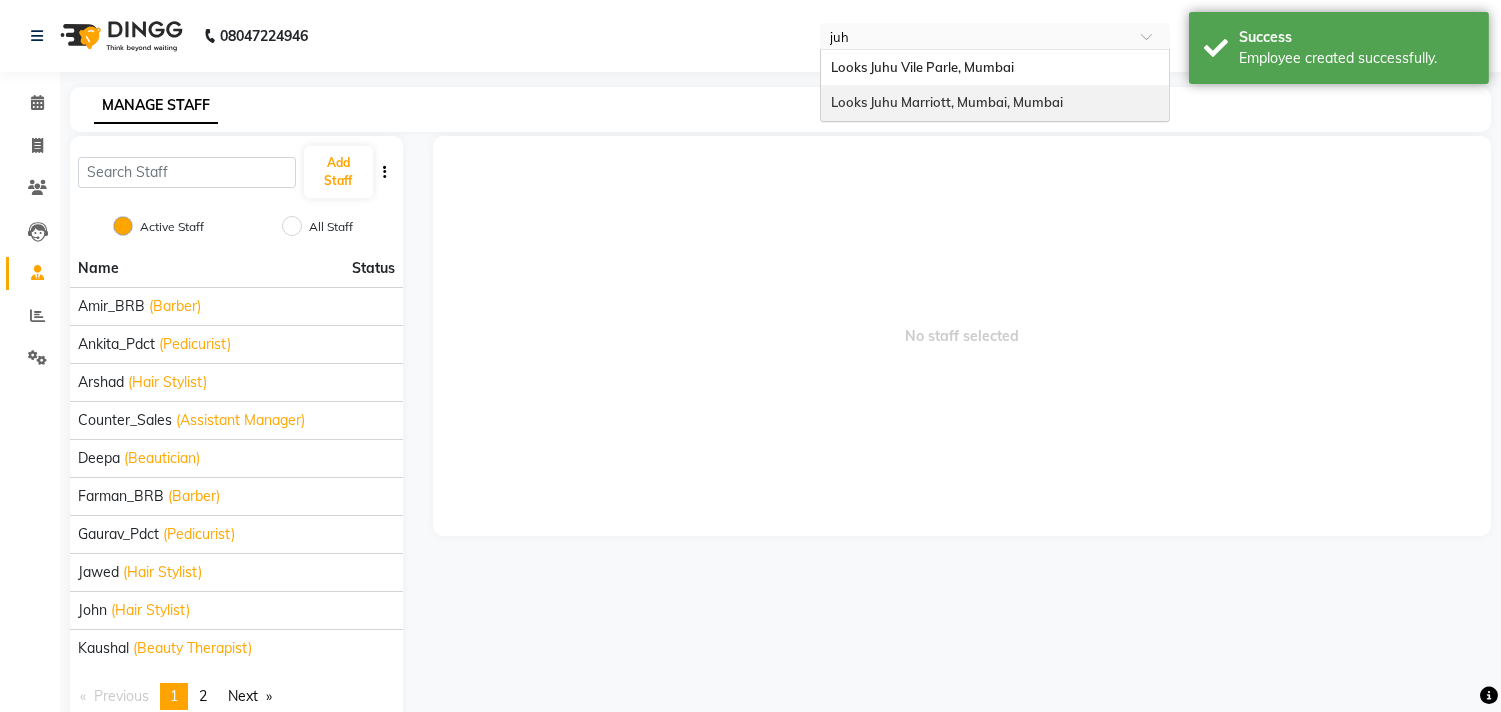 click on "Looks Juhu Marriott, Mumbai, Mumbai" at bounding box center (947, 102) 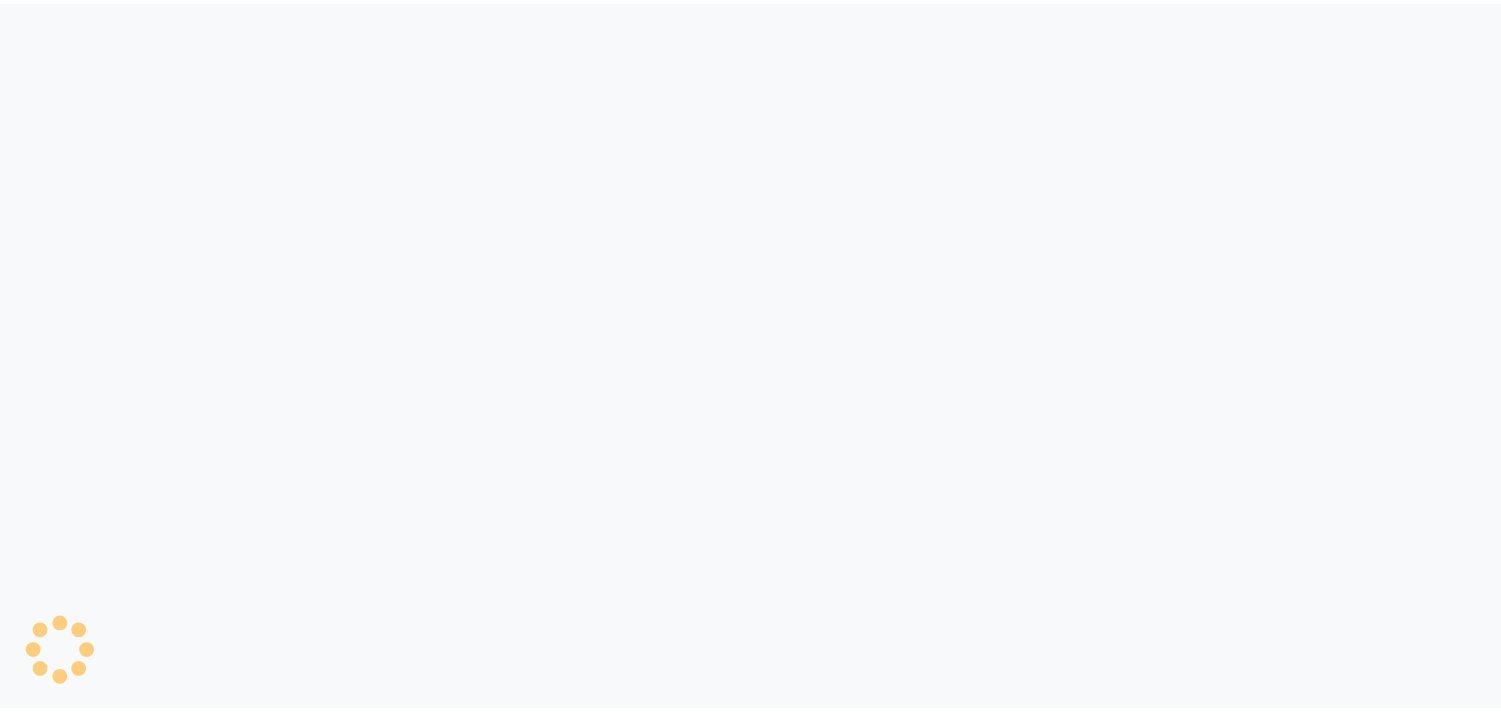 scroll, scrollTop: 0, scrollLeft: 0, axis: both 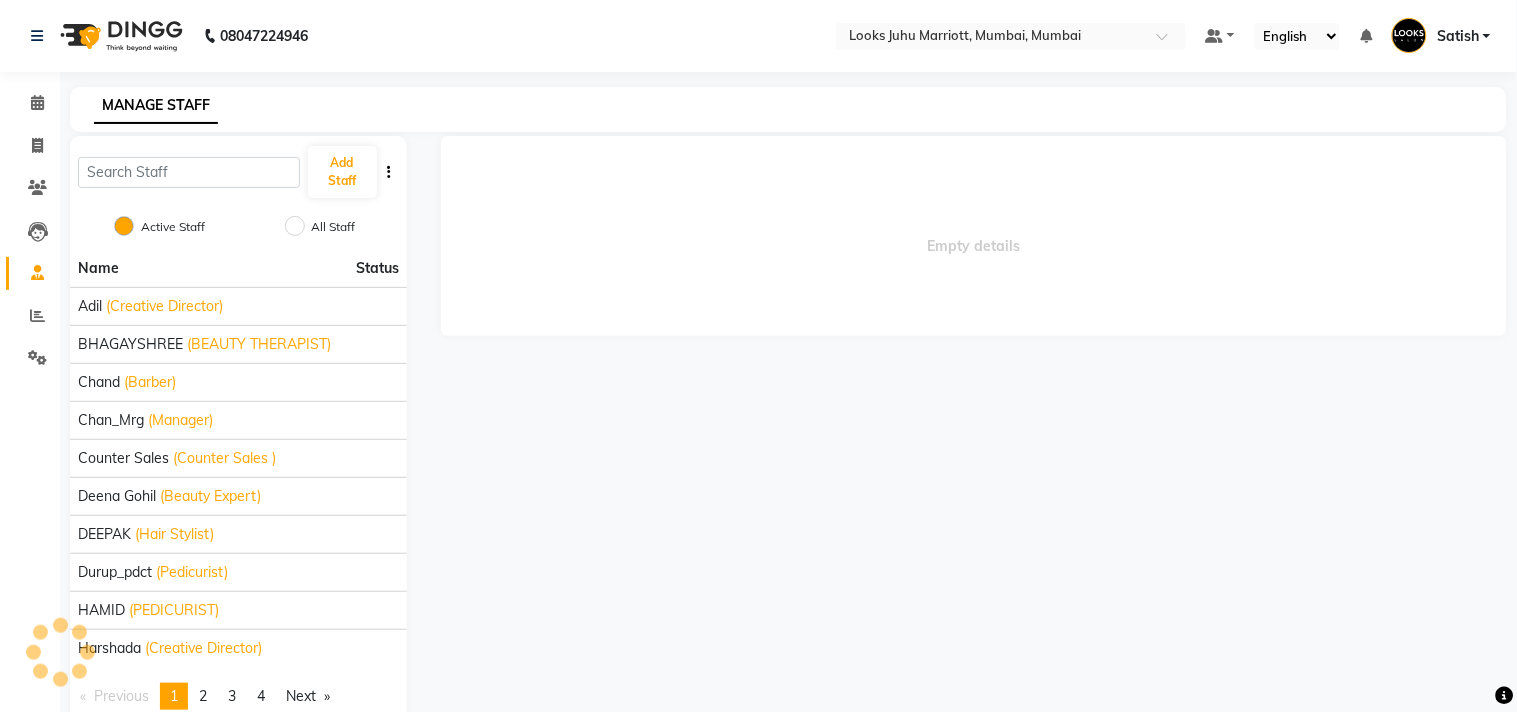 select on "en" 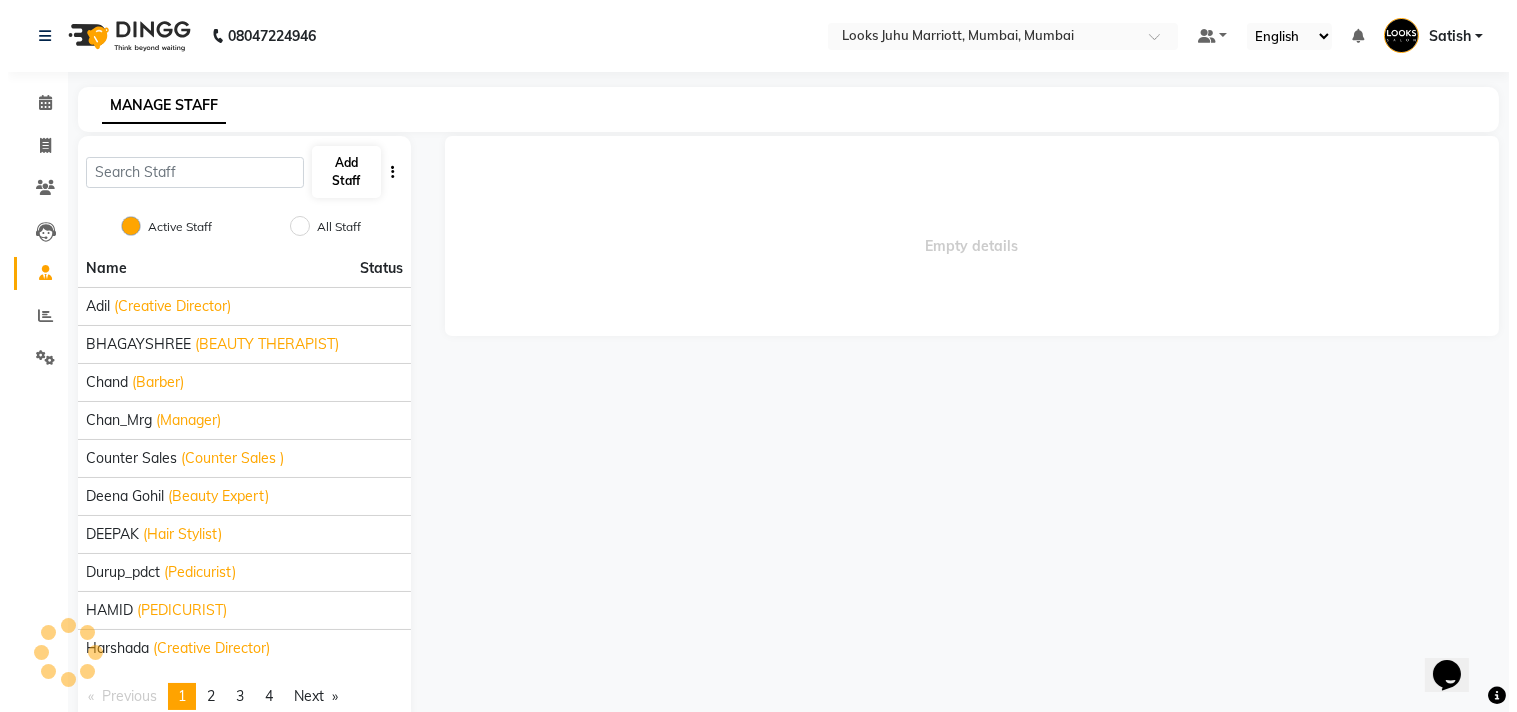 scroll, scrollTop: 0, scrollLeft: 0, axis: both 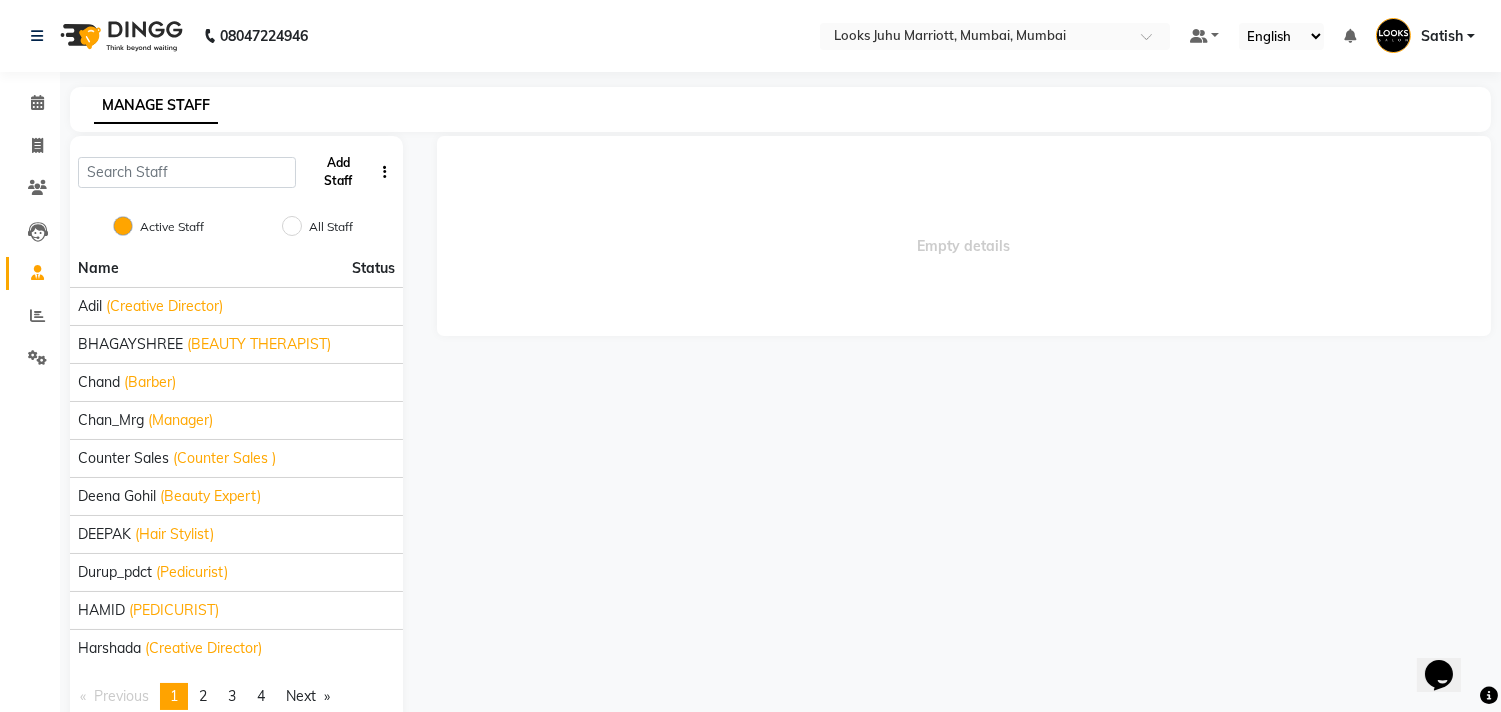 click on "Add Staff" 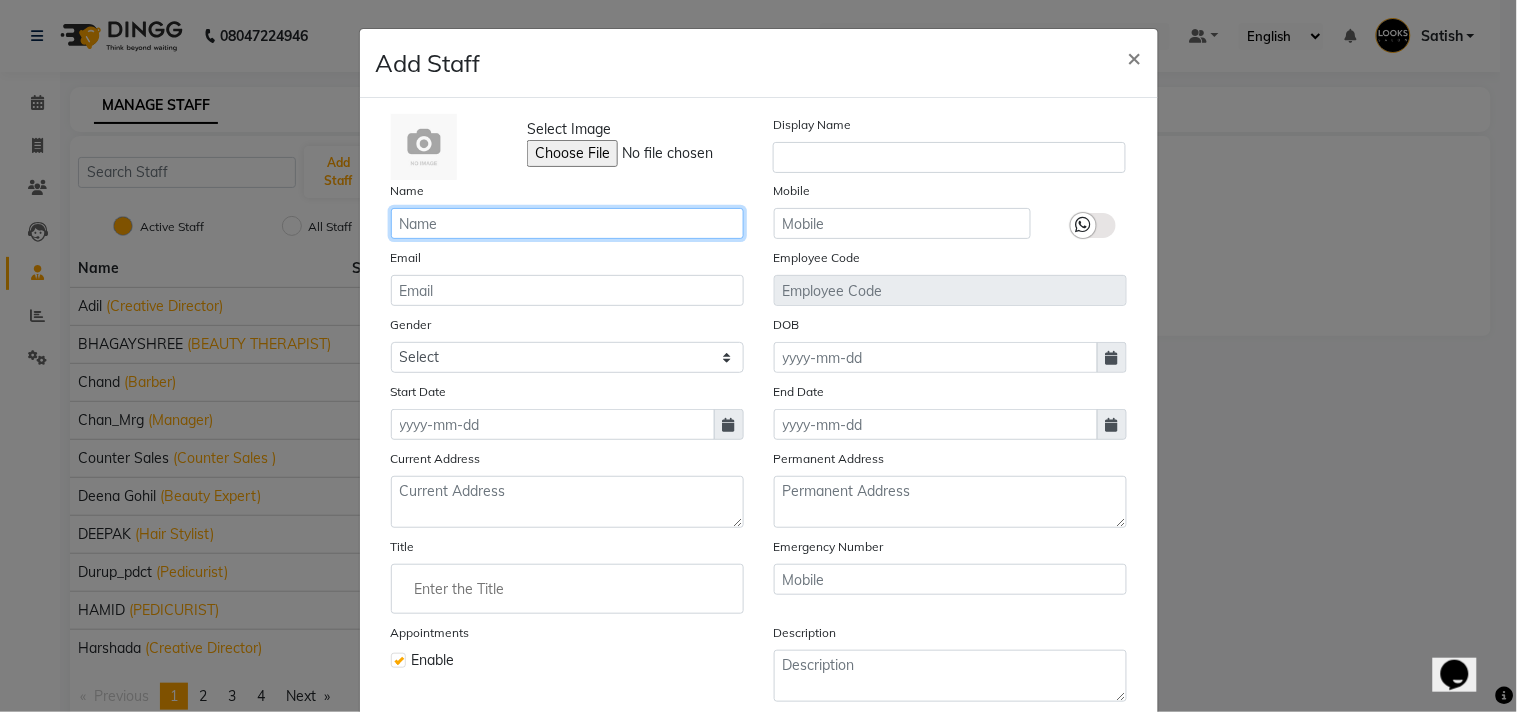 click 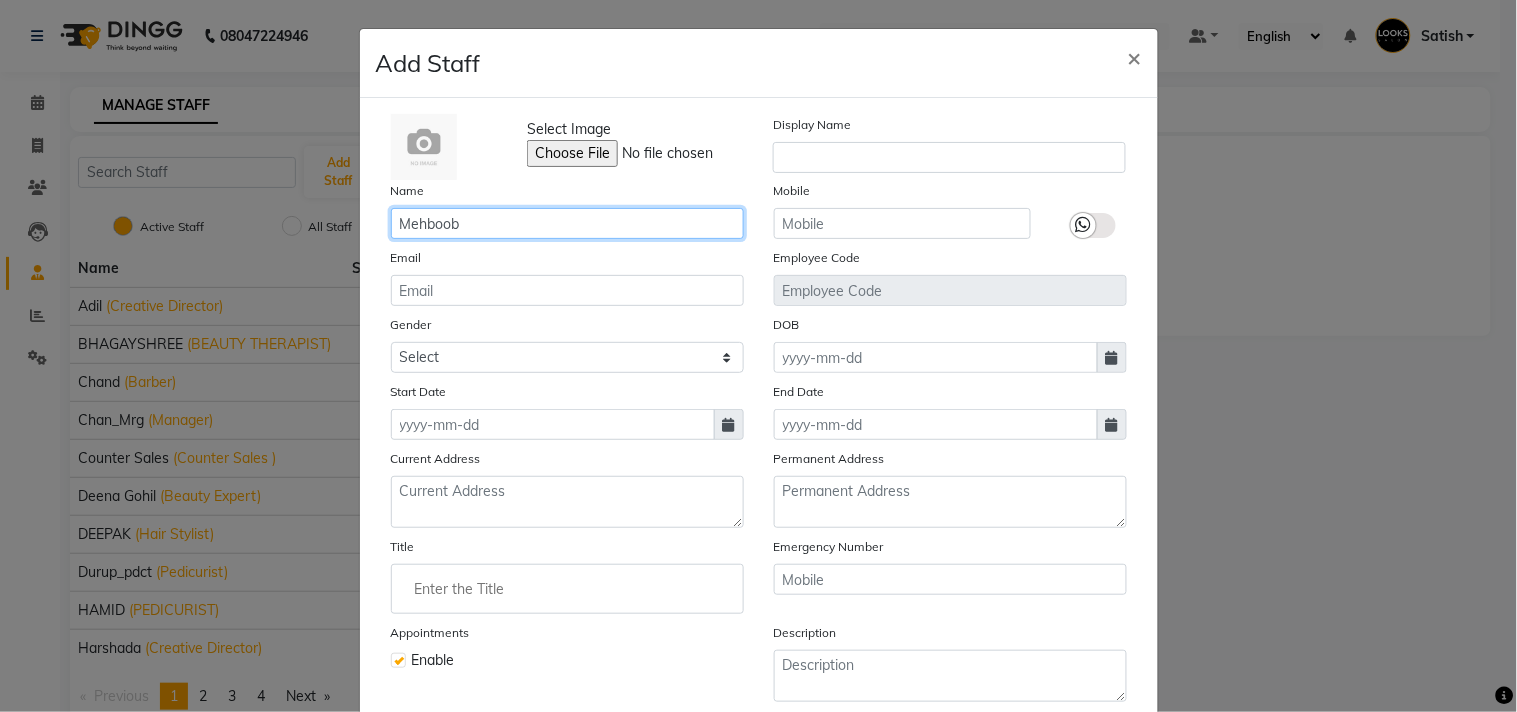 type on "Mehboob" 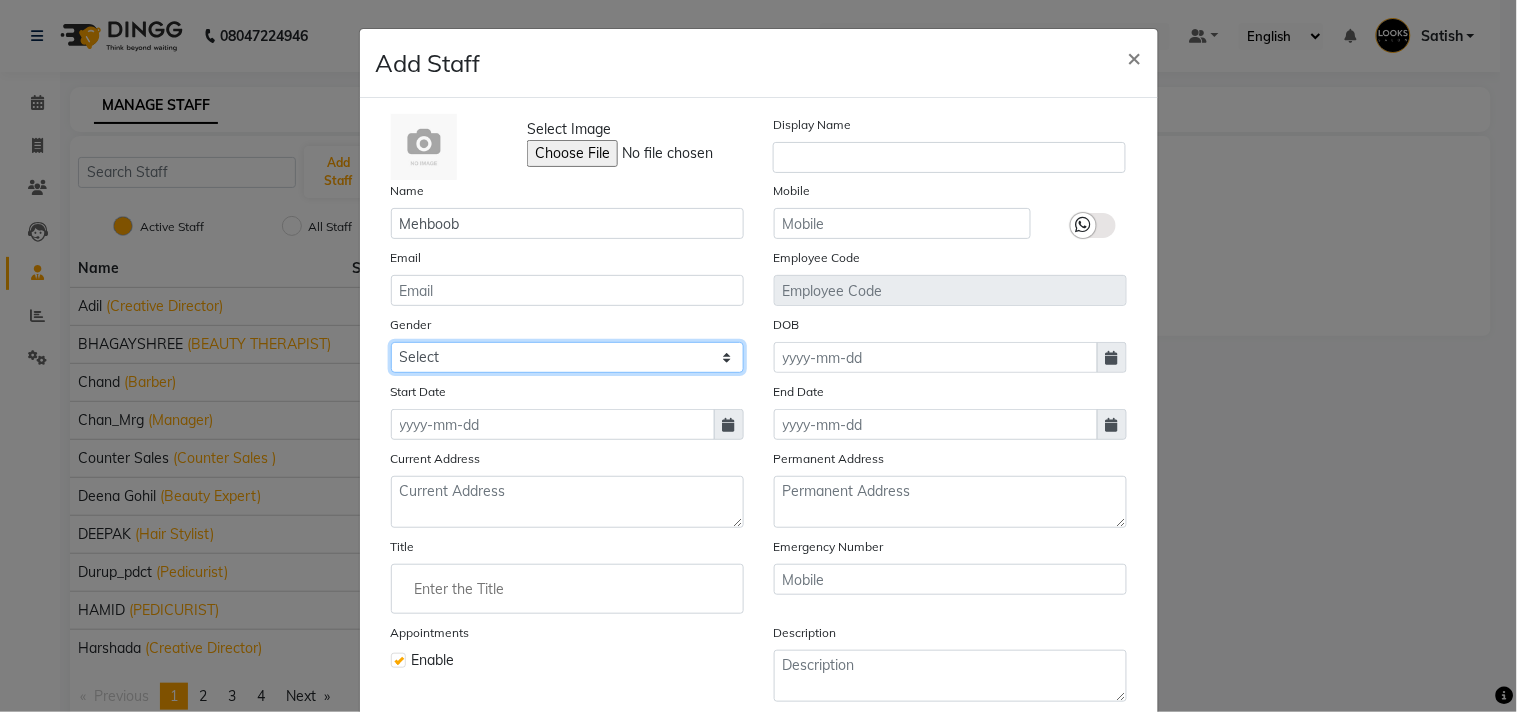 click on "Select Male Female Other Prefer Not To Say" 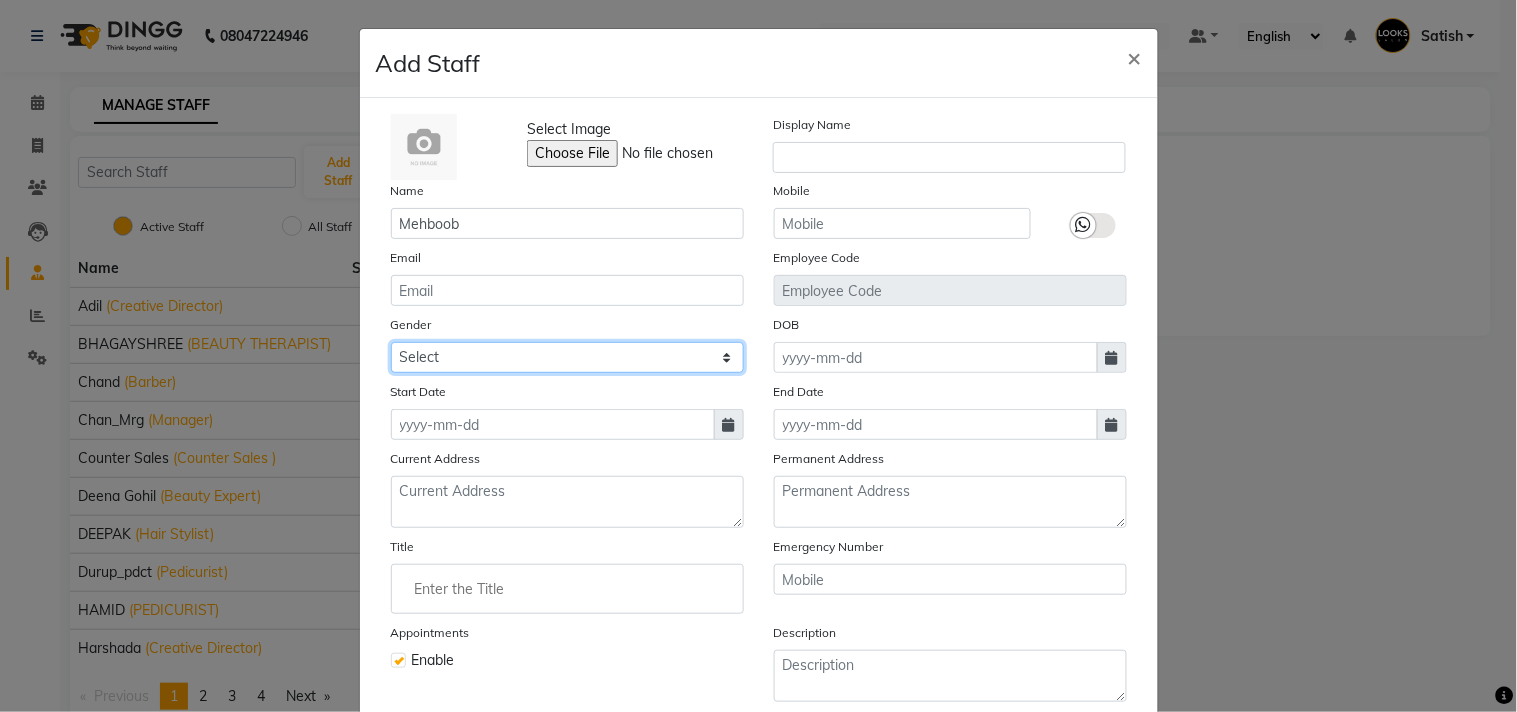 select on "male" 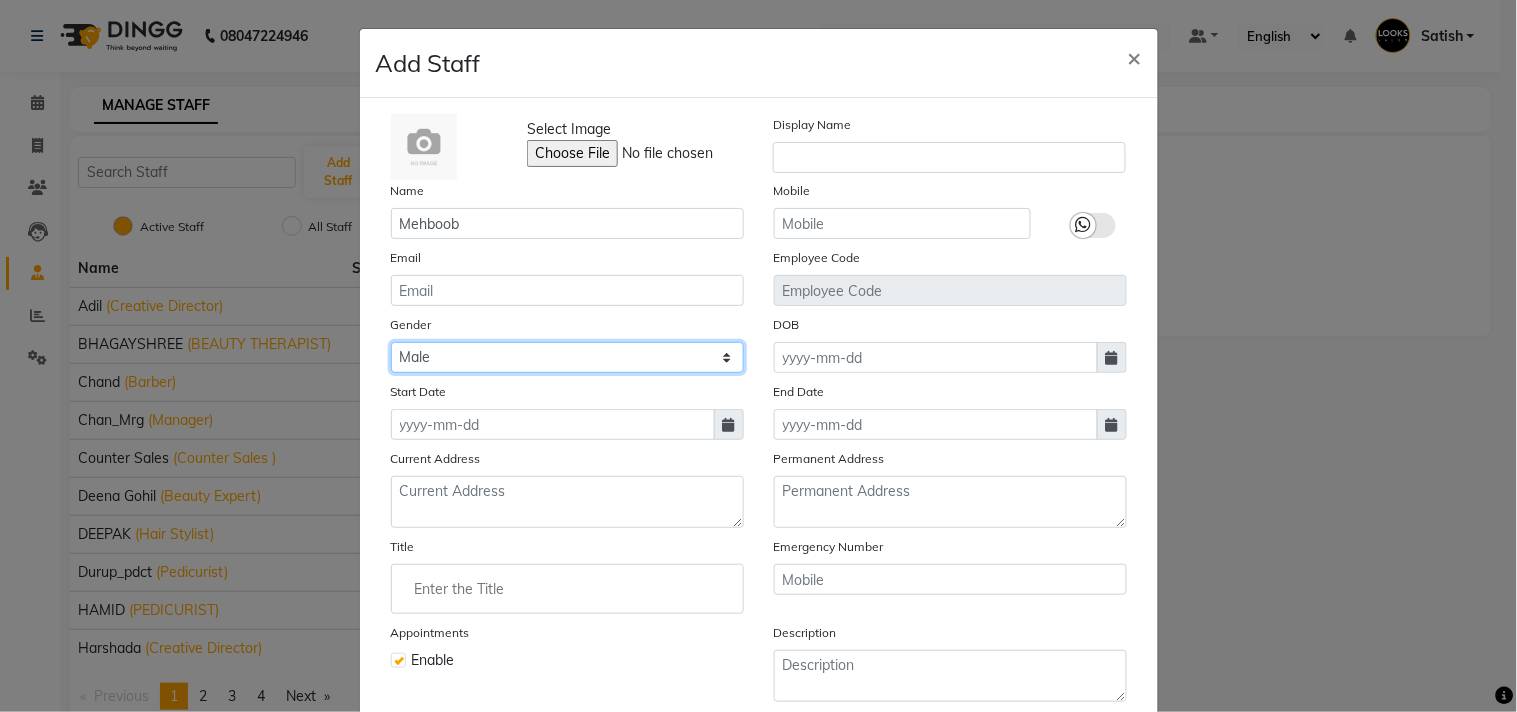 click on "Select Male Female Other Prefer Not To Say" 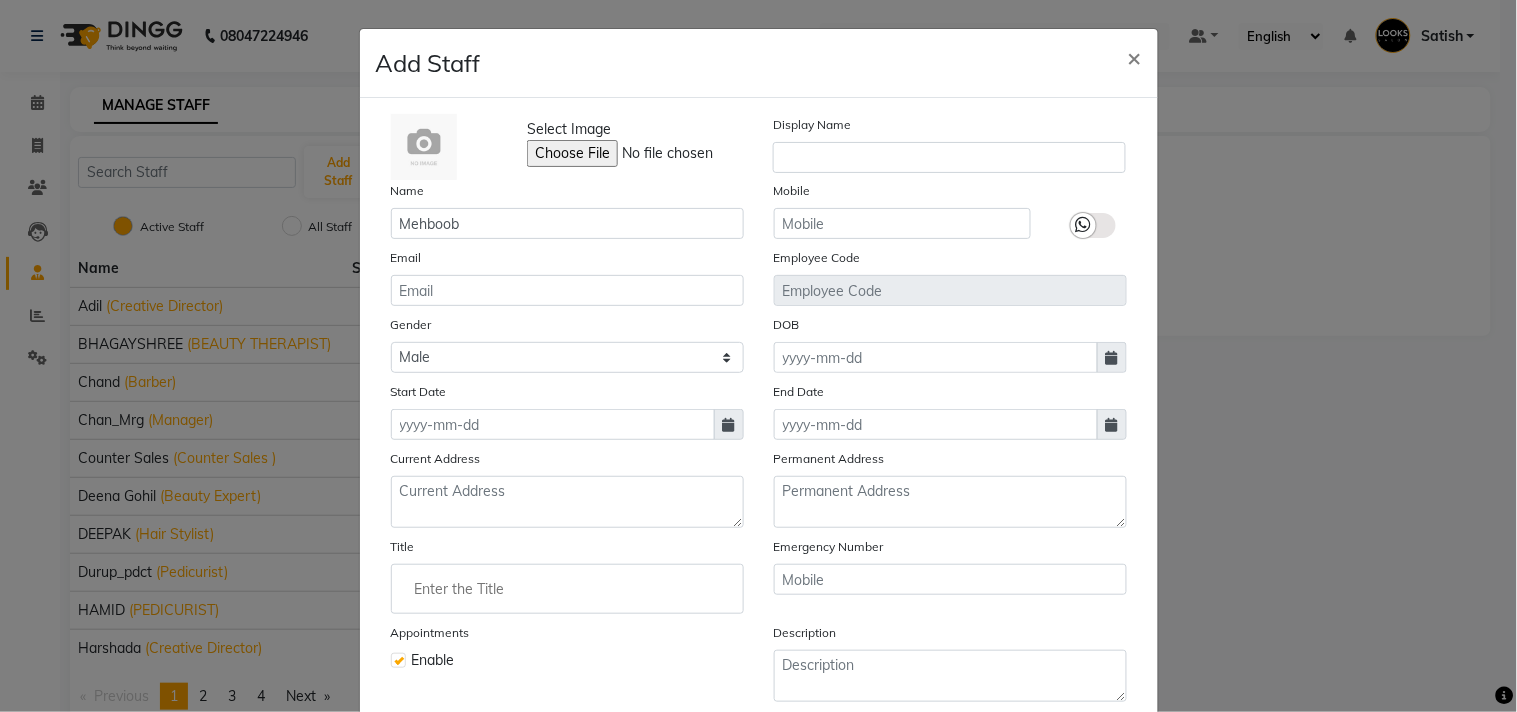 click 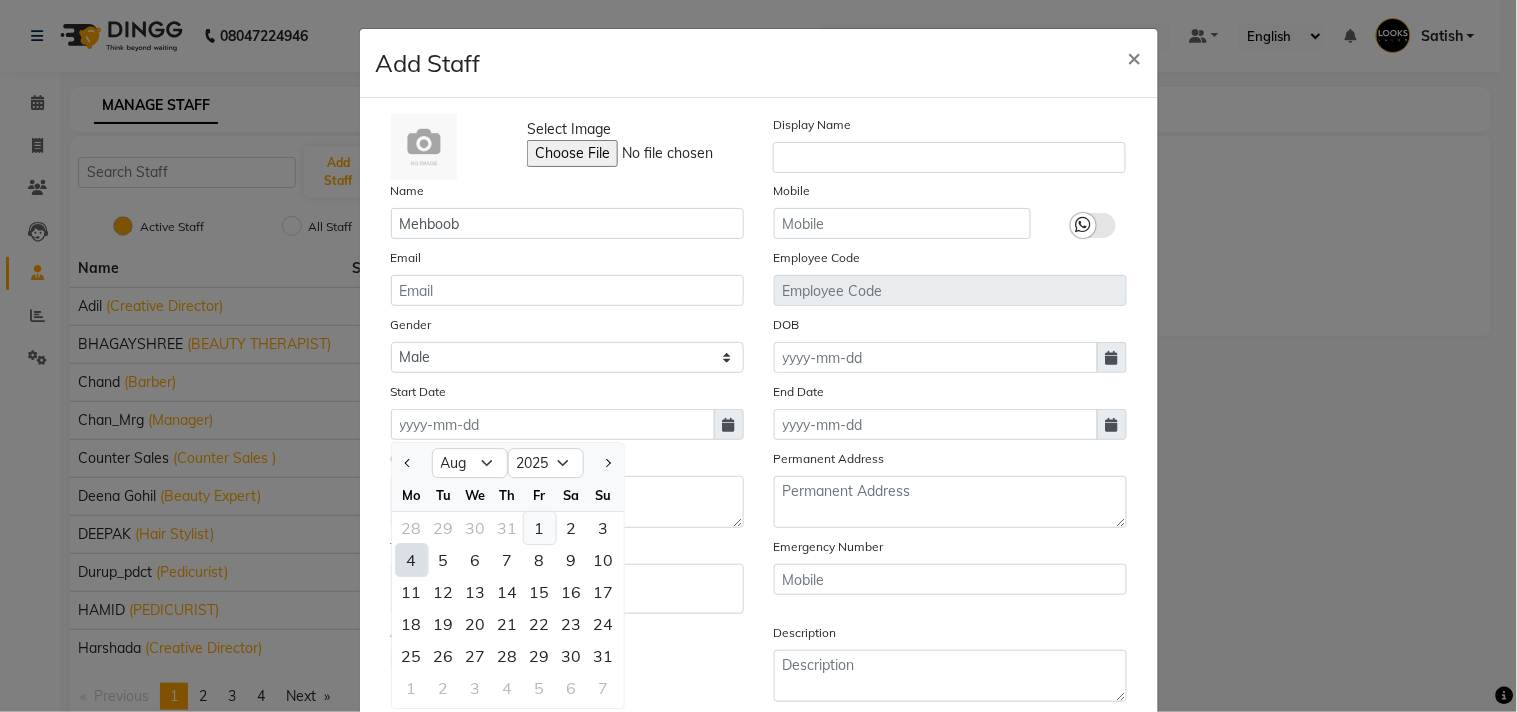 click on "1" 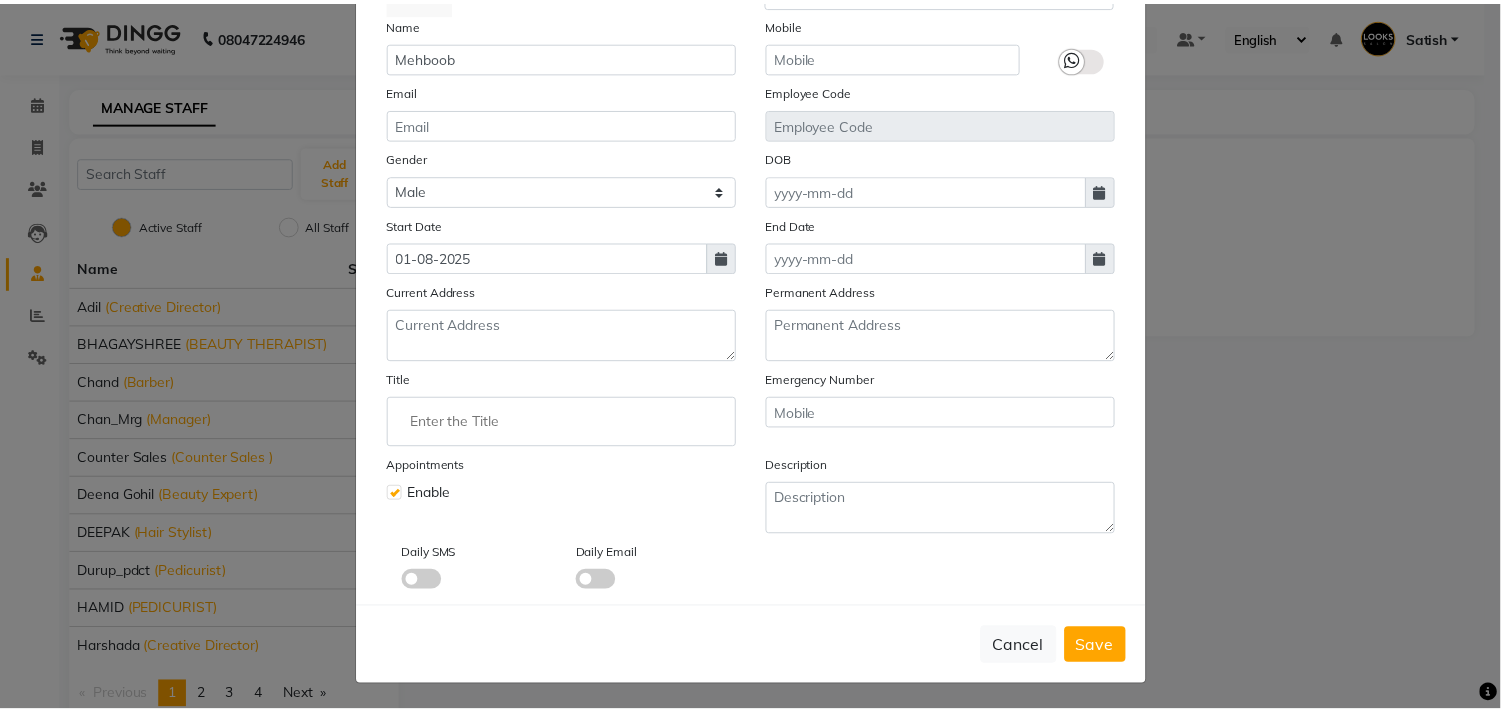 scroll, scrollTop: 172, scrollLeft: 0, axis: vertical 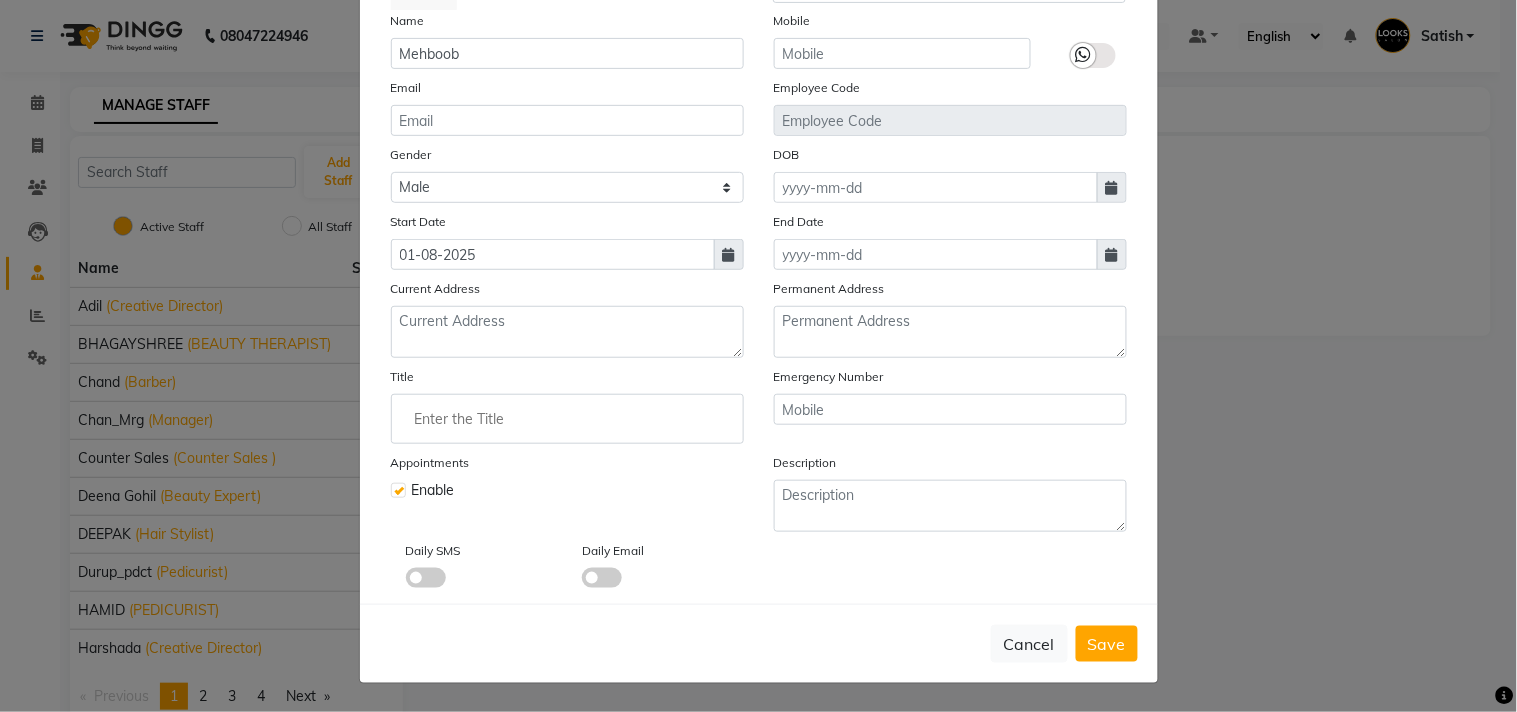 click 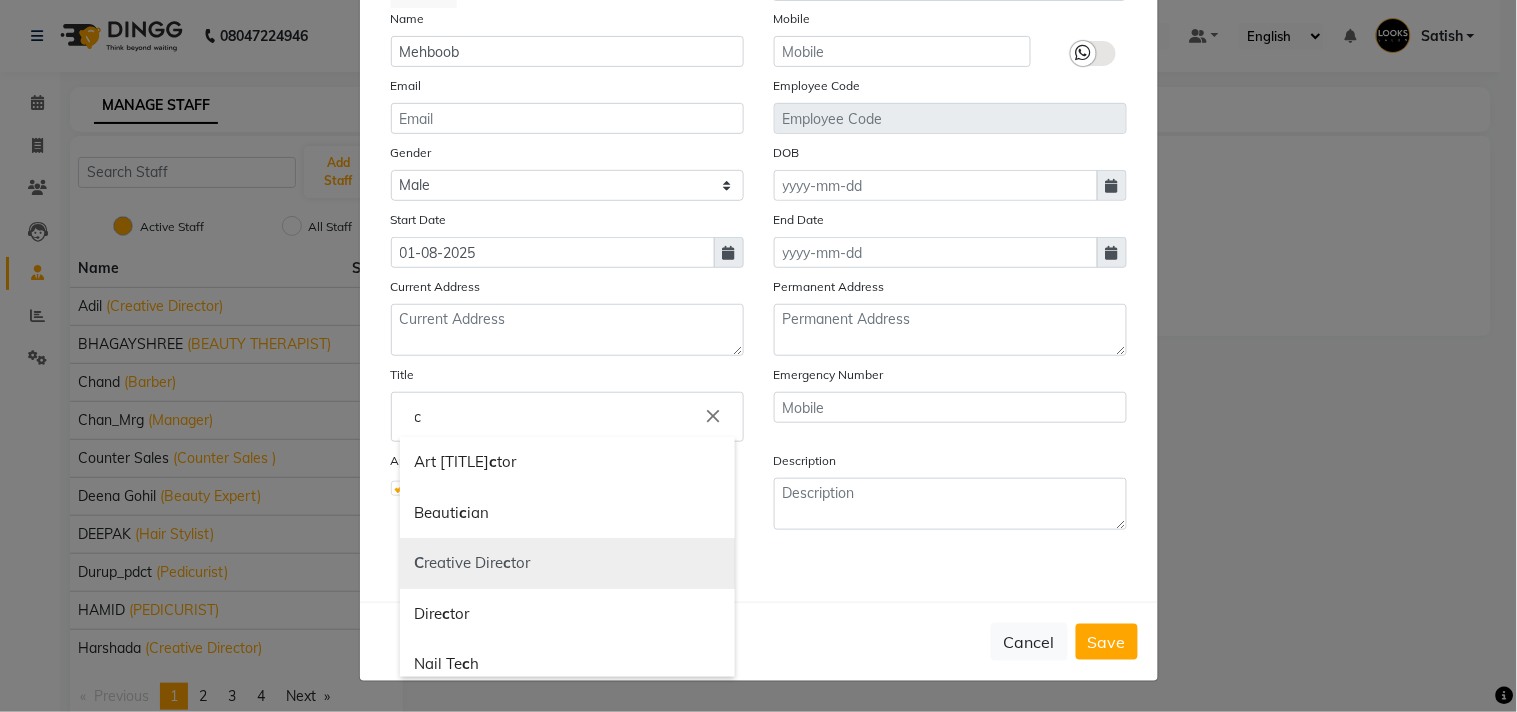 click on "C reative Dire c tor" at bounding box center [567, 563] 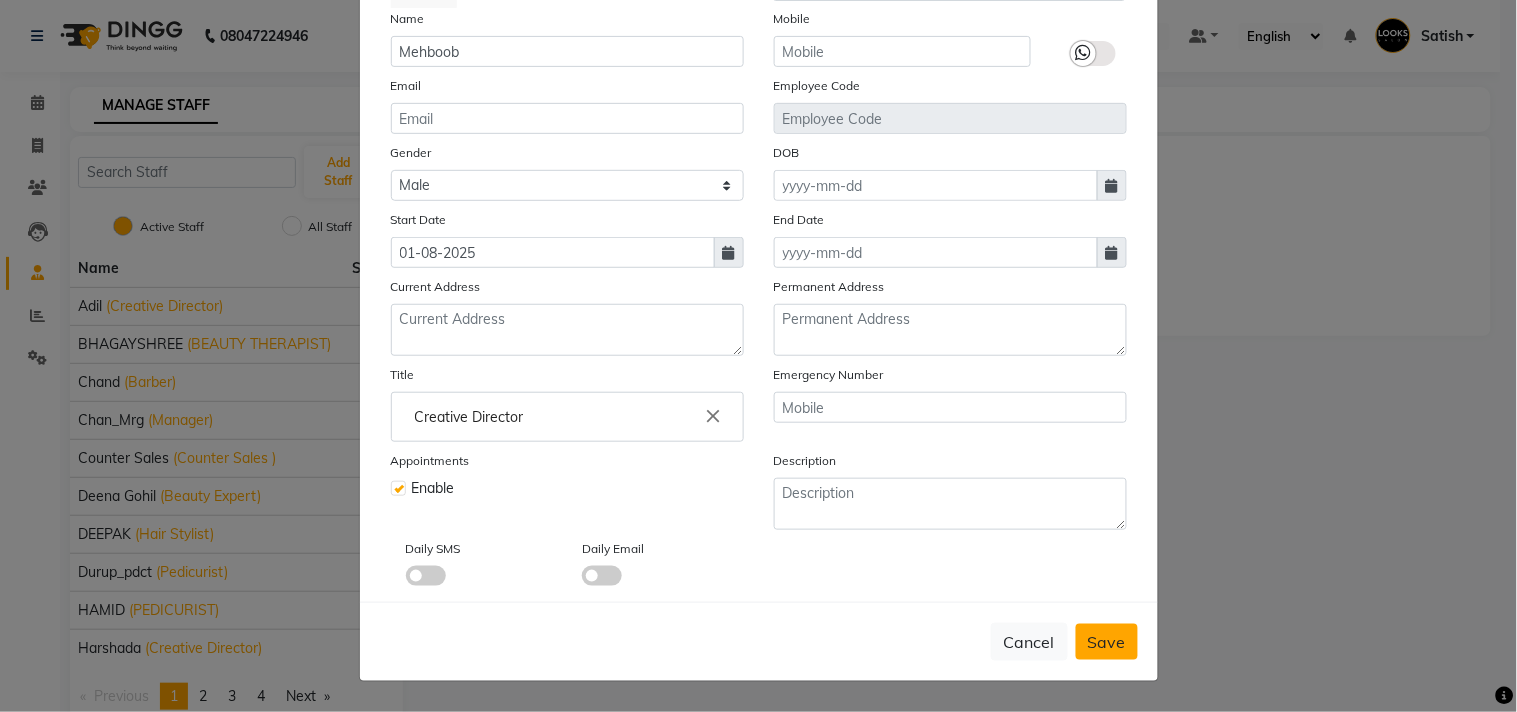click on "Save" at bounding box center [1107, 642] 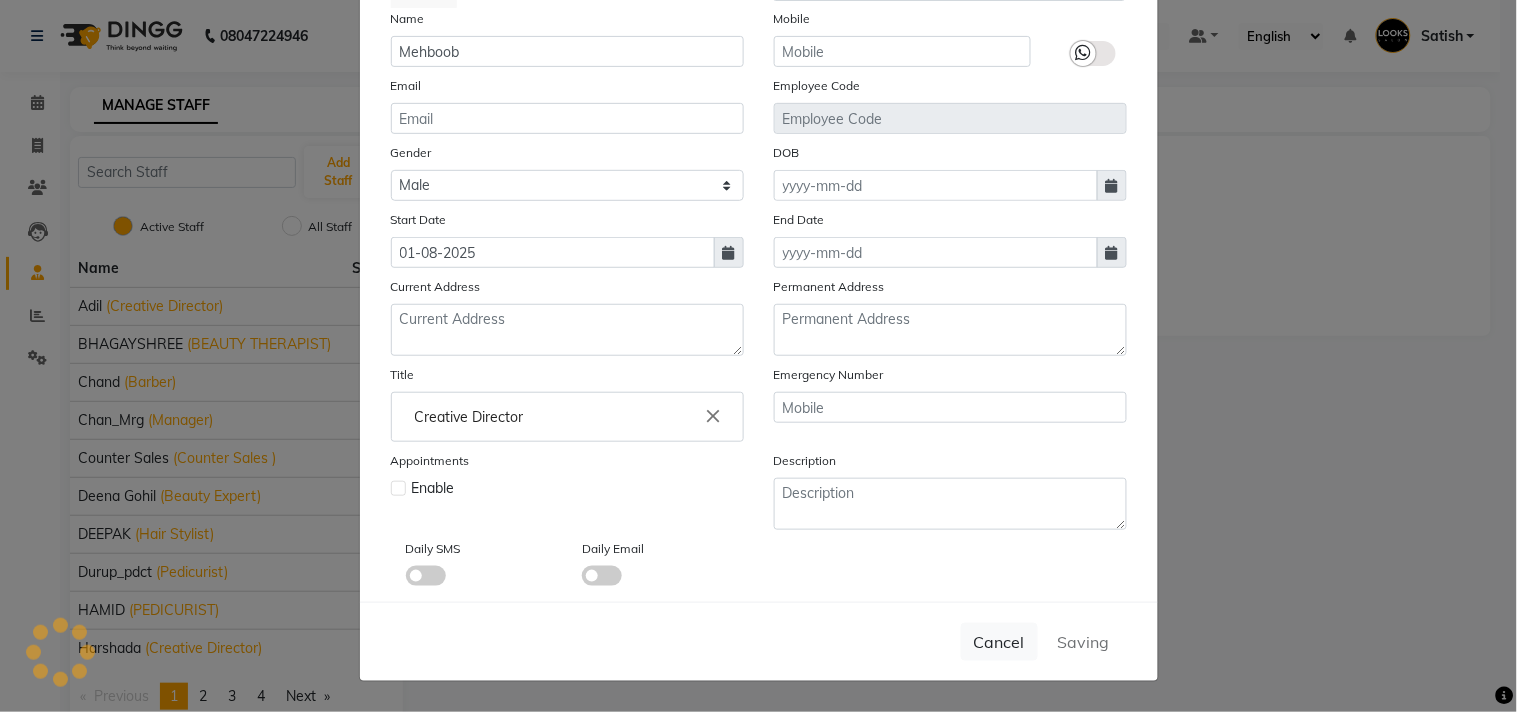 type 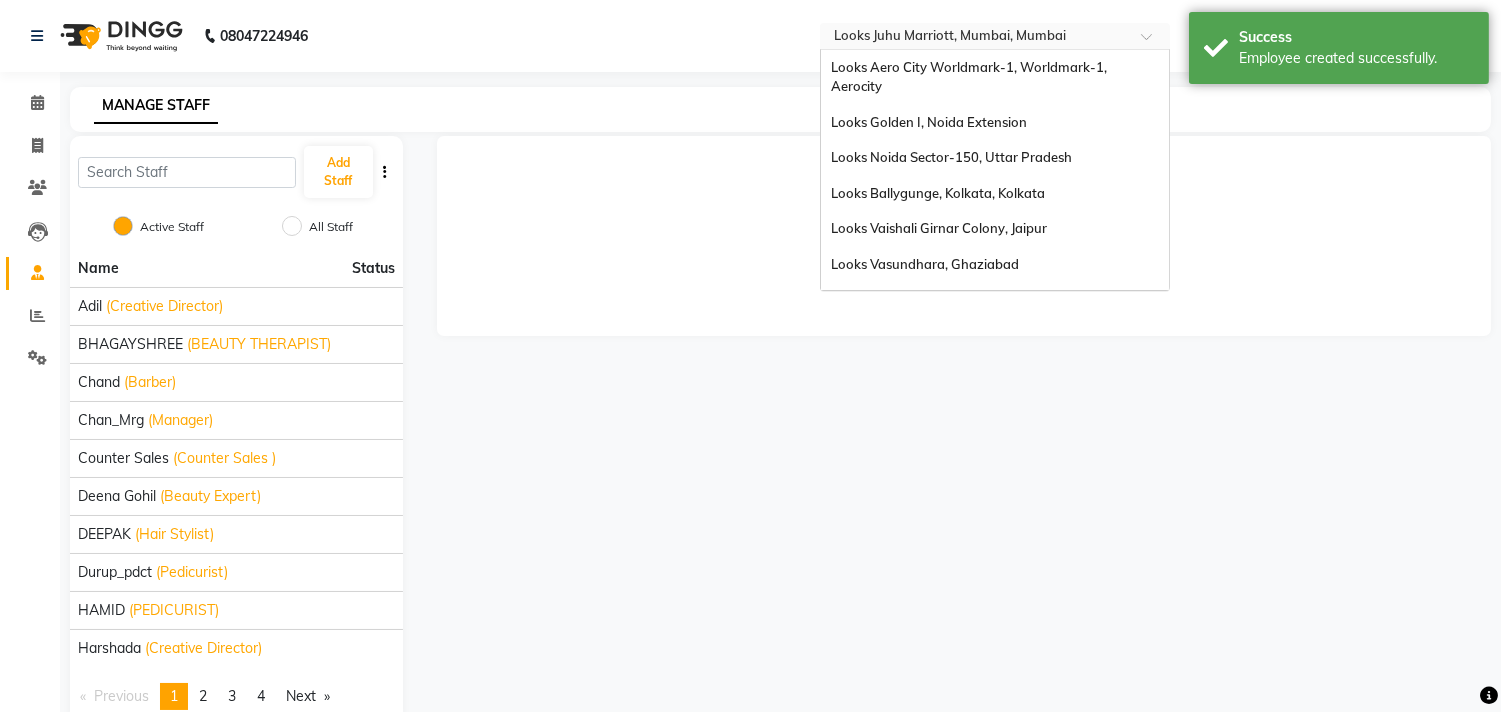 click at bounding box center (975, 38) 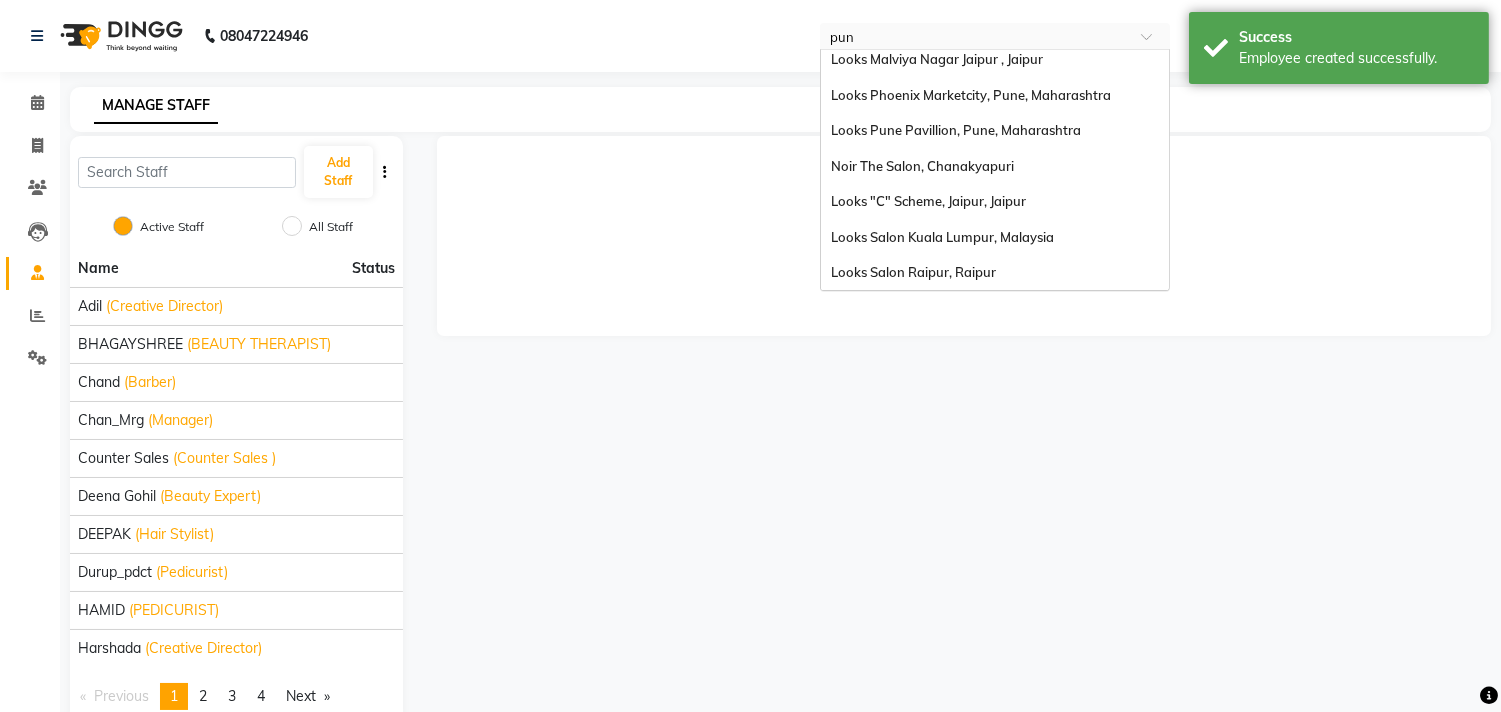scroll, scrollTop: 0, scrollLeft: 0, axis: both 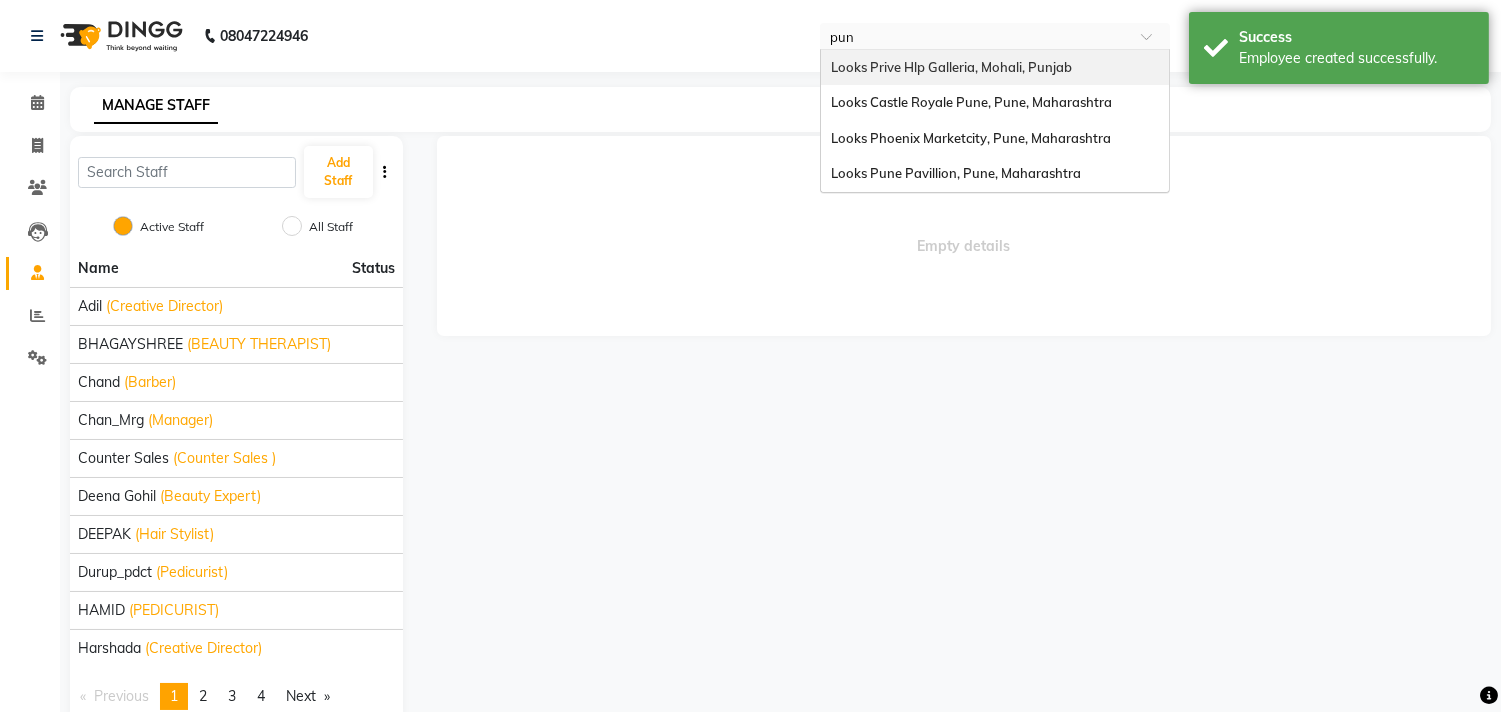 type on "pune" 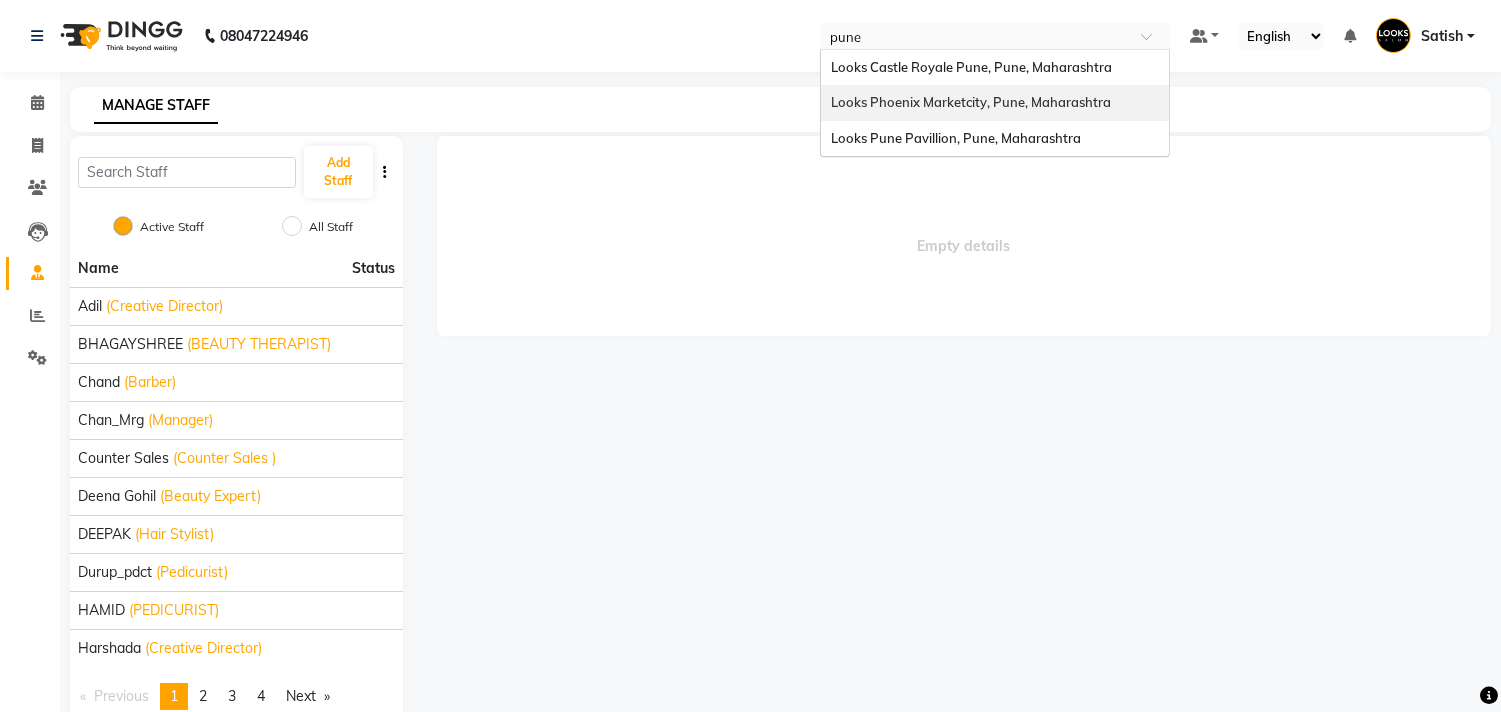 click on "Looks Phoenix Marketcity, Pune, Maharashtra" at bounding box center (971, 102) 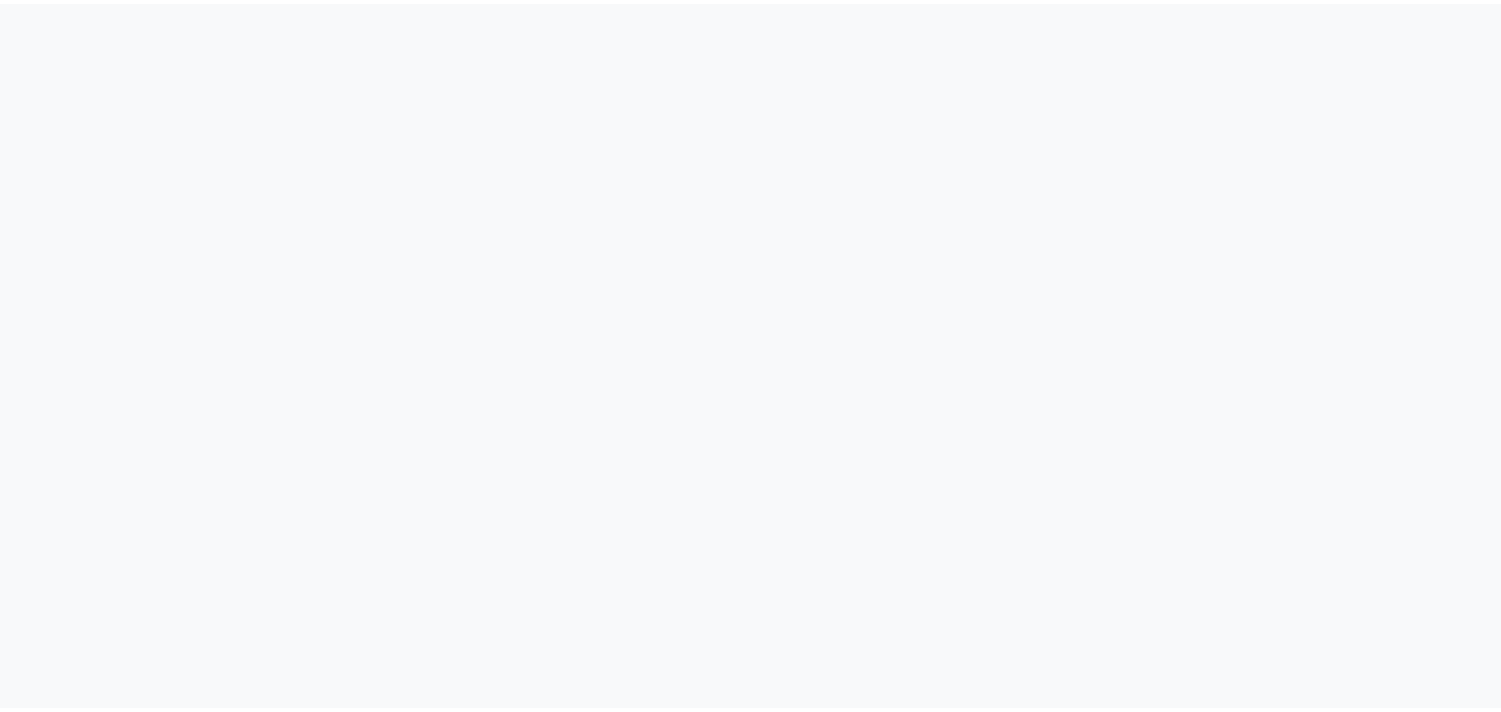 scroll, scrollTop: 0, scrollLeft: 0, axis: both 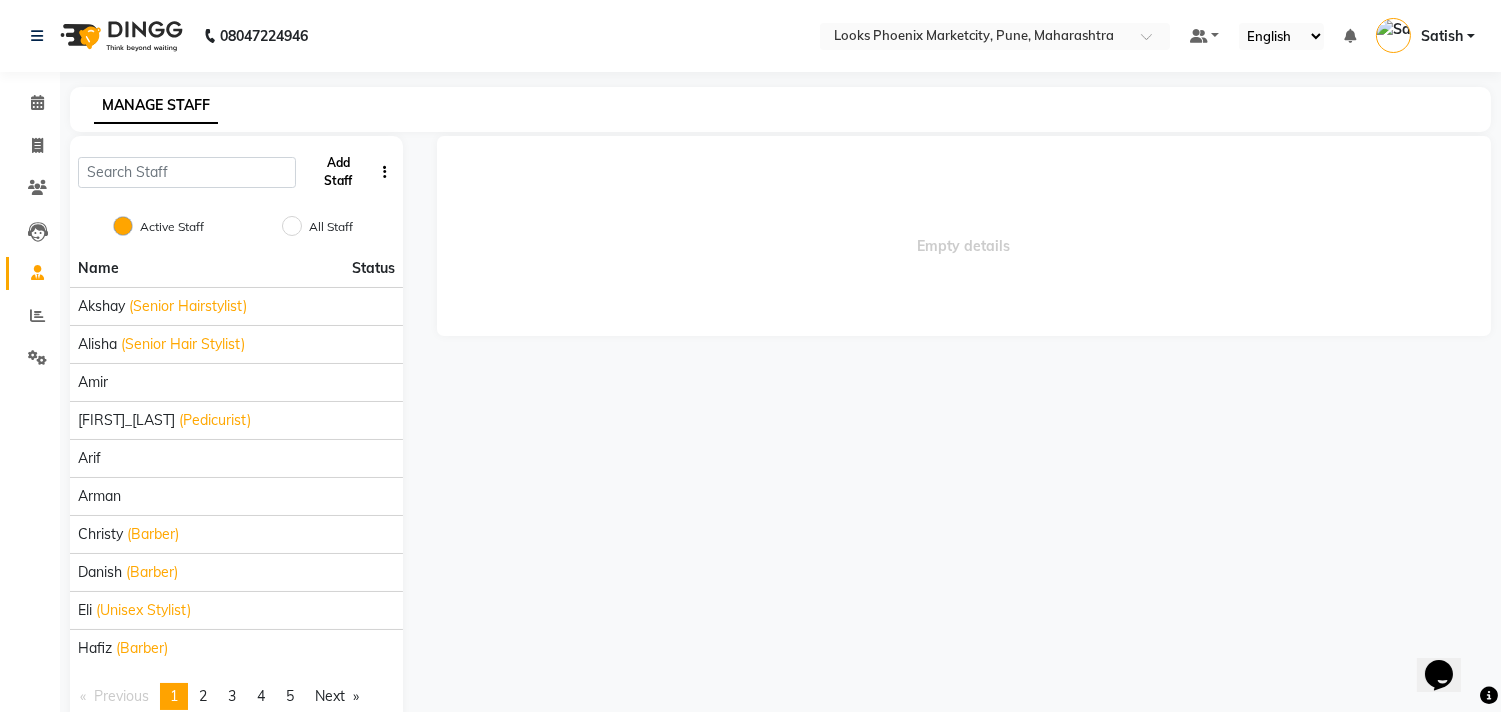 click on "Add Staff" 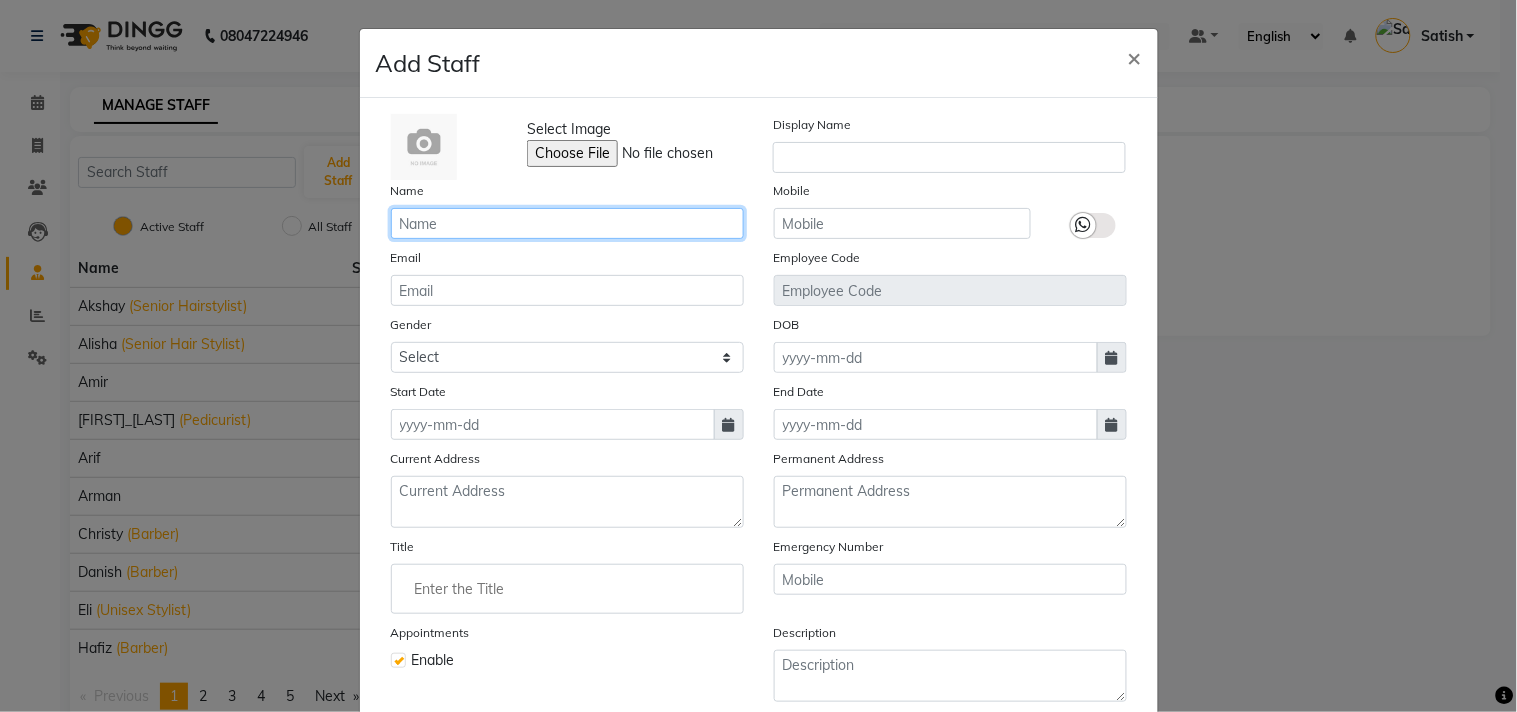 click 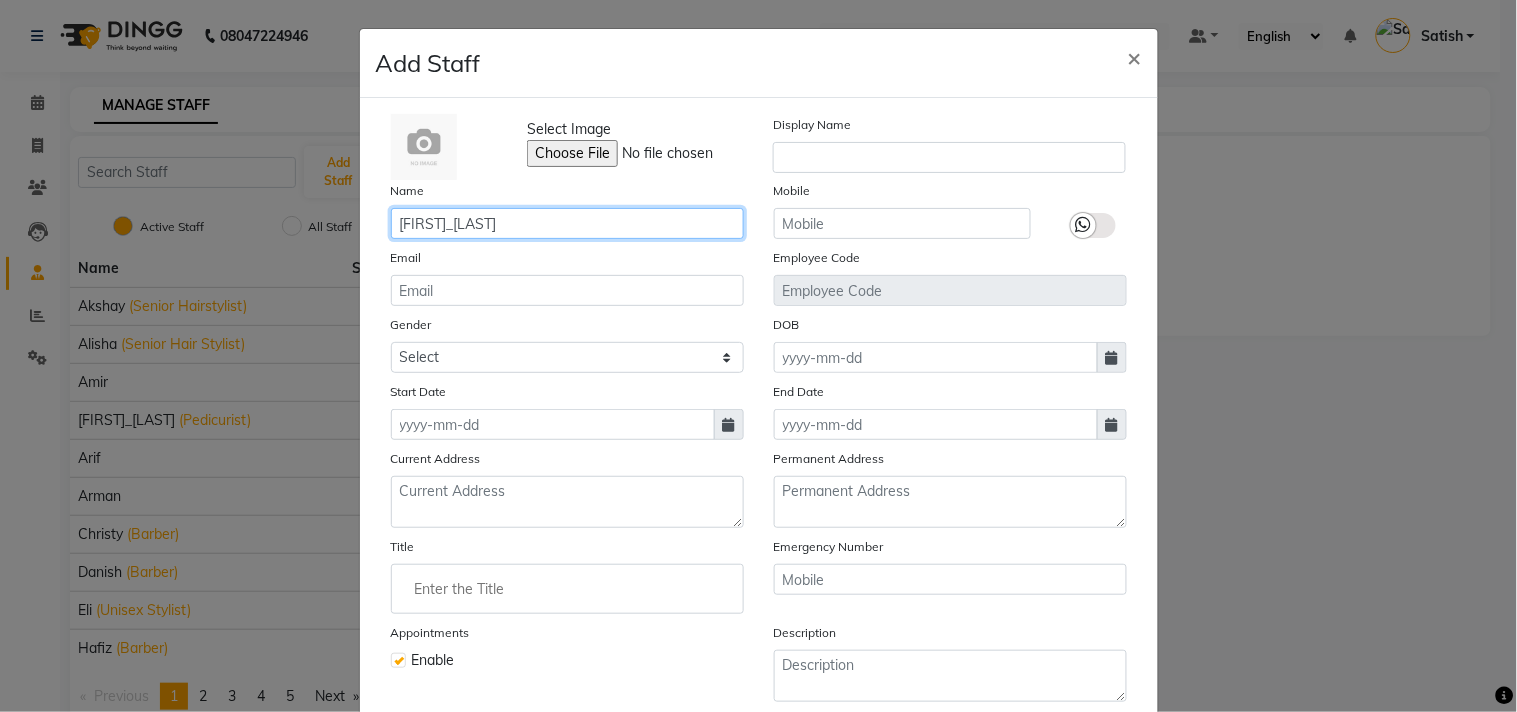 type on "[FIRST]_[LAST]" 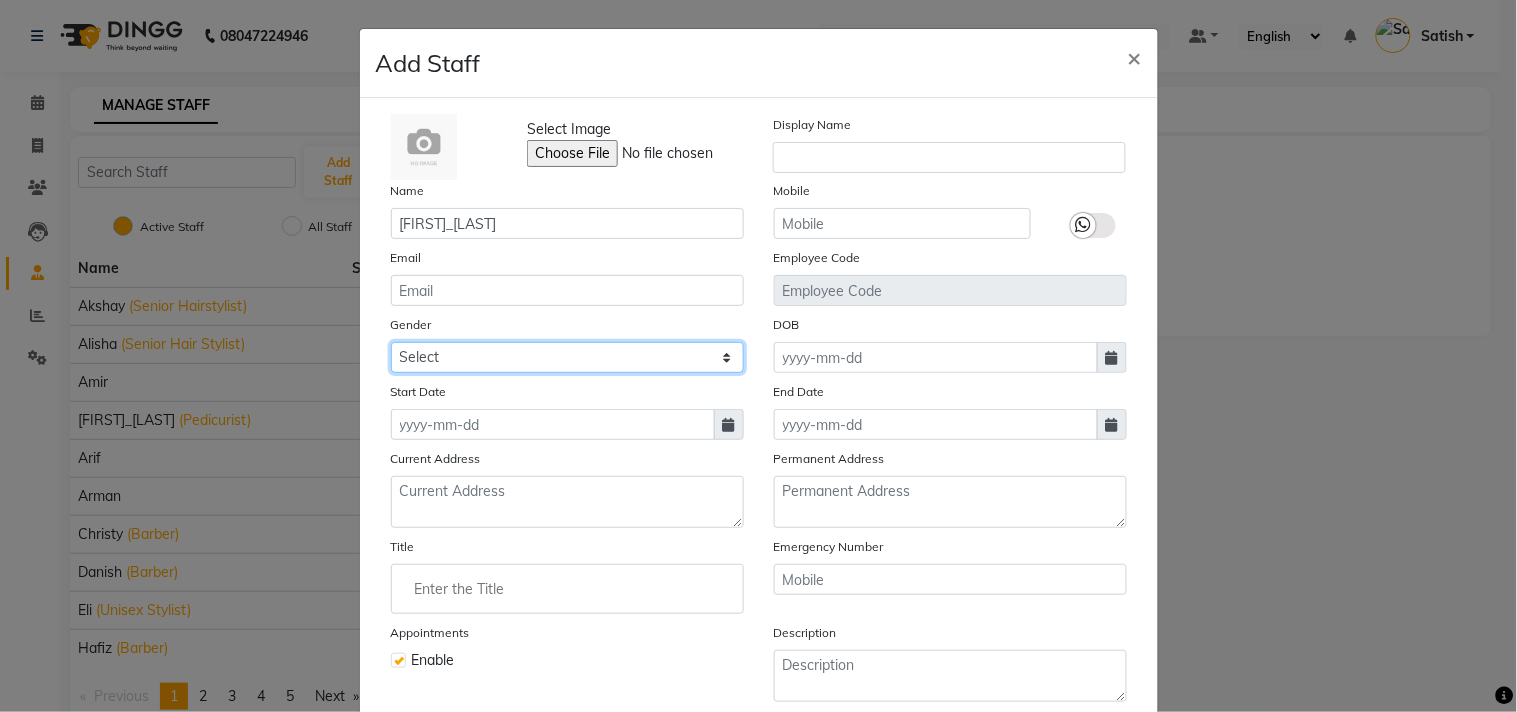 click on "Select Male Female Other Prefer Not To Say" 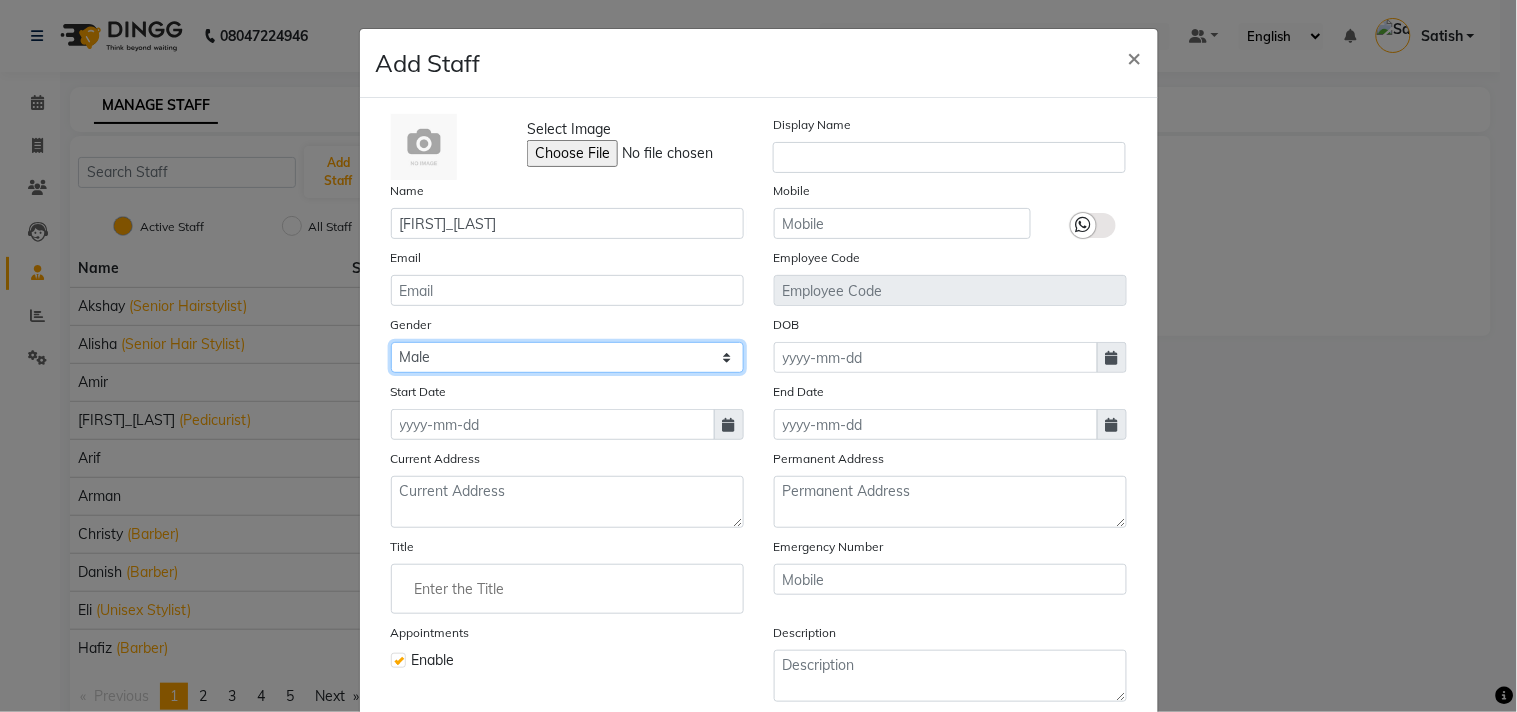 click on "Select Male Female Other Prefer Not To Say" 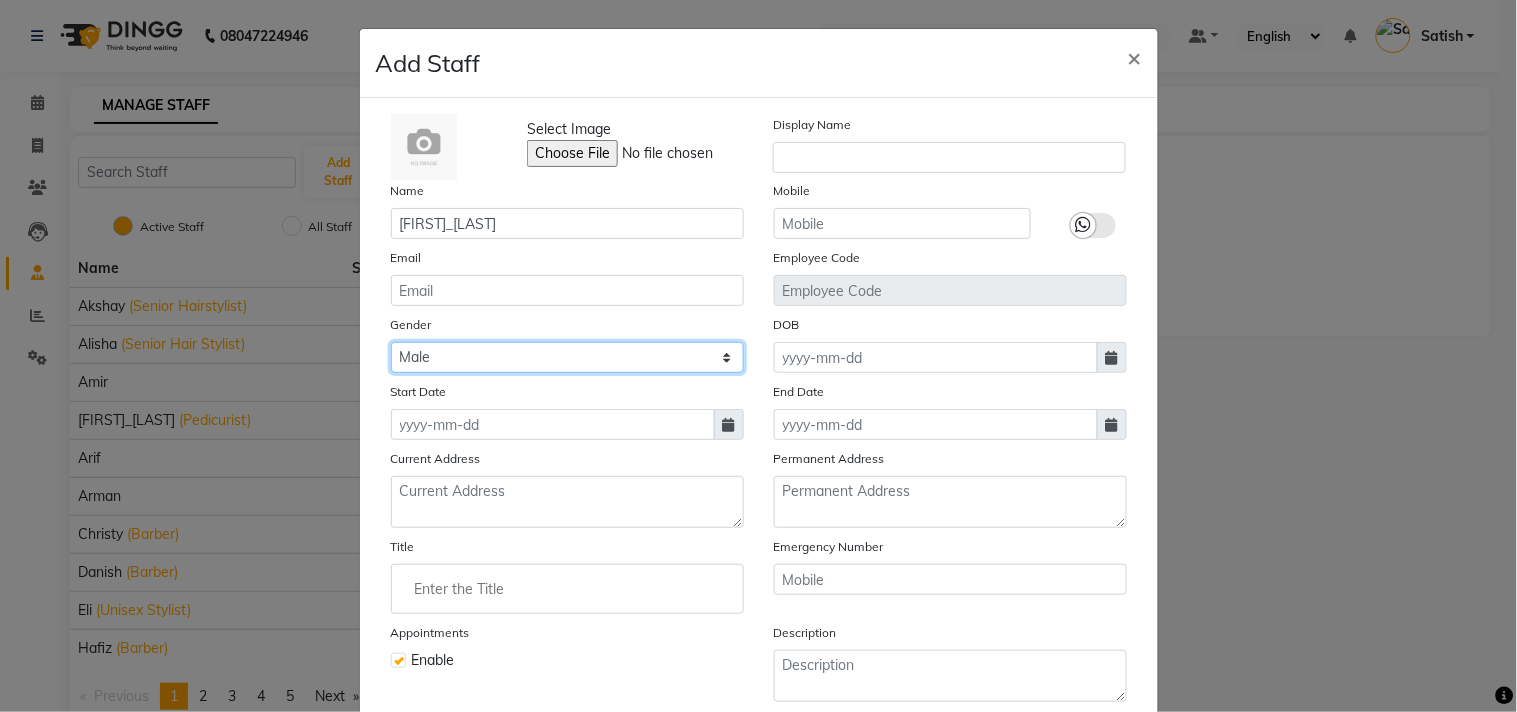 click on "Select Male Female Other Prefer Not To Say" 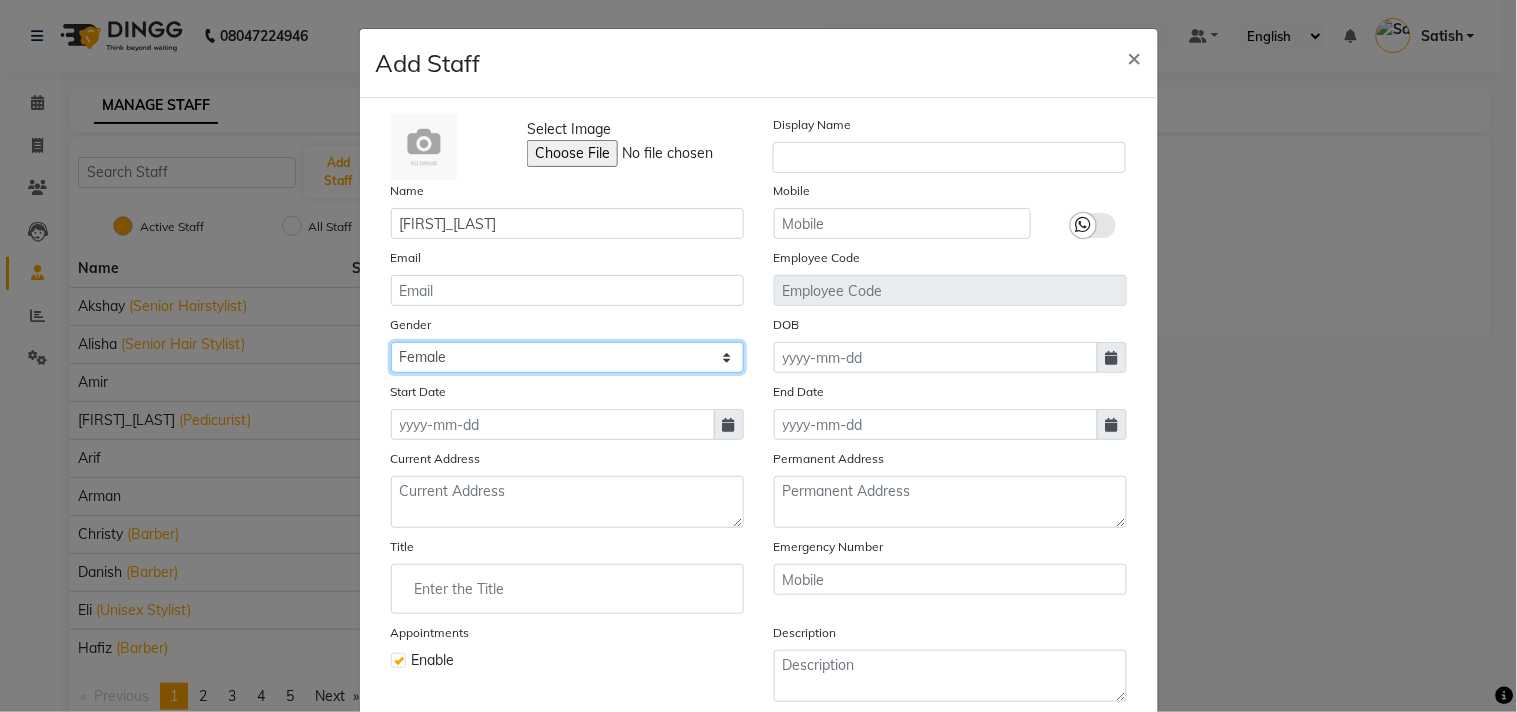 click on "Select Male Female Other Prefer Not To Say" 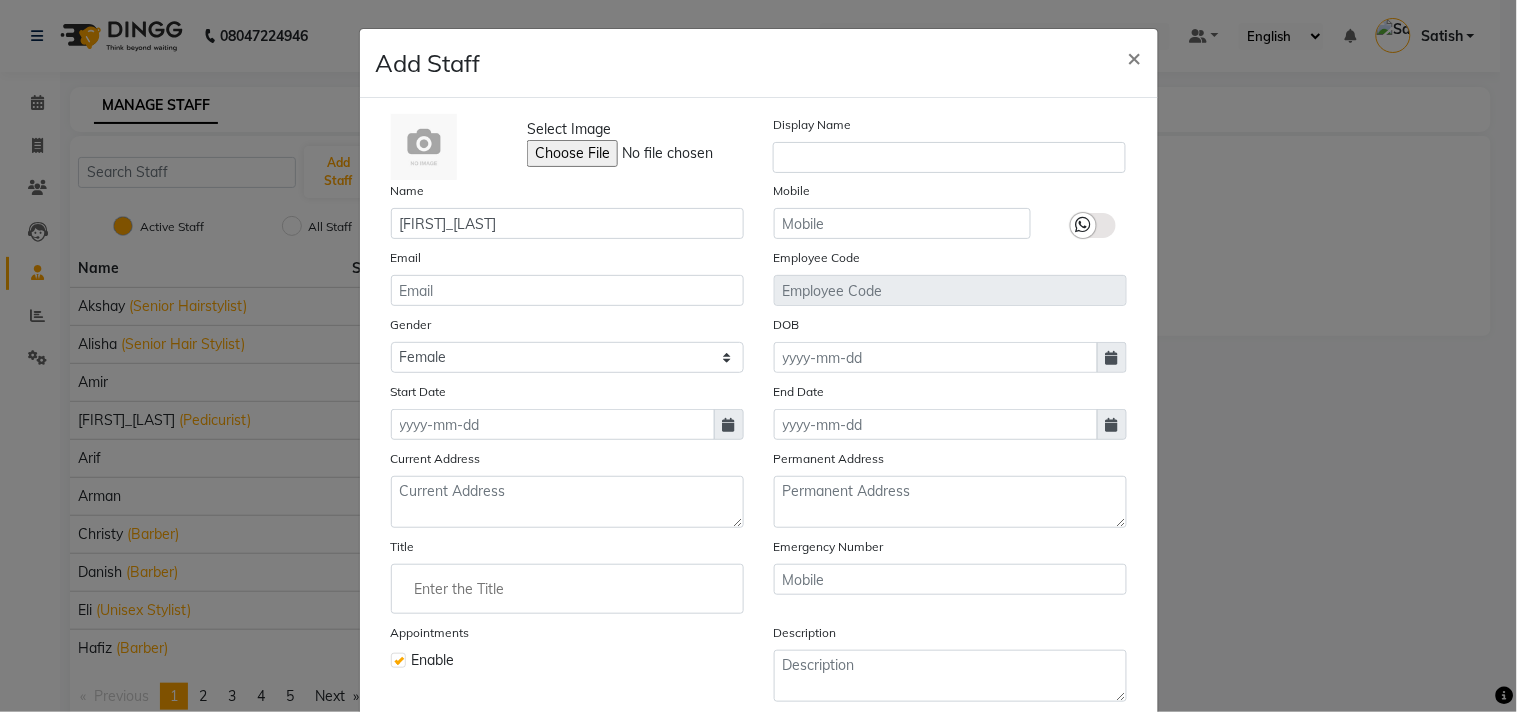 click 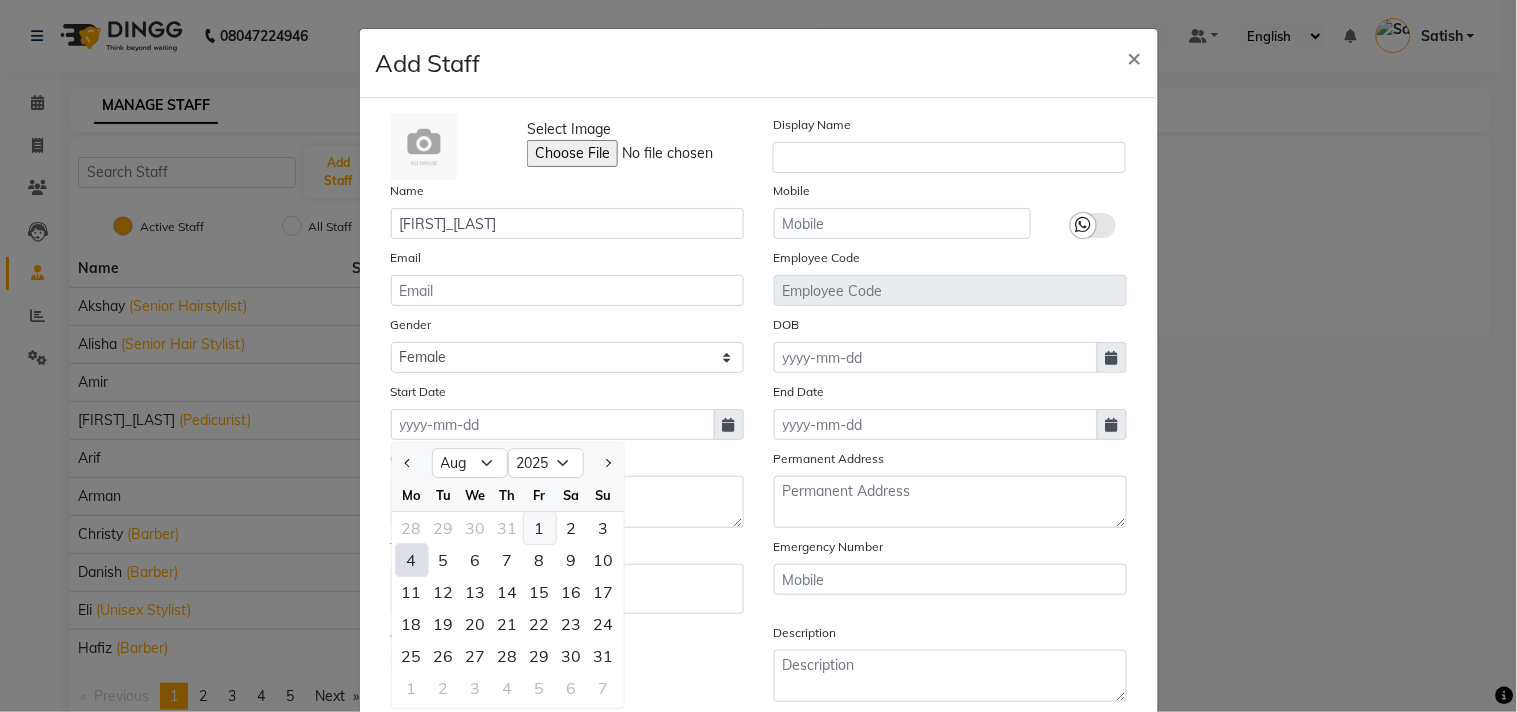 click on "1" 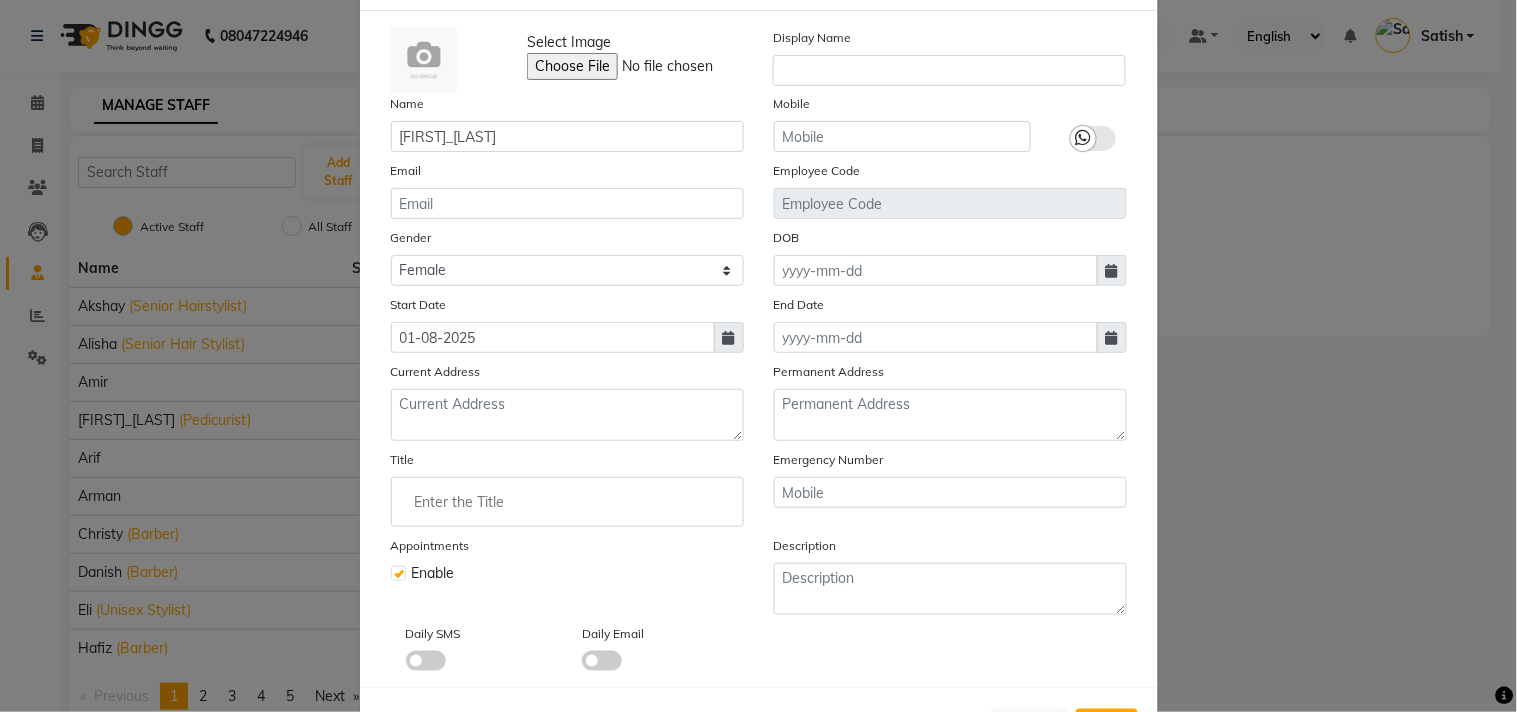 scroll, scrollTop: 172, scrollLeft: 0, axis: vertical 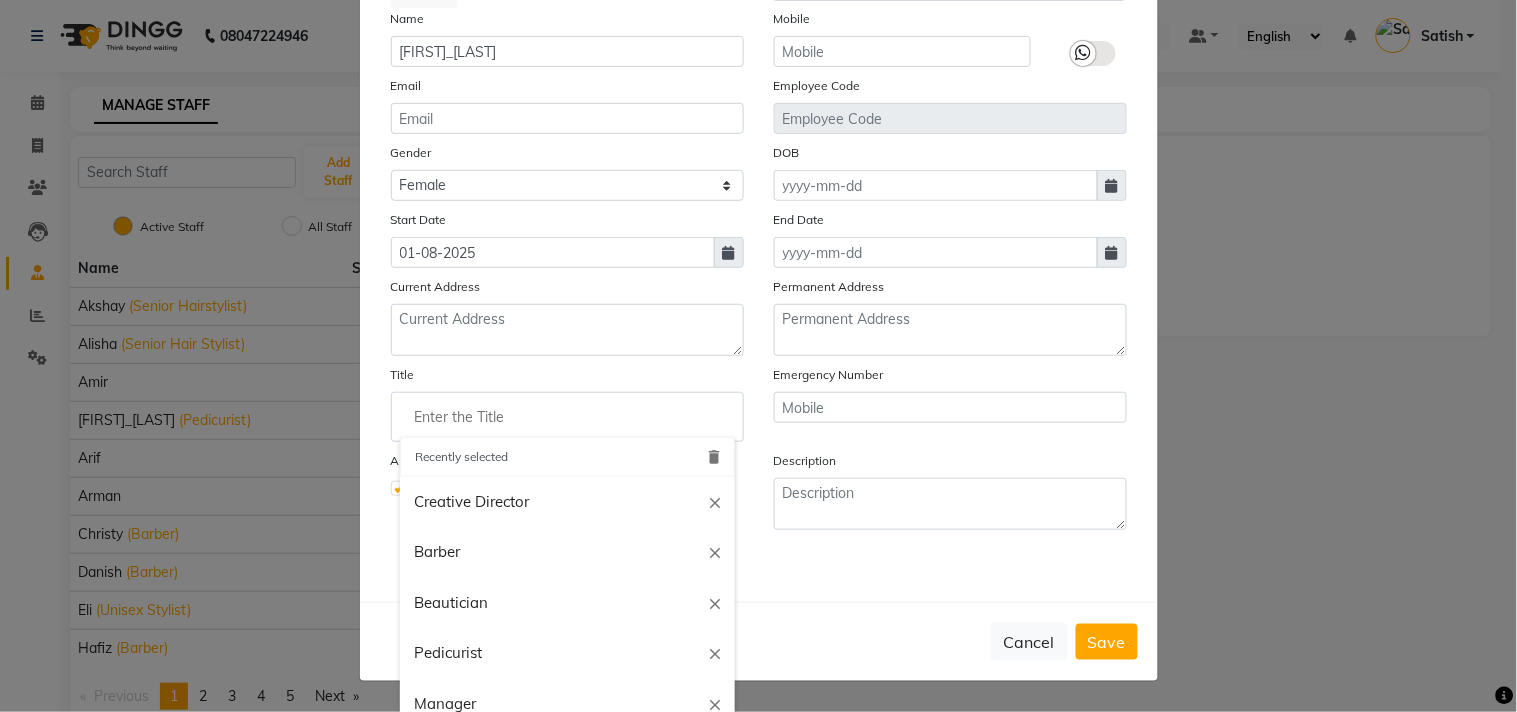 click 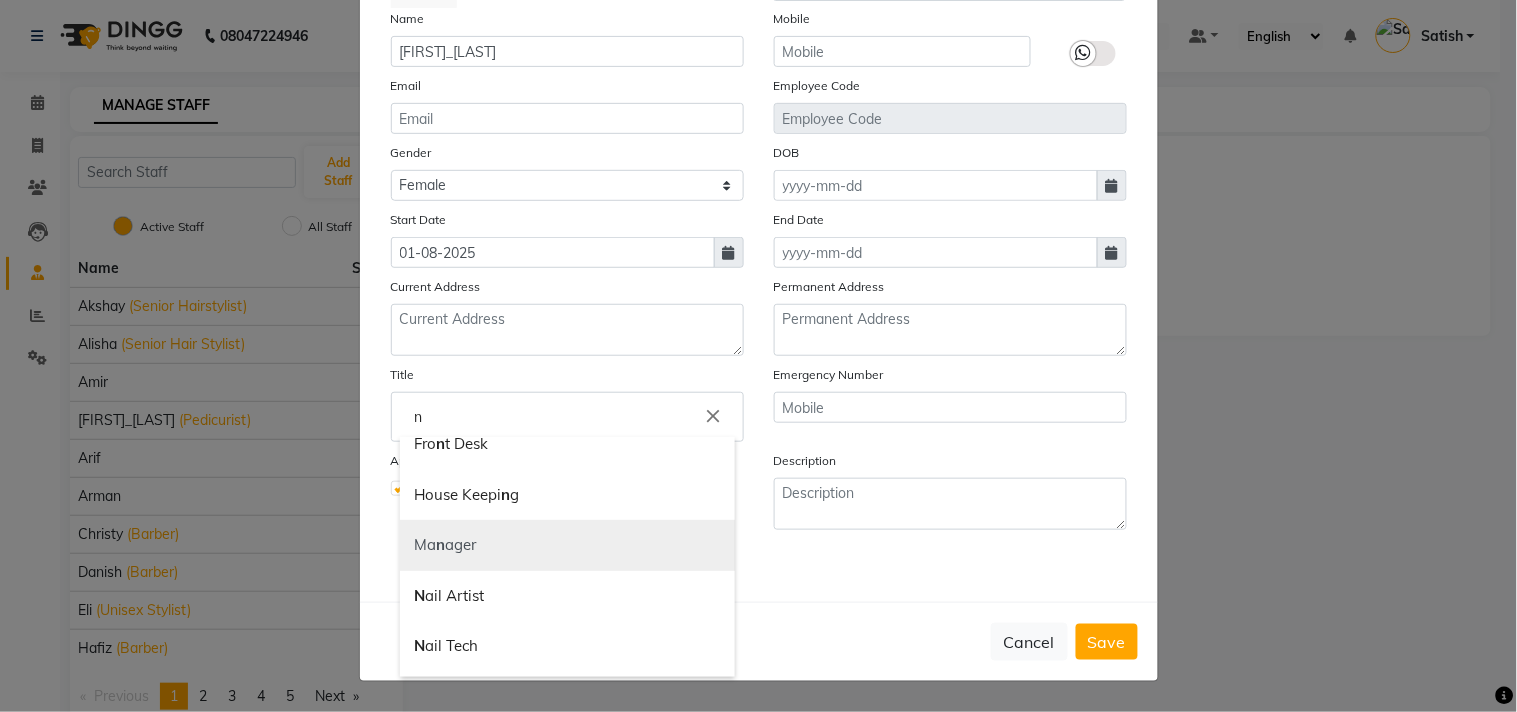 scroll, scrollTop: 222, scrollLeft: 0, axis: vertical 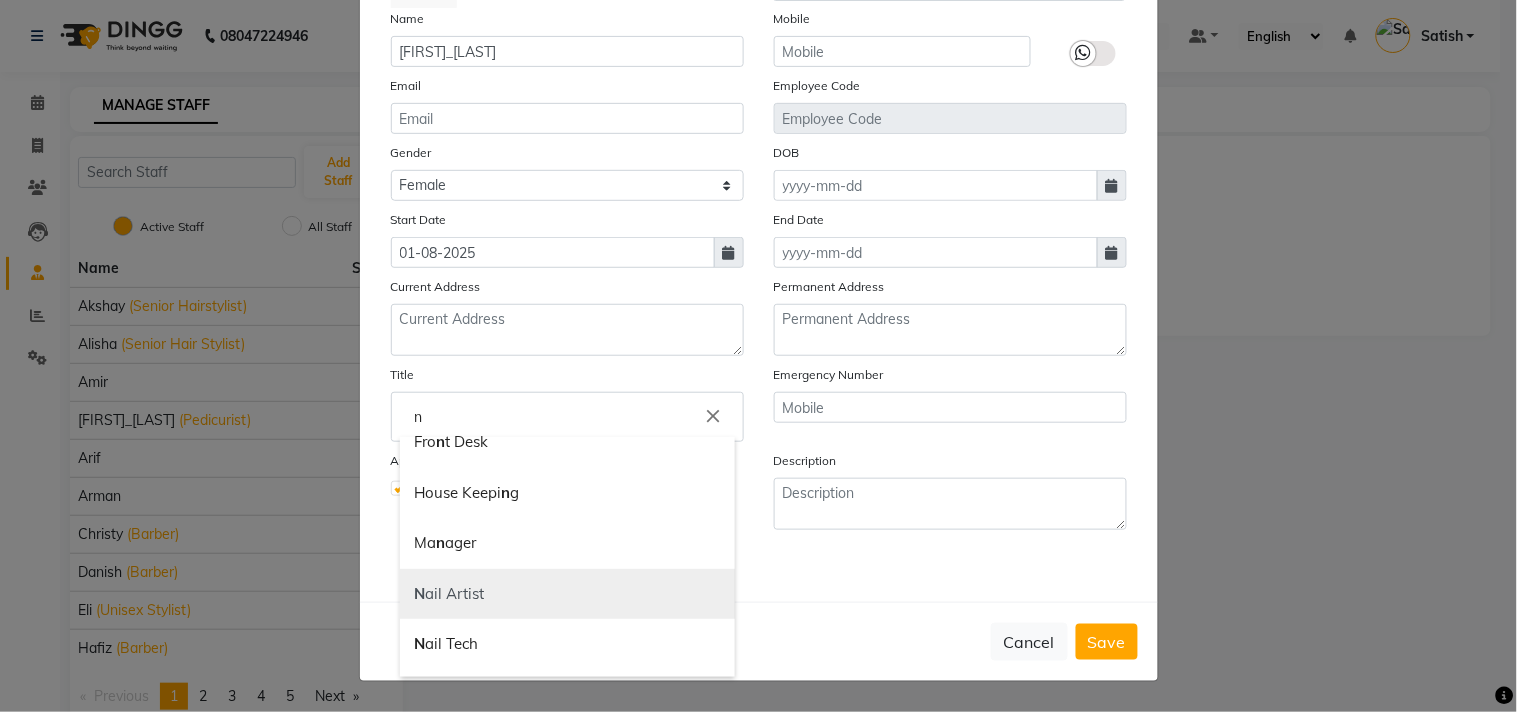 click on "N ail Artist" at bounding box center (567, 594) 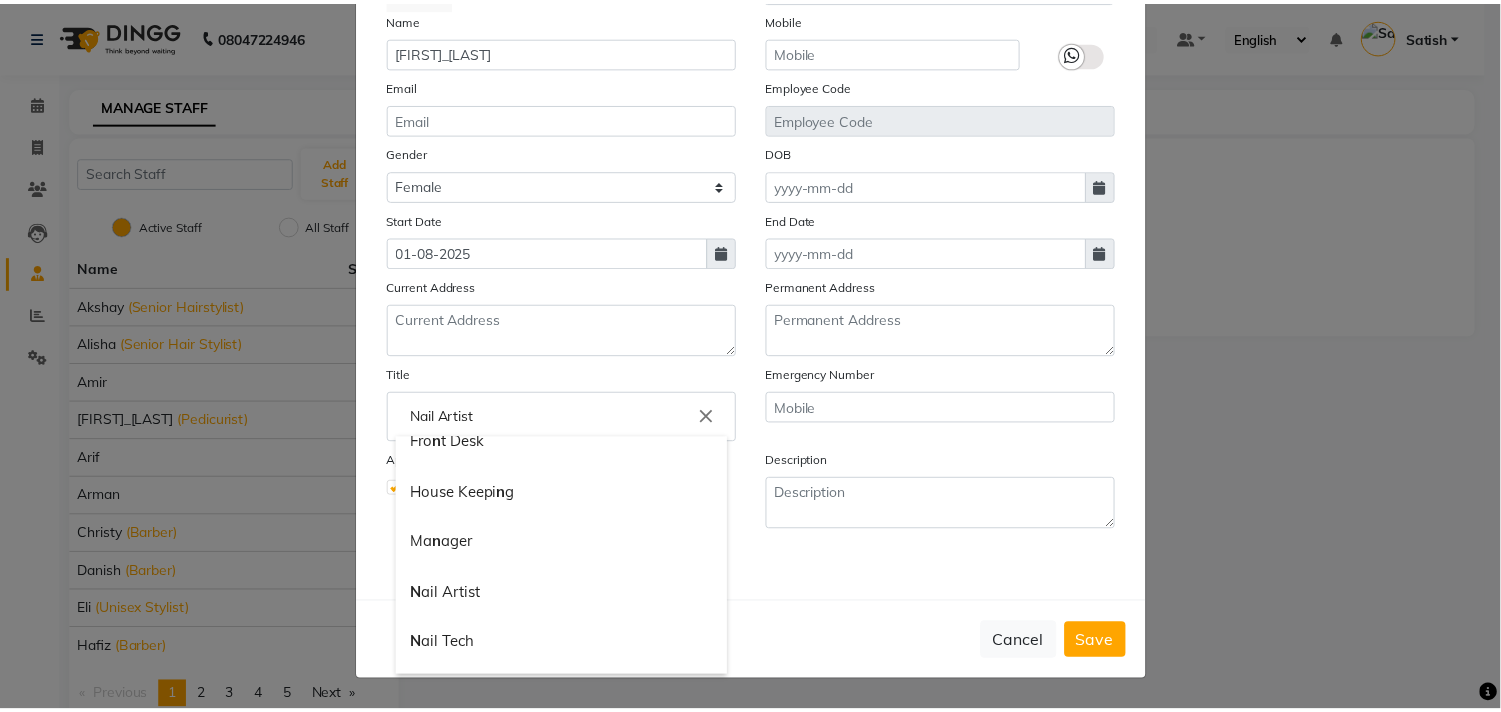 scroll, scrollTop: 0, scrollLeft: 0, axis: both 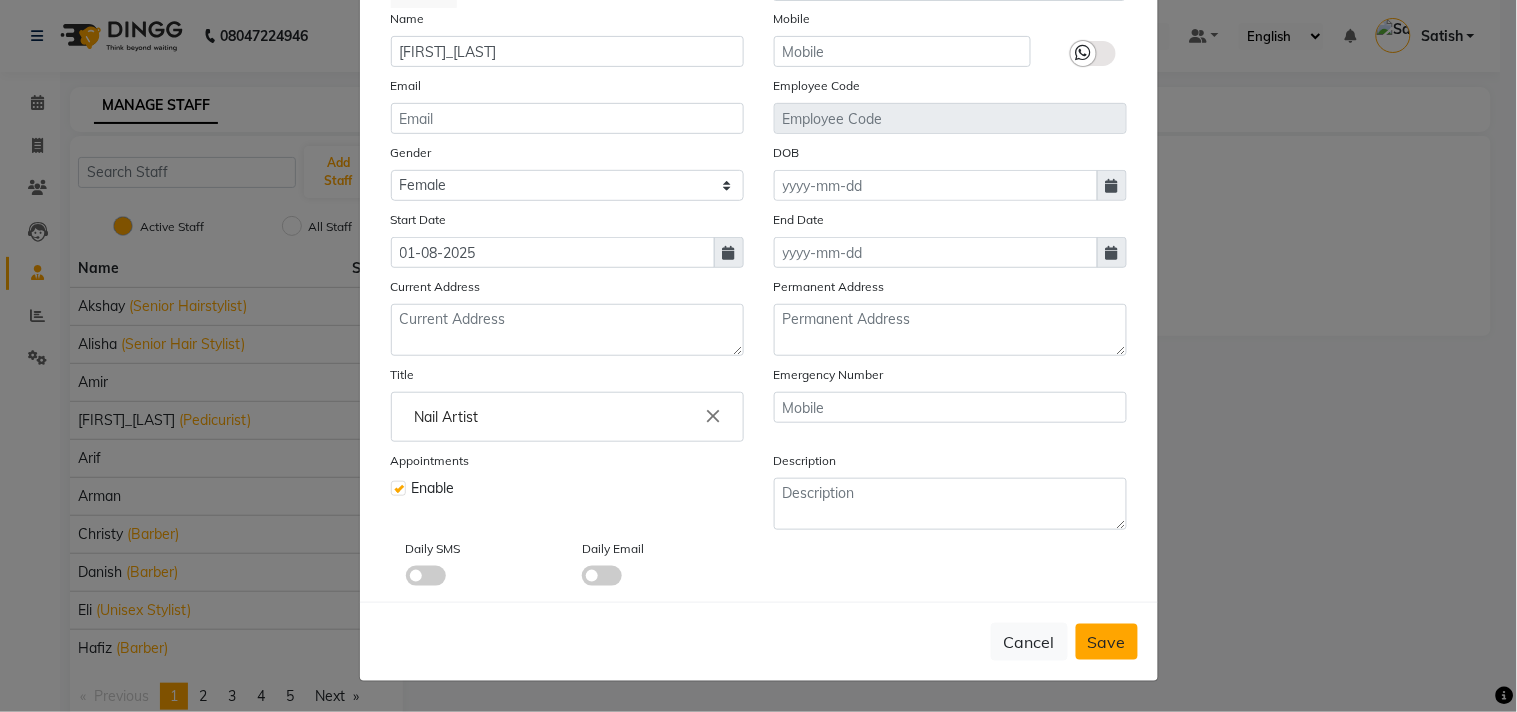 click on "Save" at bounding box center [1107, 642] 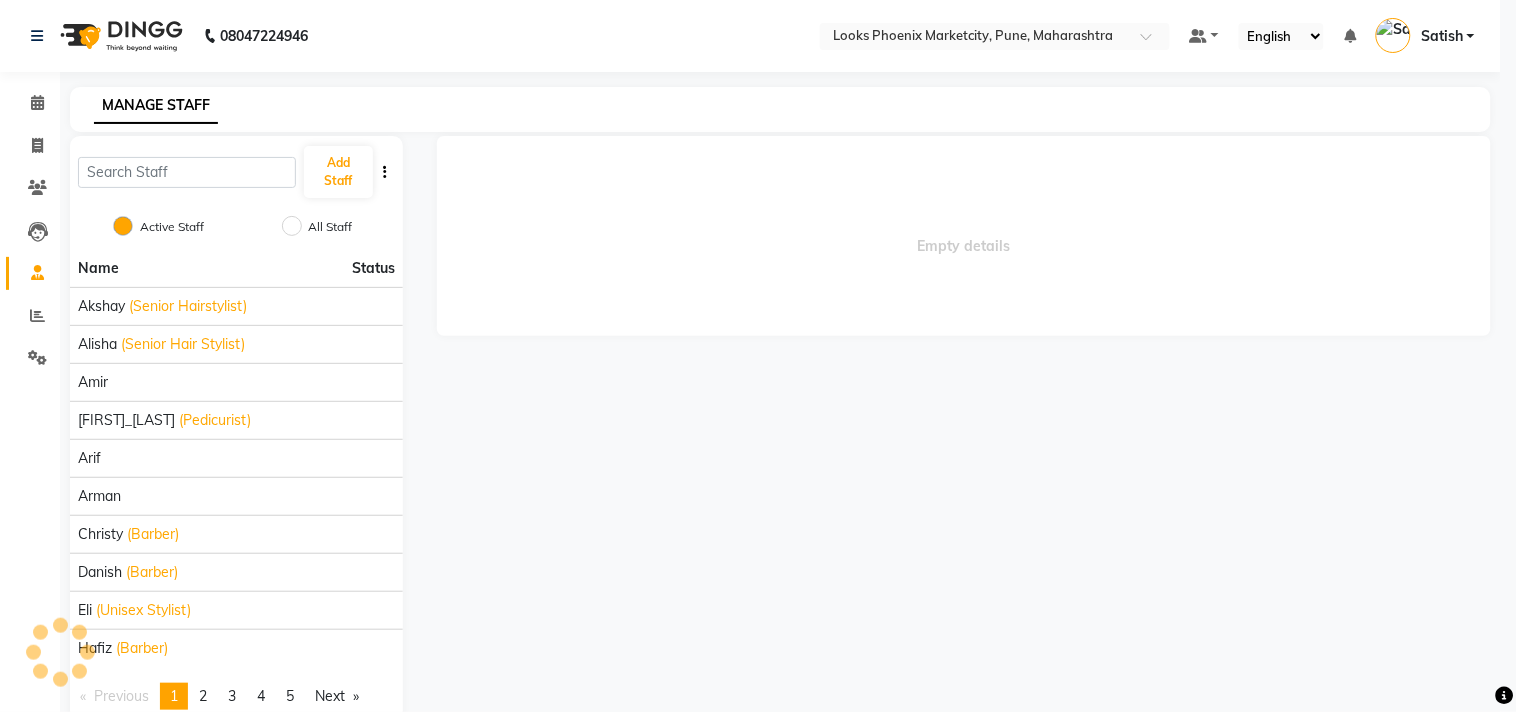 type 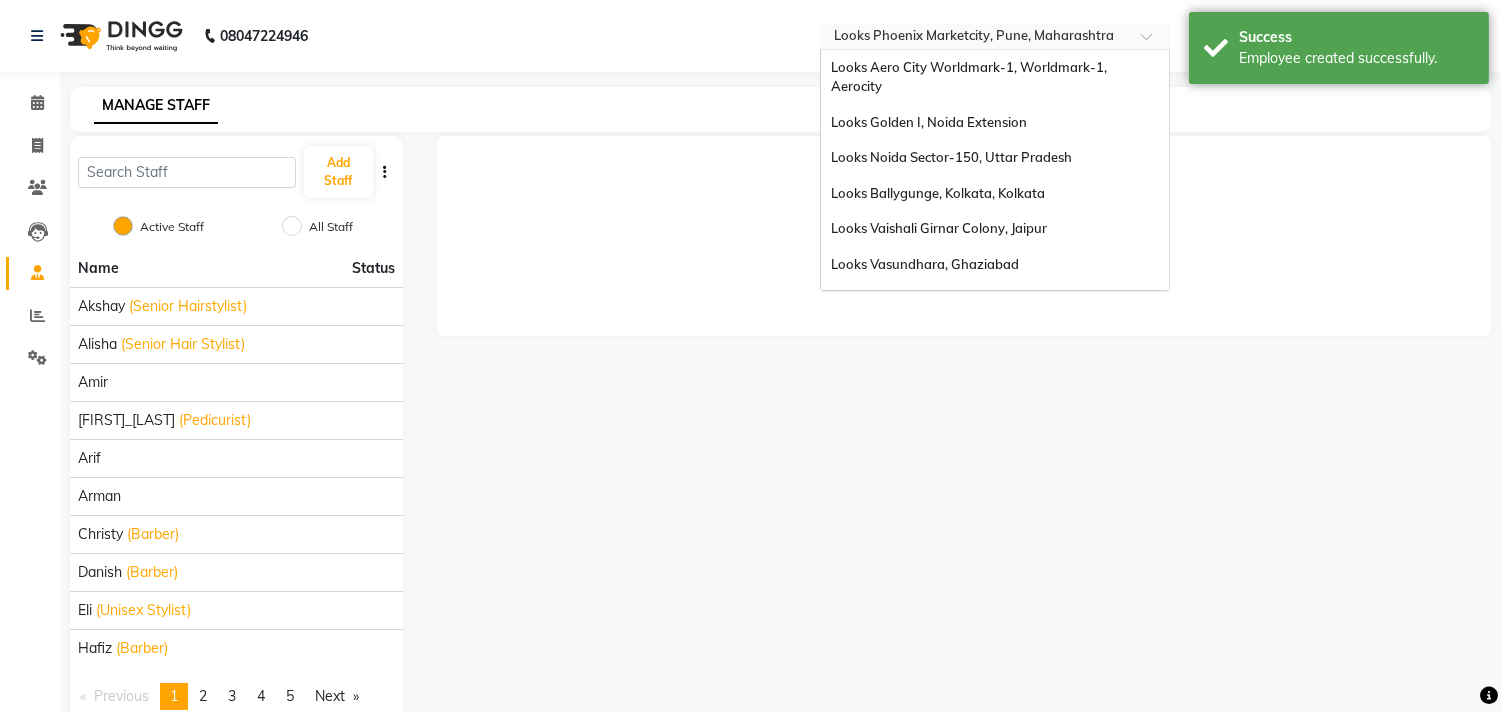 click at bounding box center (975, 38) 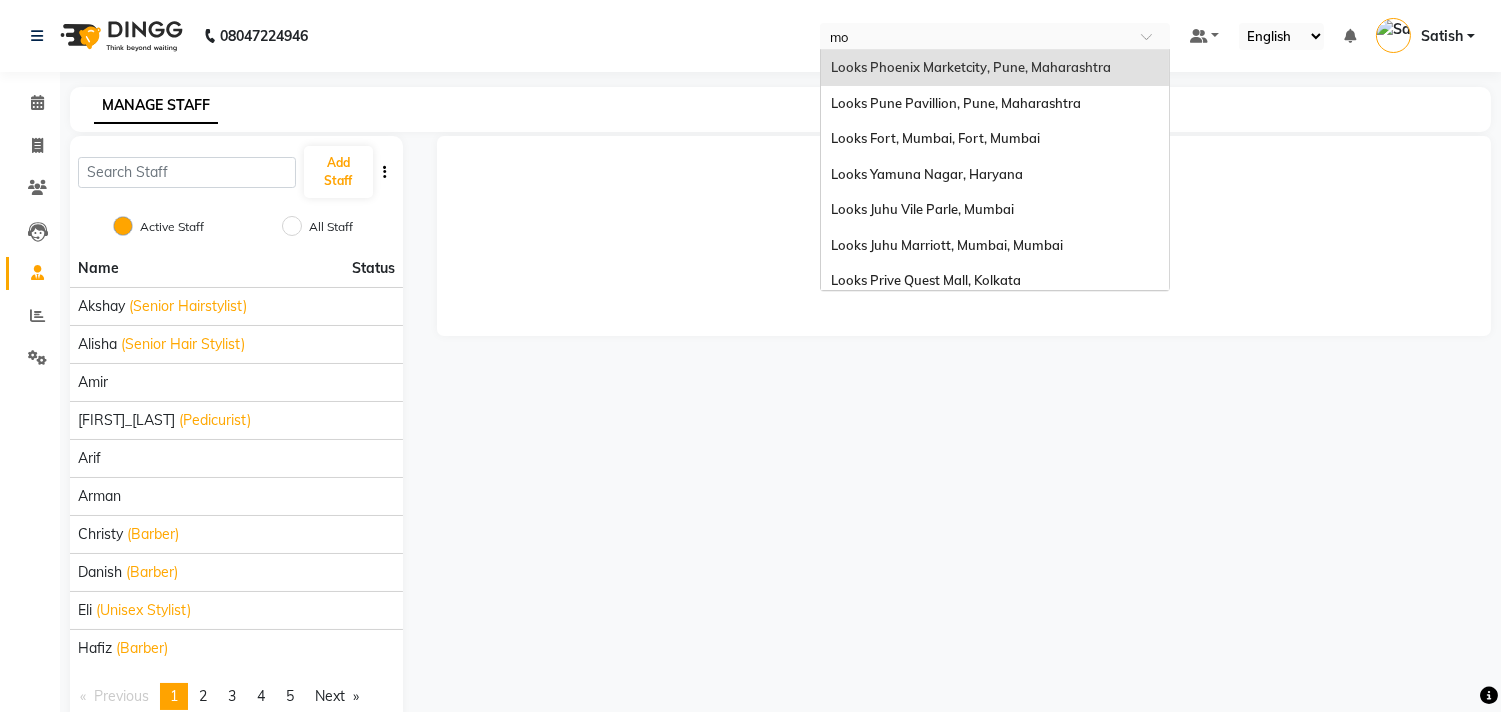 scroll, scrollTop: 0, scrollLeft: 0, axis: both 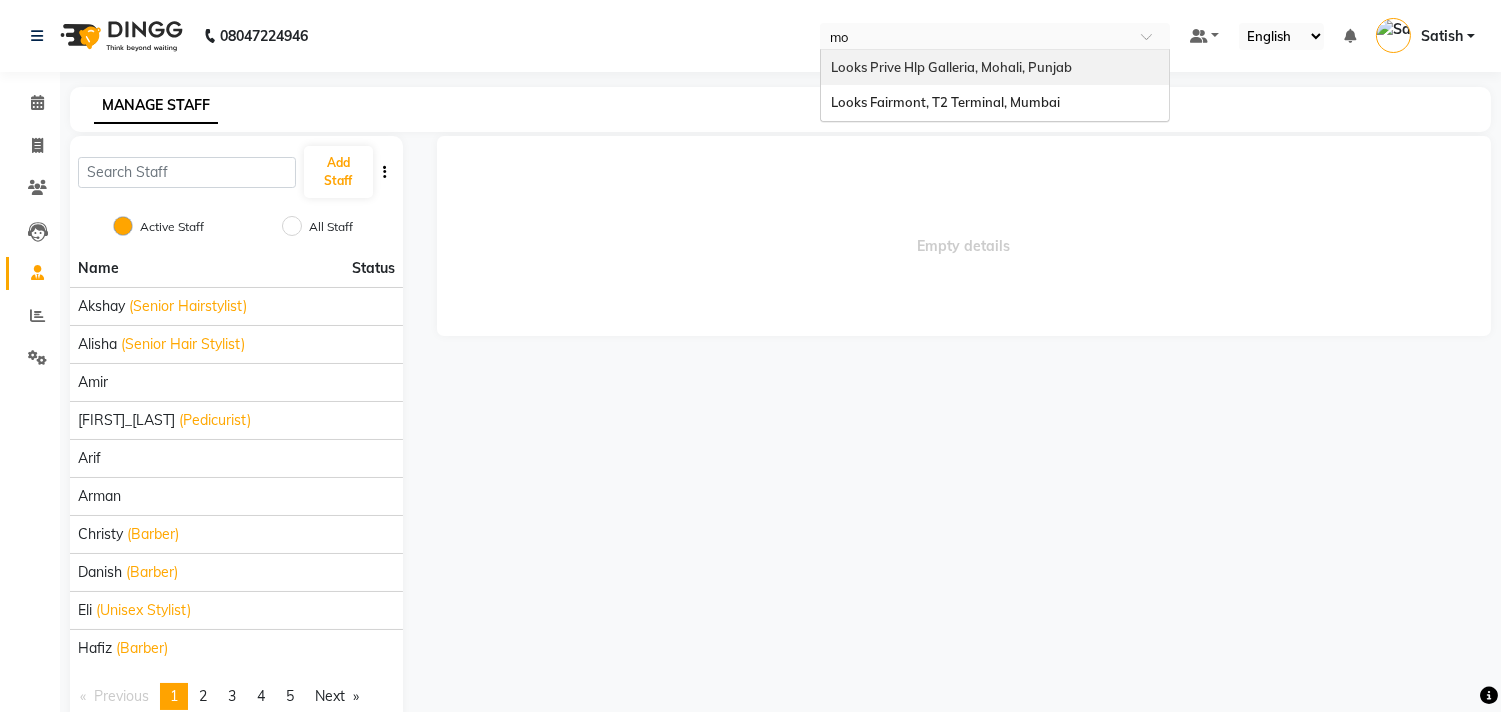 type on "moh" 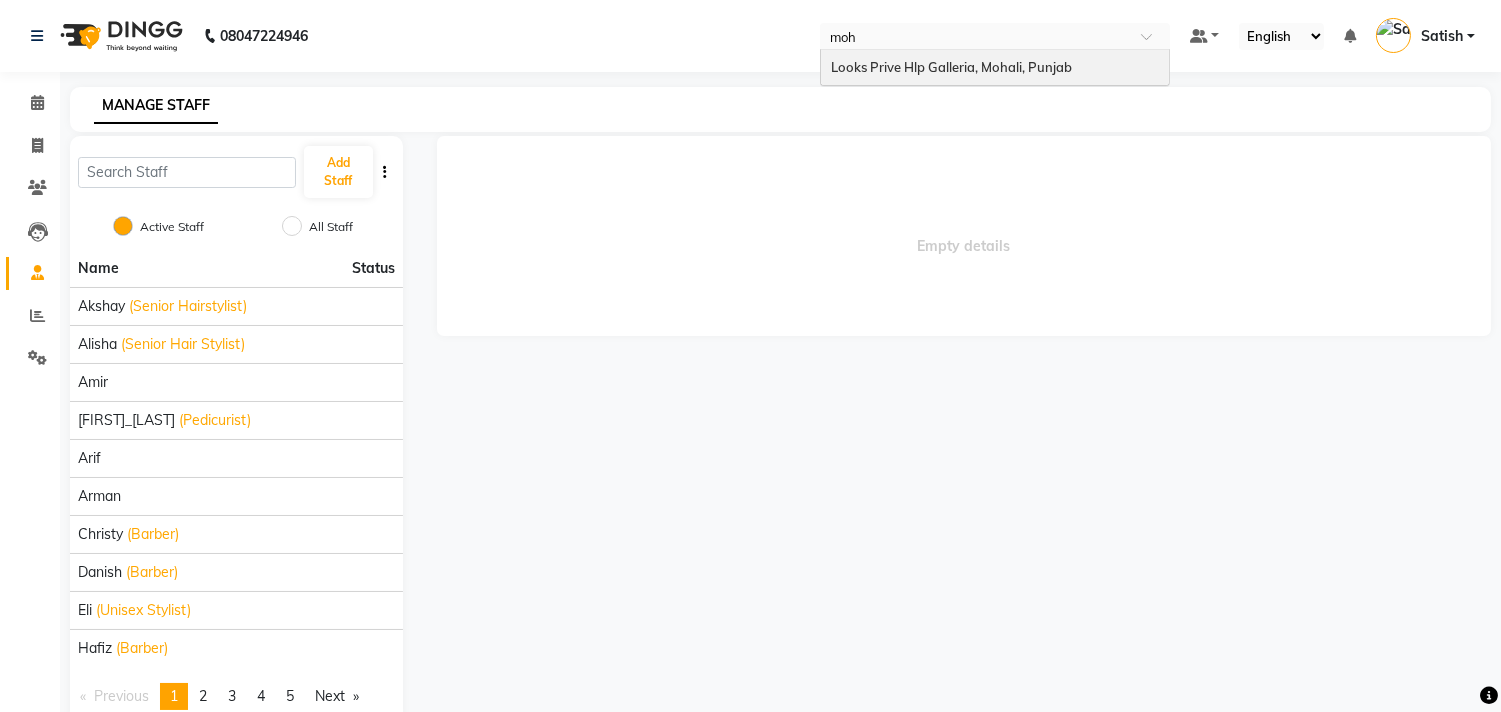 click on "Looks Prive Hlp Galleria, Mohali, Punjab" at bounding box center [951, 67] 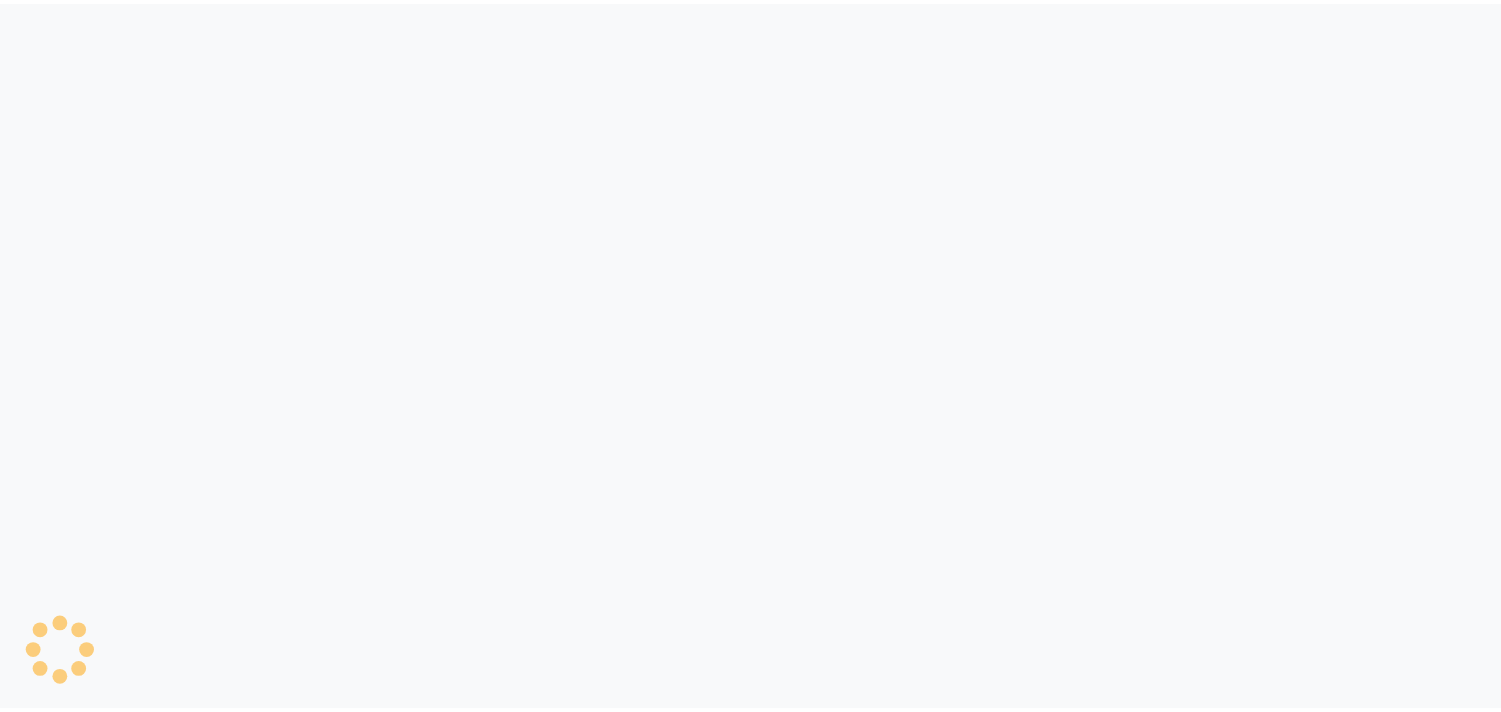 scroll, scrollTop: 0, scrollLeft: 0, axis: both 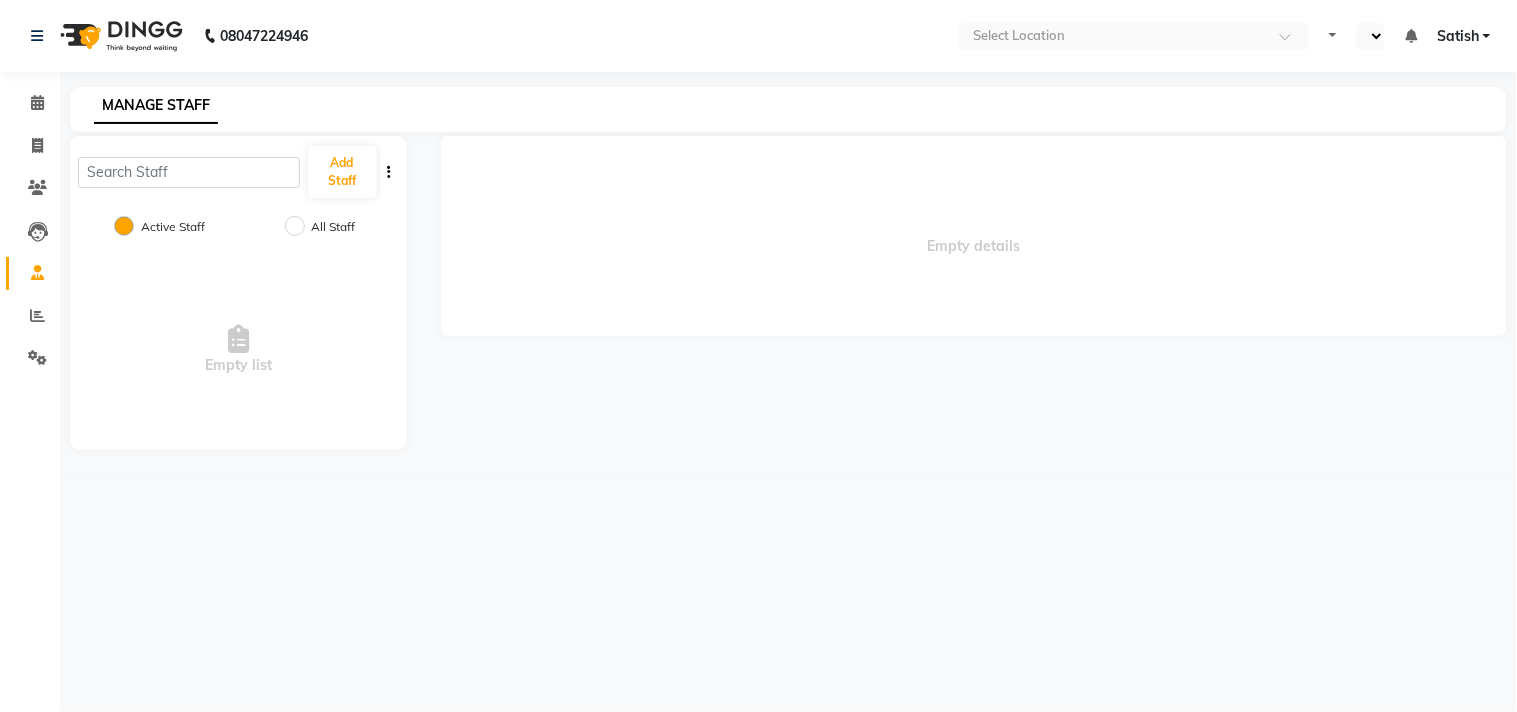 select on "en" 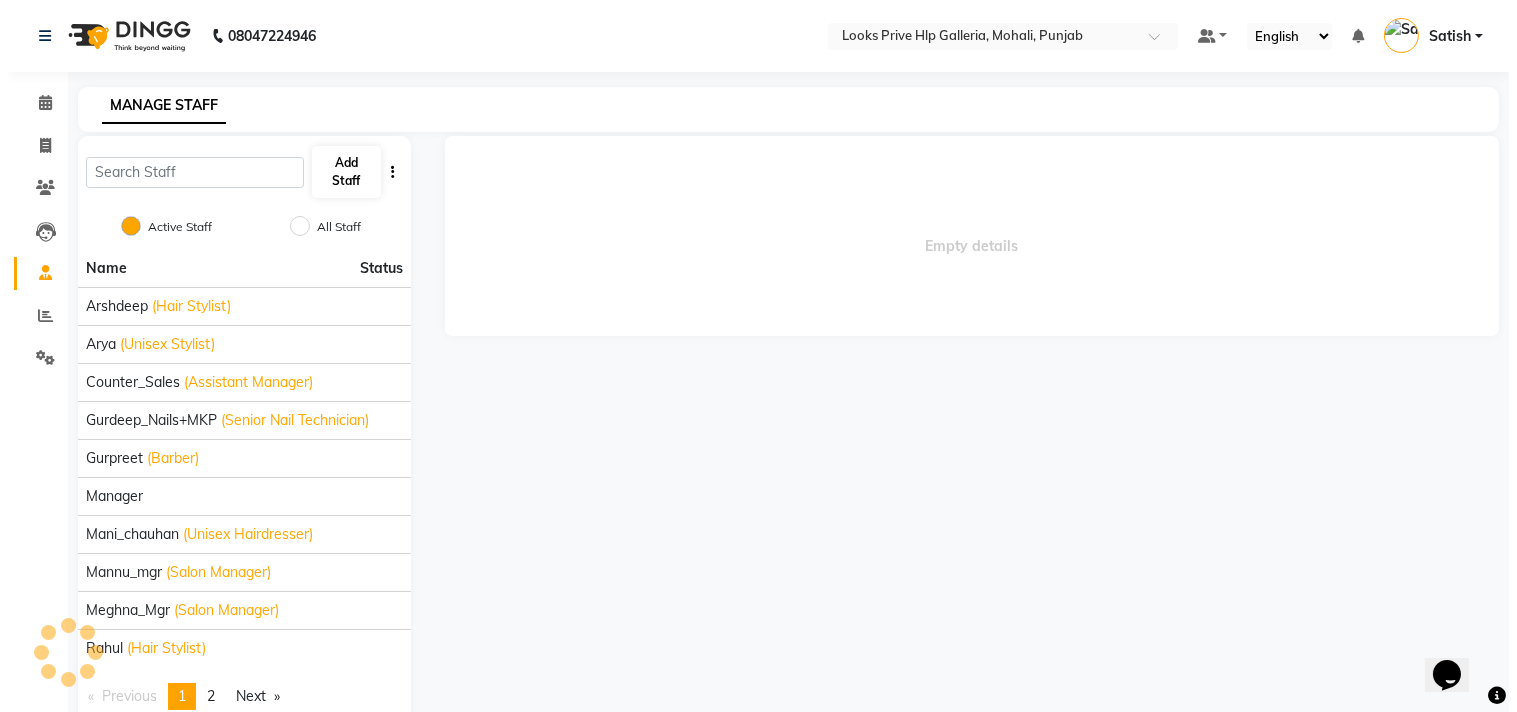 scroll, scrollTop: 0, scrollLeft: 0, axis: both 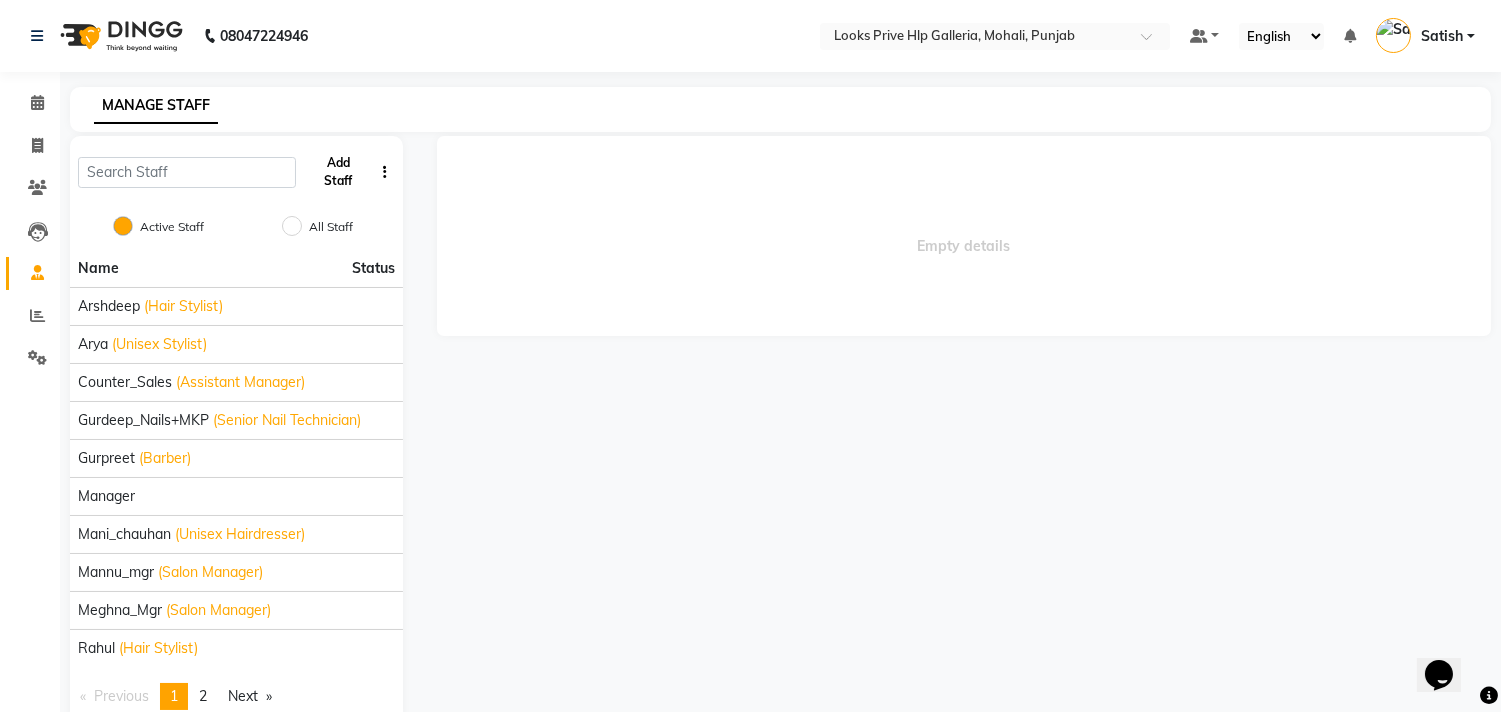 click on "Add Staff" 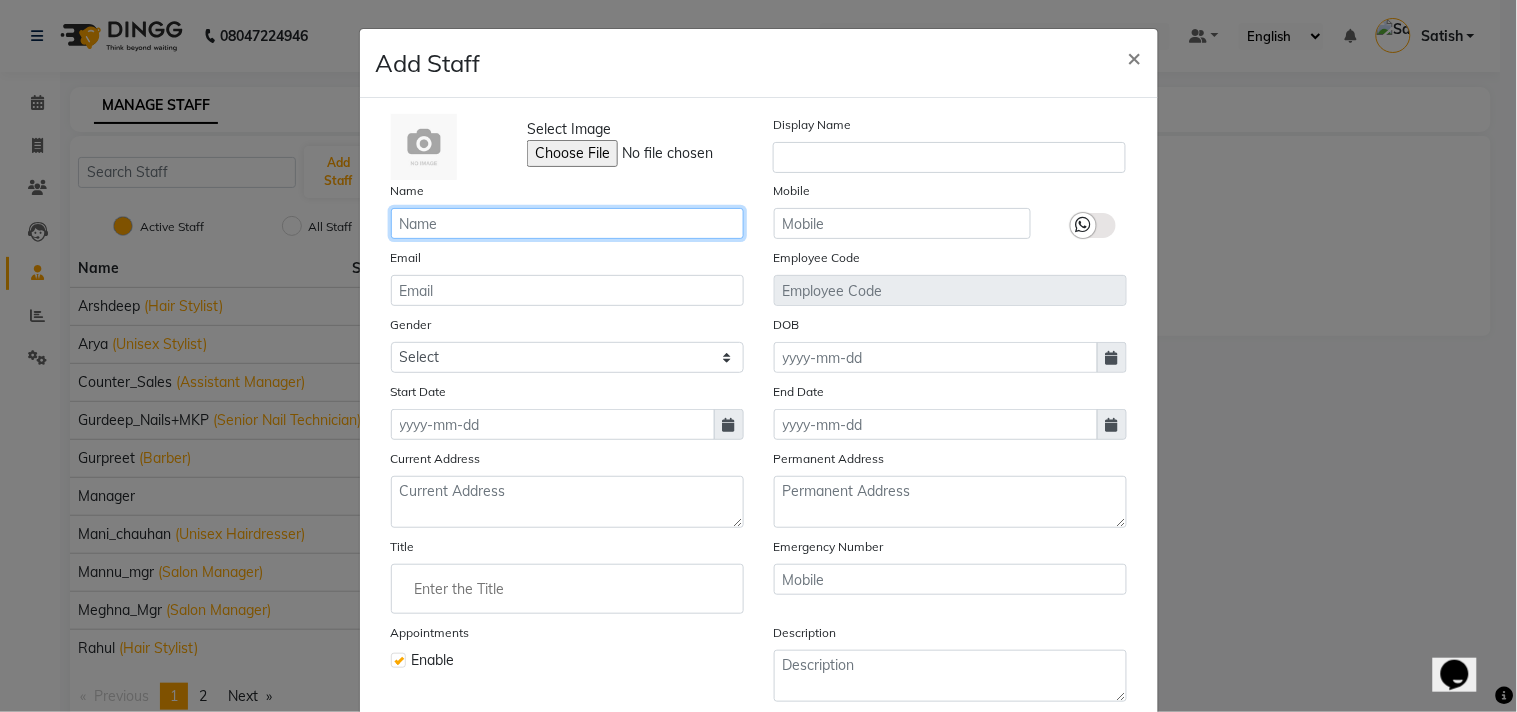click 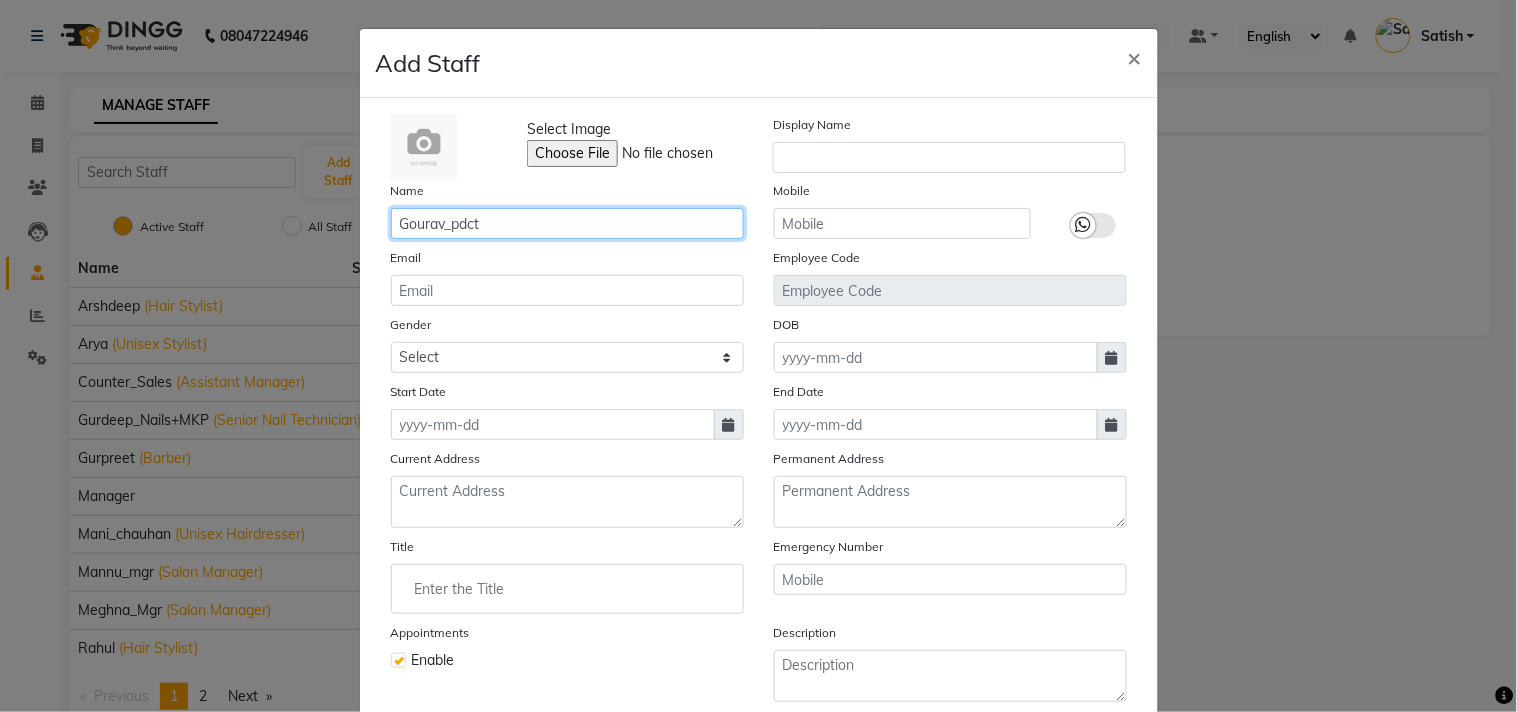 type on "Gourav_pdct" 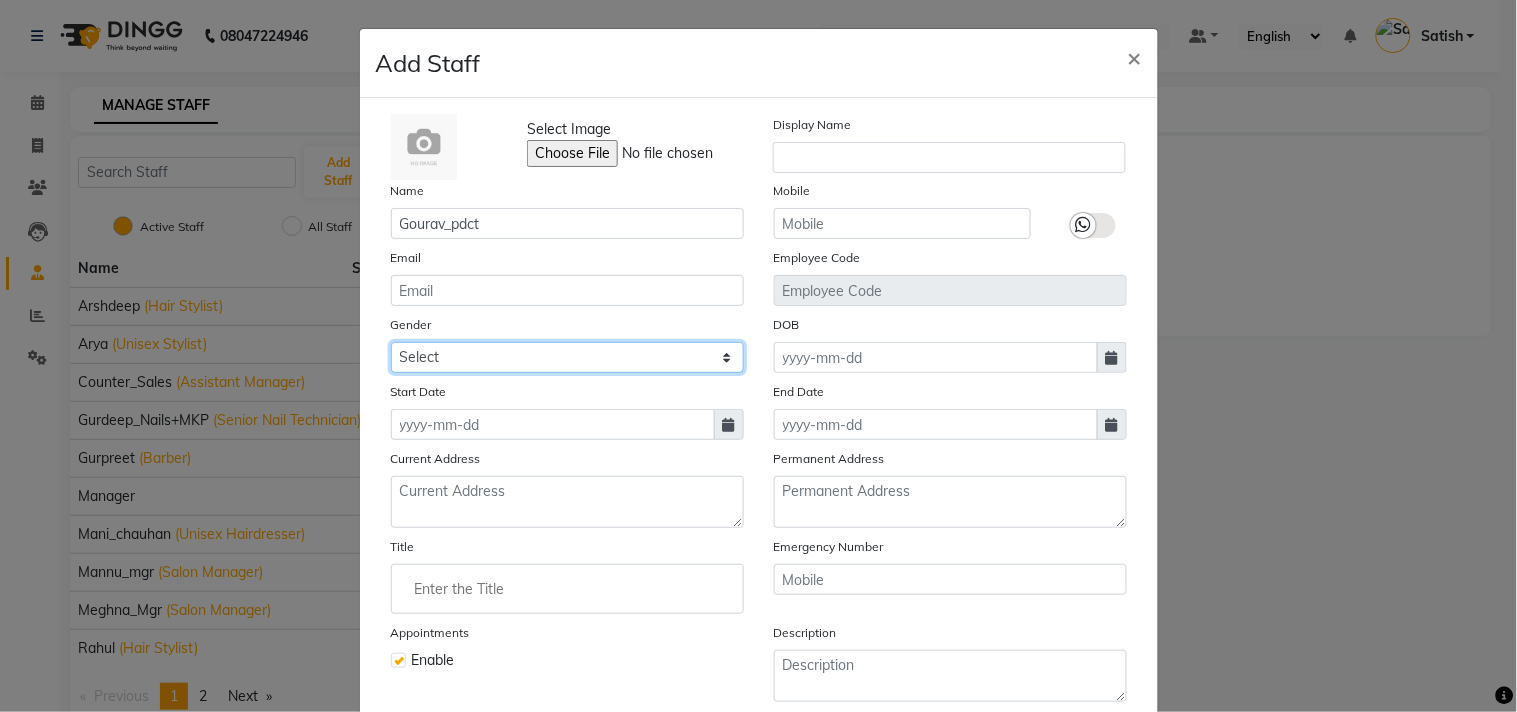 click on "Select Male Female Other Prefer Not To Say" 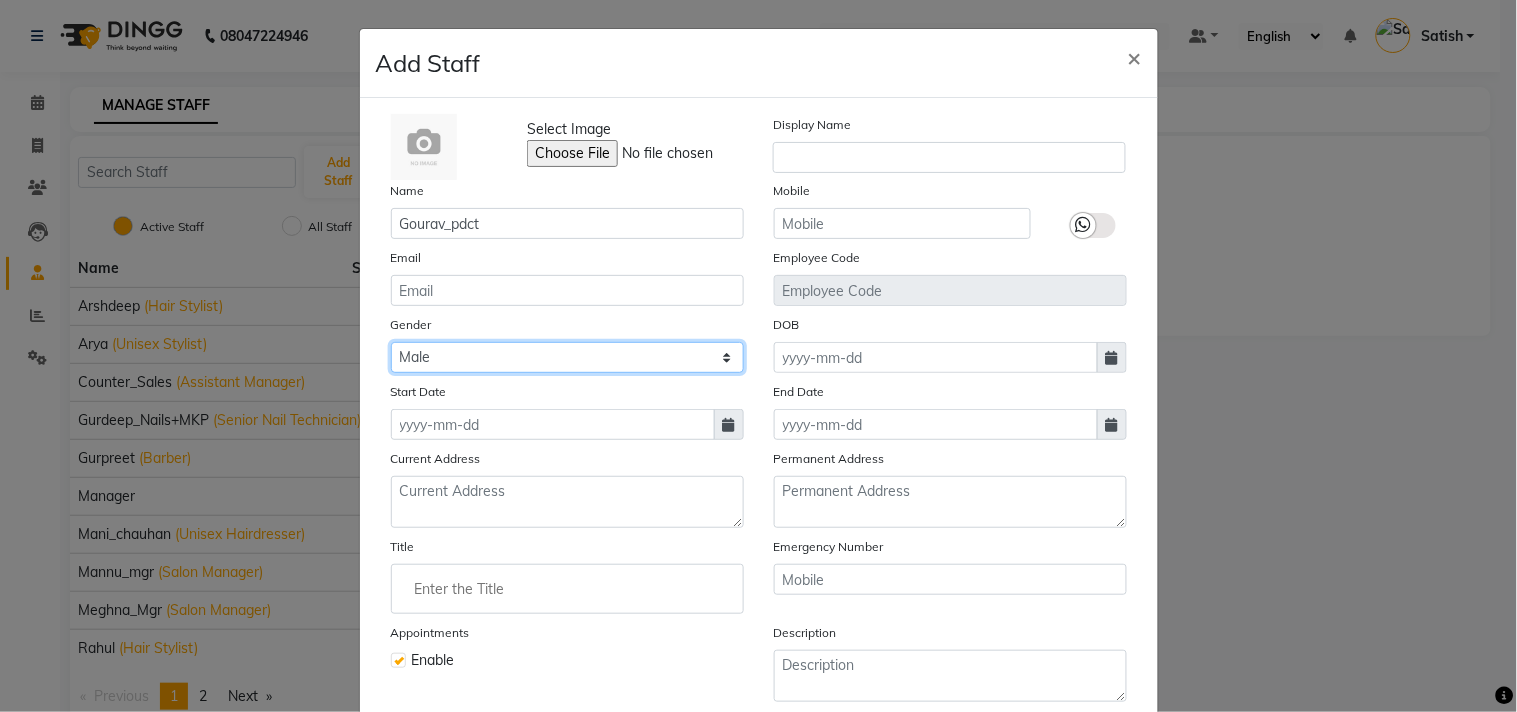 click on "Select Male Female Other Prefer Not To Say" 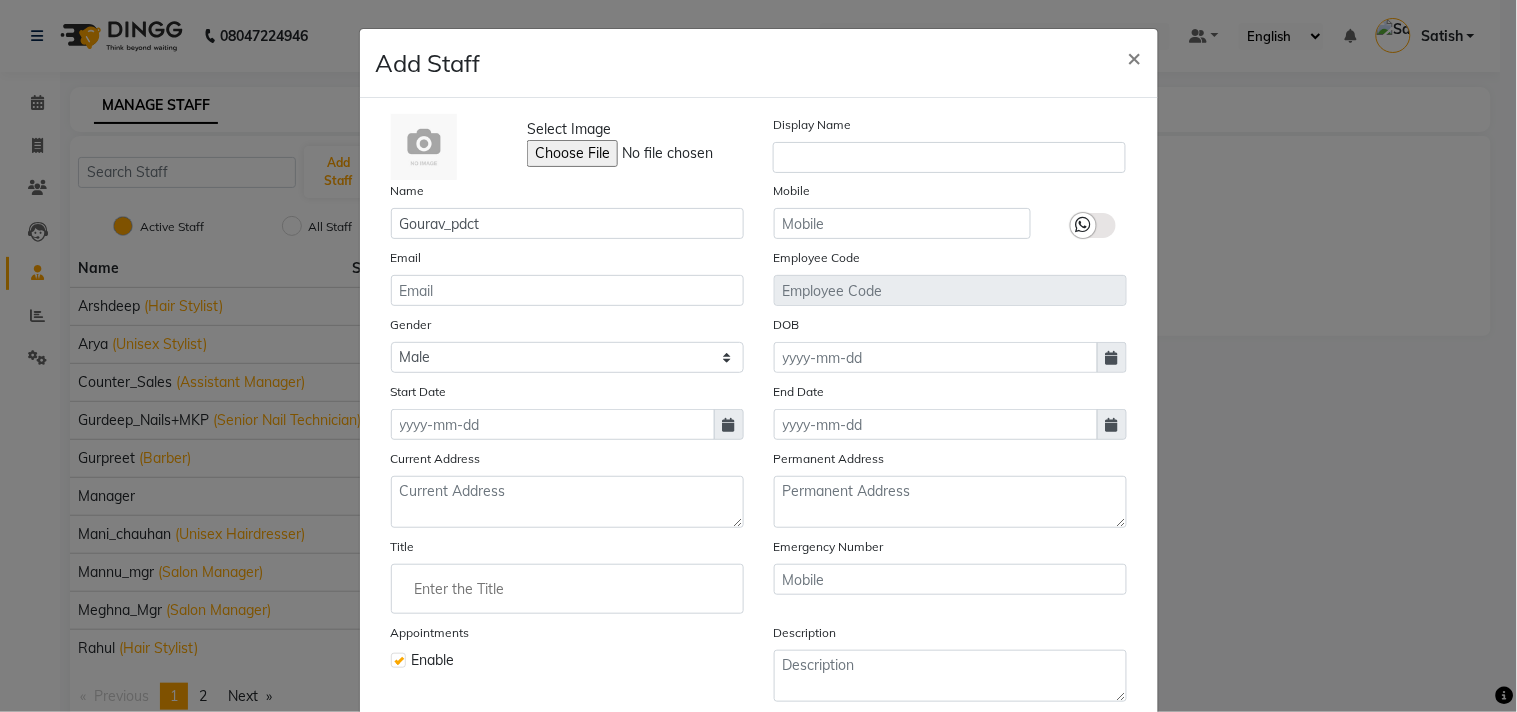 click 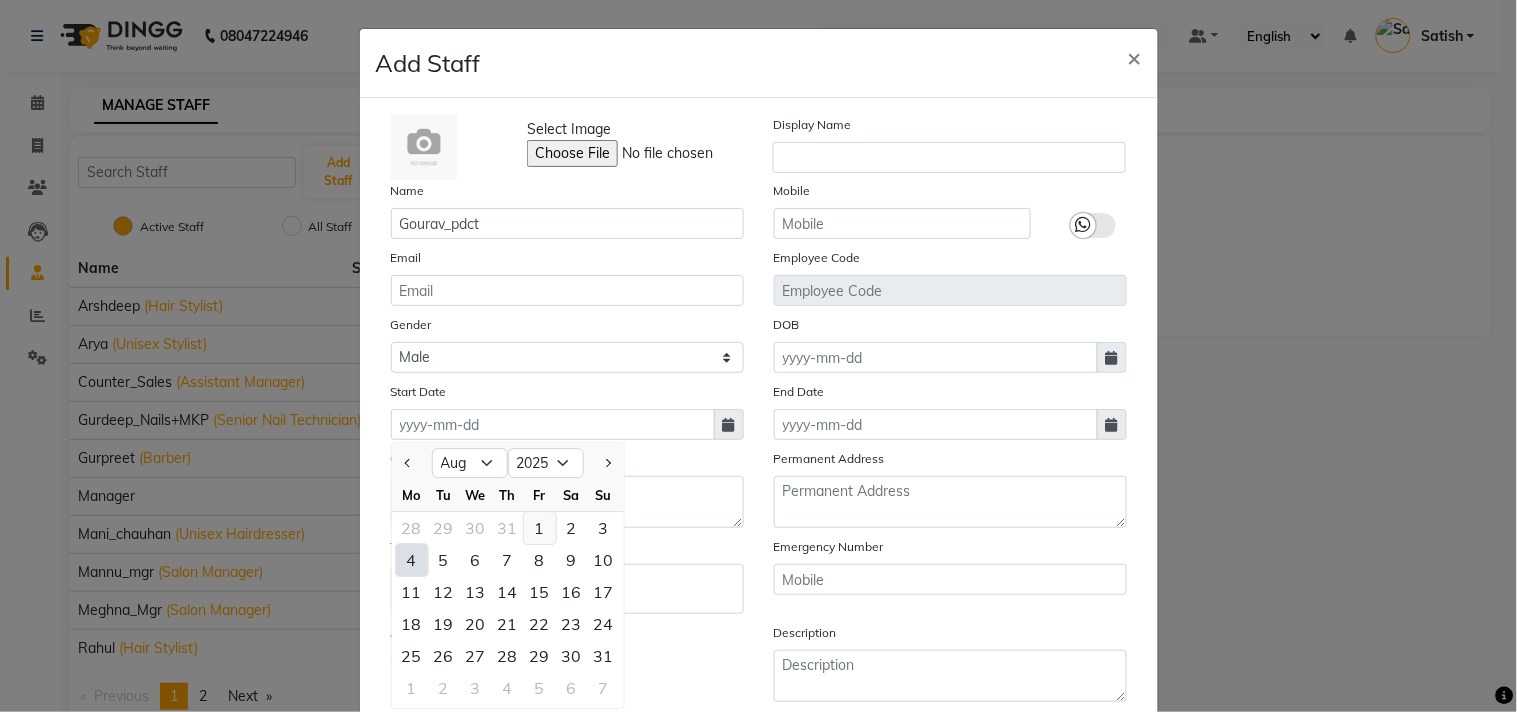 click on "1" 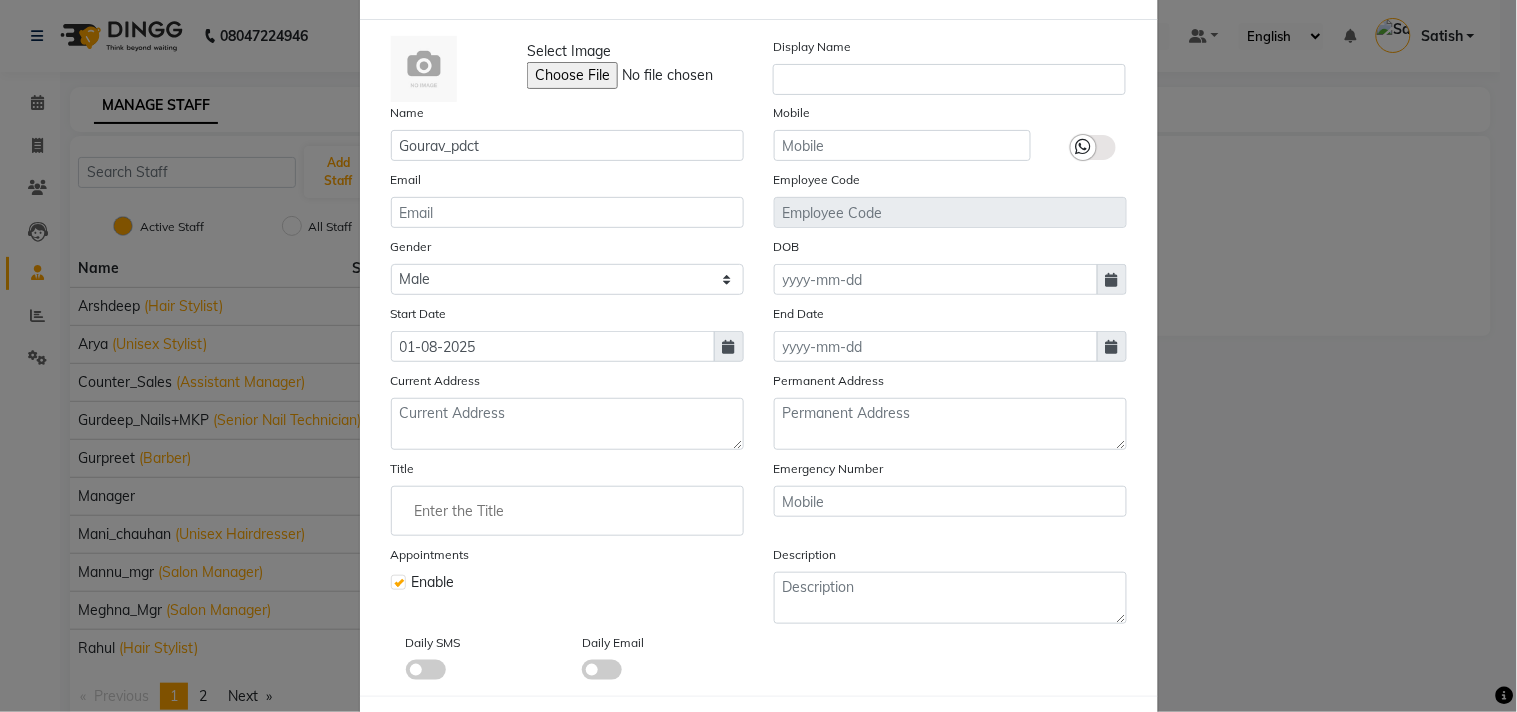 scroll, scrollTop: 172, scrollLeft: 0, axis: vertical 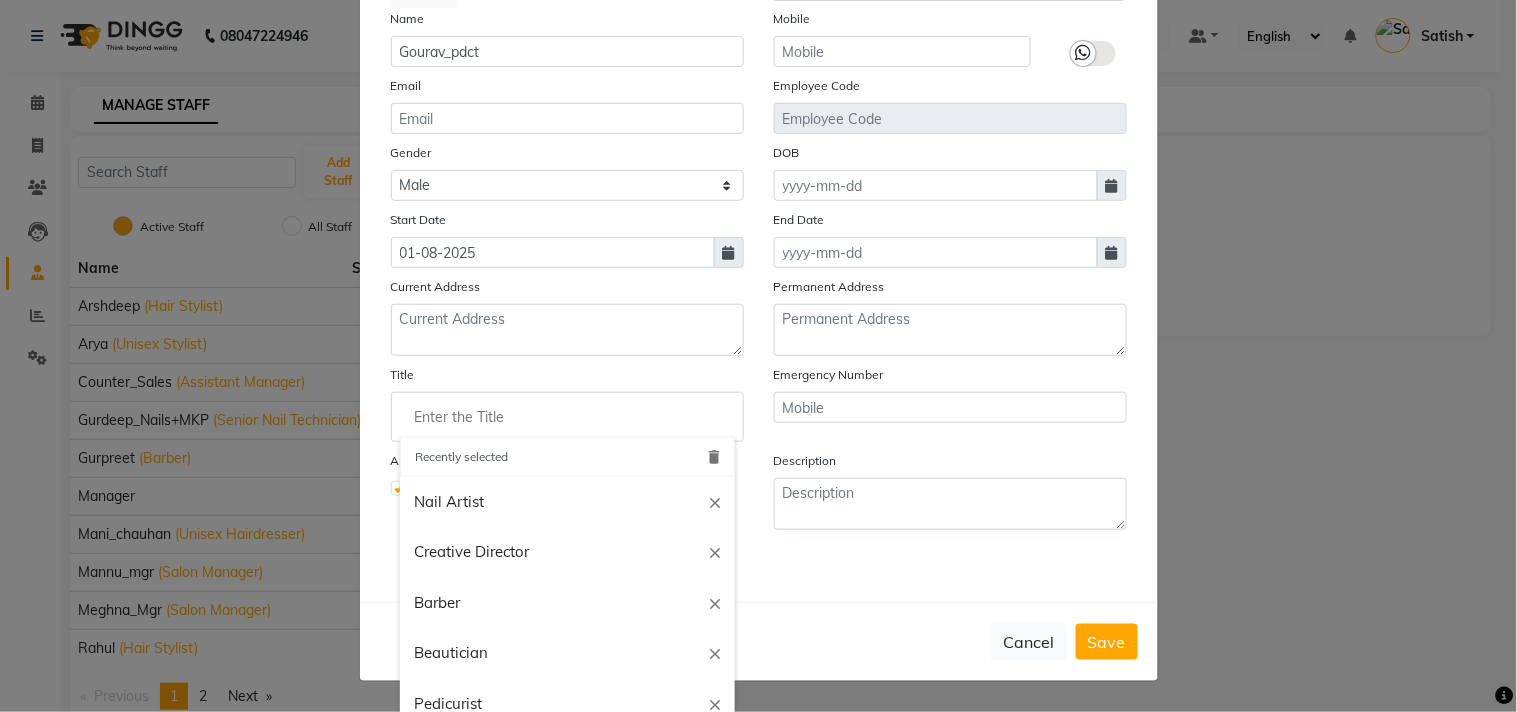 click 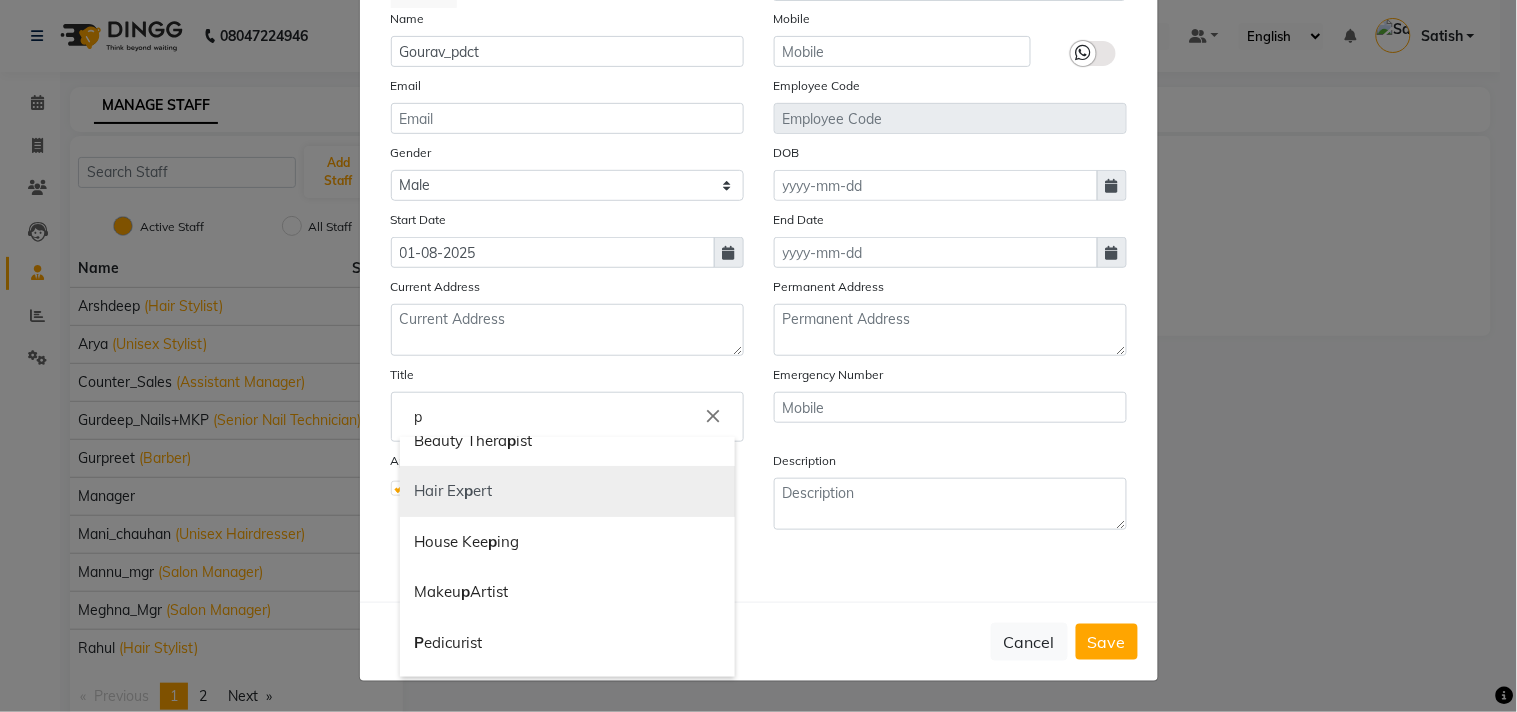 scroll, scrollTop: 111, scrollLeft: 0, axis: vertical 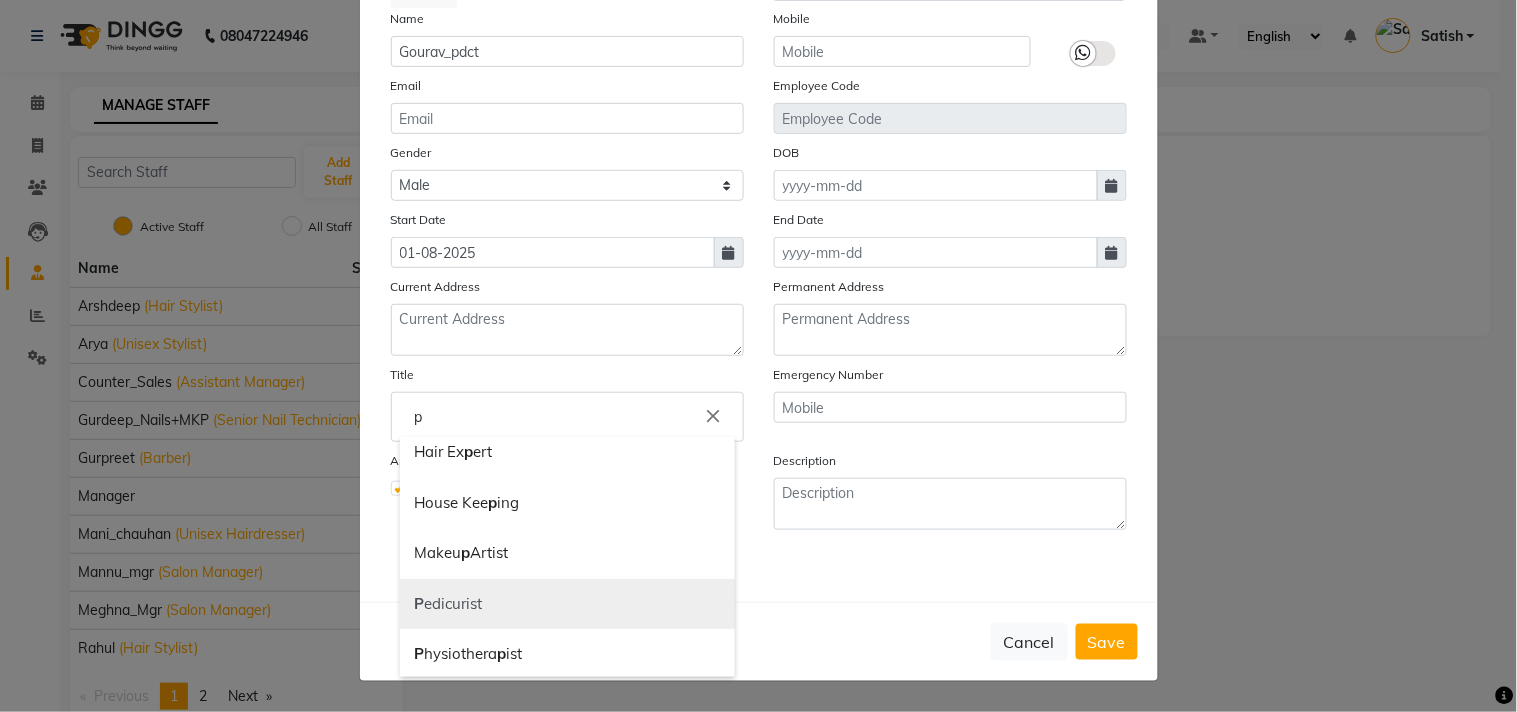 click on "P edicurist" at bounding box center [567, 604] 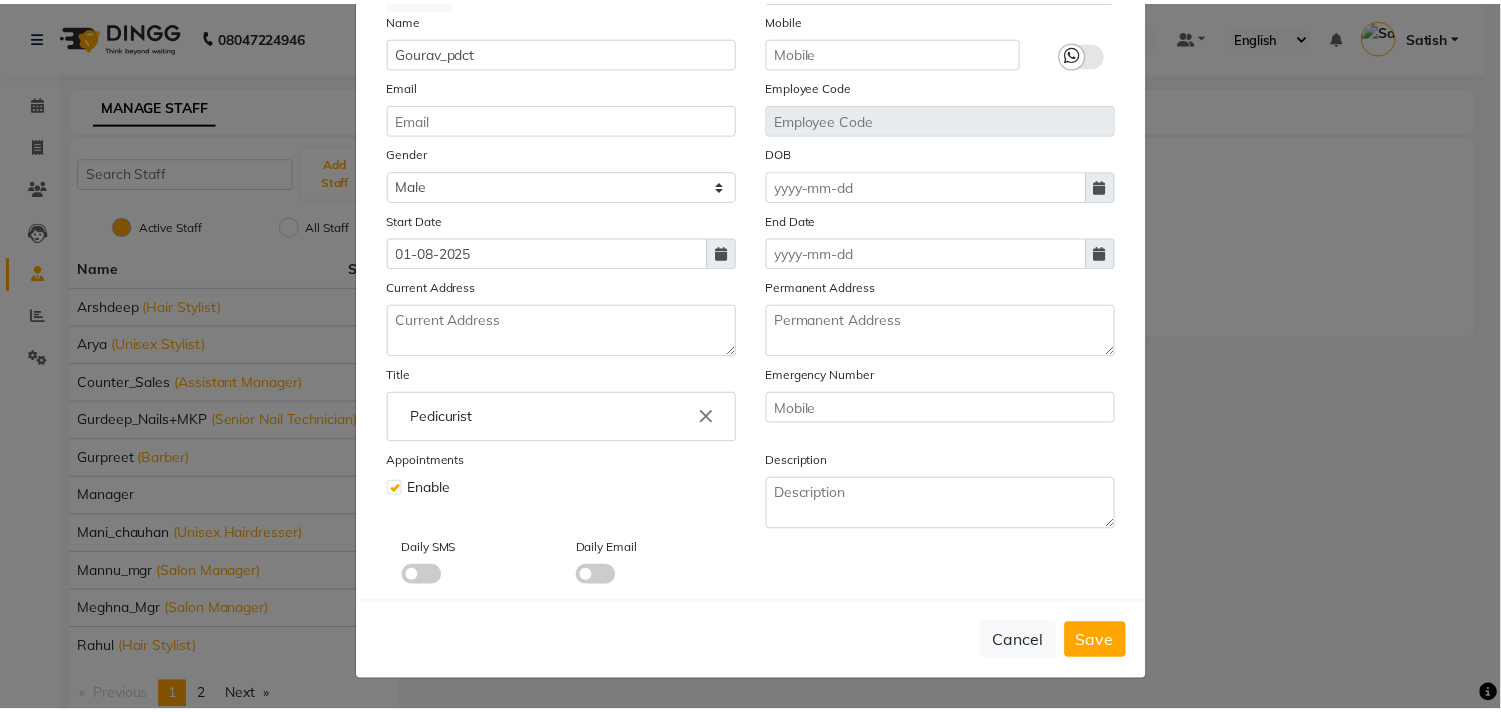 scroll, scrollTop: 0, scrollLeft: 0, axis: both 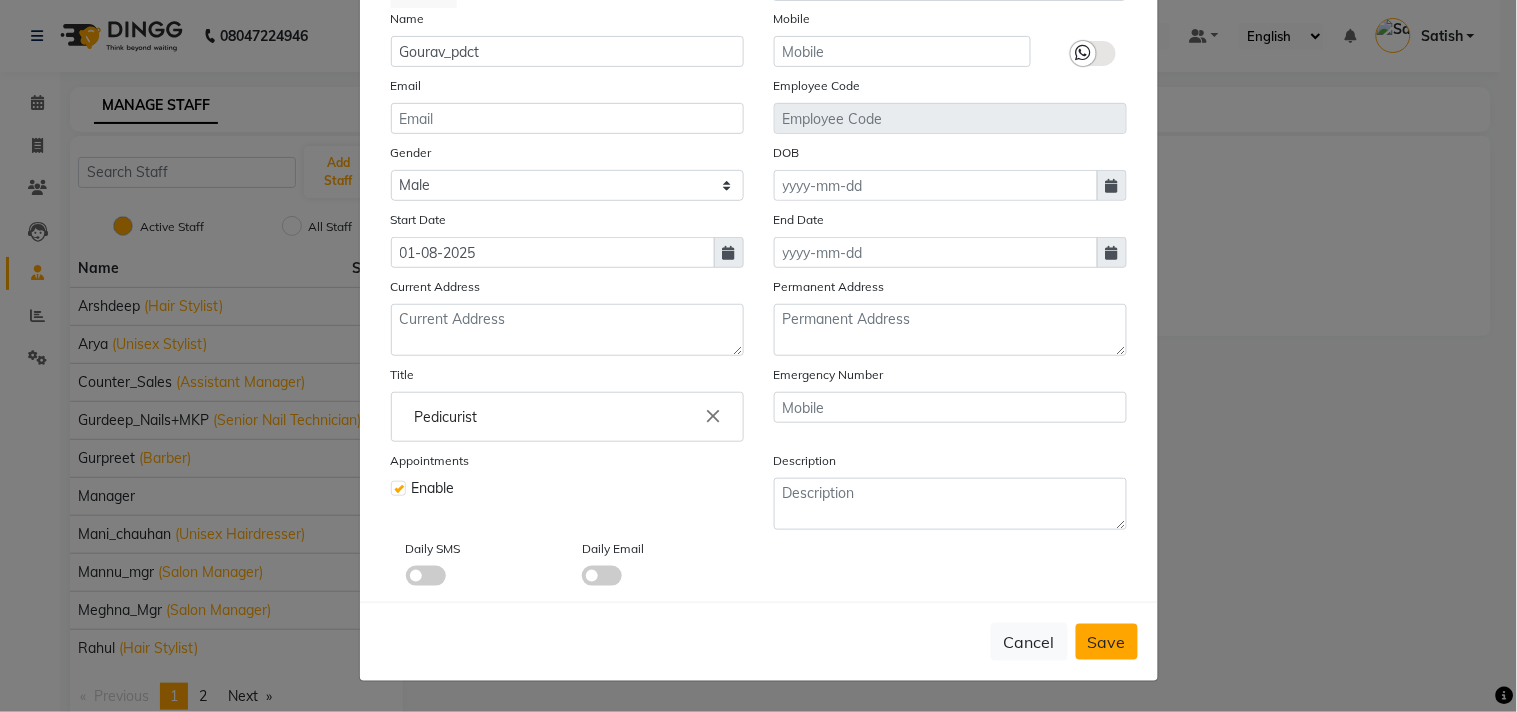 click on "Save" at bounding box center [1107, 642] 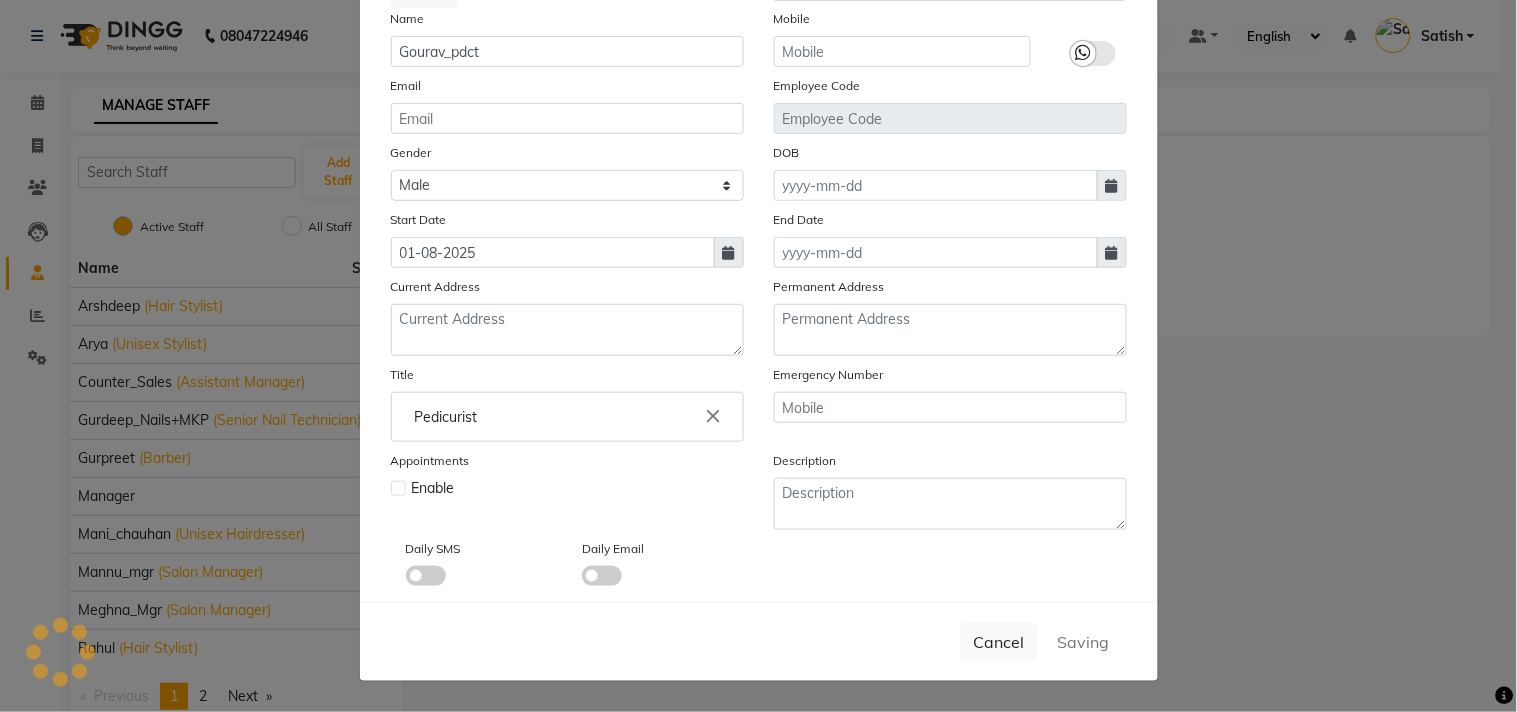 type 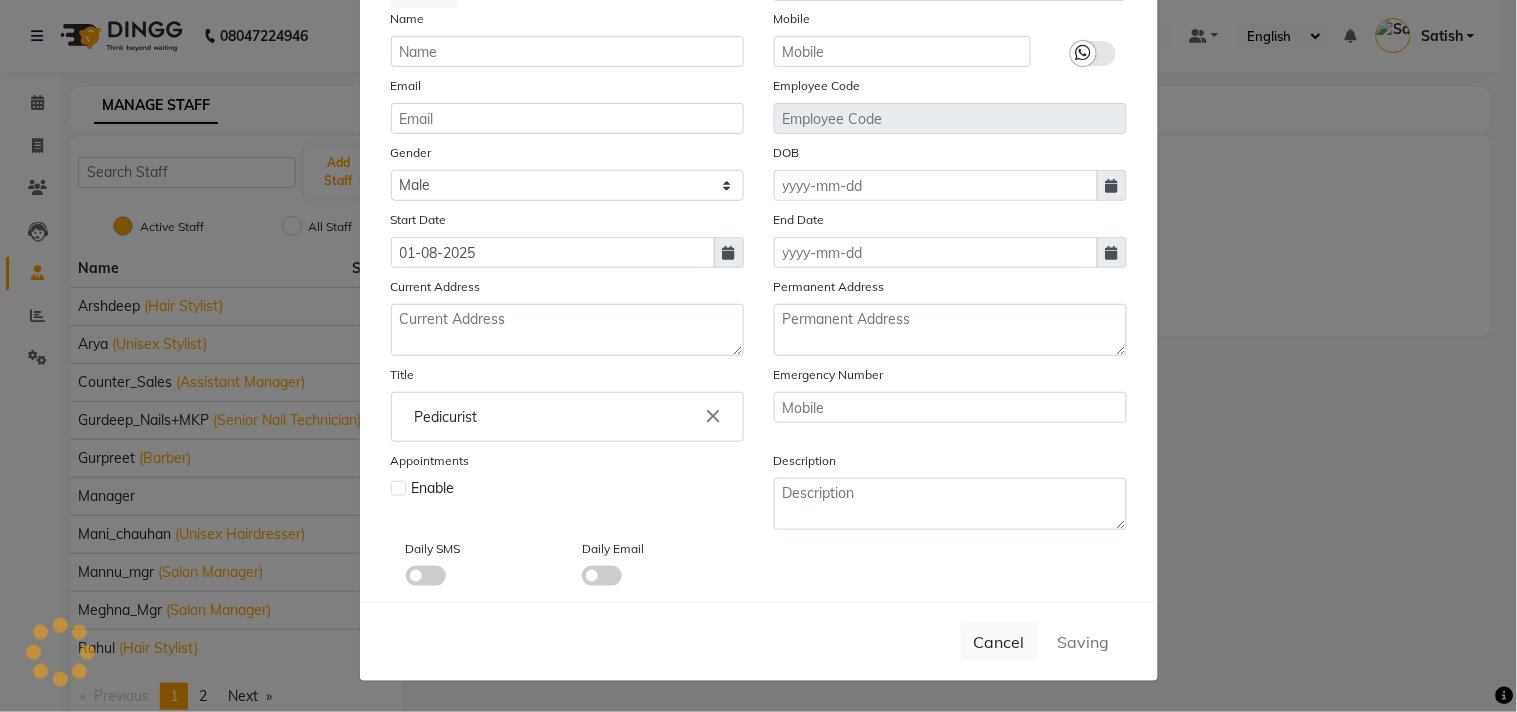 select 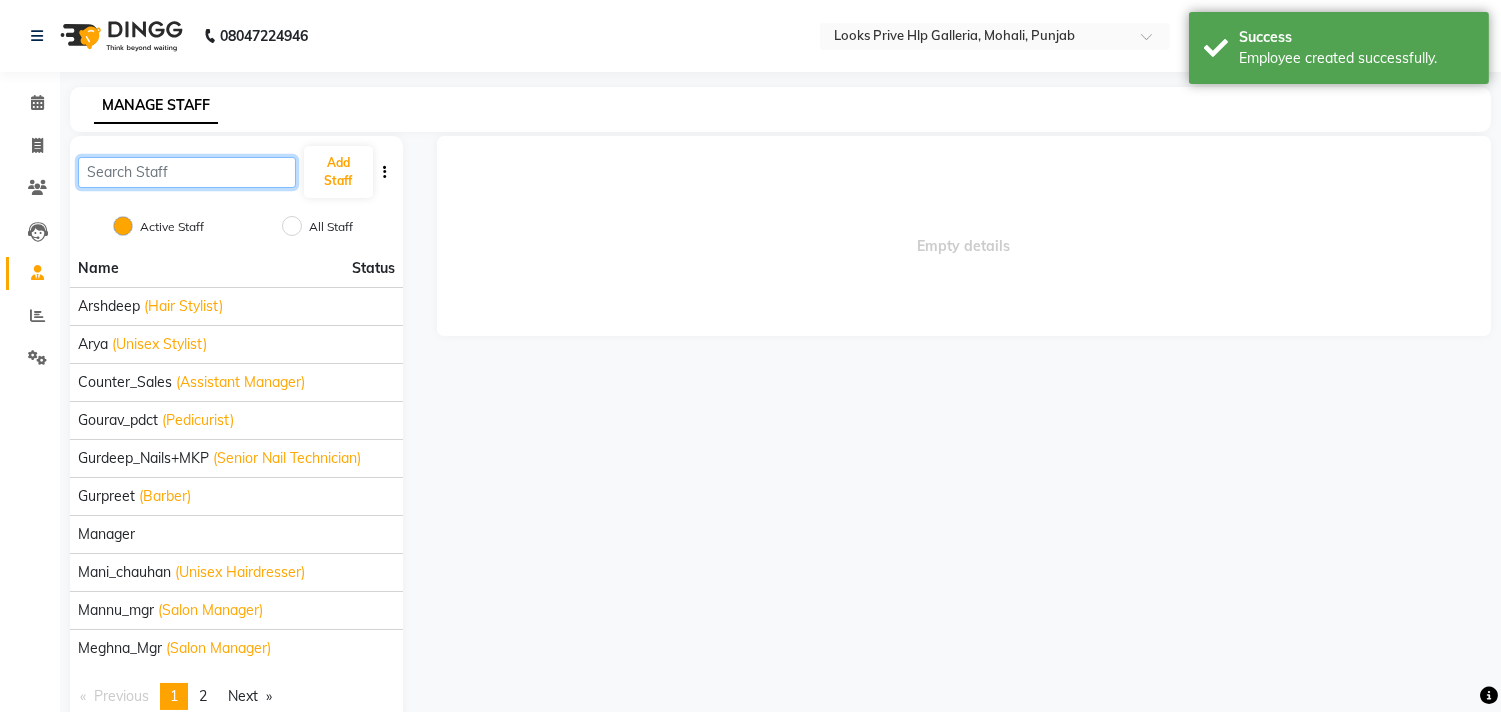 click 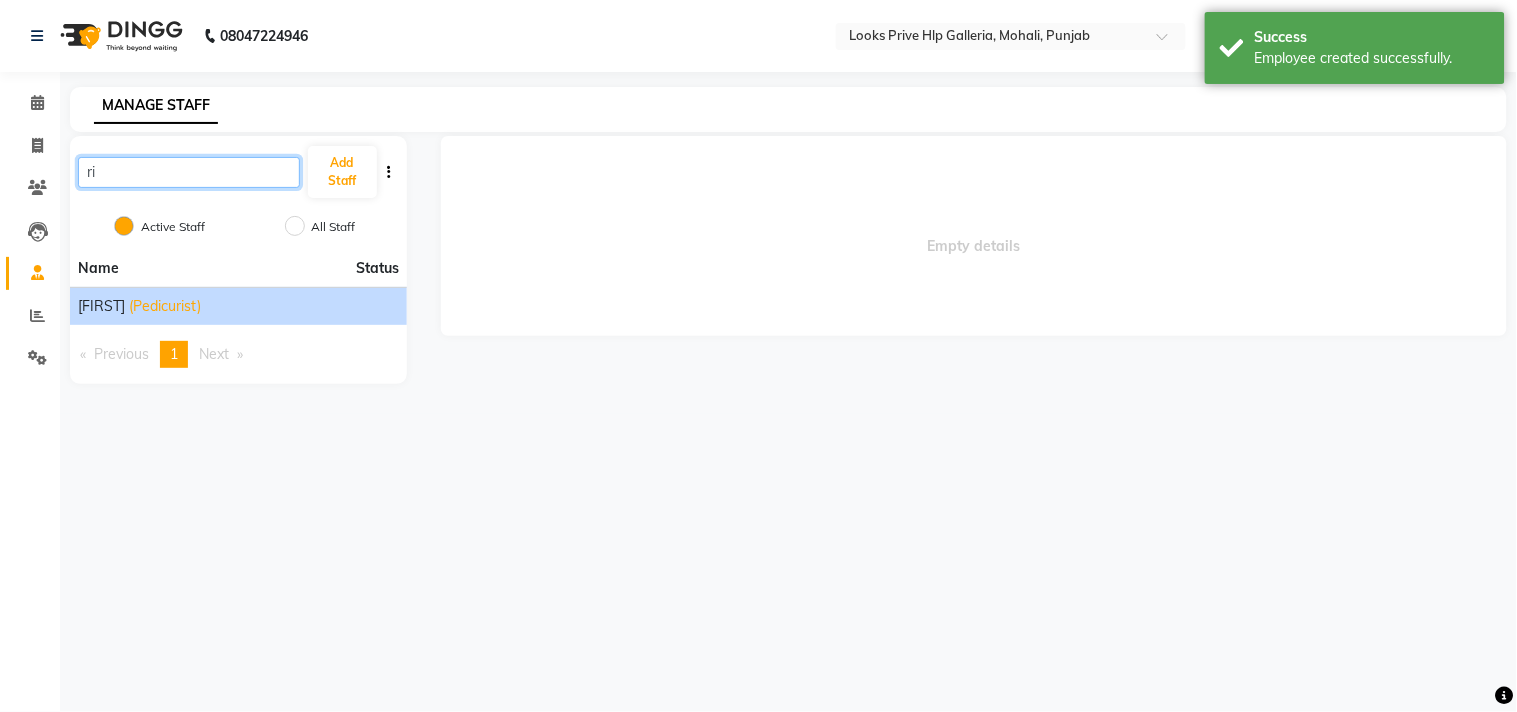 type on "ri" 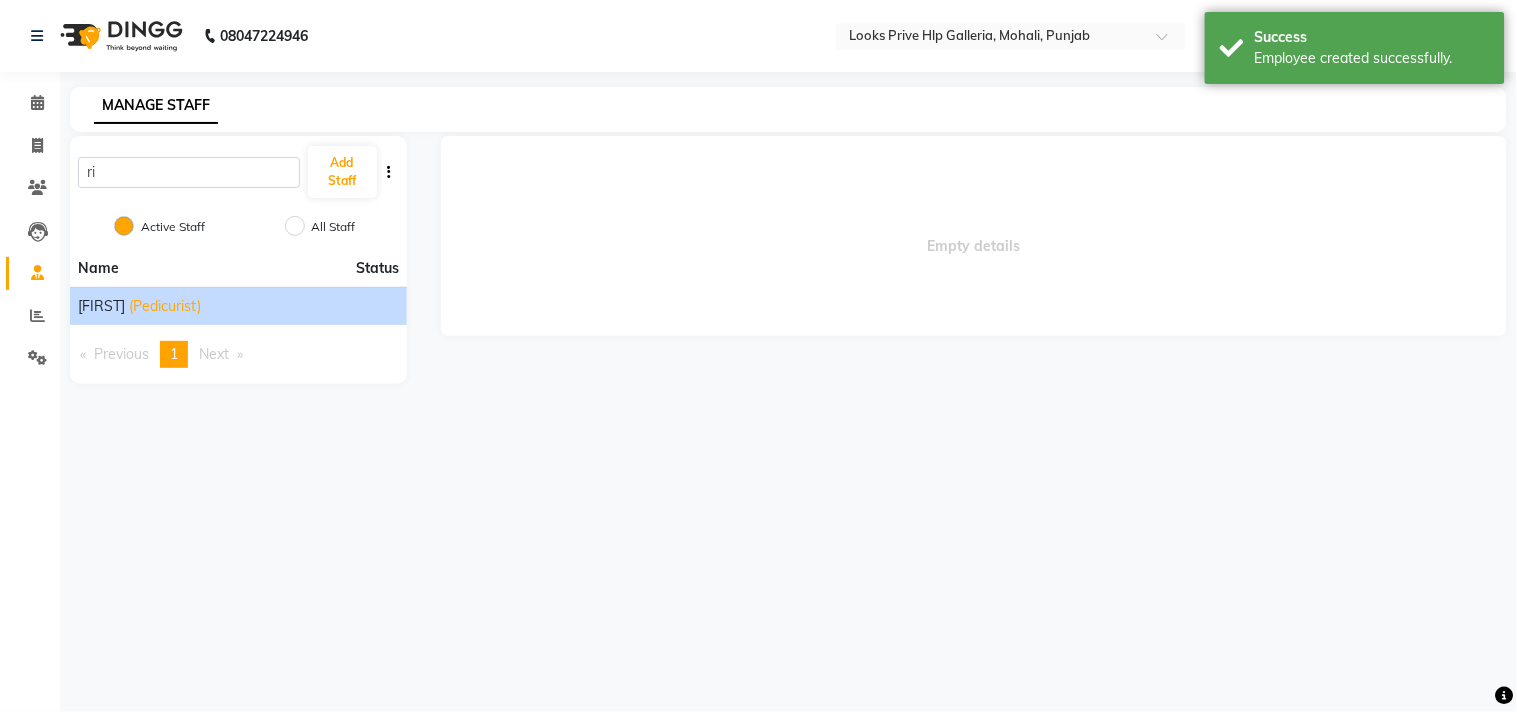 click on "(Pedicurist)" 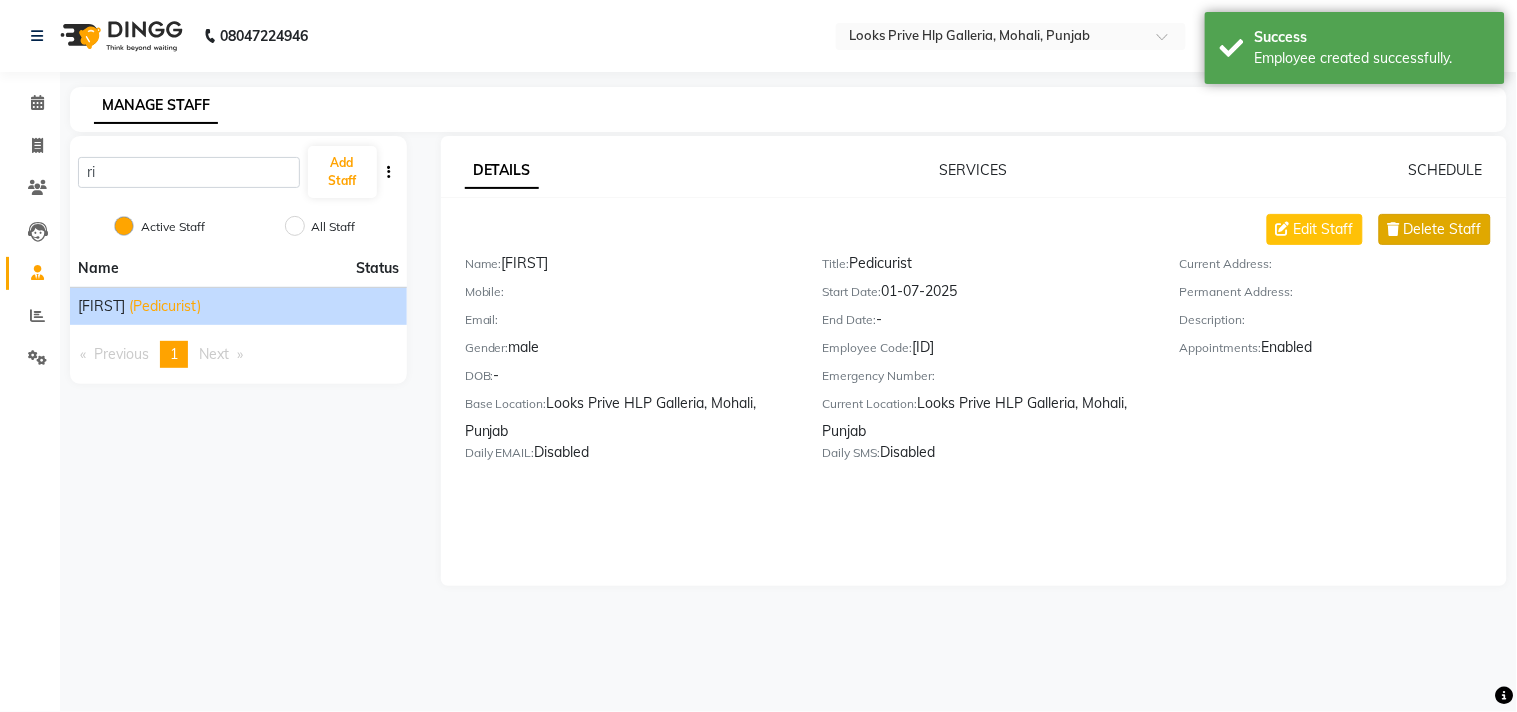 click on "Delete Staff" 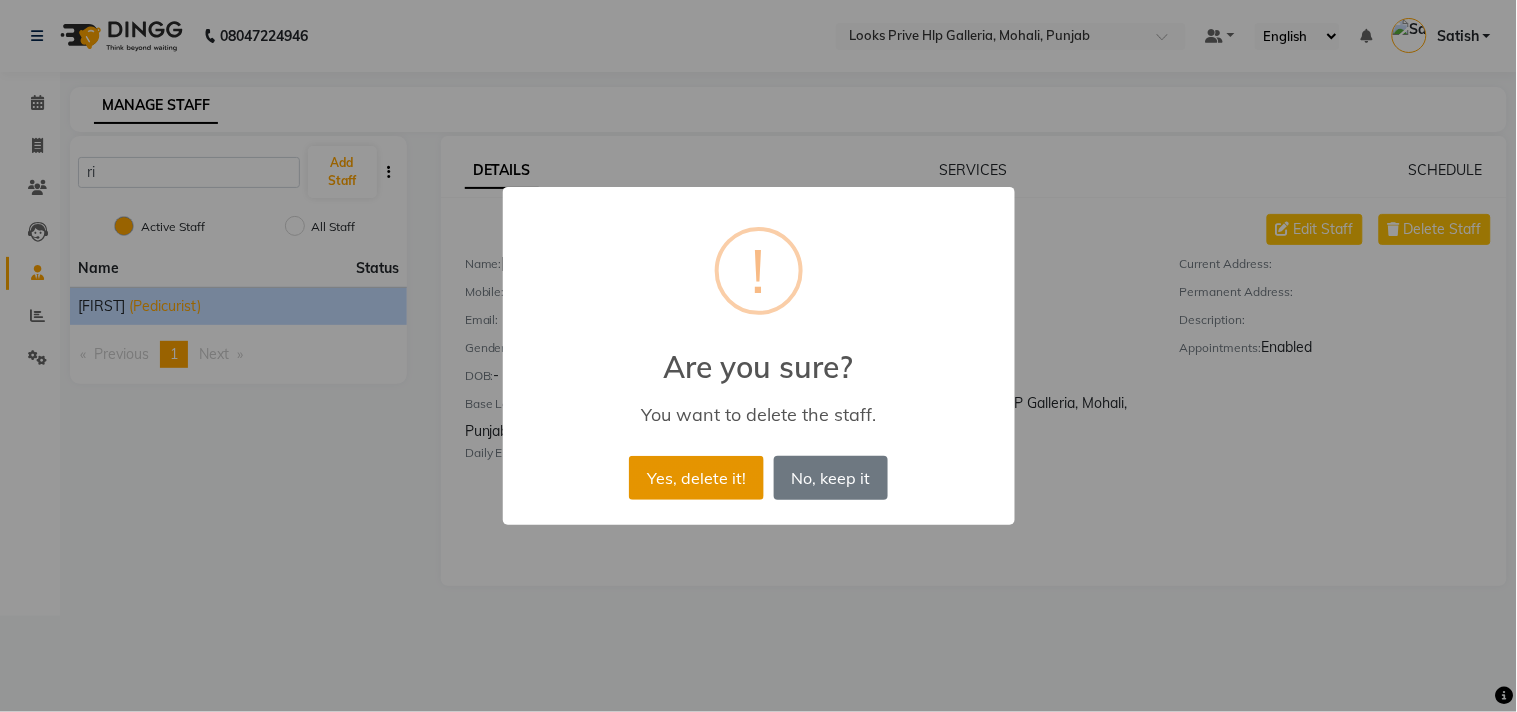 click on "Yes, delete it!" at bounding box center (696, 478) 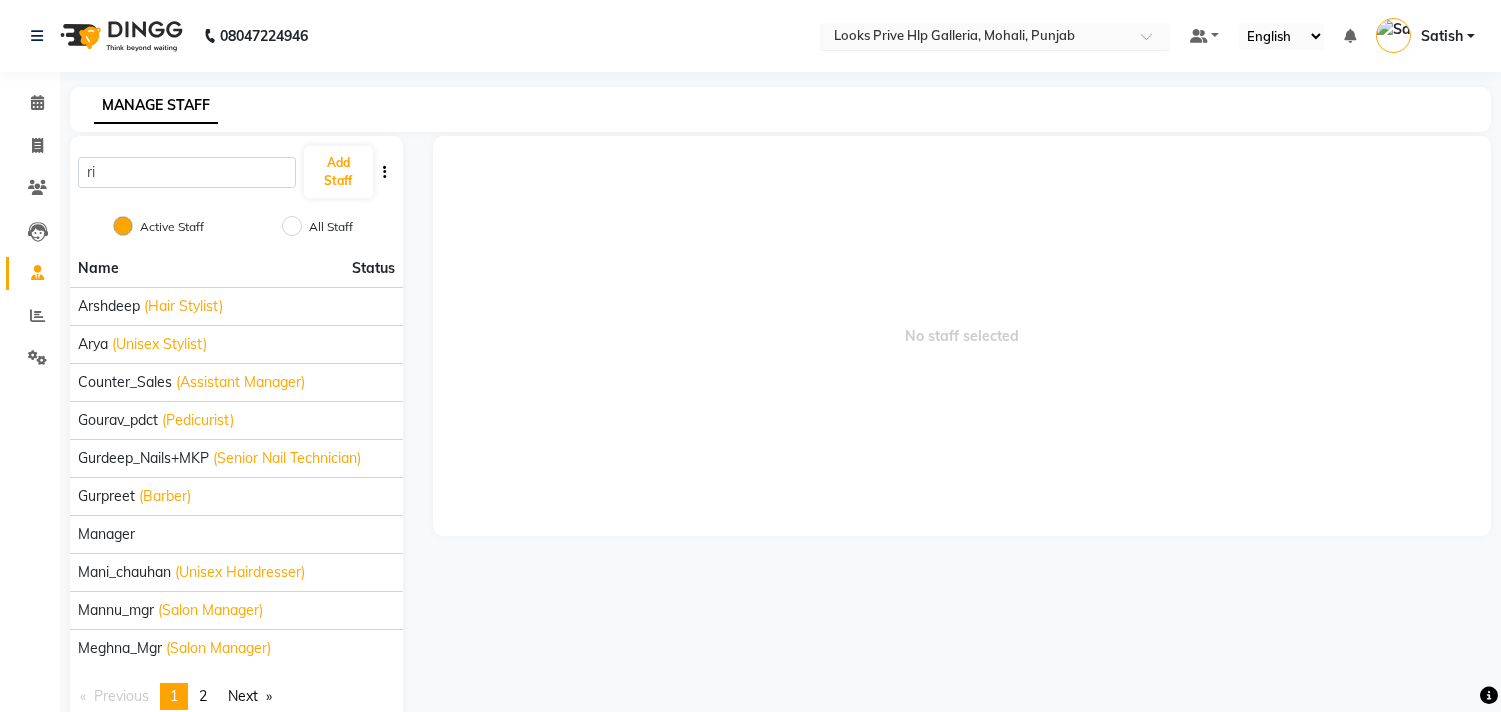 click at bounding box center [975, 38] 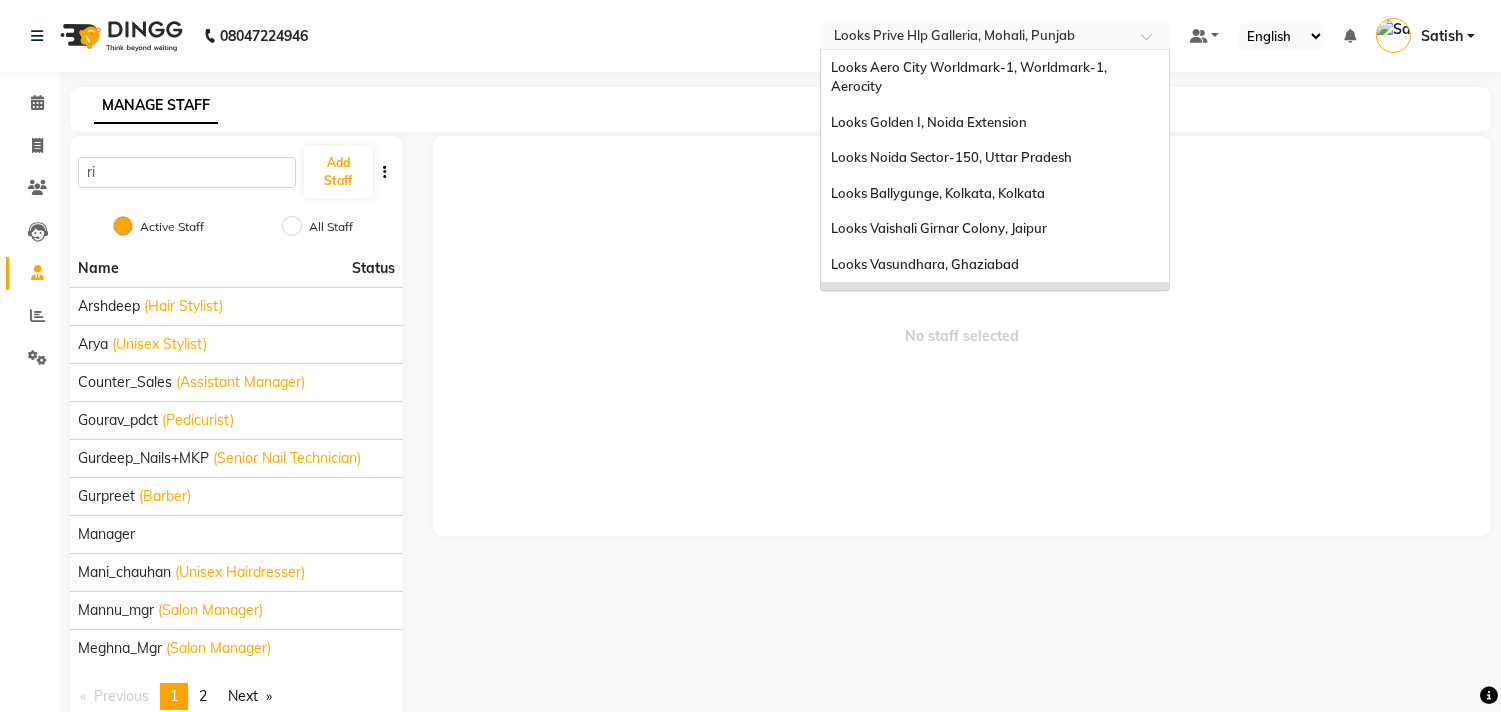 scroll, scrollTop: 232, scrollLeft: 0, axis: vertical 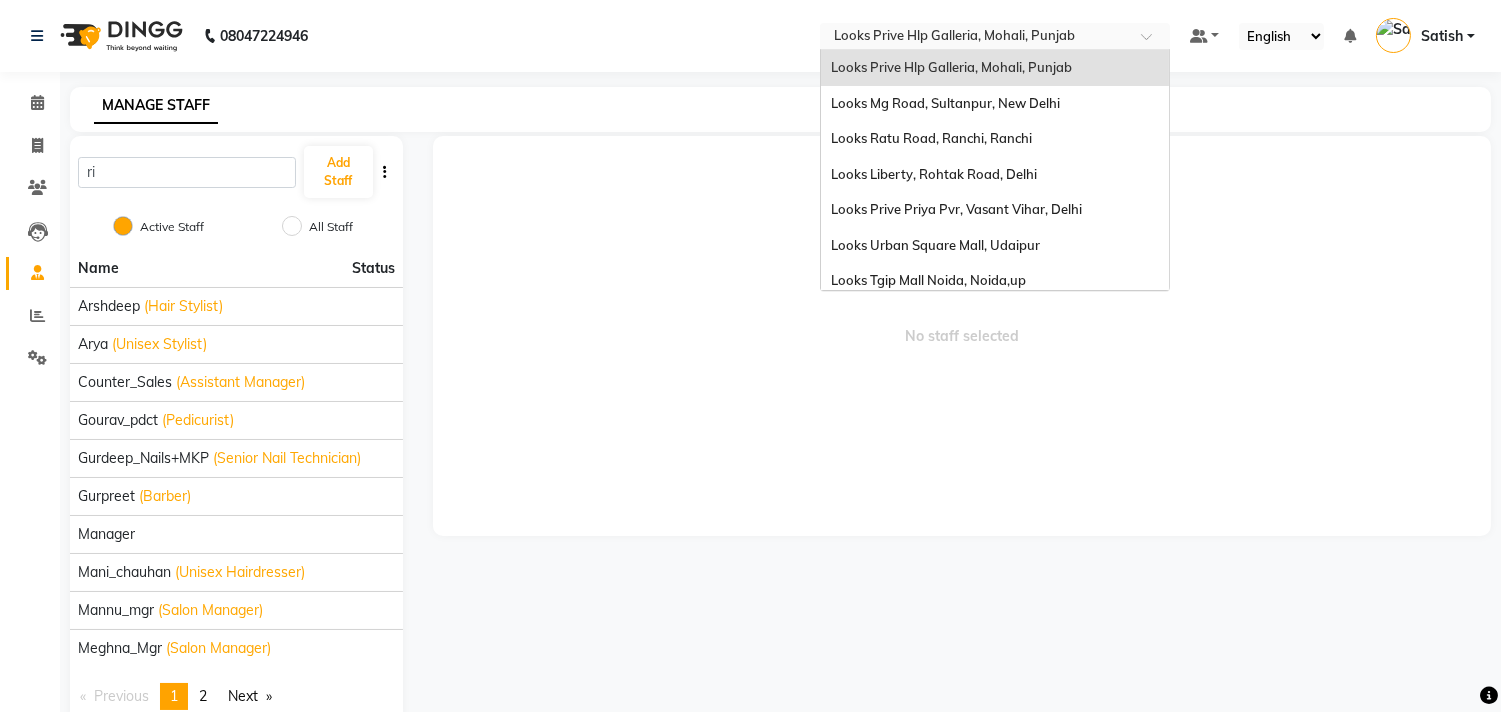 type on "o" 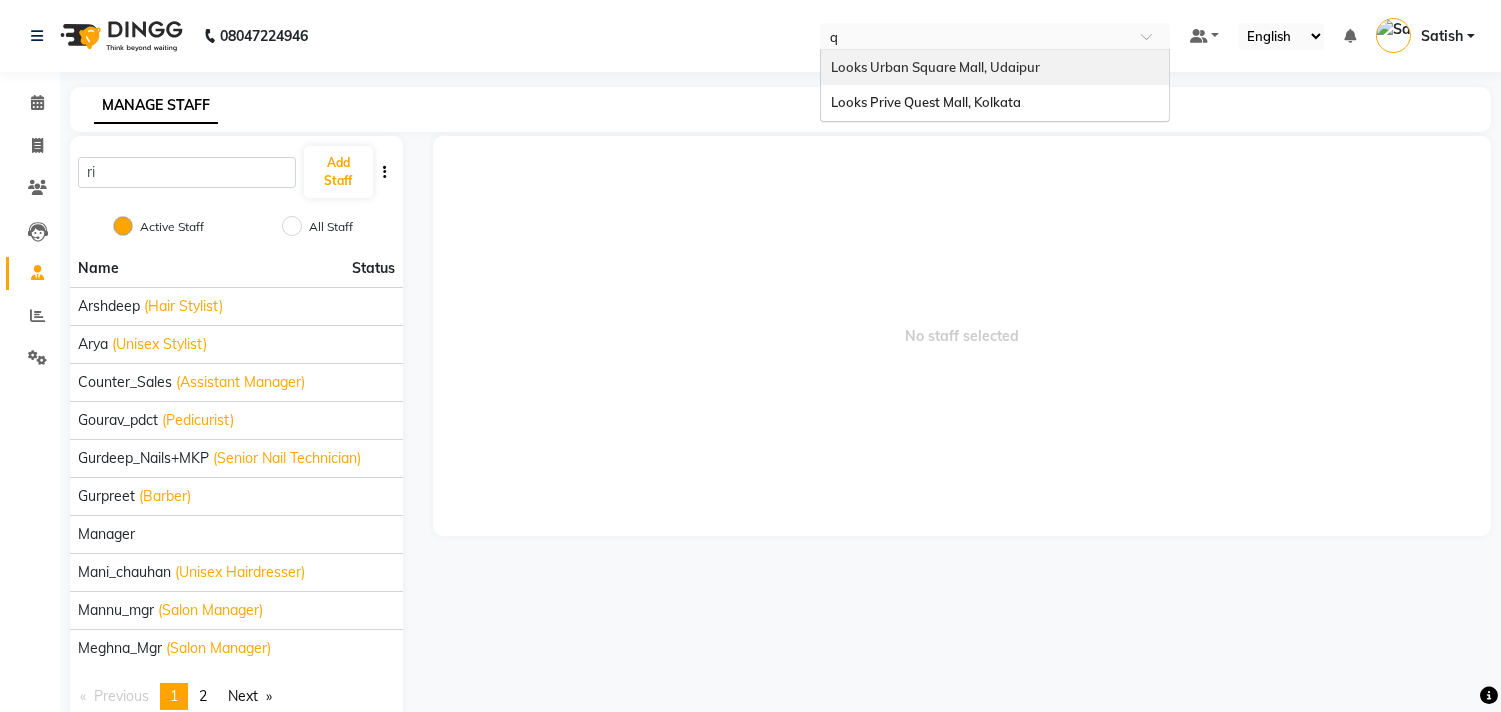 scroll, scrollTop: 0, scrollLeft: 0, axis: both 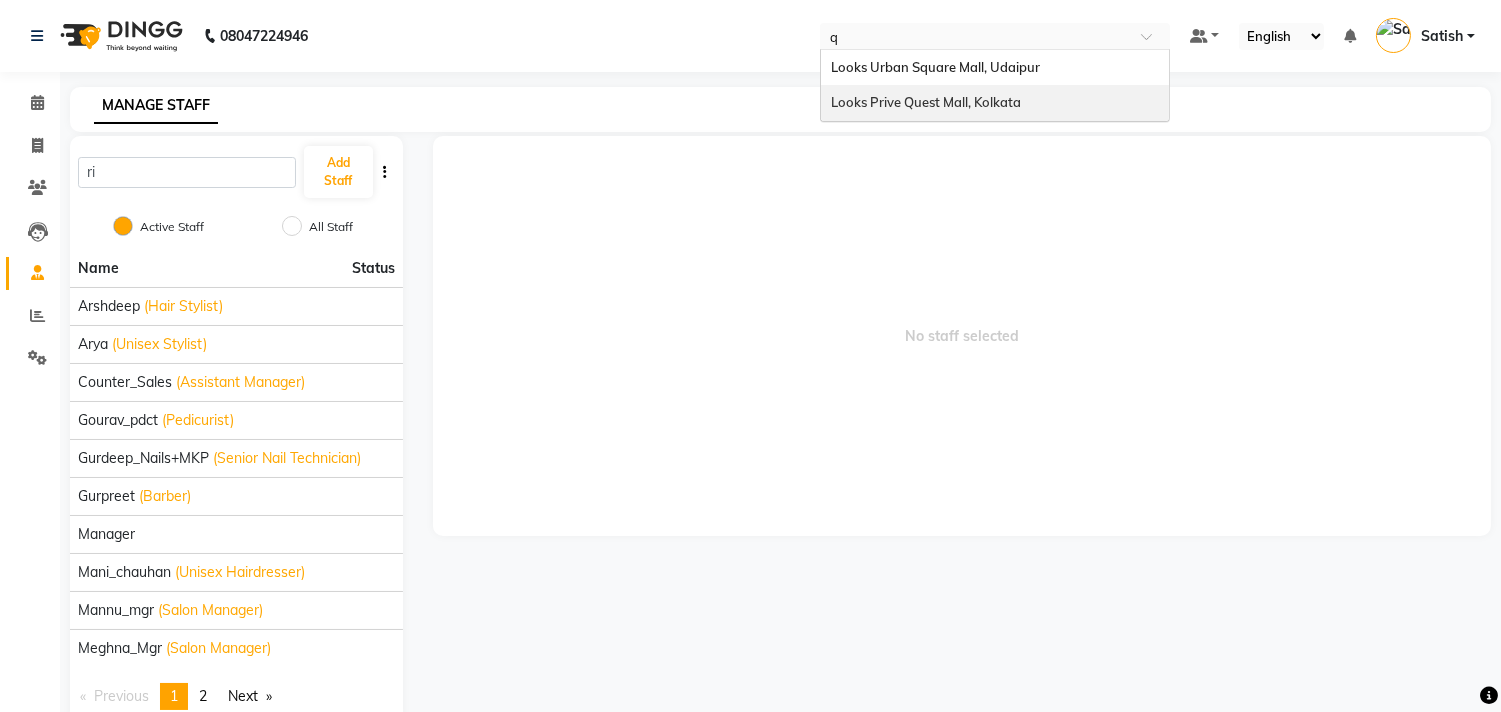 click on "Looks Prive Quest Mall, Kolkata" at bounding box center (926, 102) 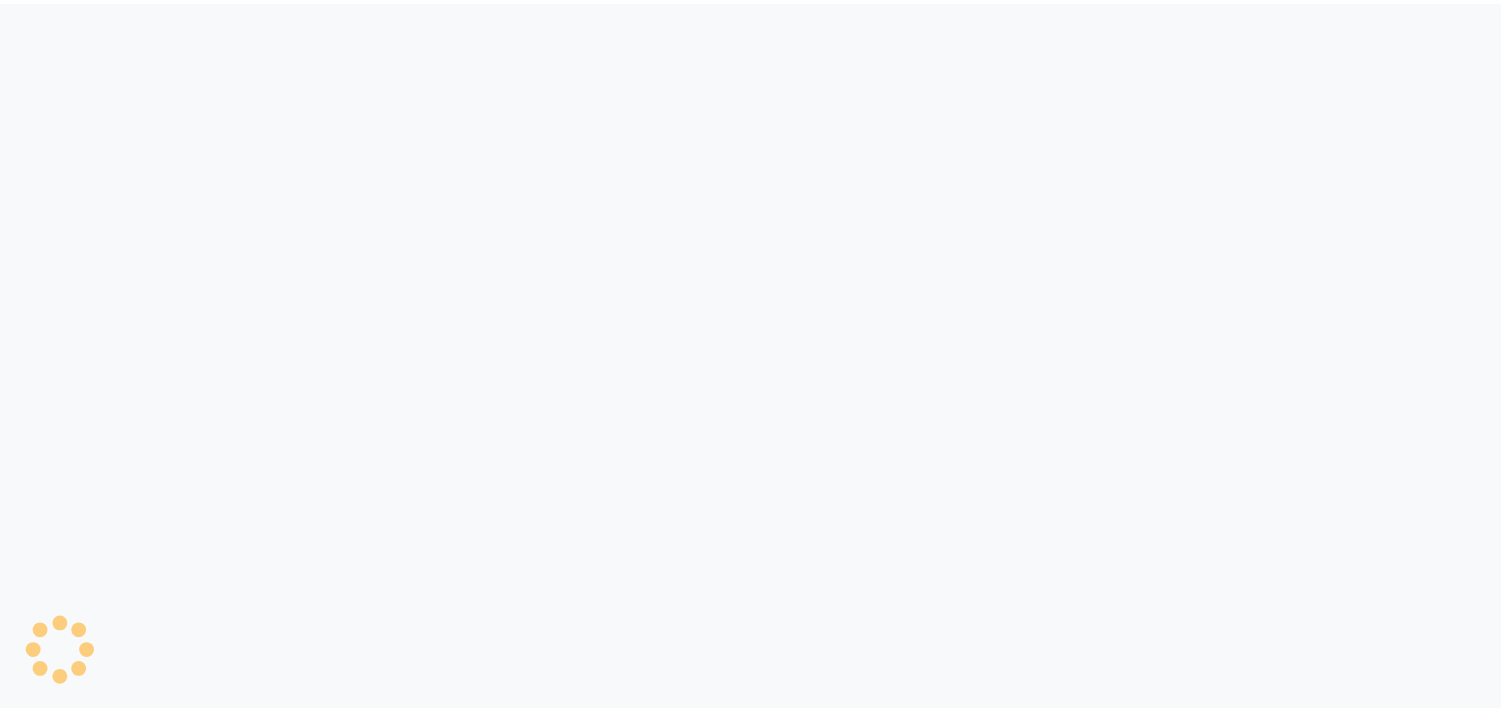 scroll, scrollTop: 0, scrollLeft: 0, axis: both 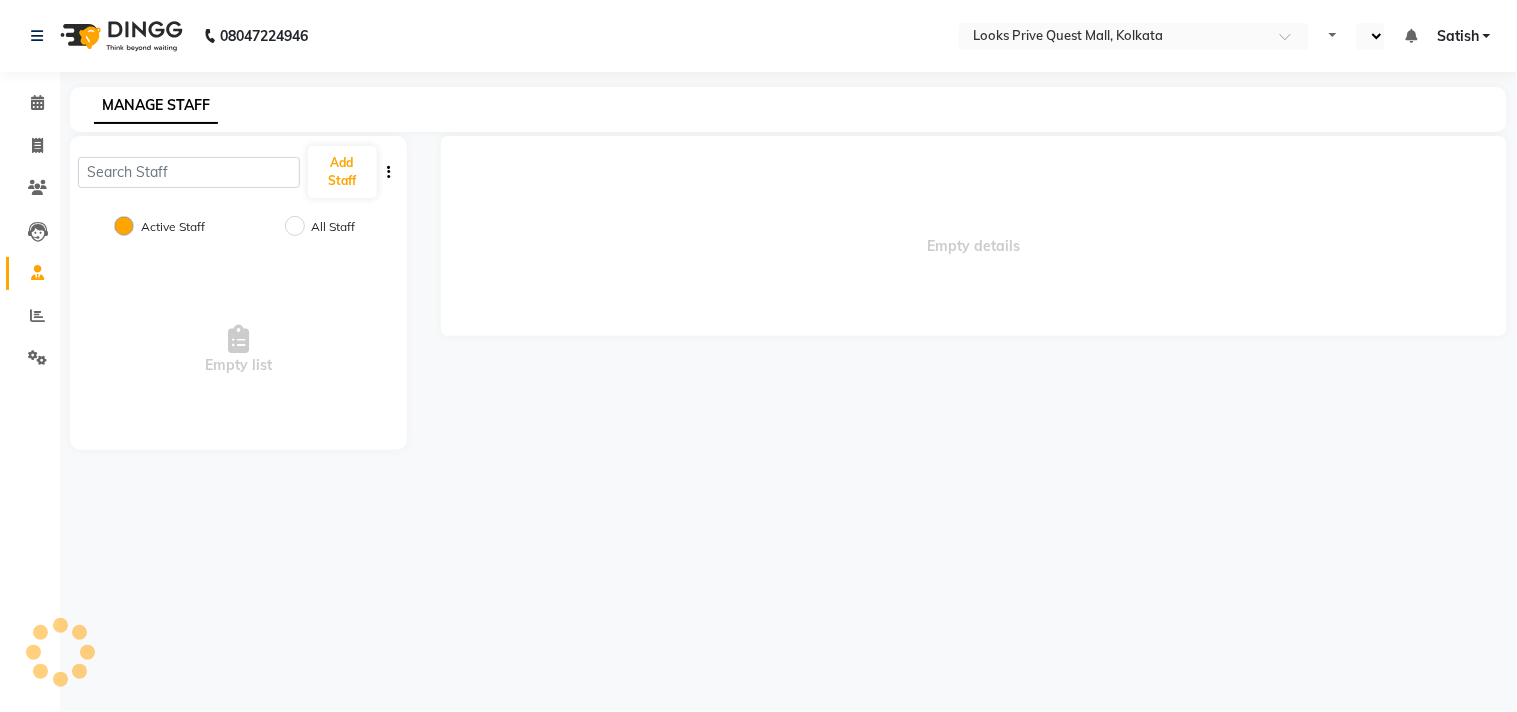 select on "en" 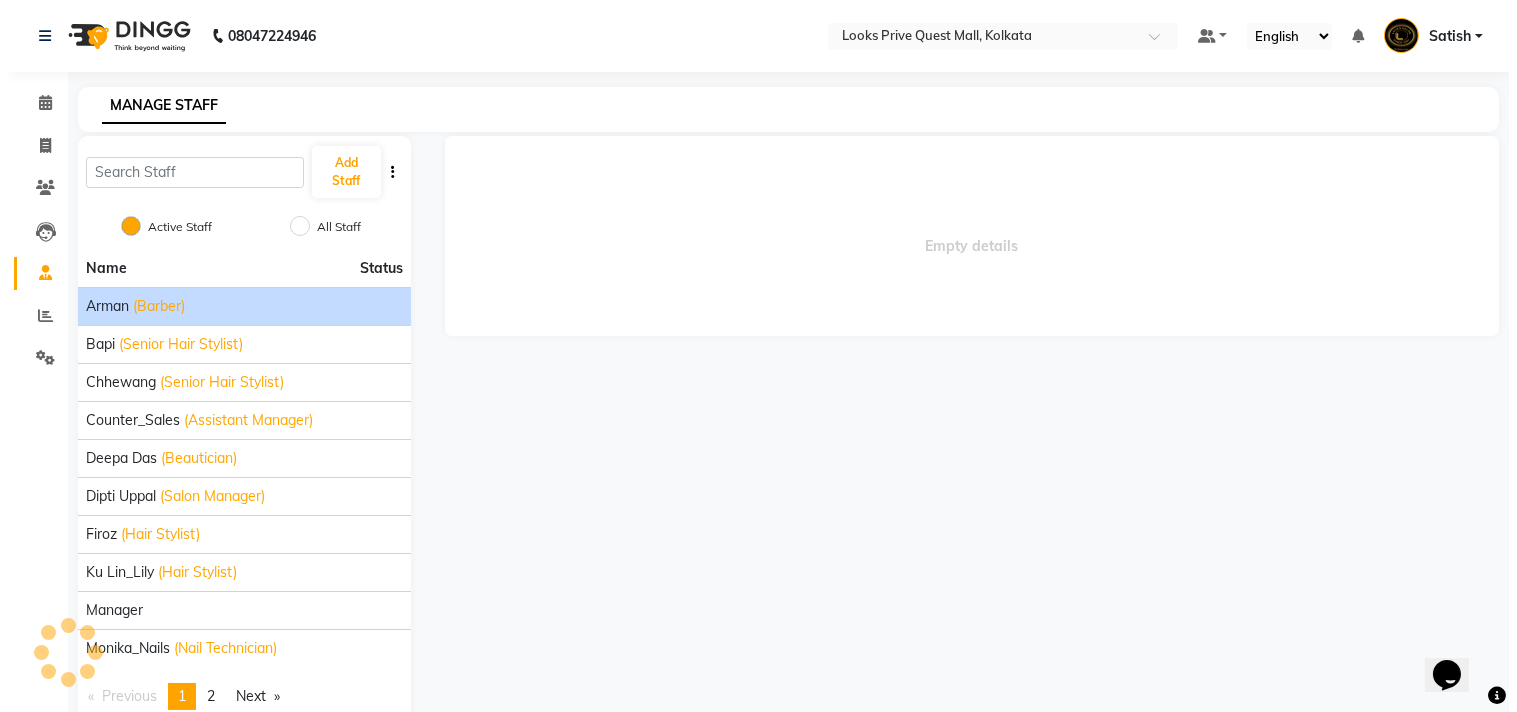 scroll, scrollTop: 0, scrollLeft: 0, axis: both 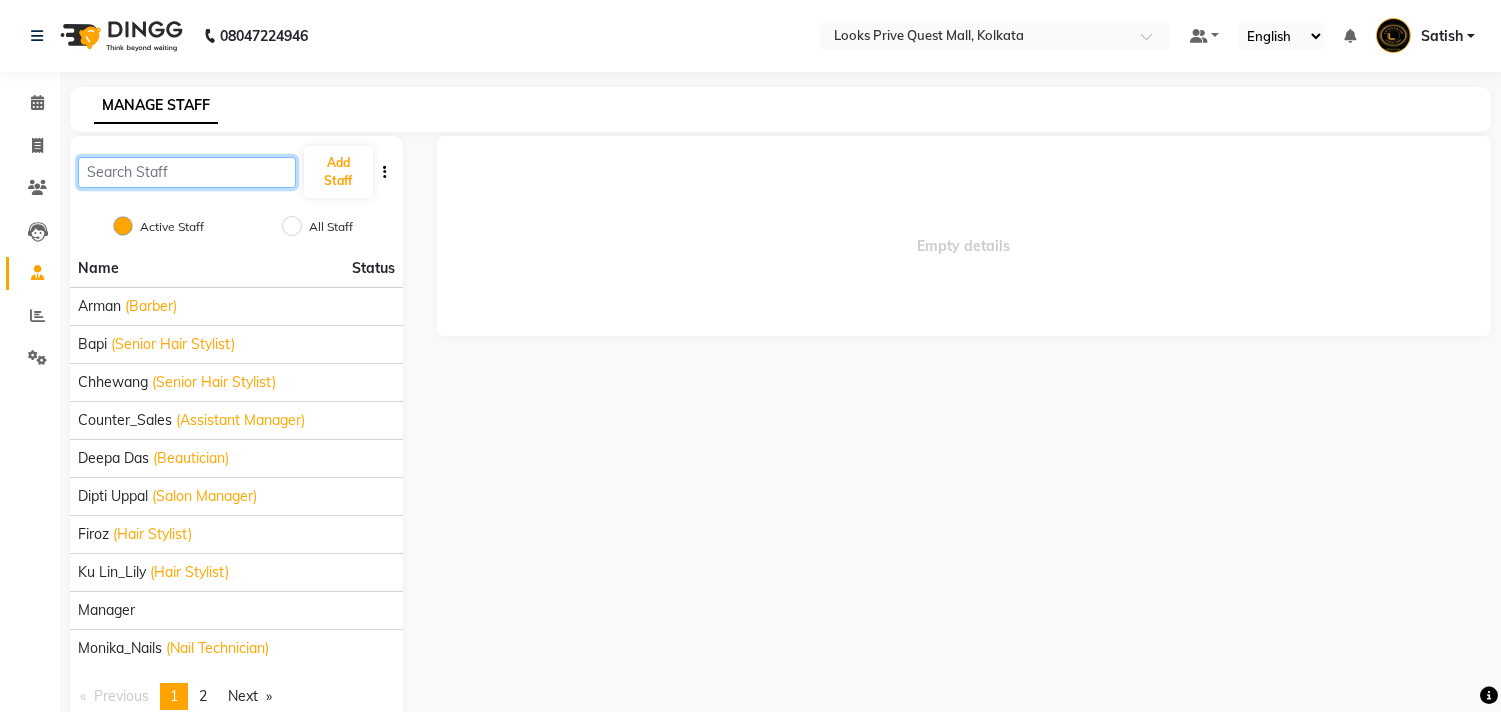 click 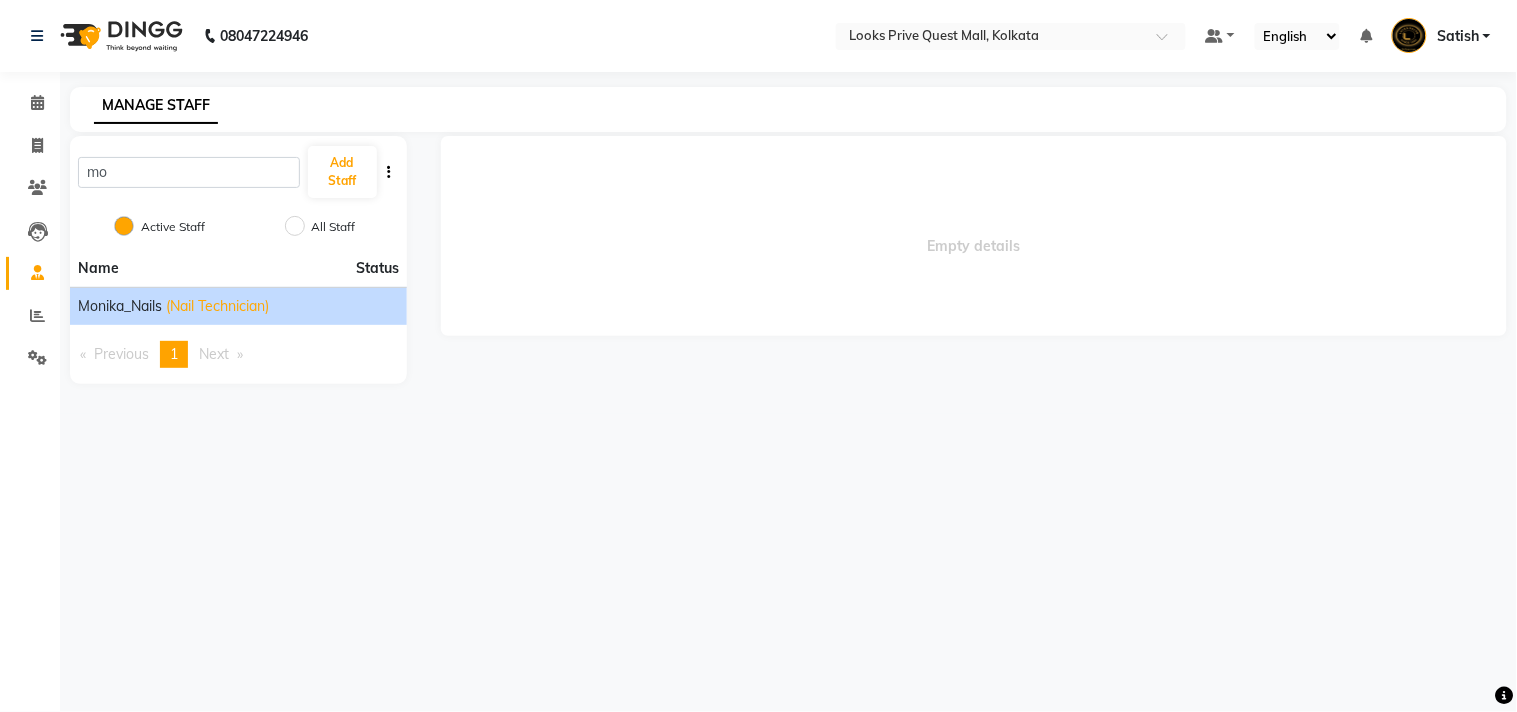 click on "Monika_Nails" 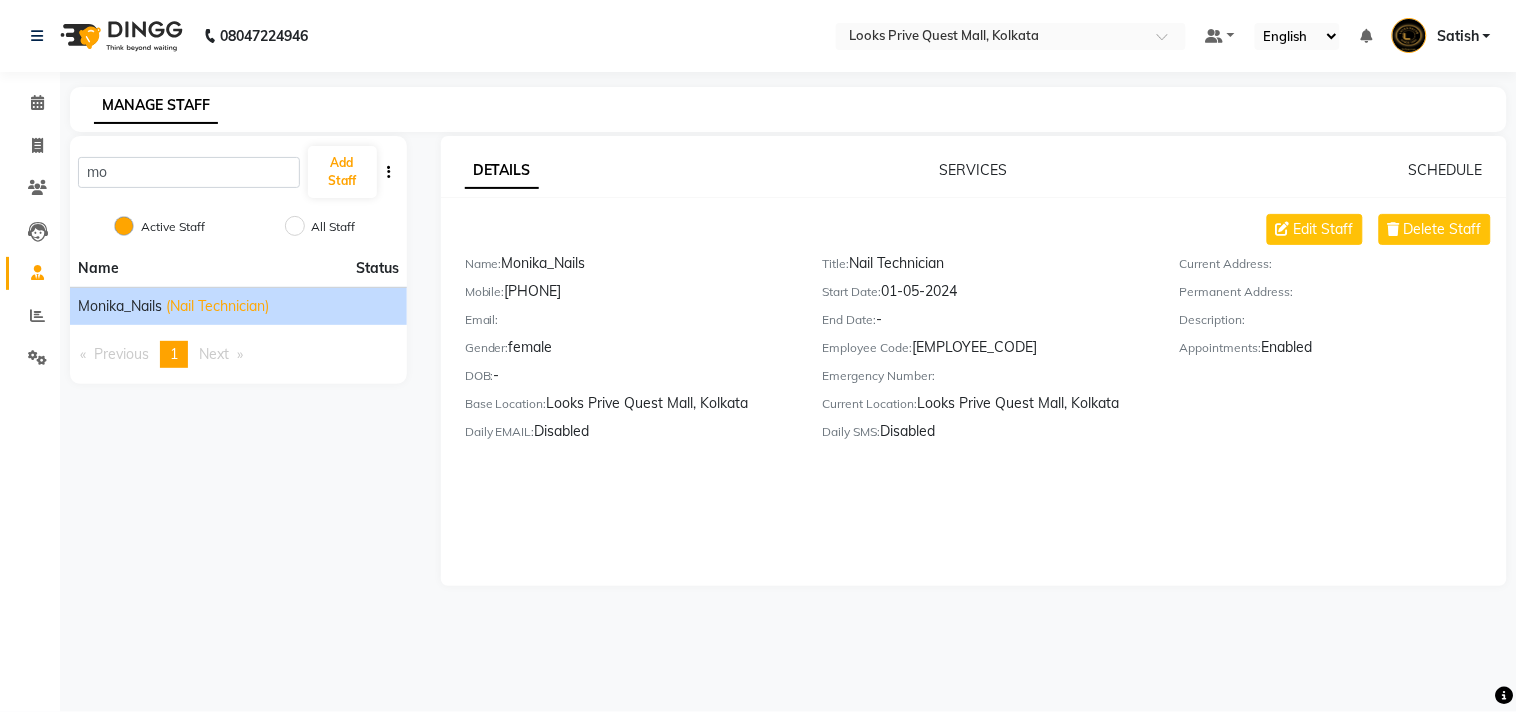 click on "DETAILS SERVICES SCHEDULE Edit Staff Delete Staff Name:   [PERSON]  Mobile:   [PHONE]  Email:     Gender:   female  DOB:   -  Base Location:   Looks Prive Quest Mall, [CITY]  Daily EMAIL:   Disabled  Title:   Nail Technician  Start Date:   01-05-2024  End Date:   -  Employee Code:   [EMPLOYEE_CODE]  Emergency Number:     Current Location:   Looks Prive Quest Mall, [CITY]  Daily SMS:   Disabled  Current Address:     Permanent Address:     Description:     Appointments:   Enabled" 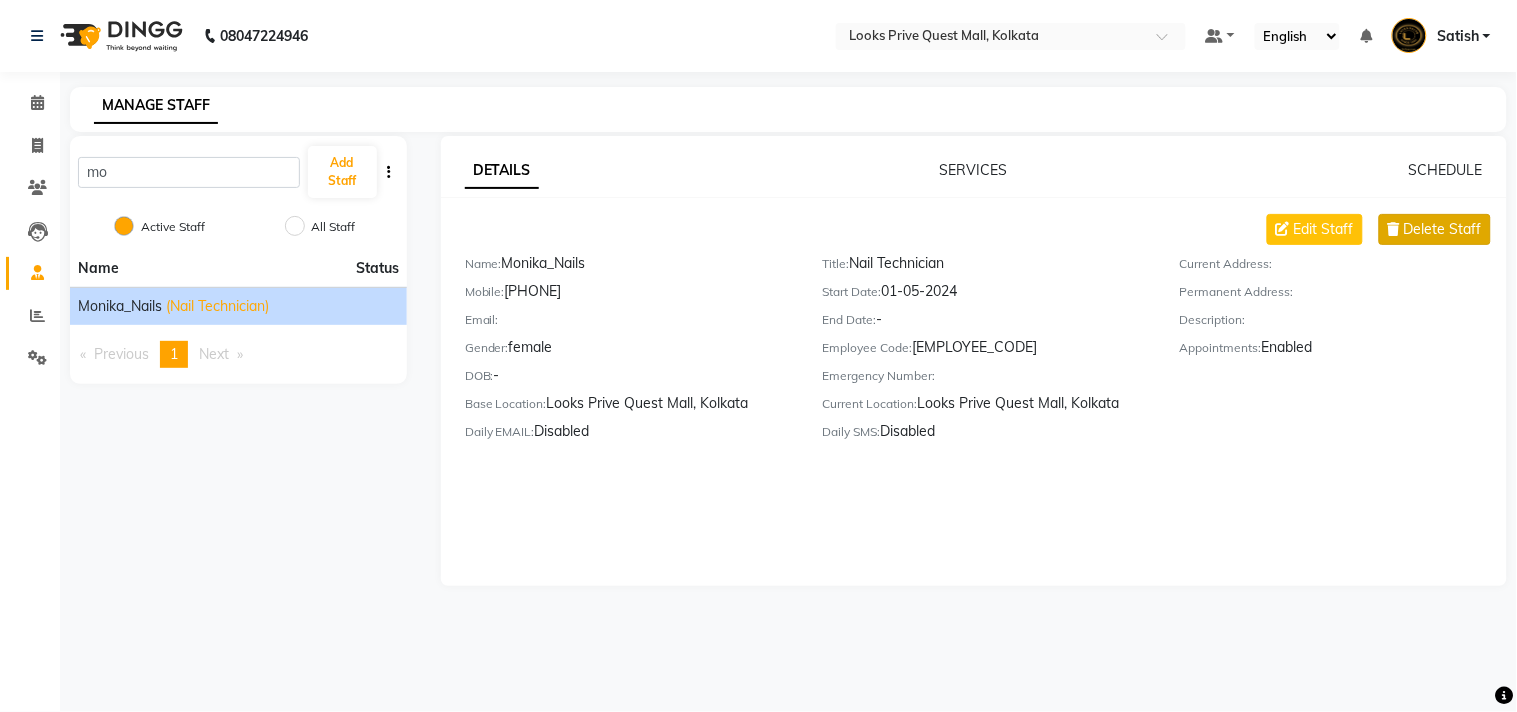 click on "Delete Staff" 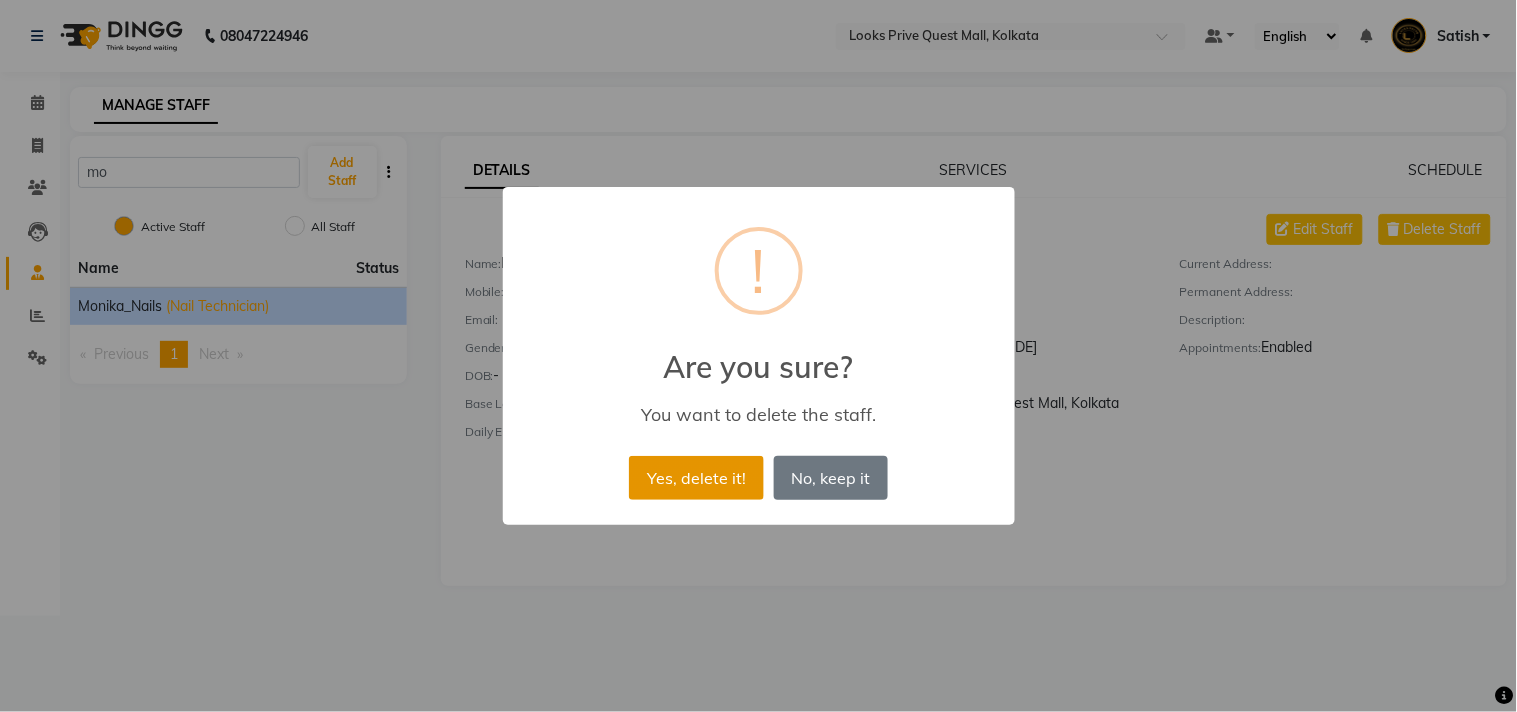 click on "Yes, delete it!" at bounding box center (696, 478) 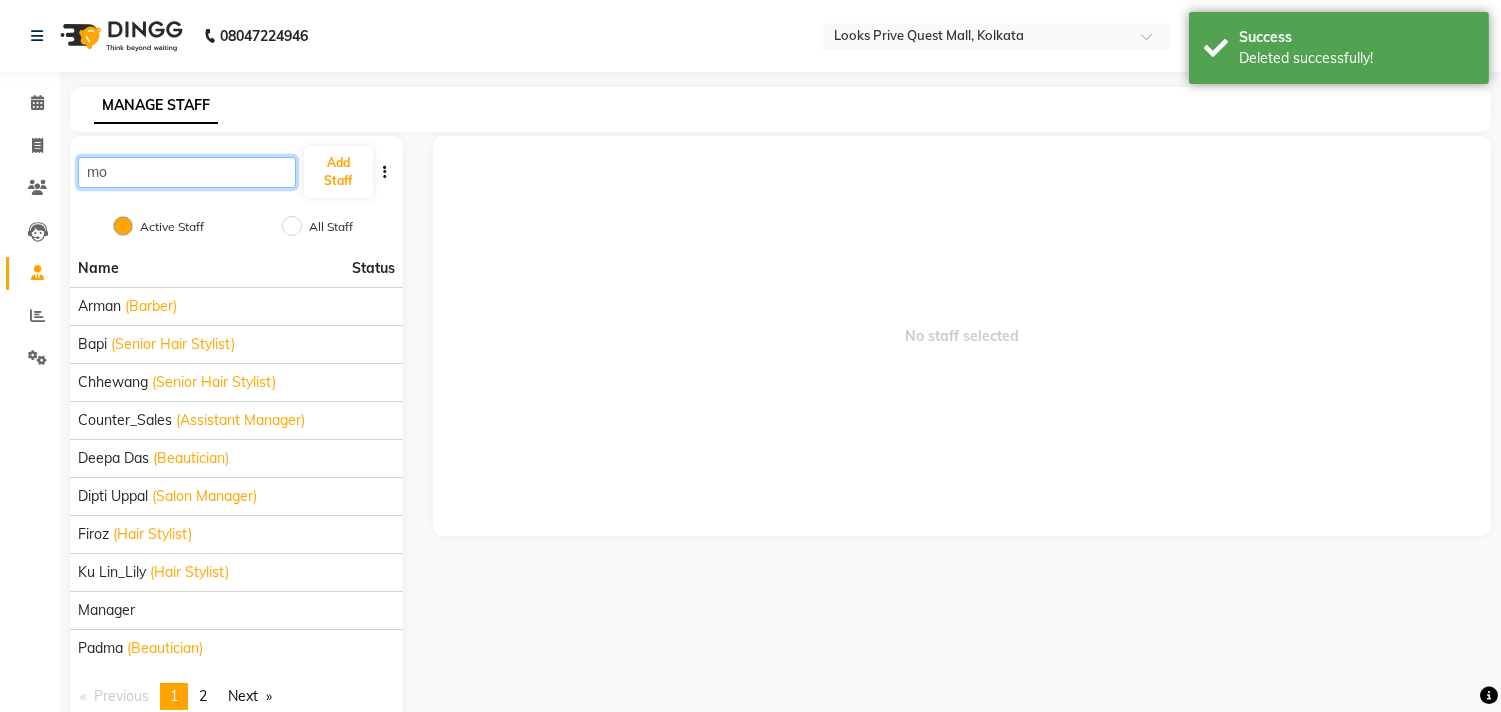 click on "mo" 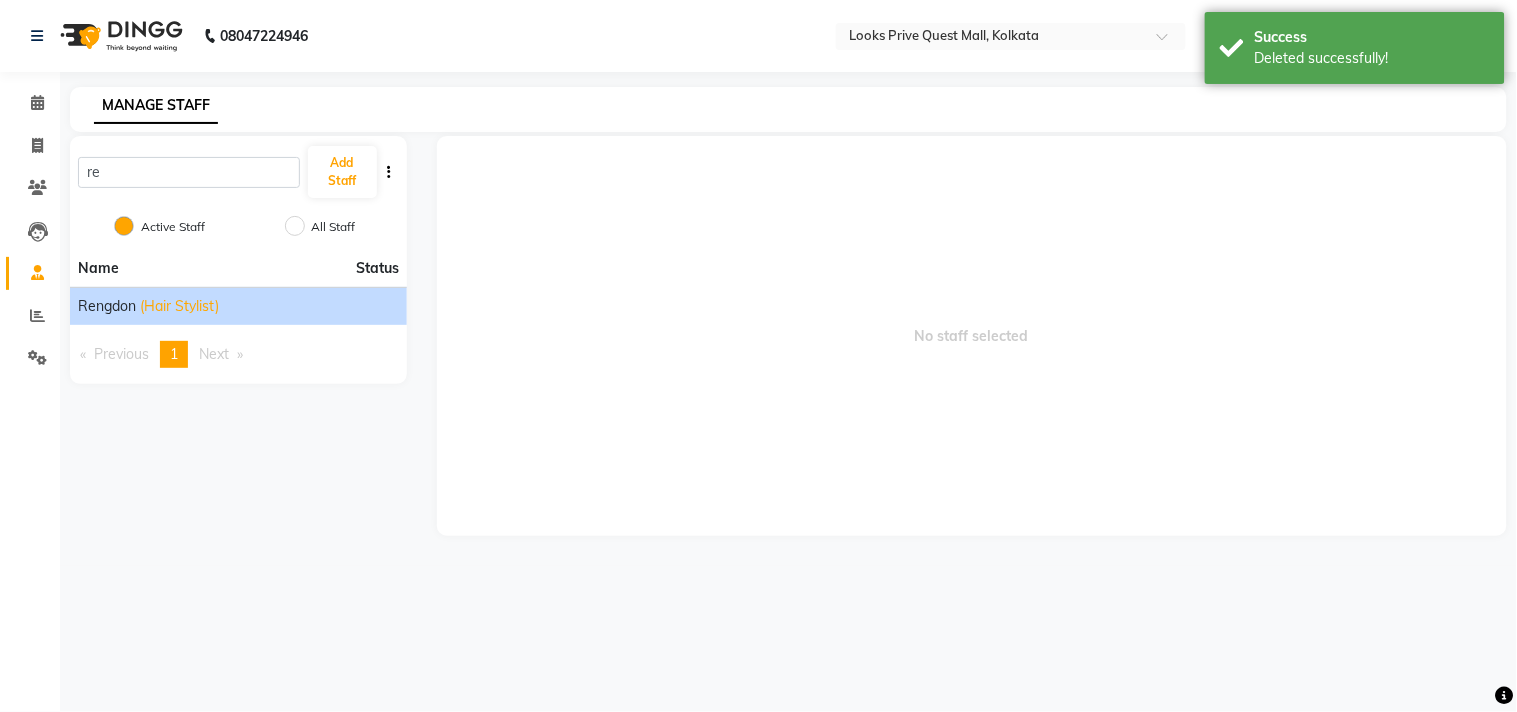 click on "Rengdon" 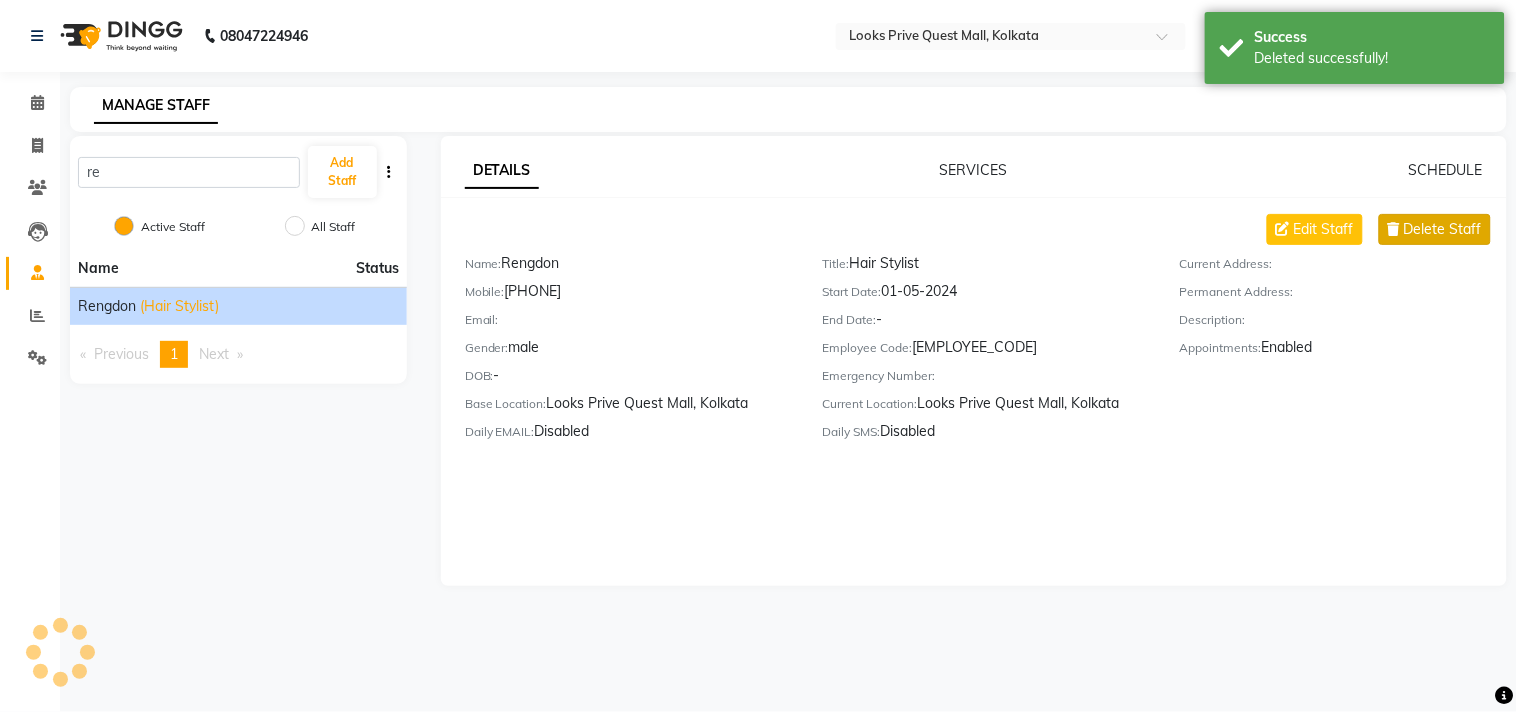 click 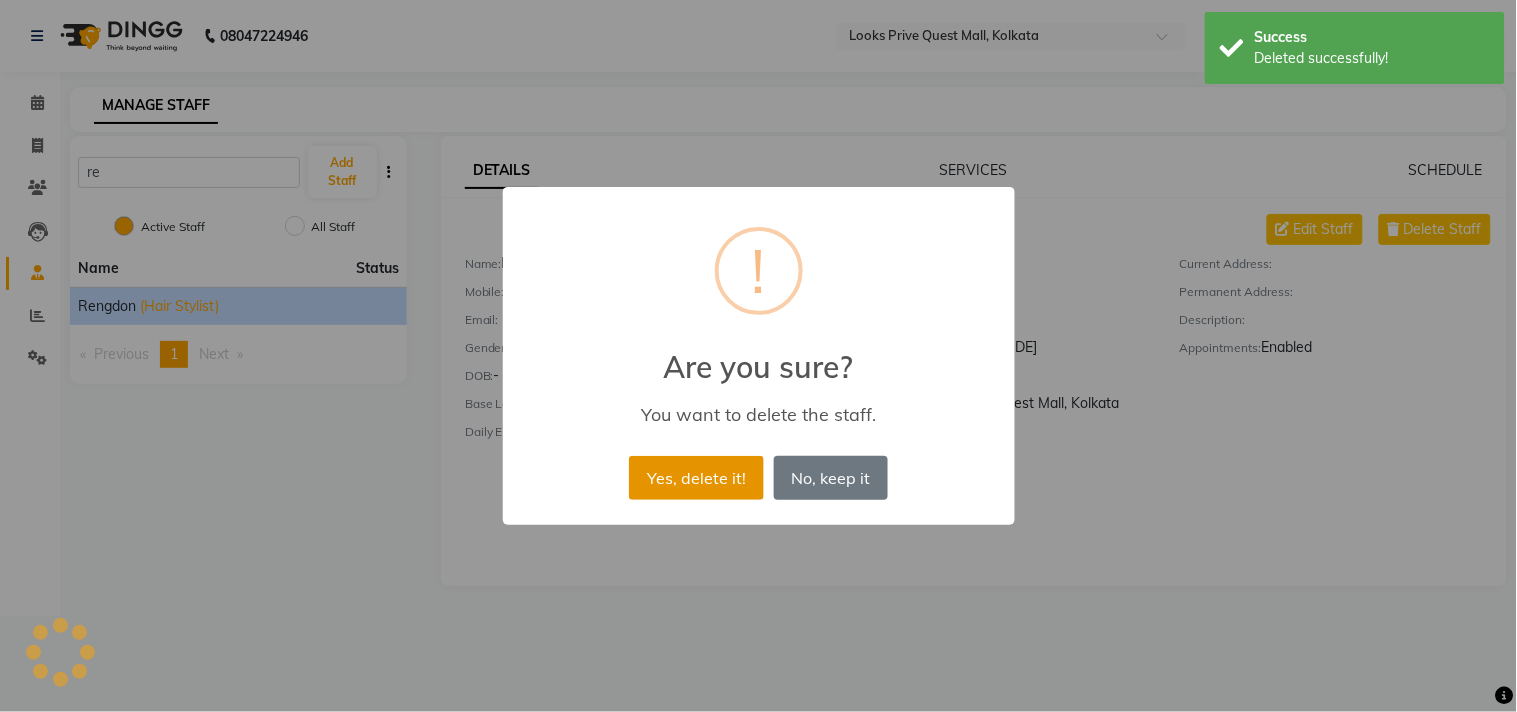 click on "Yes, delete it!" at bounding box center [696, 478] 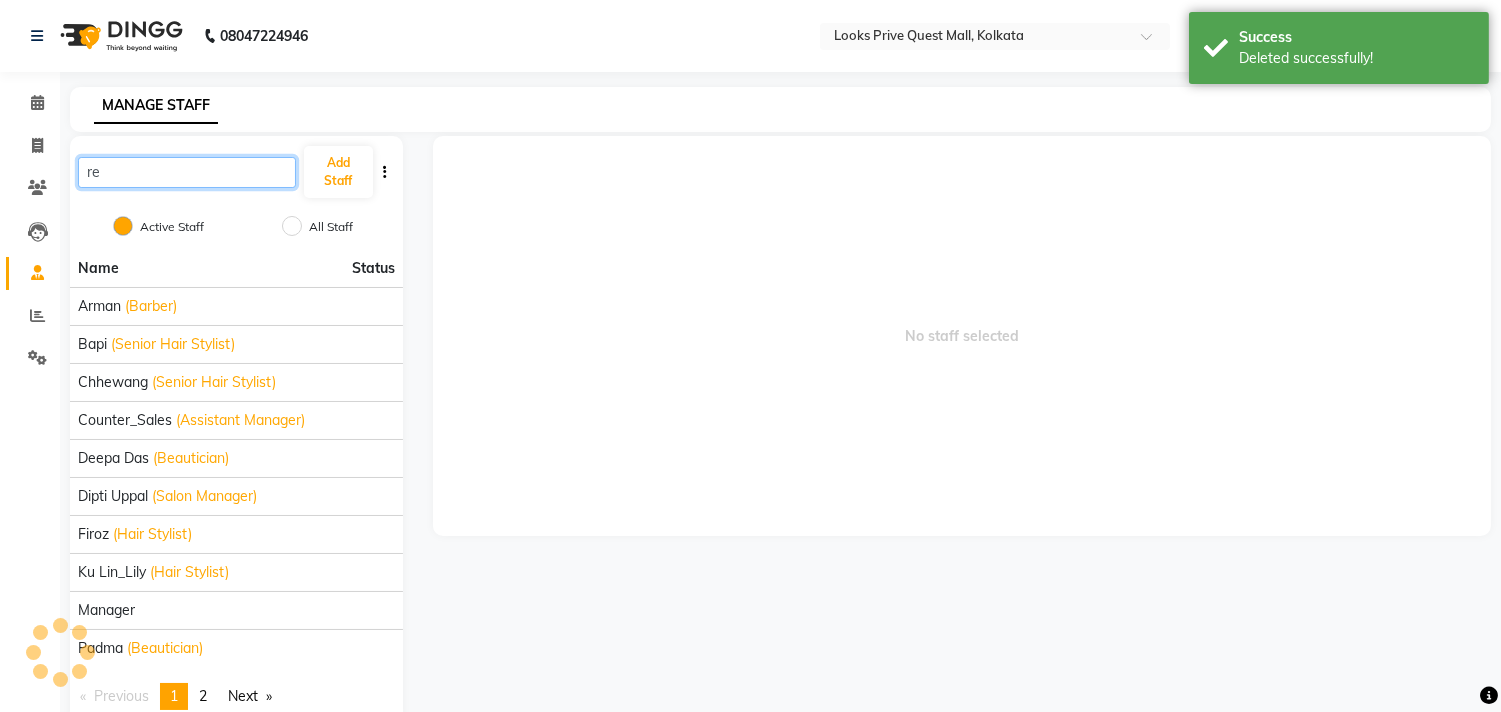 click on "re" 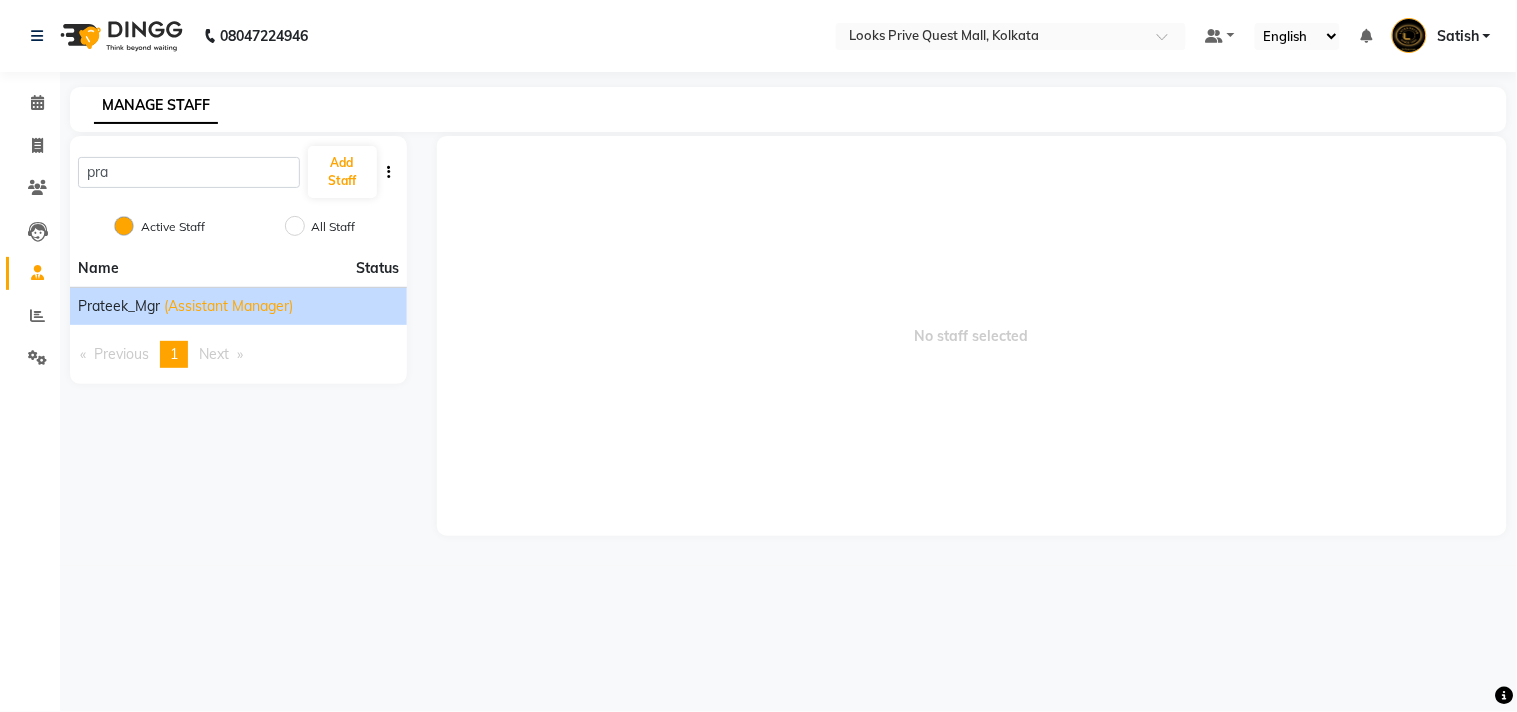click on "Prateek_Mgr" 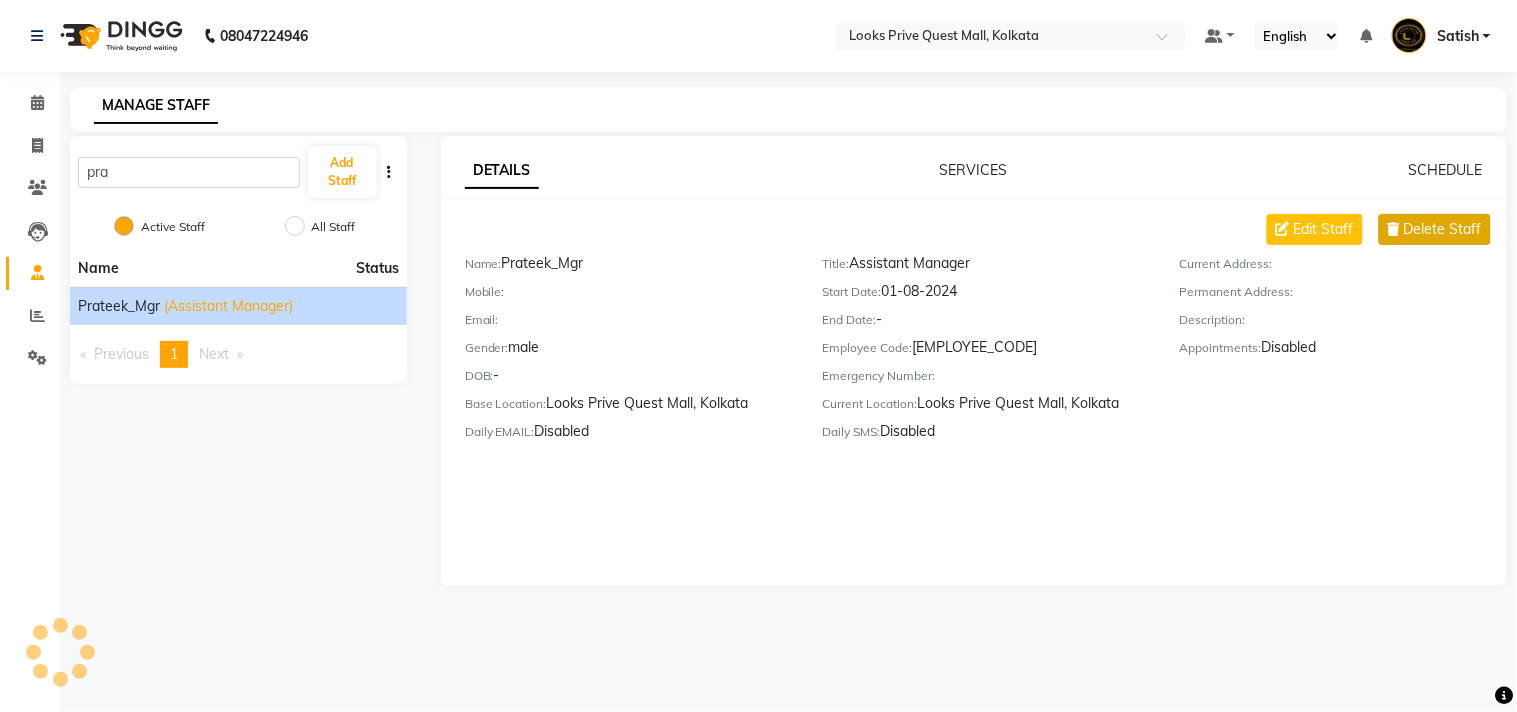 click on "Delete Staff" 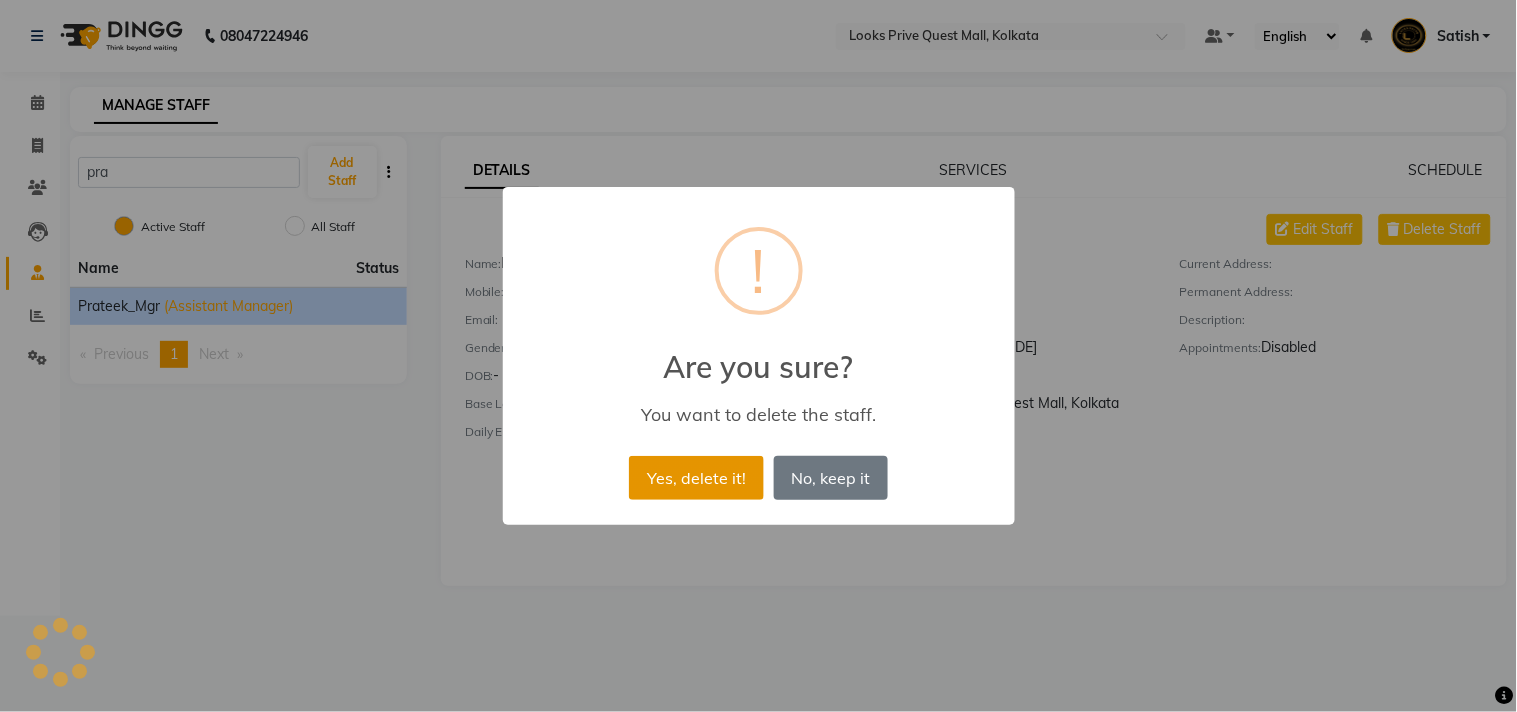 click on "Yes, delete it!" at bounding box center (696, 478) 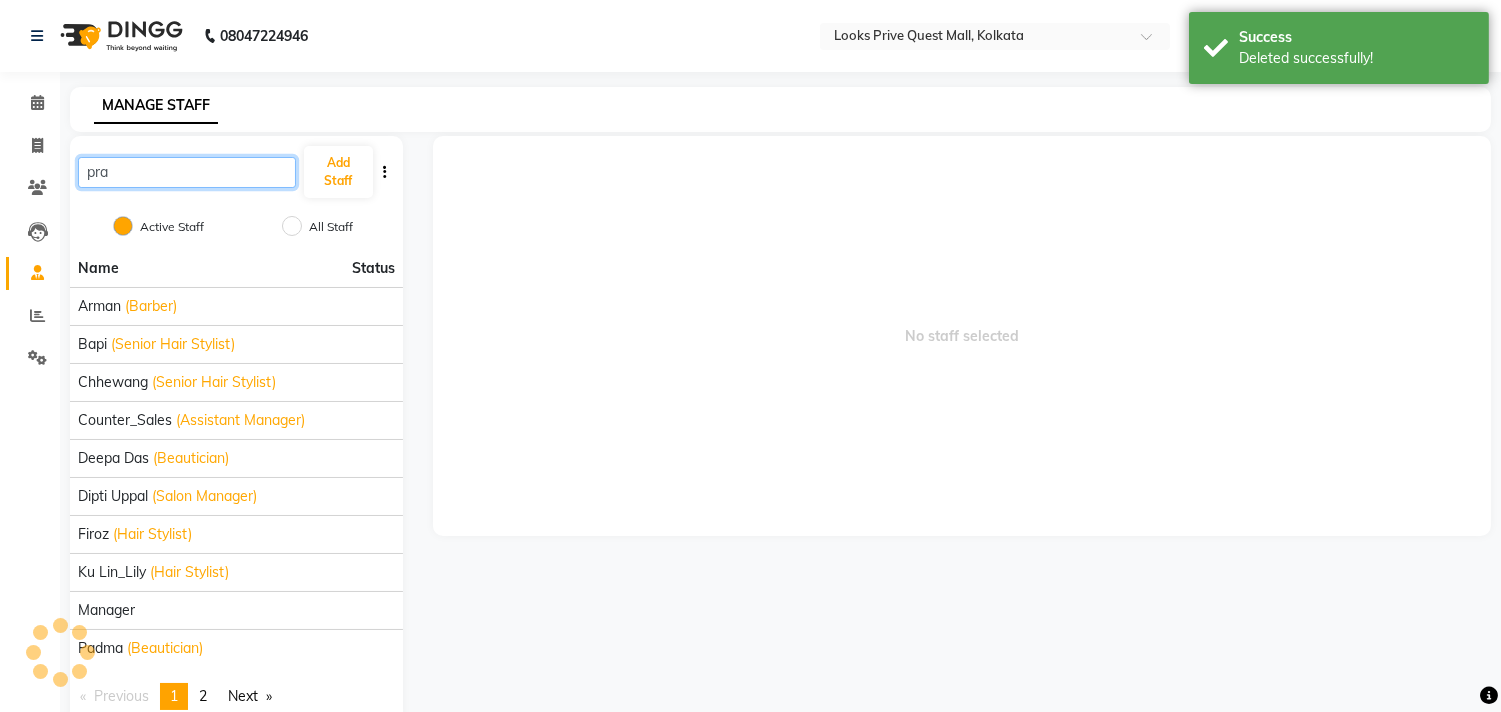click on "pra" 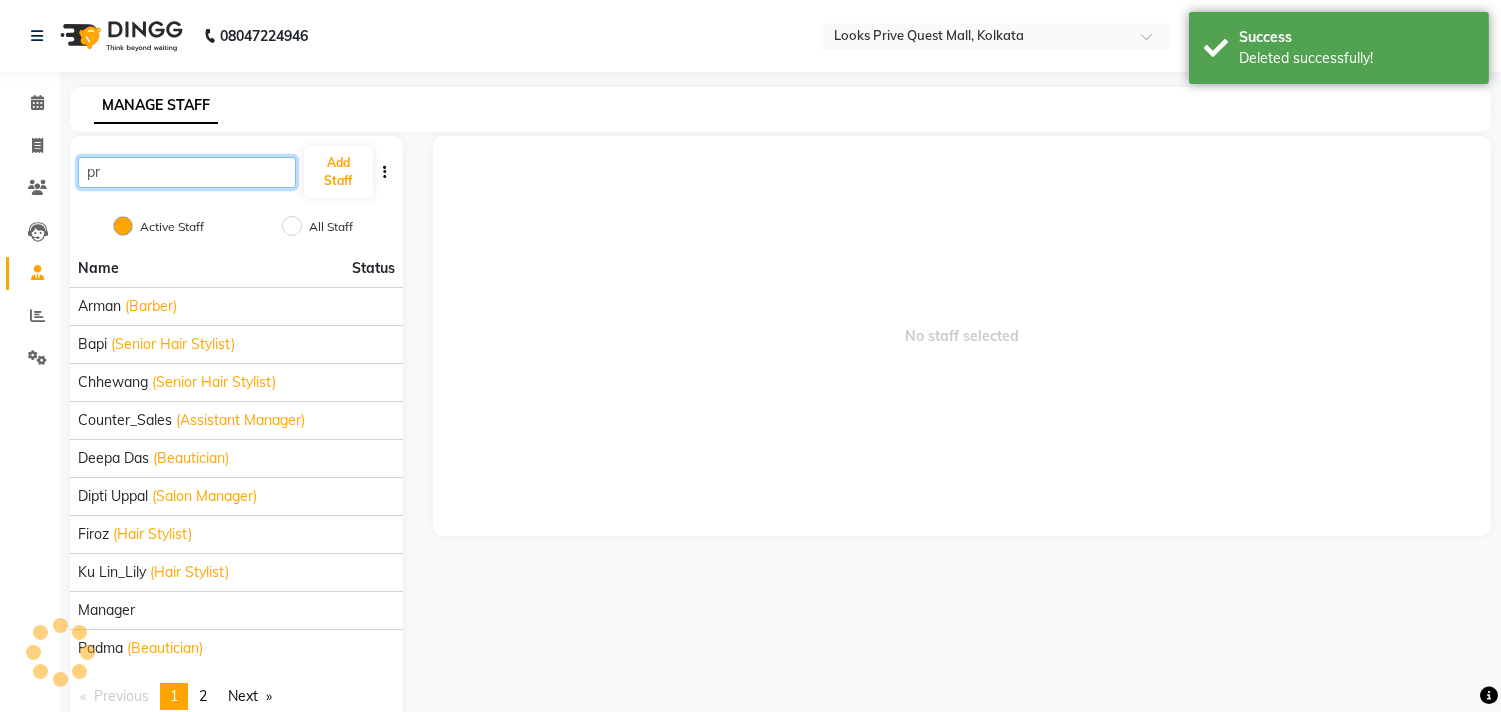 type on "p" 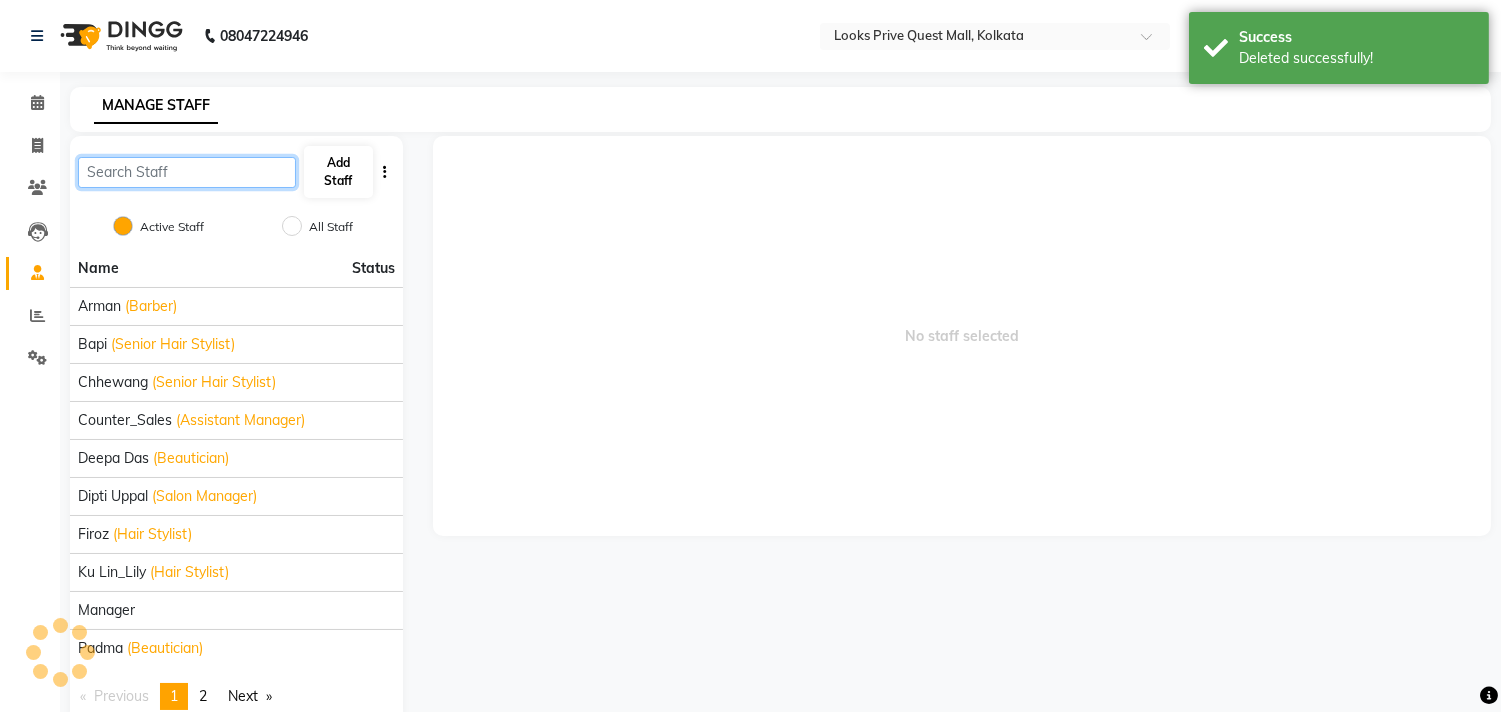 type 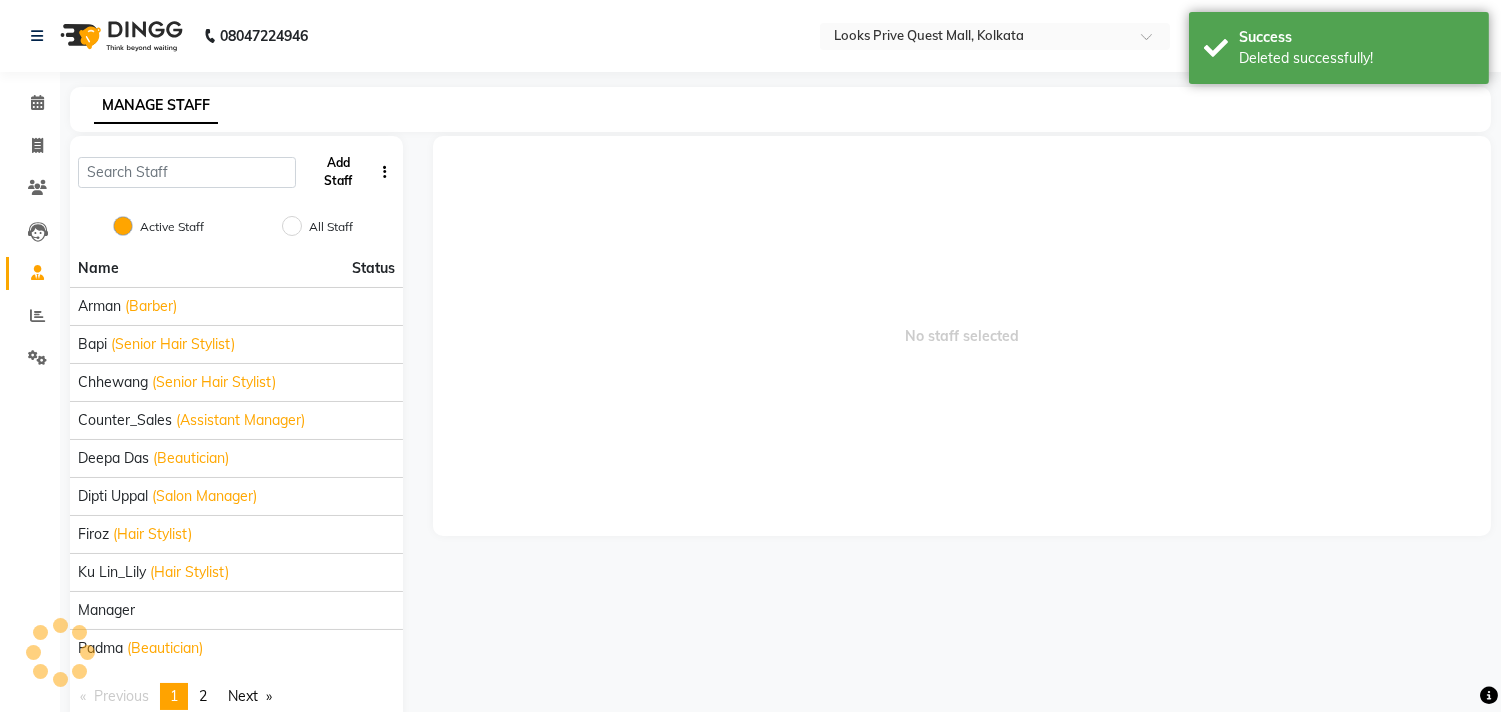 click on "Add Staff" 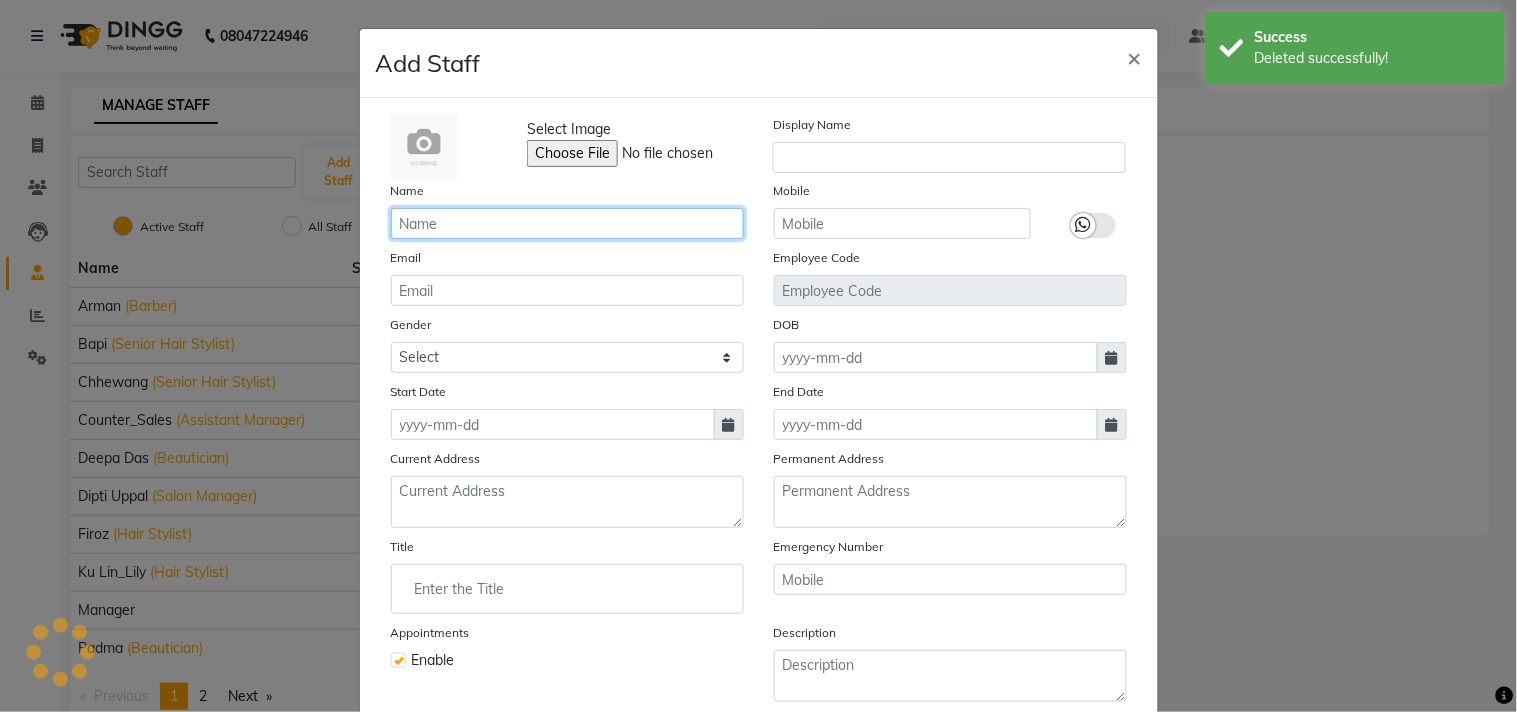 click 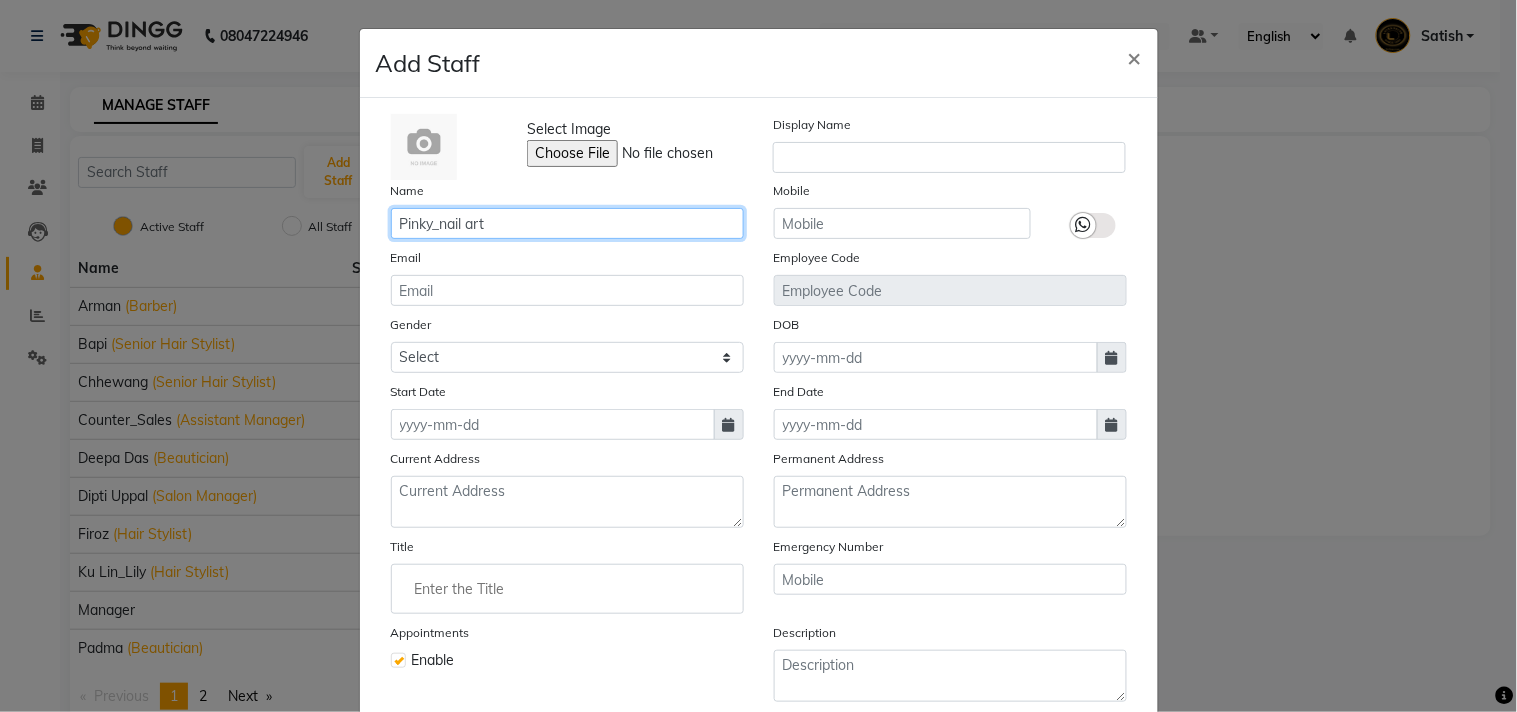 type on "Pinky_nail art" 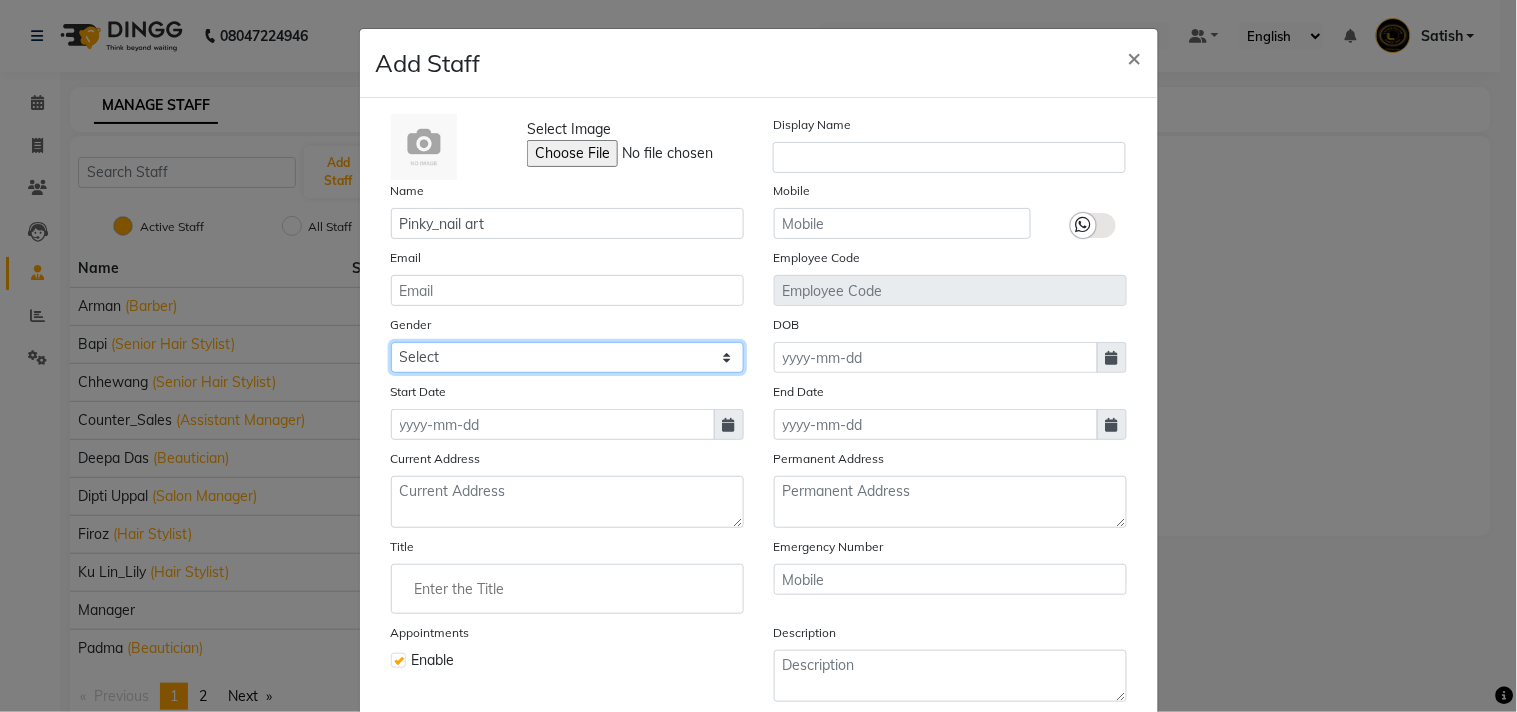 click on "Select Male Female Other Prefer Not To Say" 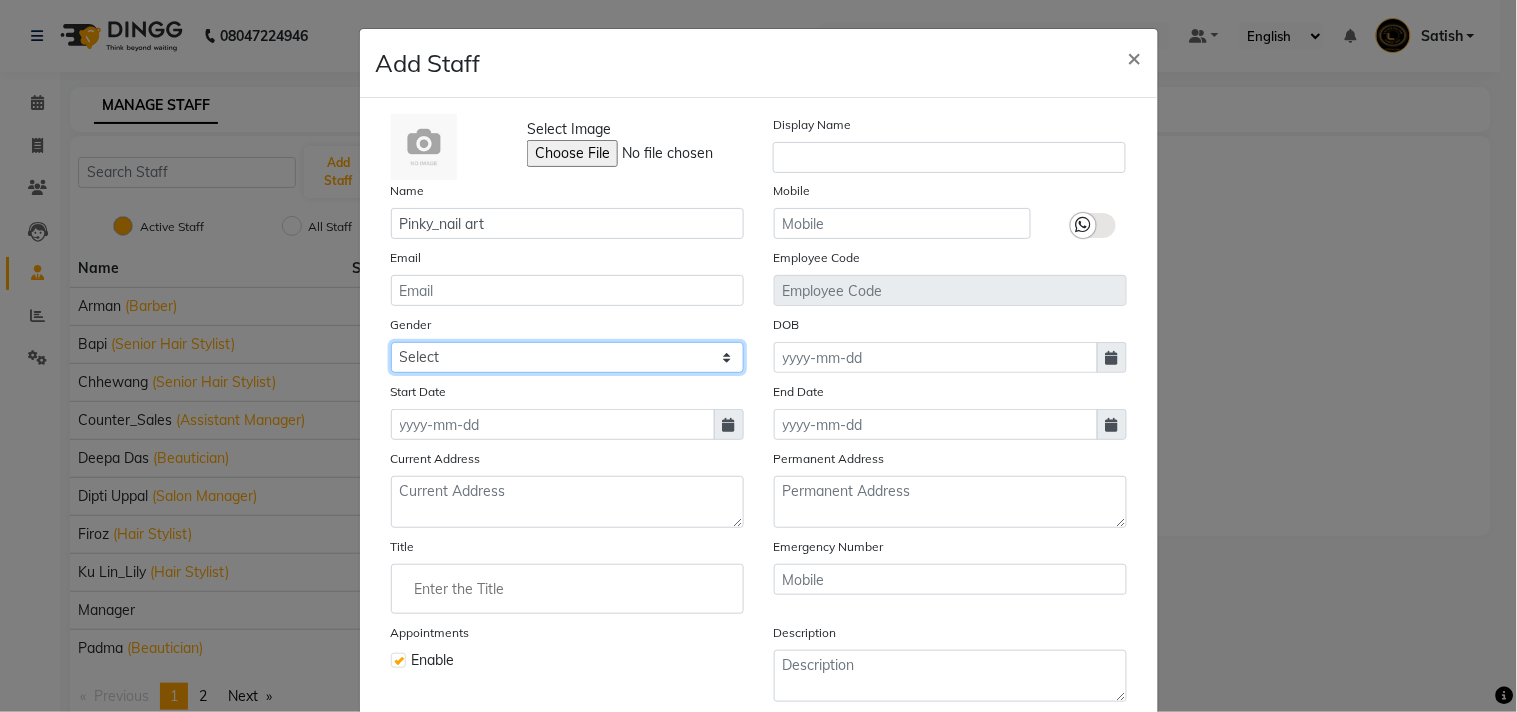 select on "female" 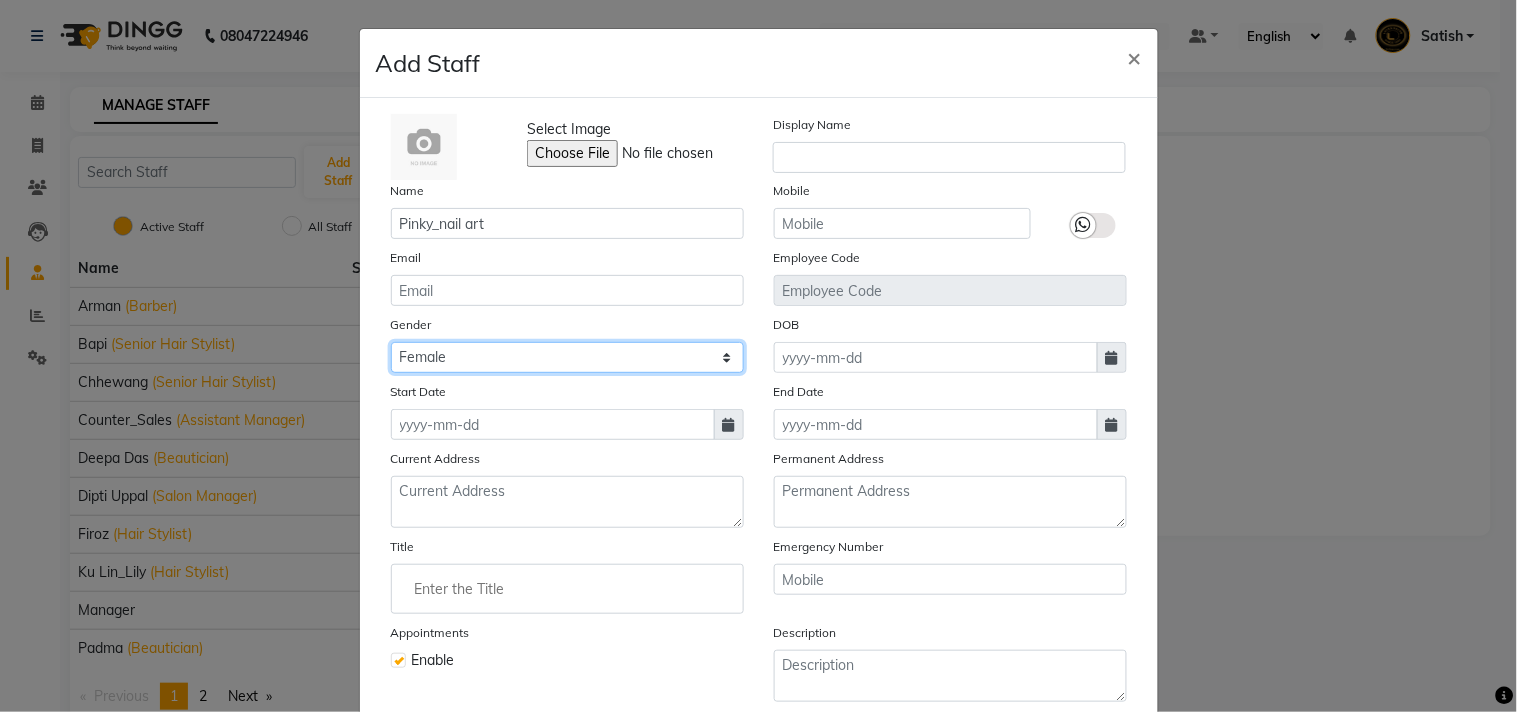 click on "Select Male Female Other Prefer Not To Say" 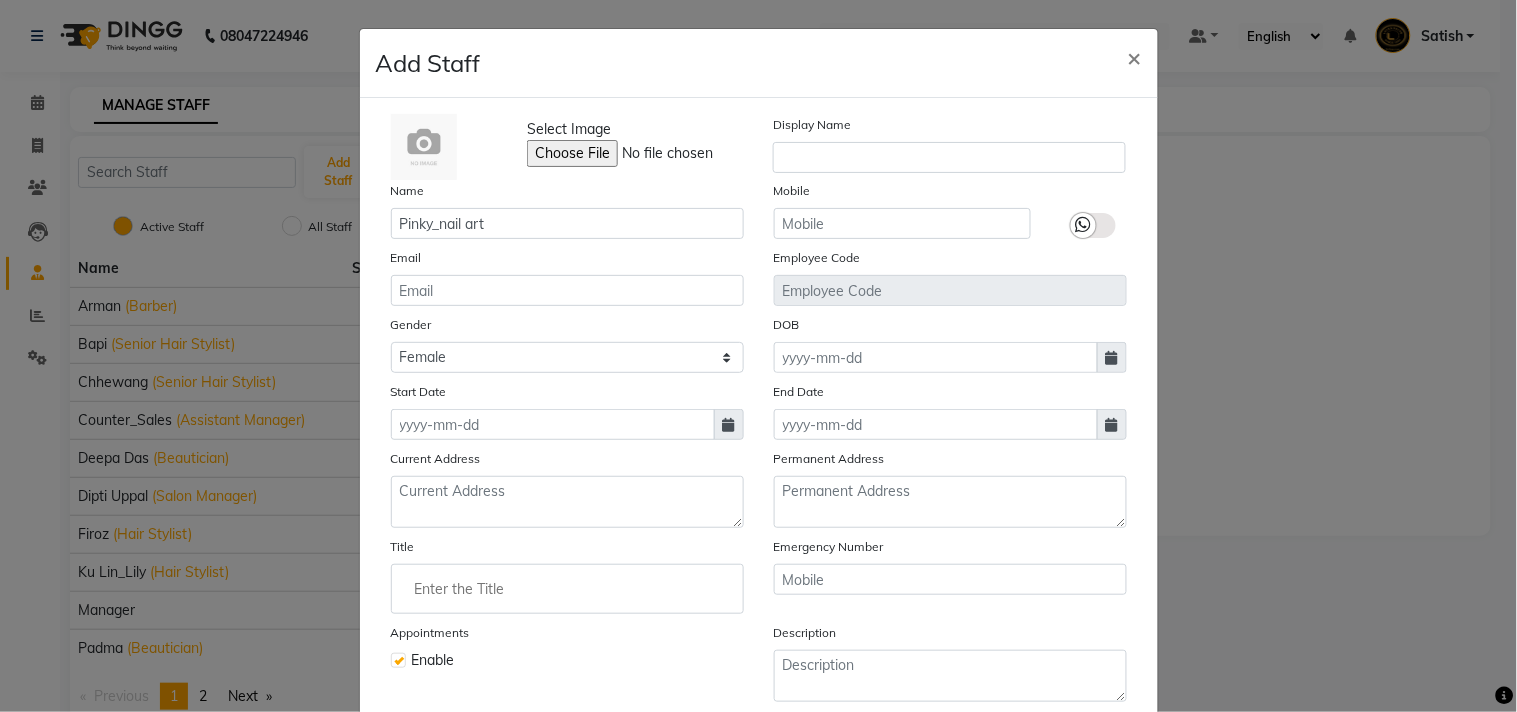 click 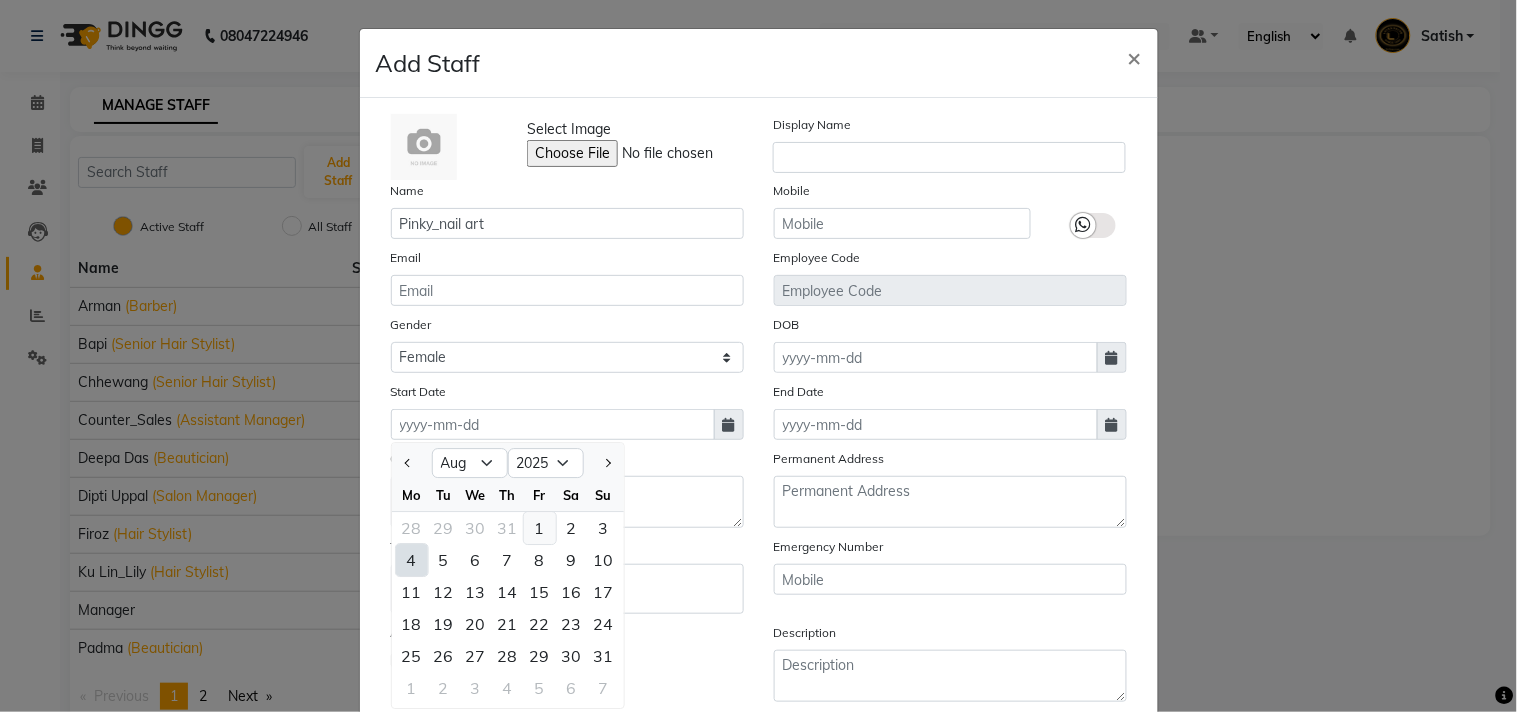 click on "1" 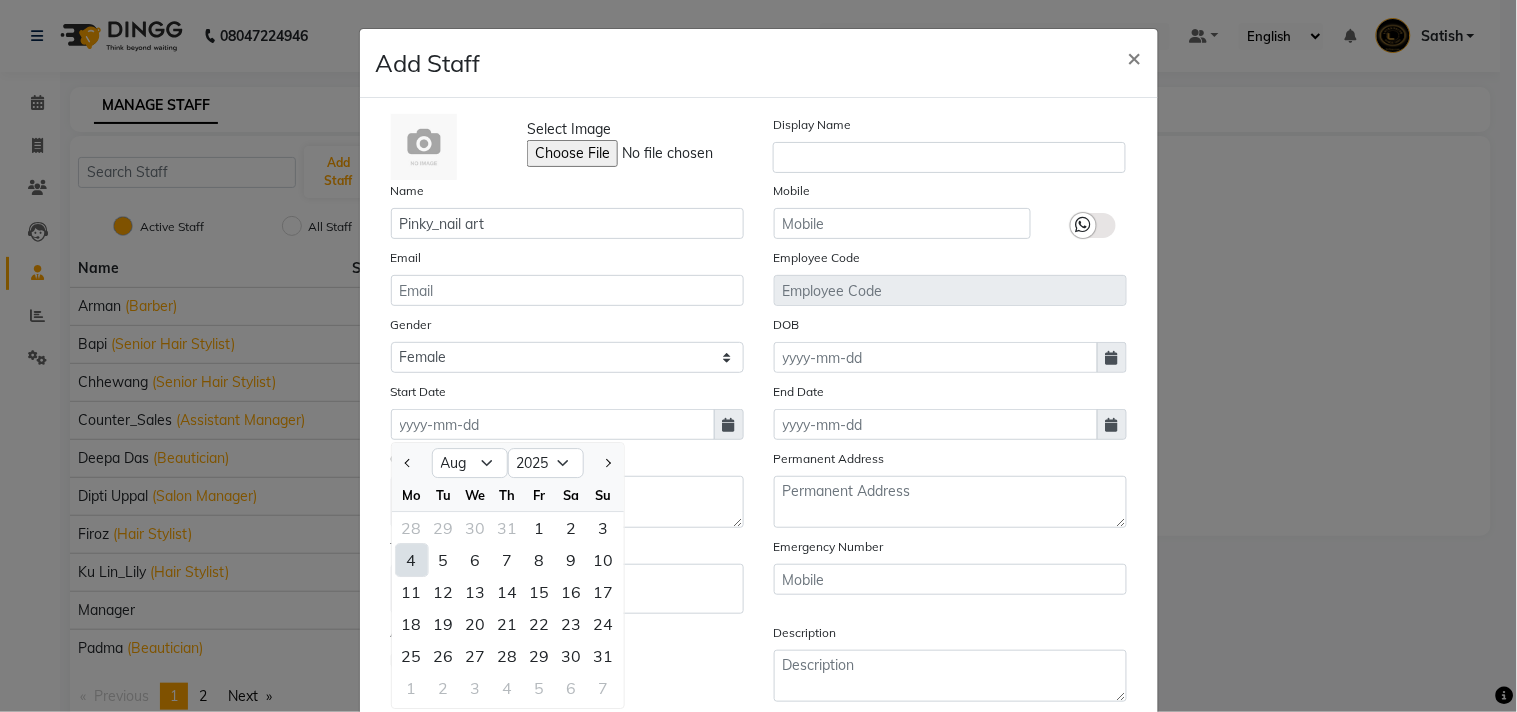 type on "01-08-2025" 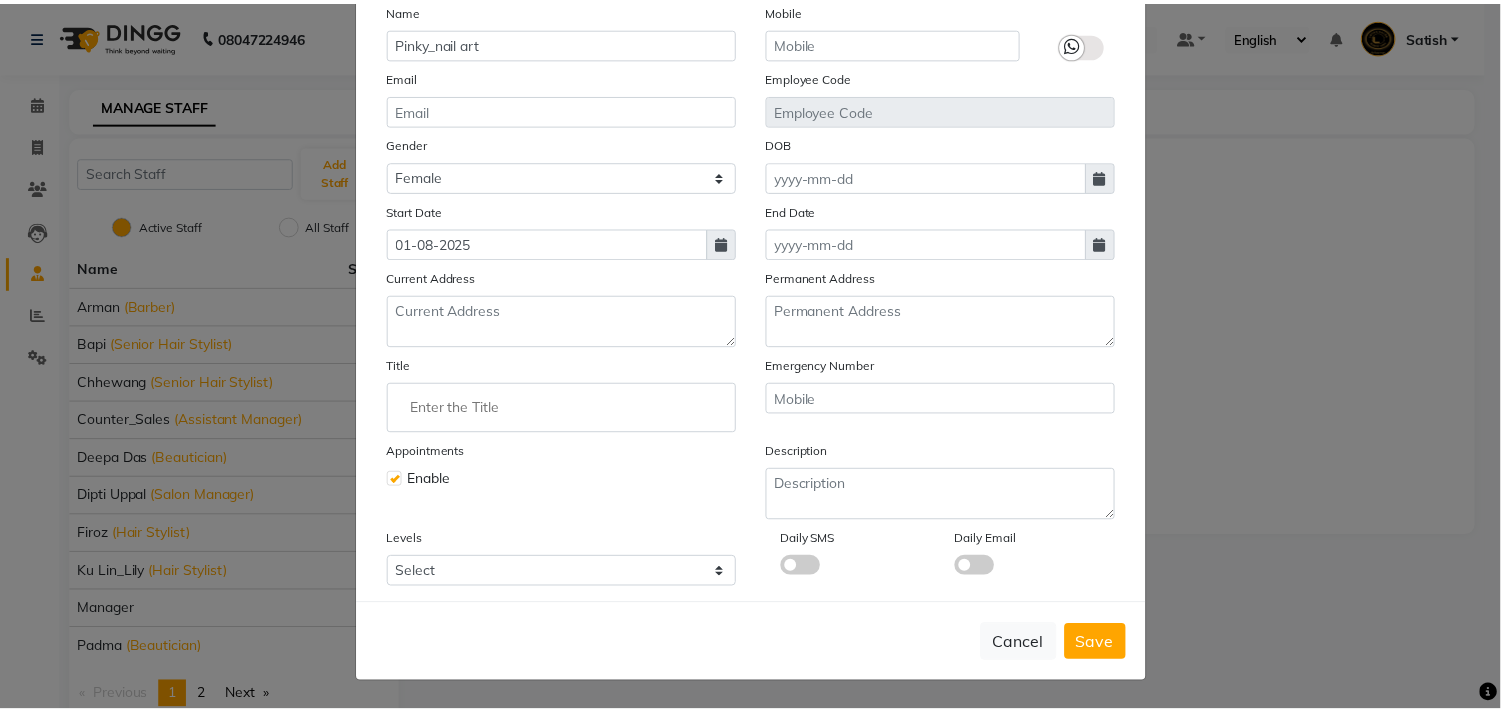scroll, scrollTop: 183, scrollLeft: 0, axis: vertical 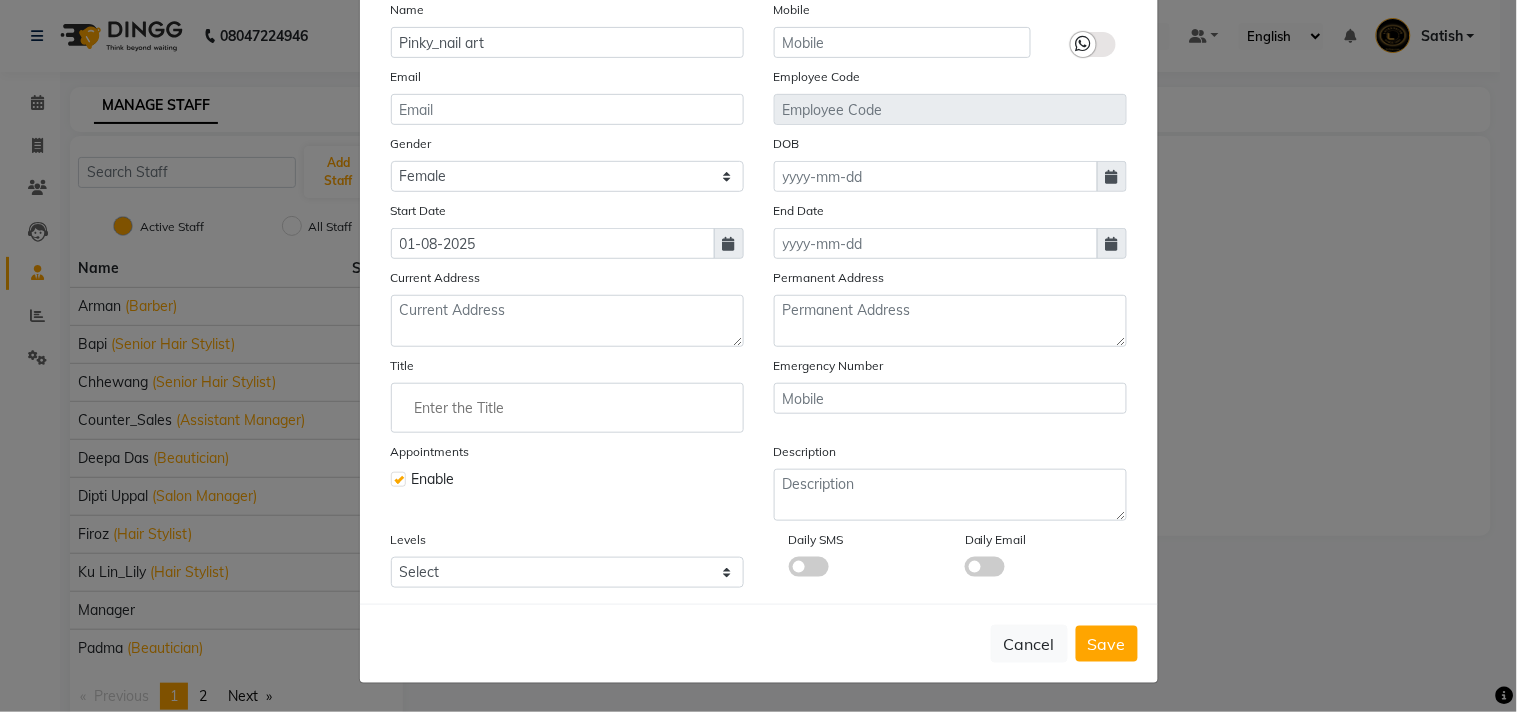 click 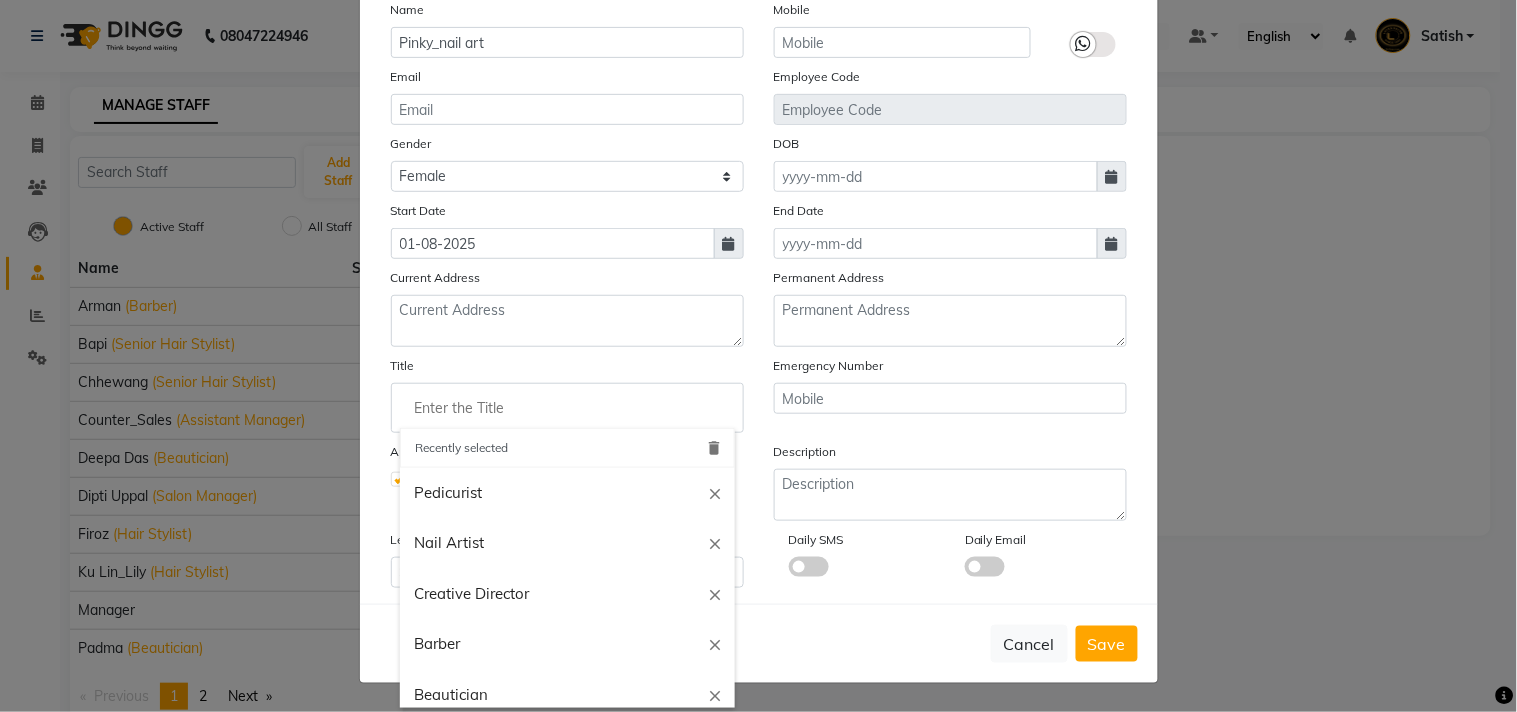 drag, startPoint x: 468, startPoint y: 538, endPoint x: 890, endPoint y: 680, distance: 445.2505 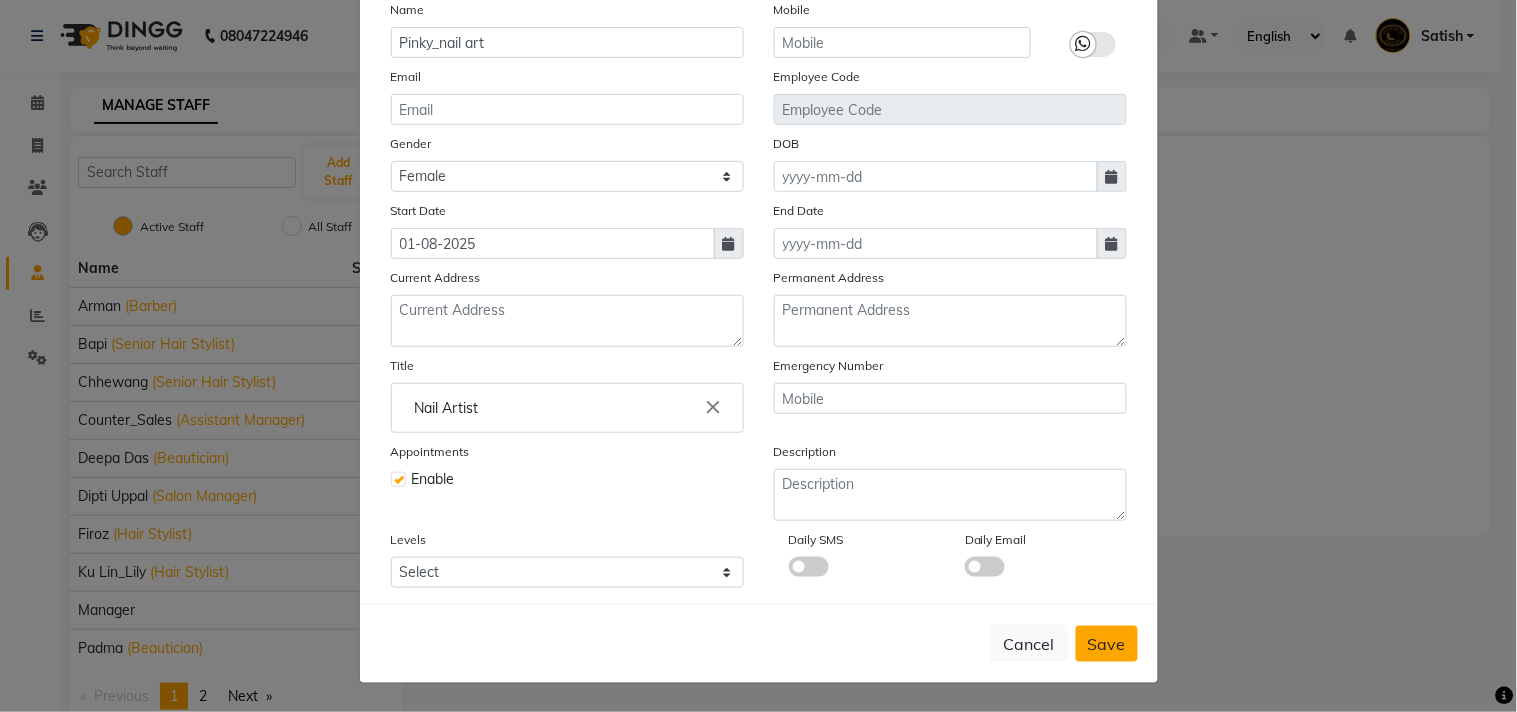 click on "Save" at bounding box center (1107, 644) 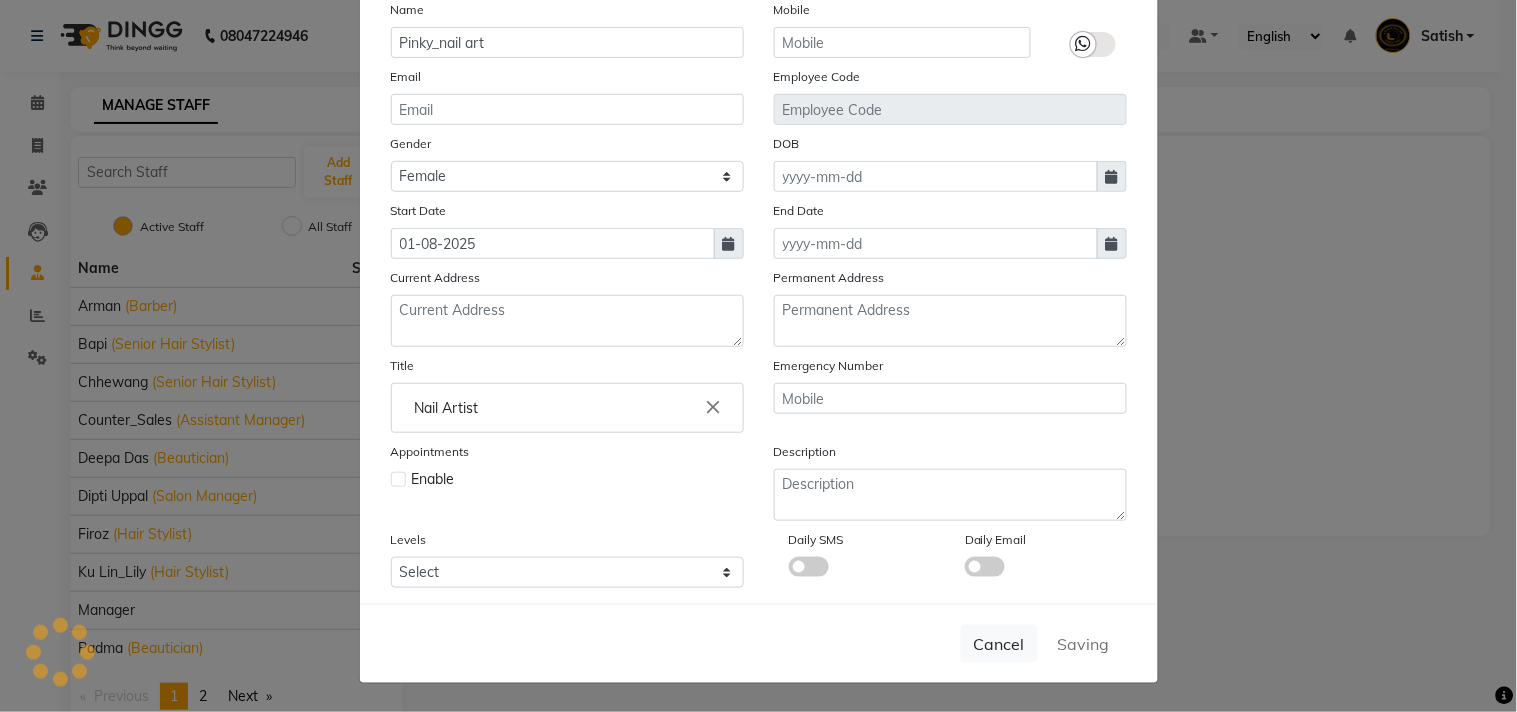 type 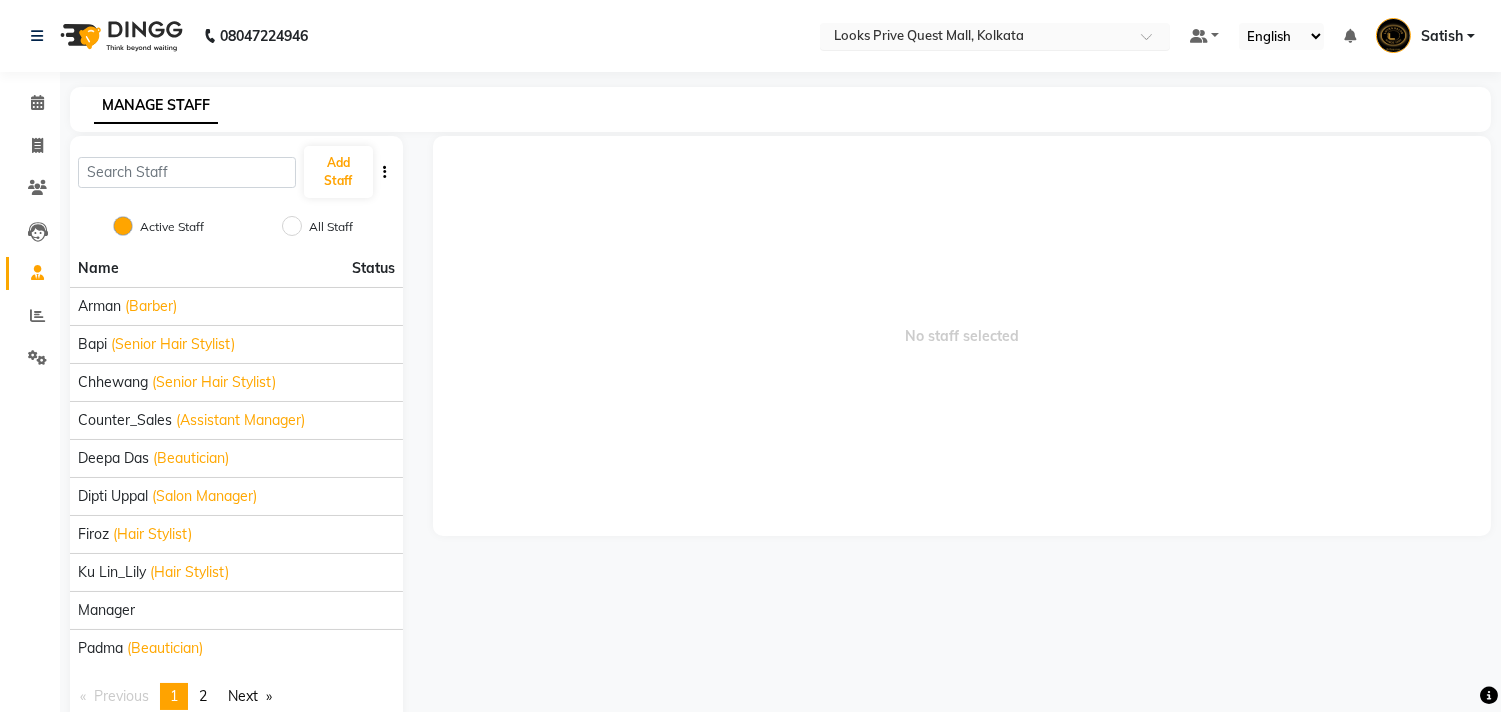 click at bounding box center (975, 38) 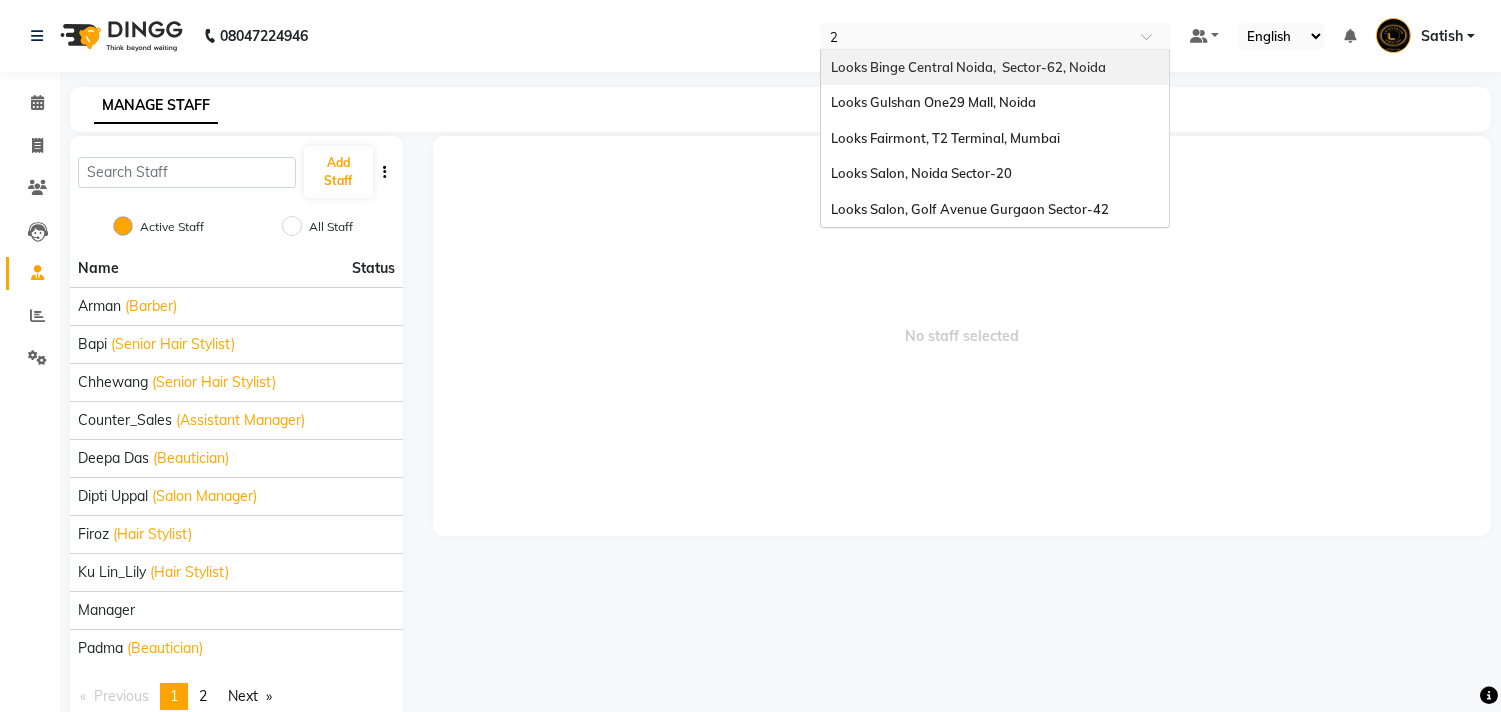 scroll, scrollTop: 0, scrollLeft: 0, axis: both 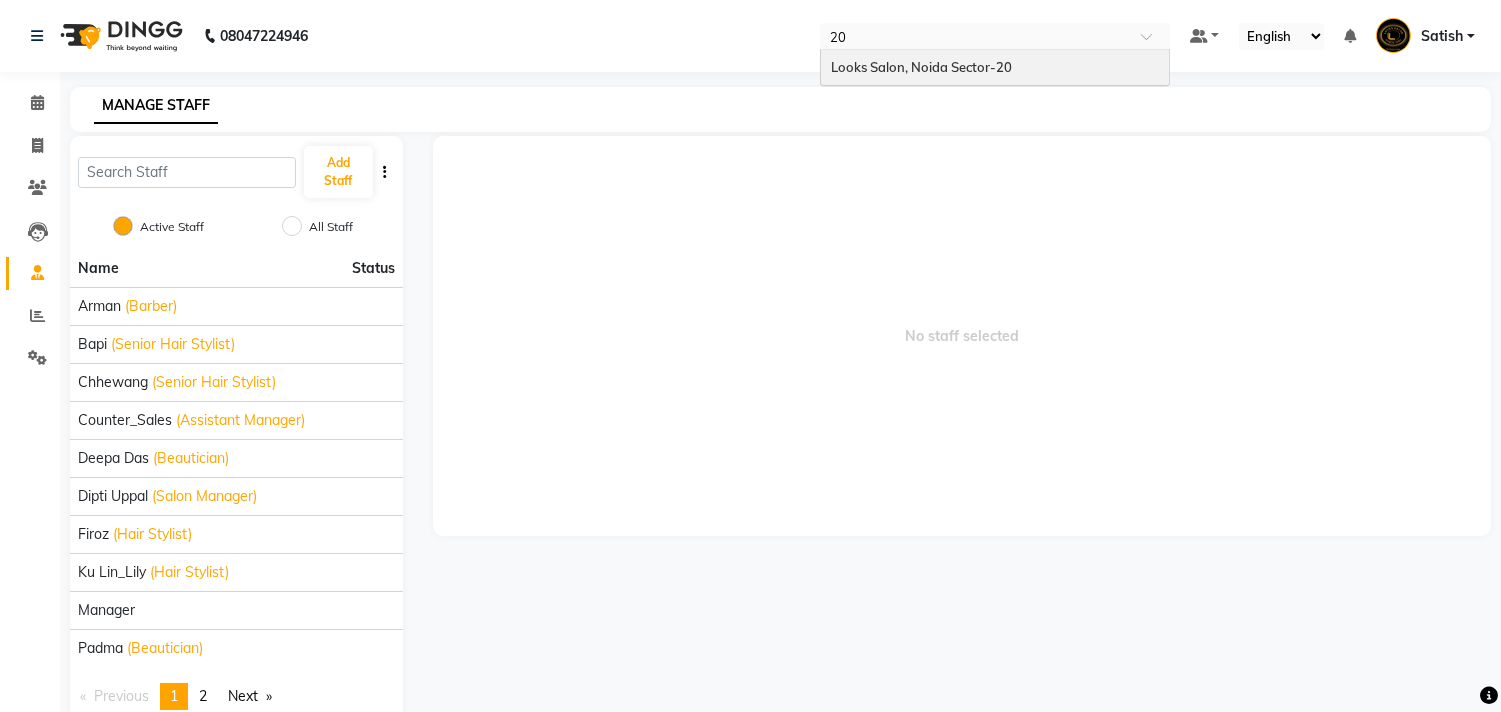 click on "Looks Salon, Noida Sector-20" at bounding box center [921, 67] 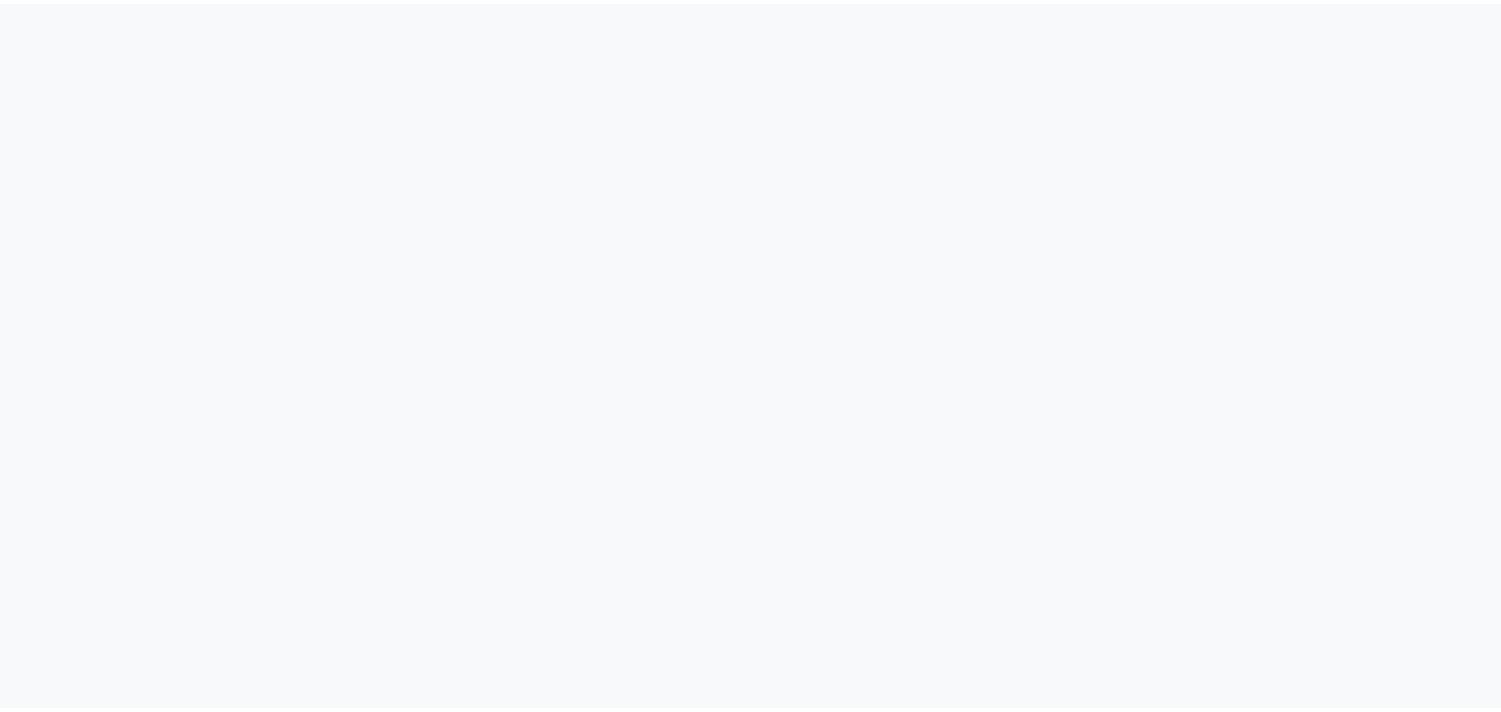 scroll, scrollTop: 0, scrollLeft: 0, axis: both 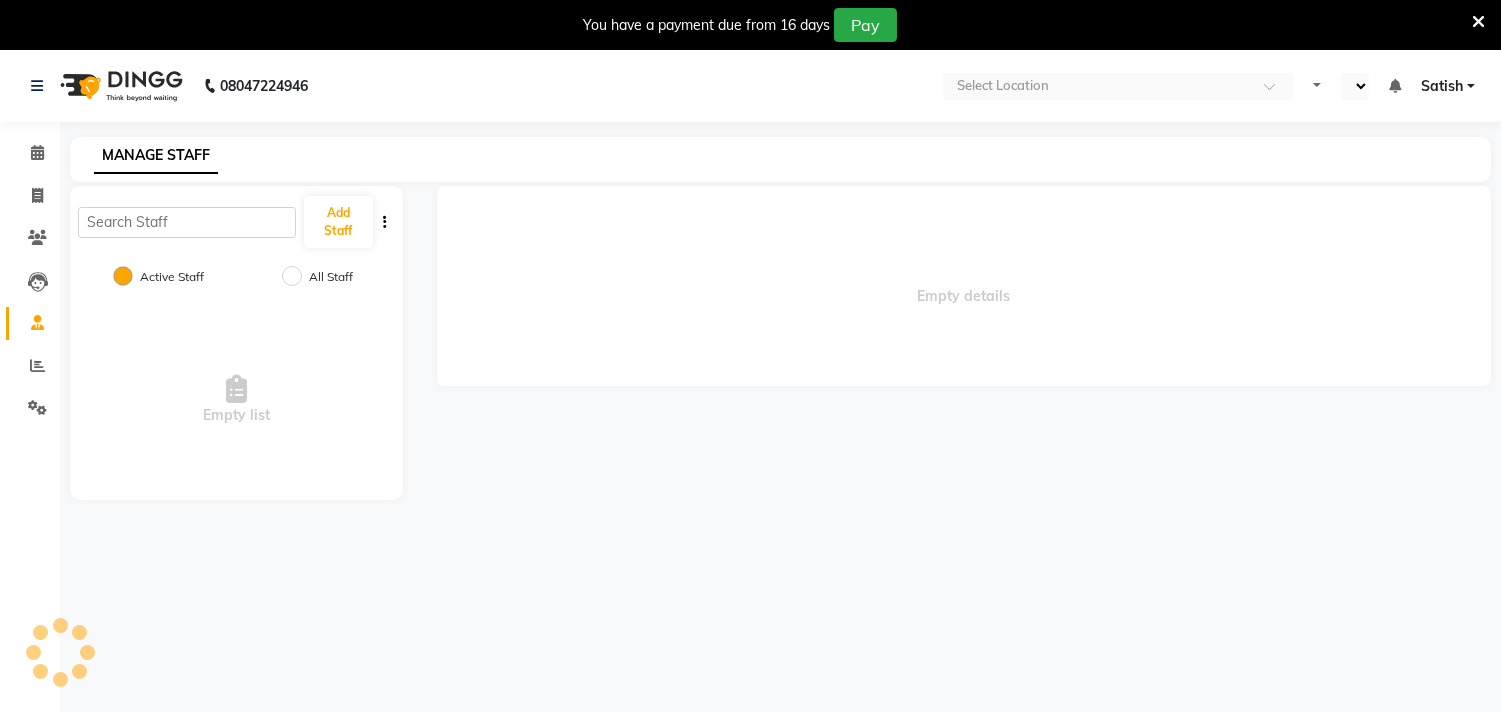 select on "en" 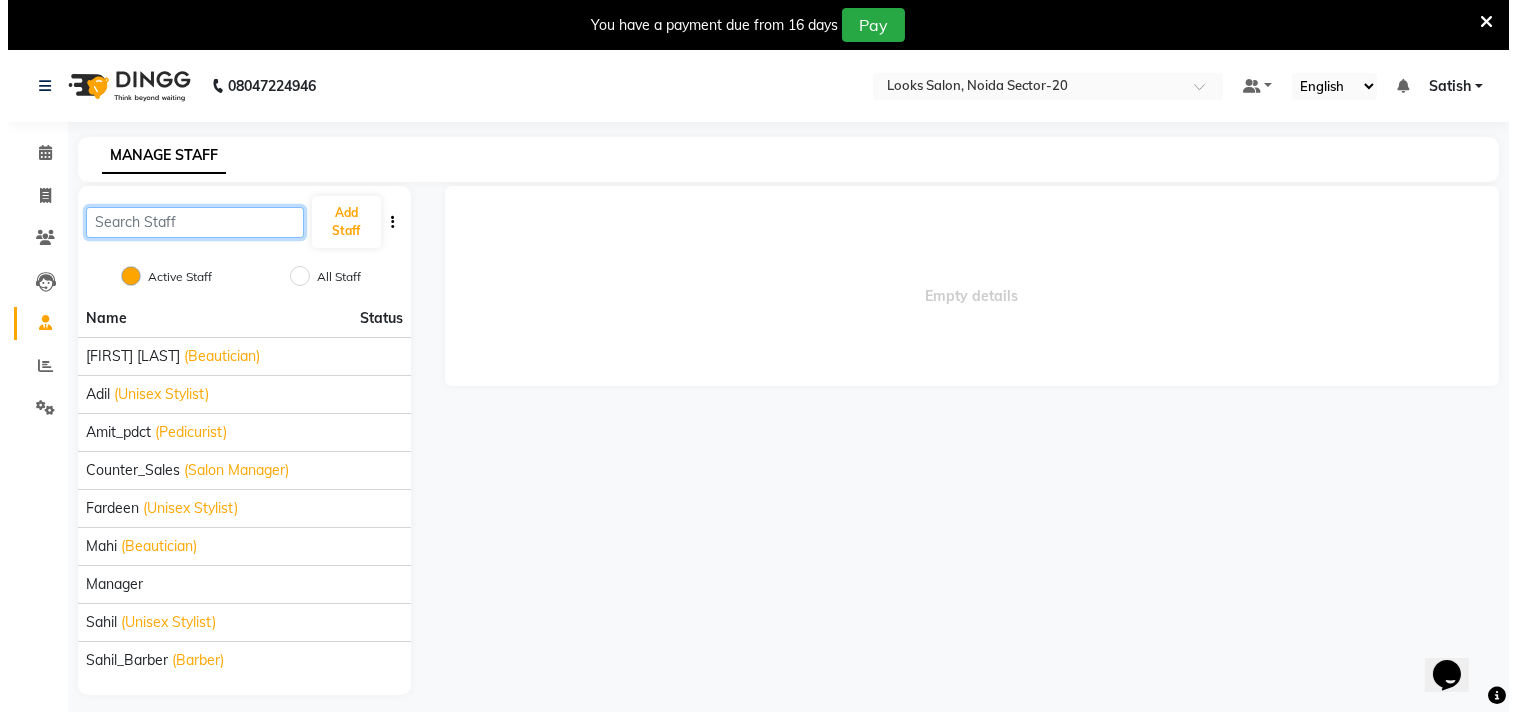 scroll, scrollTop: 0, scrollLeft: 0, axis: both 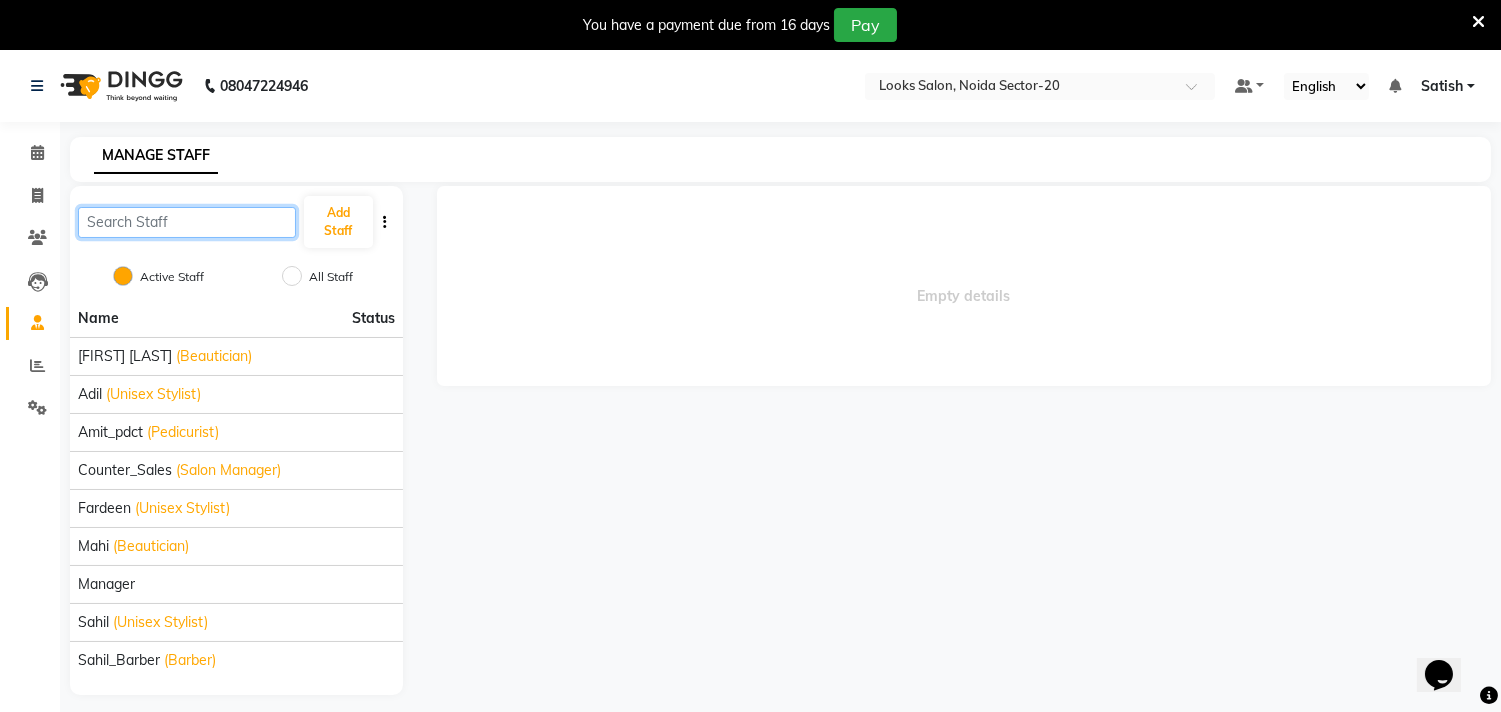 click 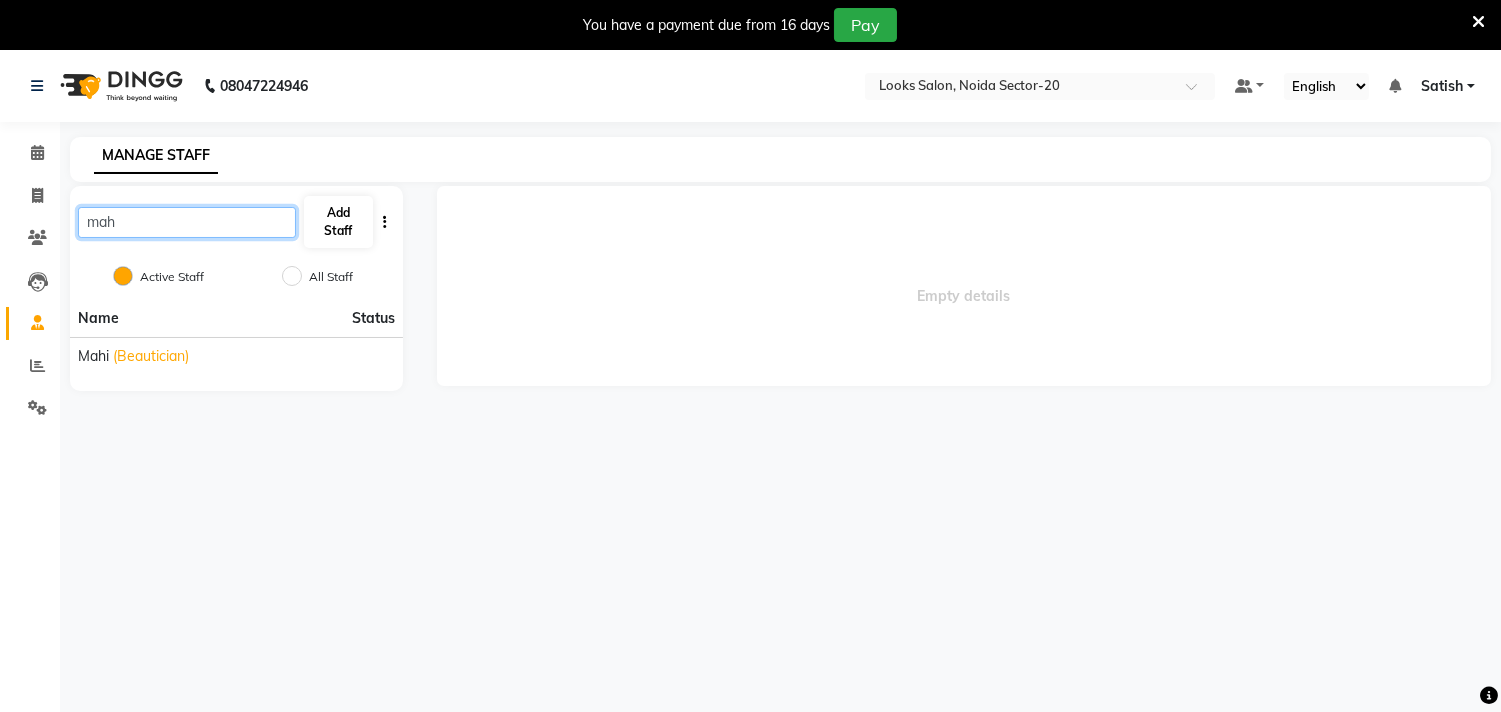 type on "mah" 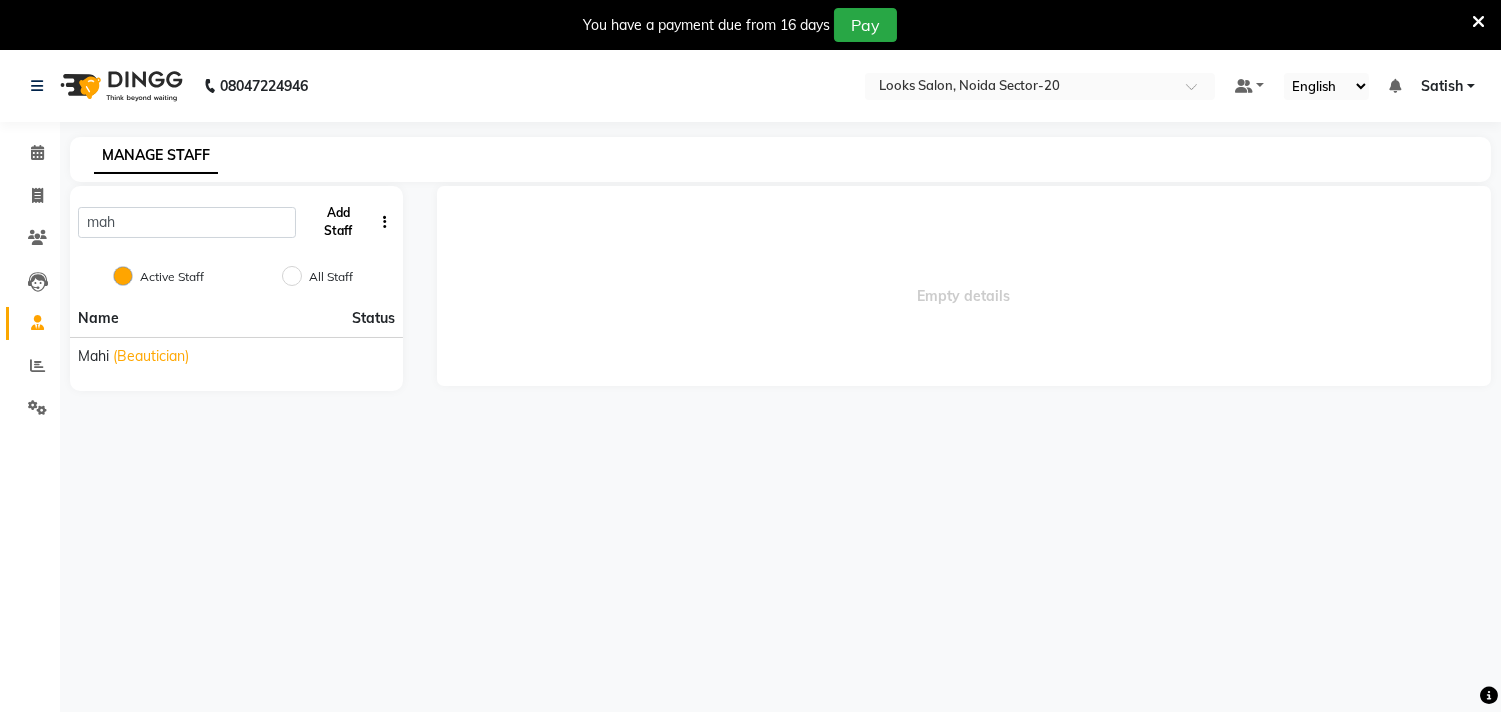 click on "Add Staff" 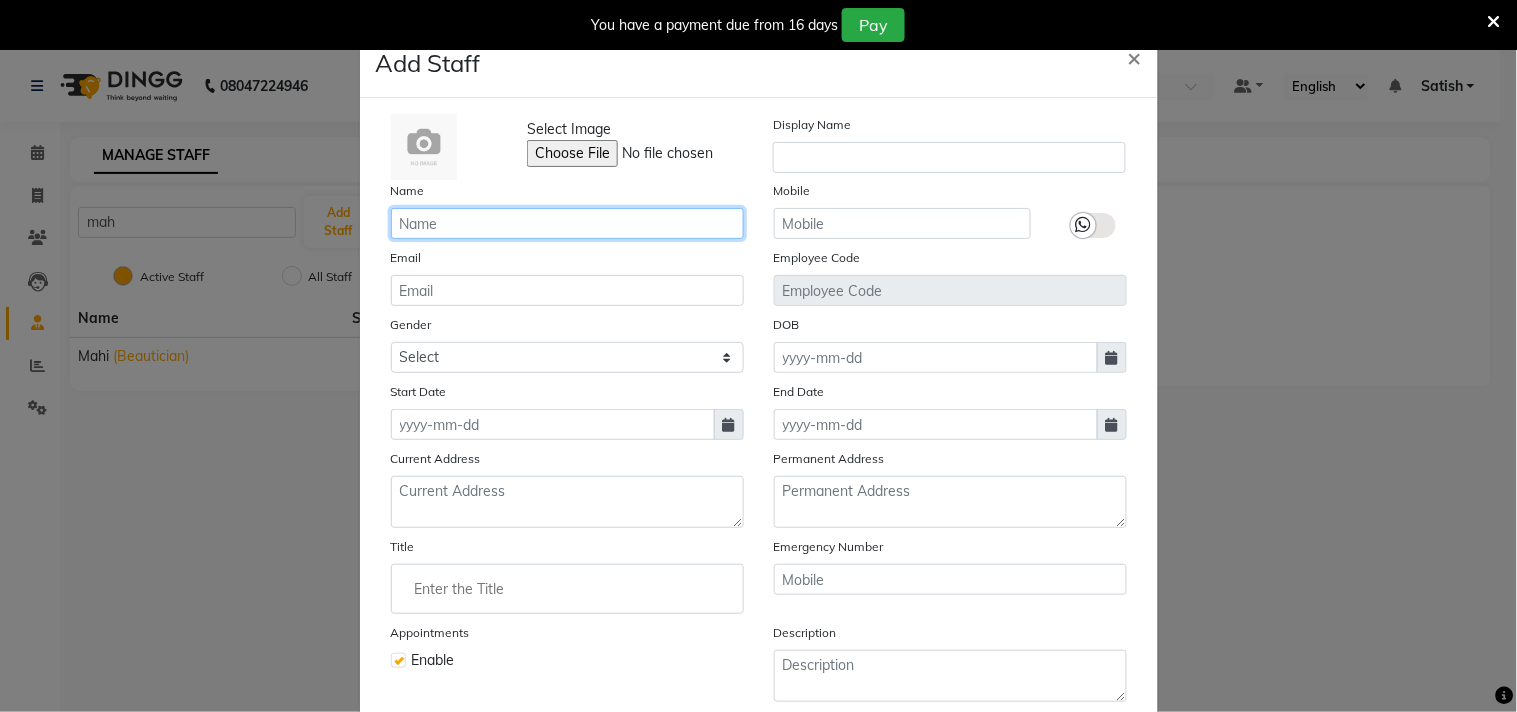 click 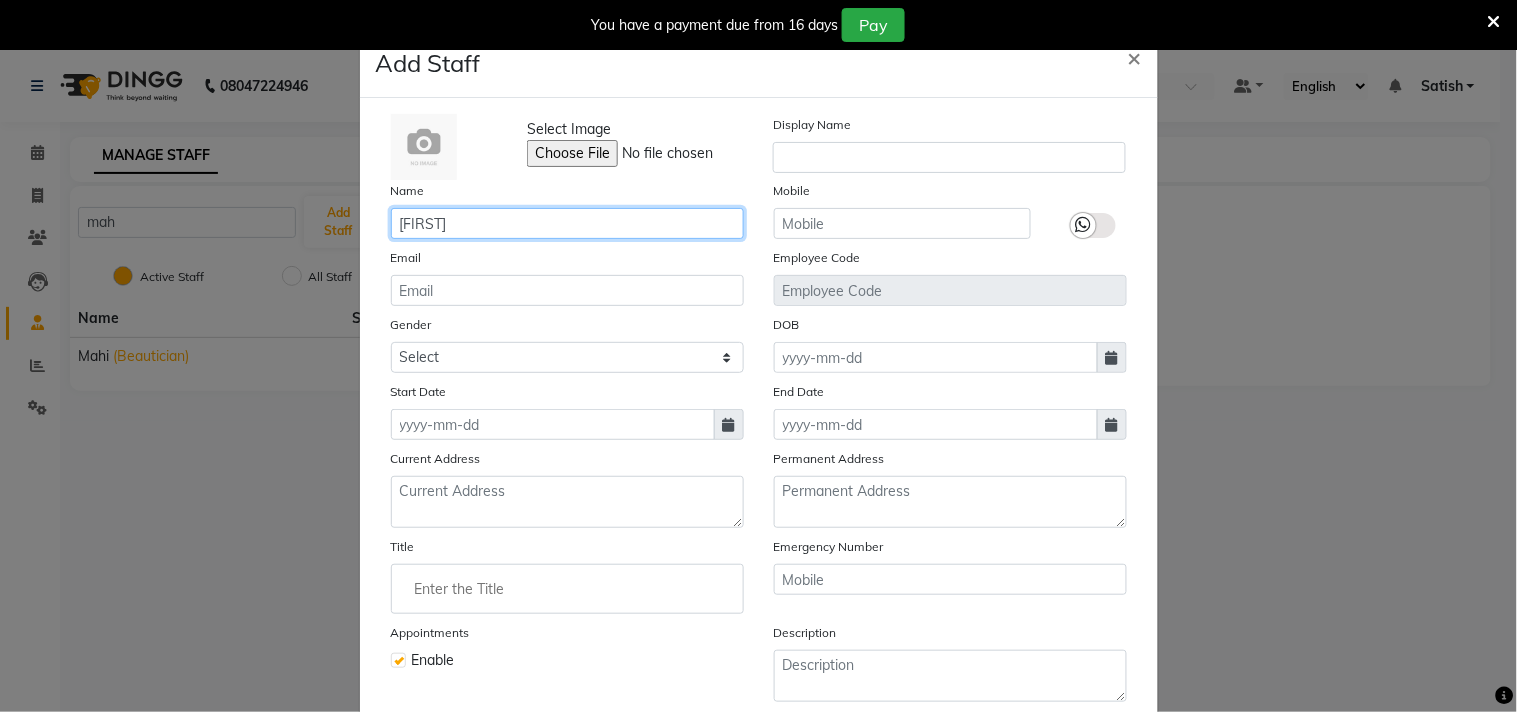 type on "Mahfoos" 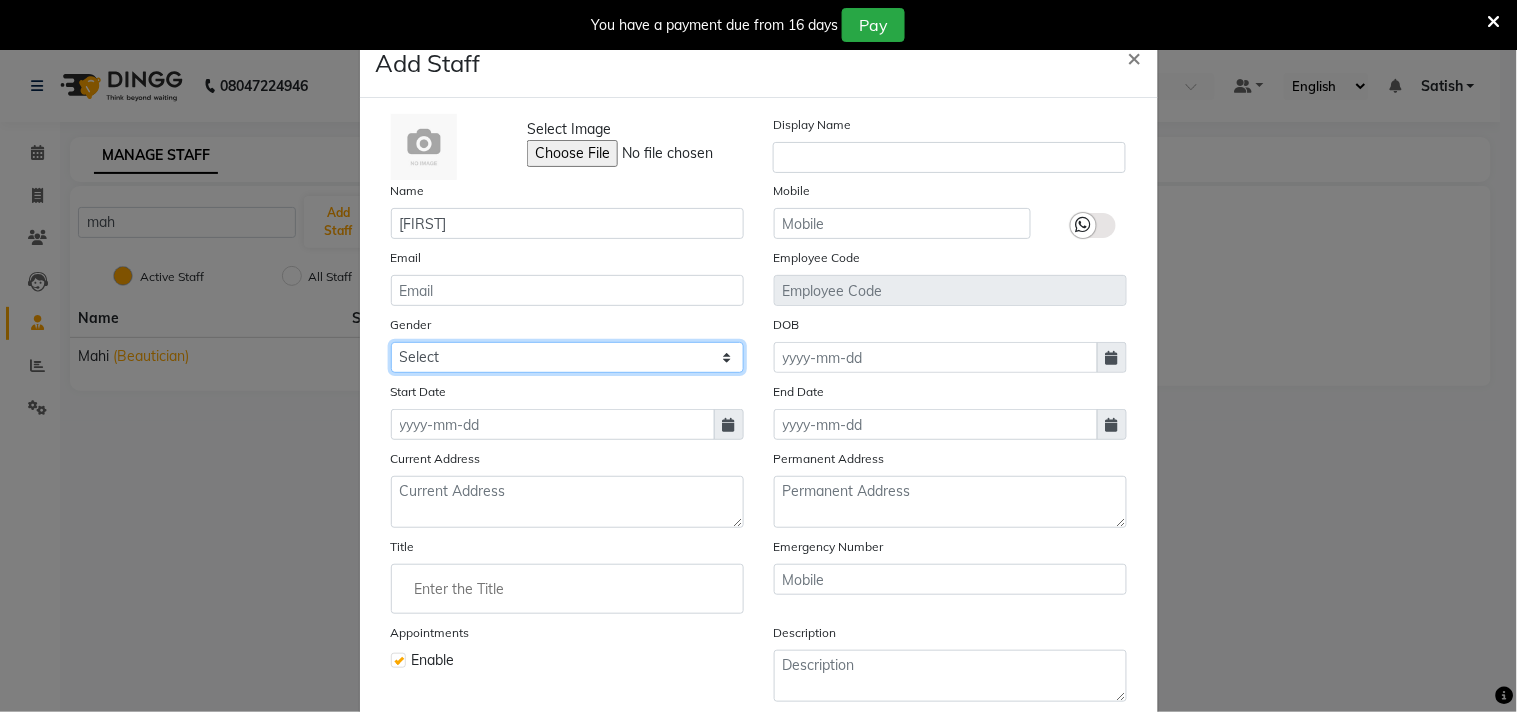 click on "Select Male Female Other Prefer Not To Say" 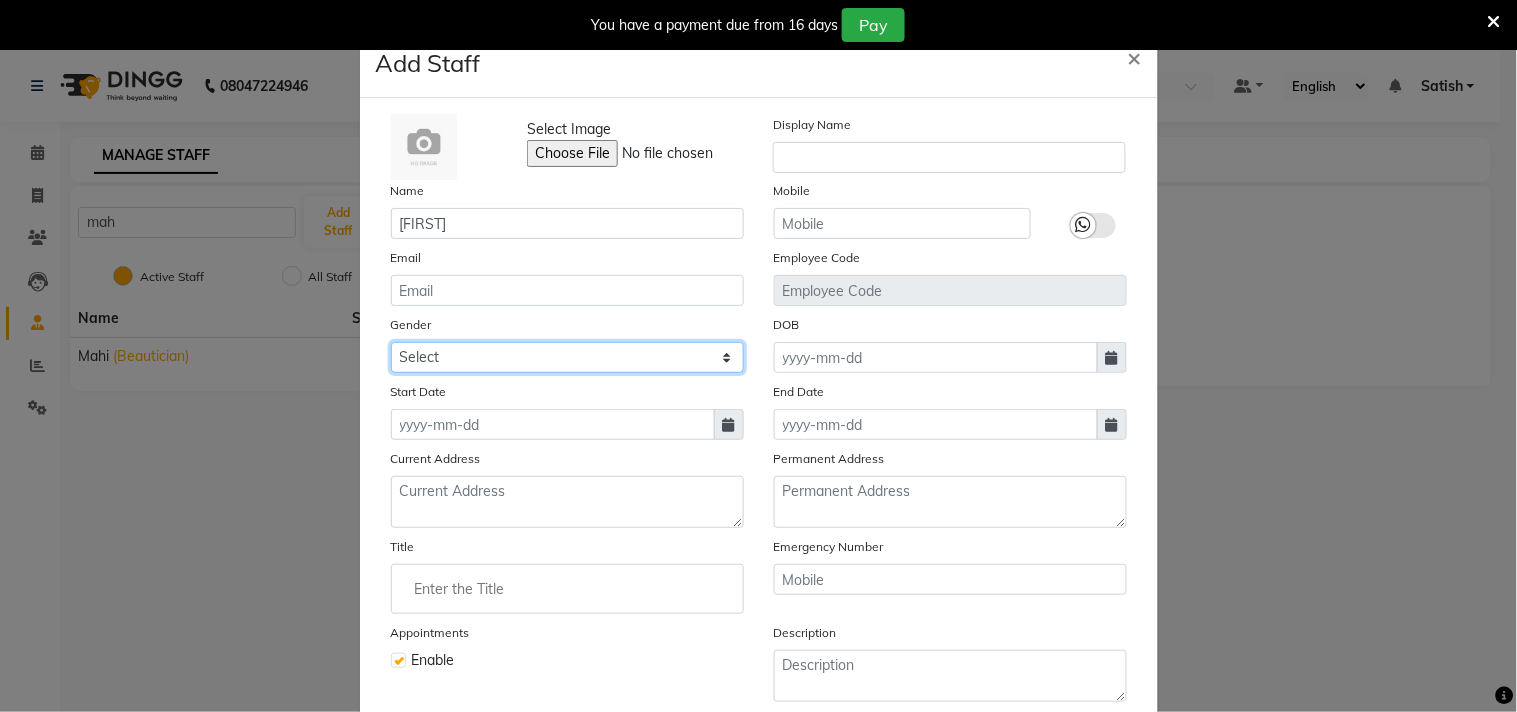 select on "male" 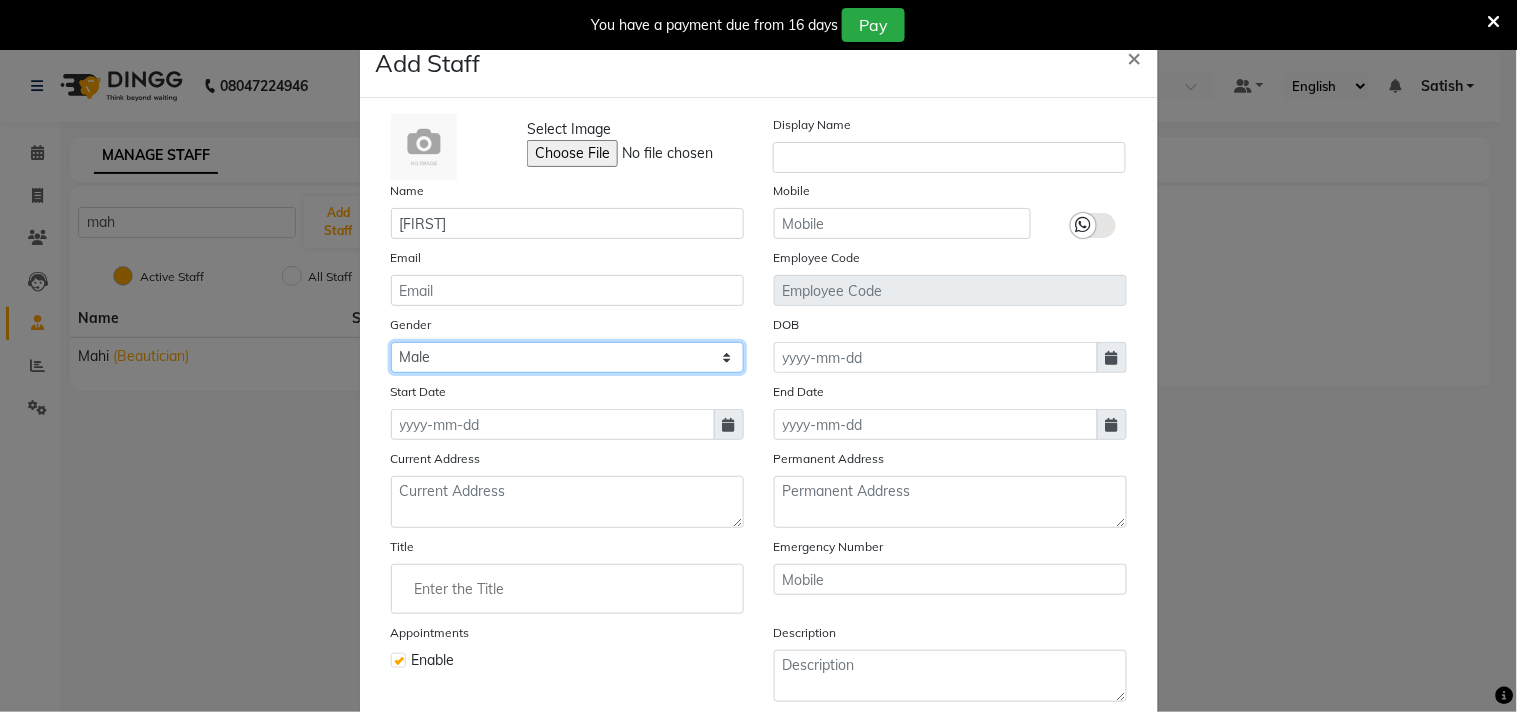 click on "Select Male Female Other Prefer Not To Say" 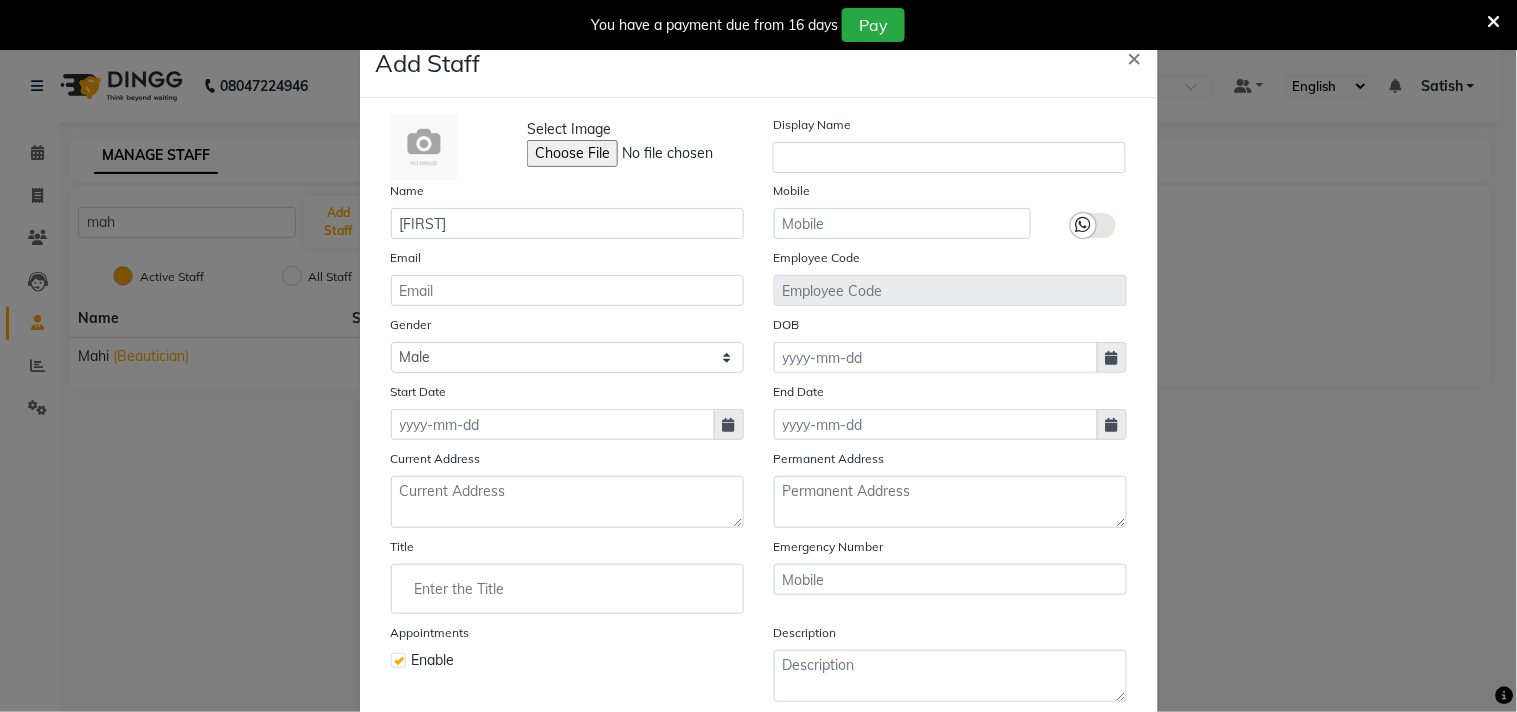 click 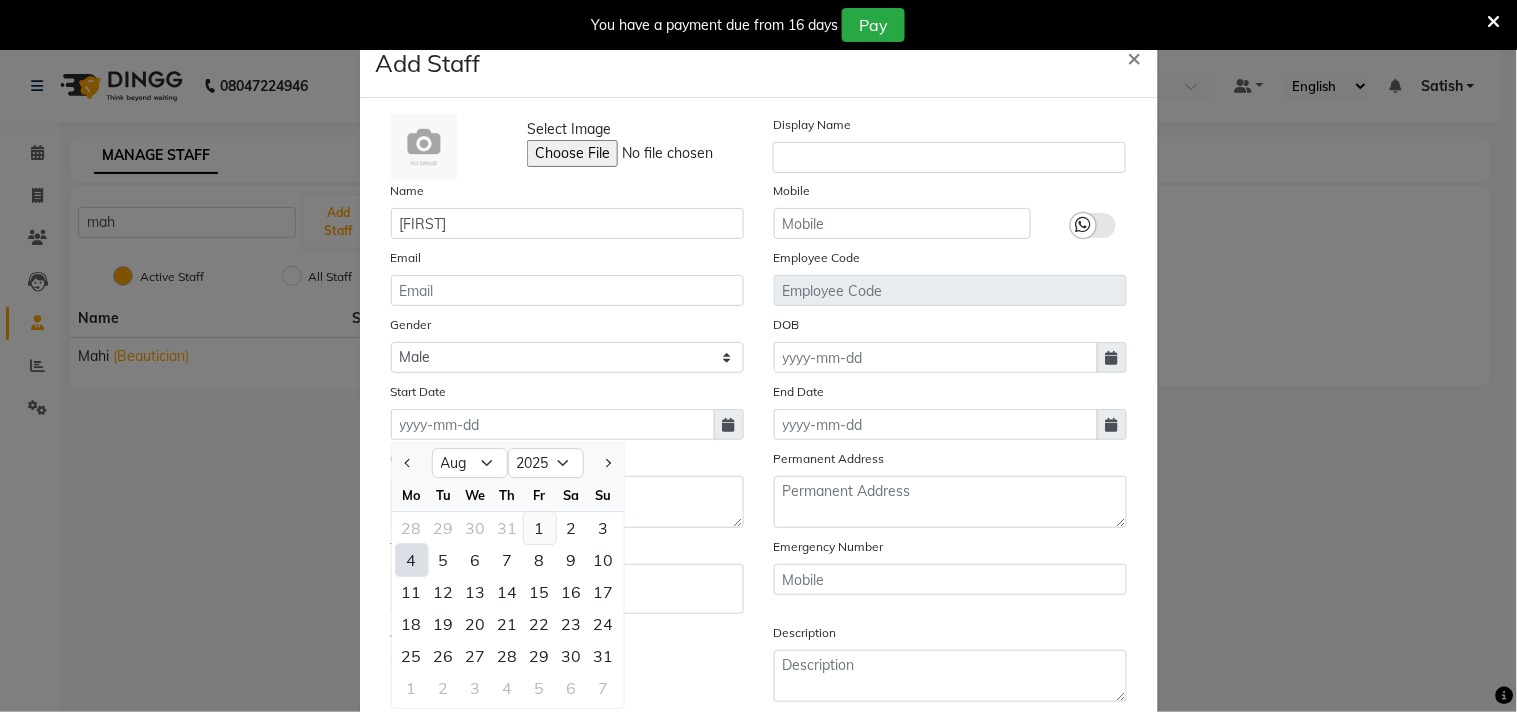 click on "1" 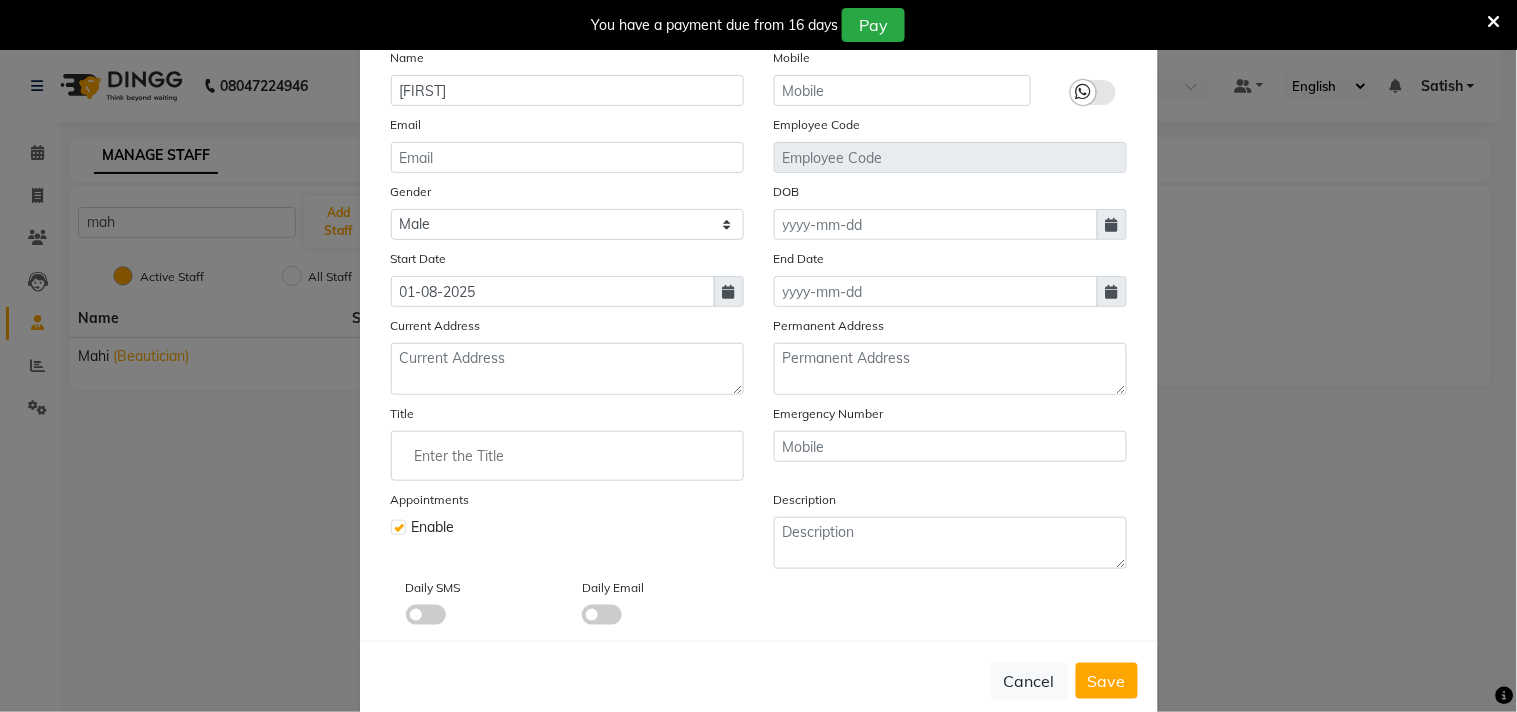 scroll, scrollTop: 172, scrollLeft: 0, axis: vertical 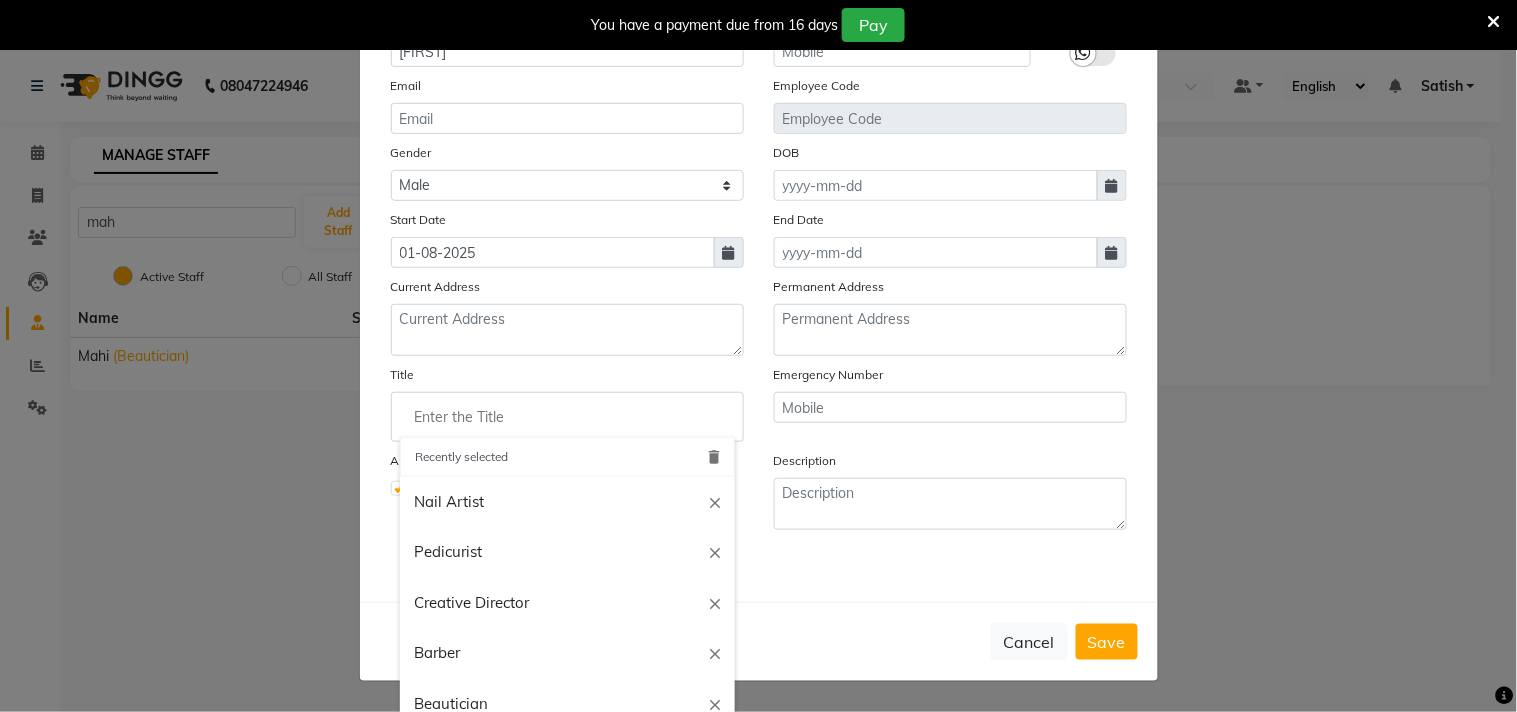 click 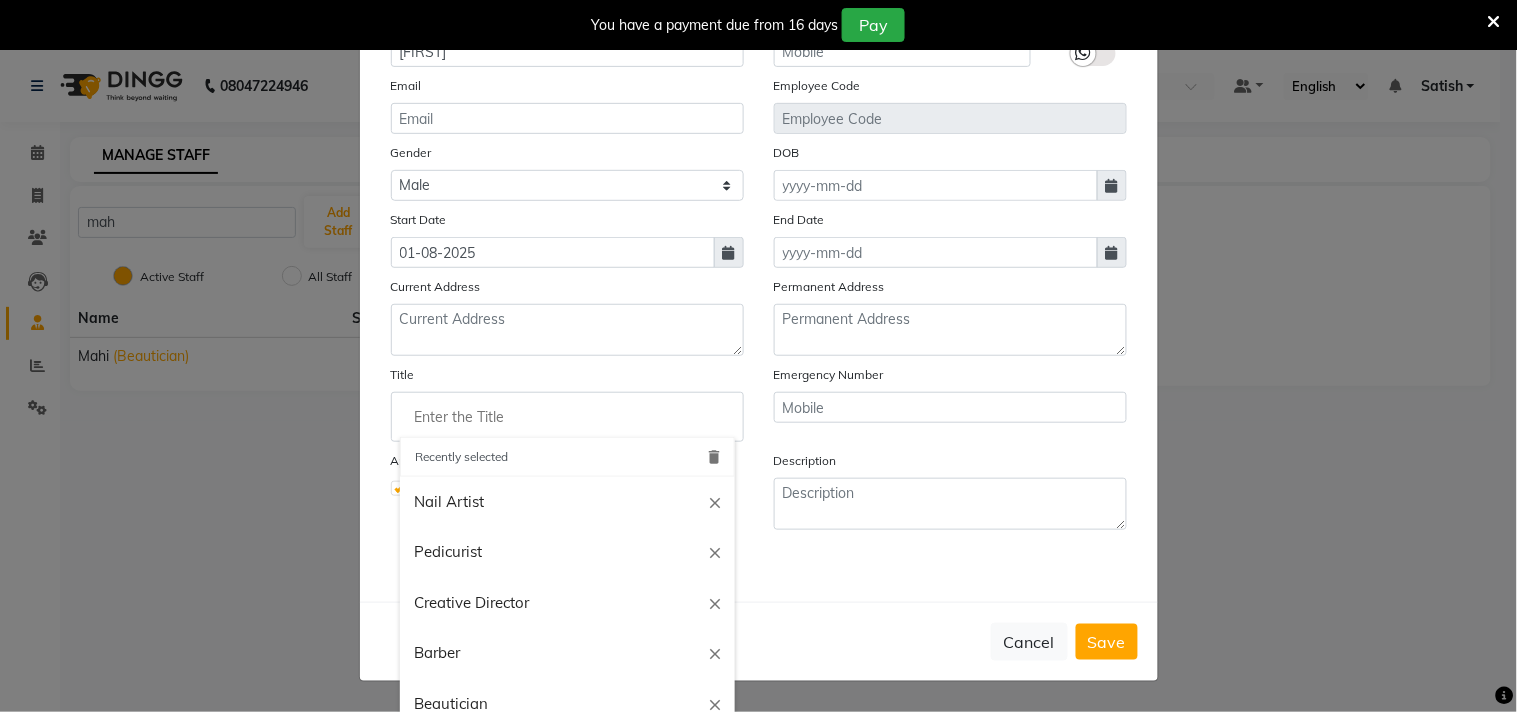 scroll, scrollTop: 61, scrollLeft: 0, axis: vertical 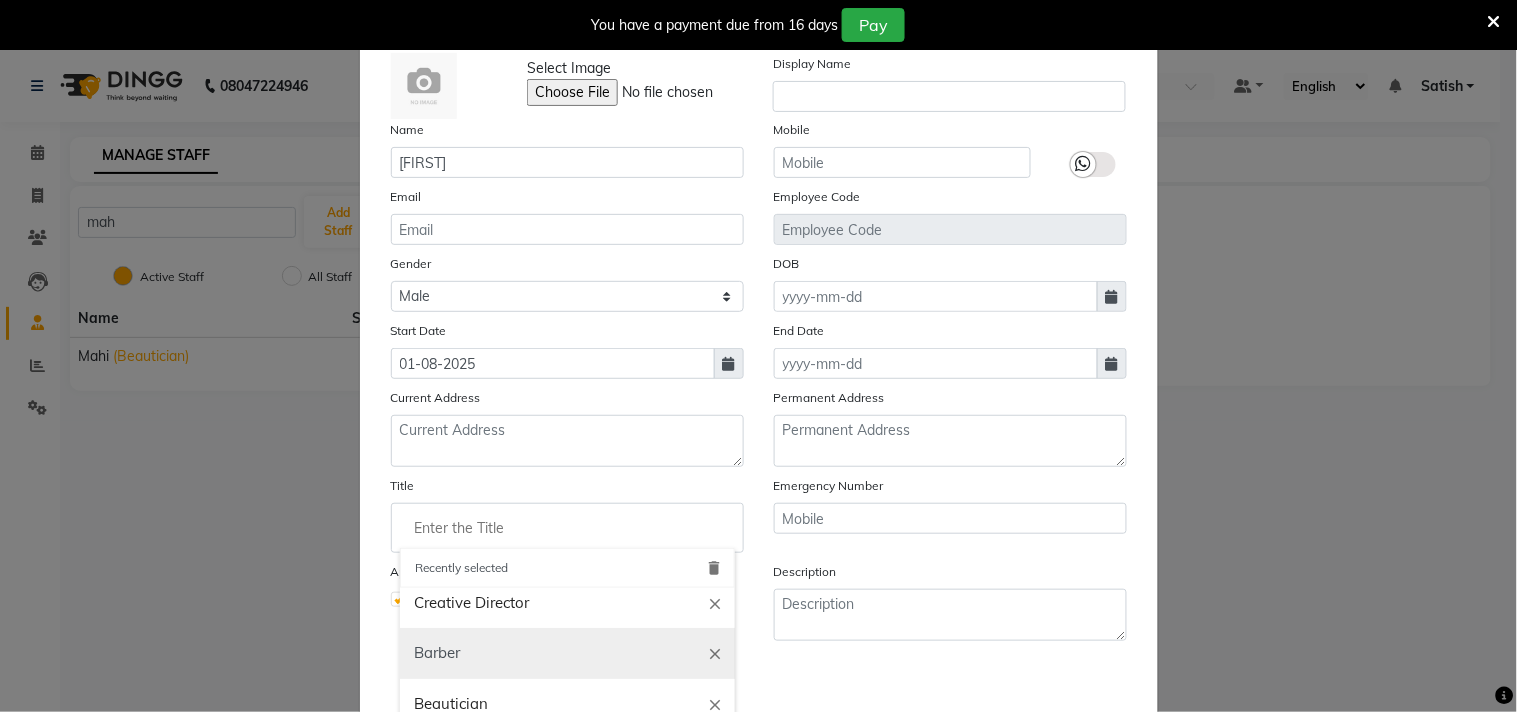 click on "Barber" at bounding box center (567, 653) 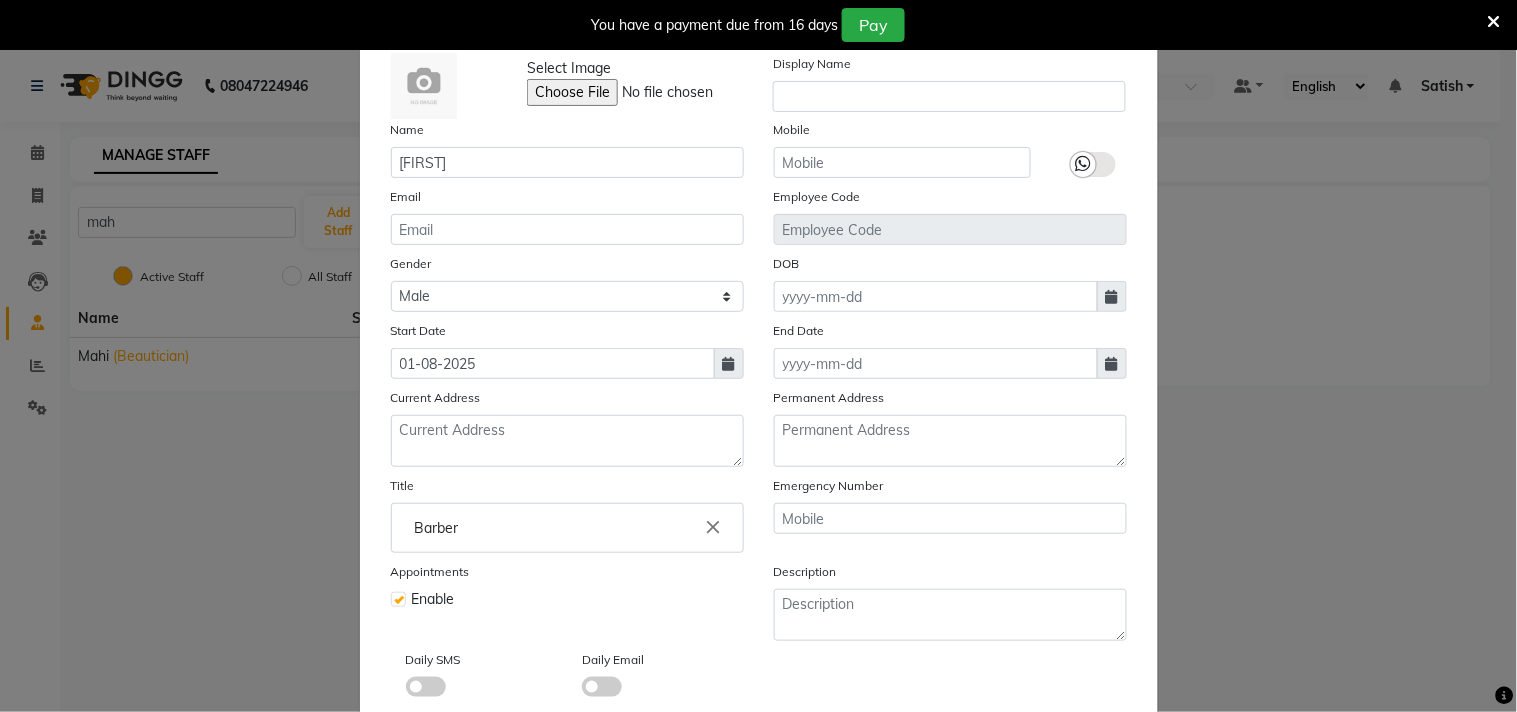 scroll, scrollTop: 178, scrollLeft: 0, axis: vertical 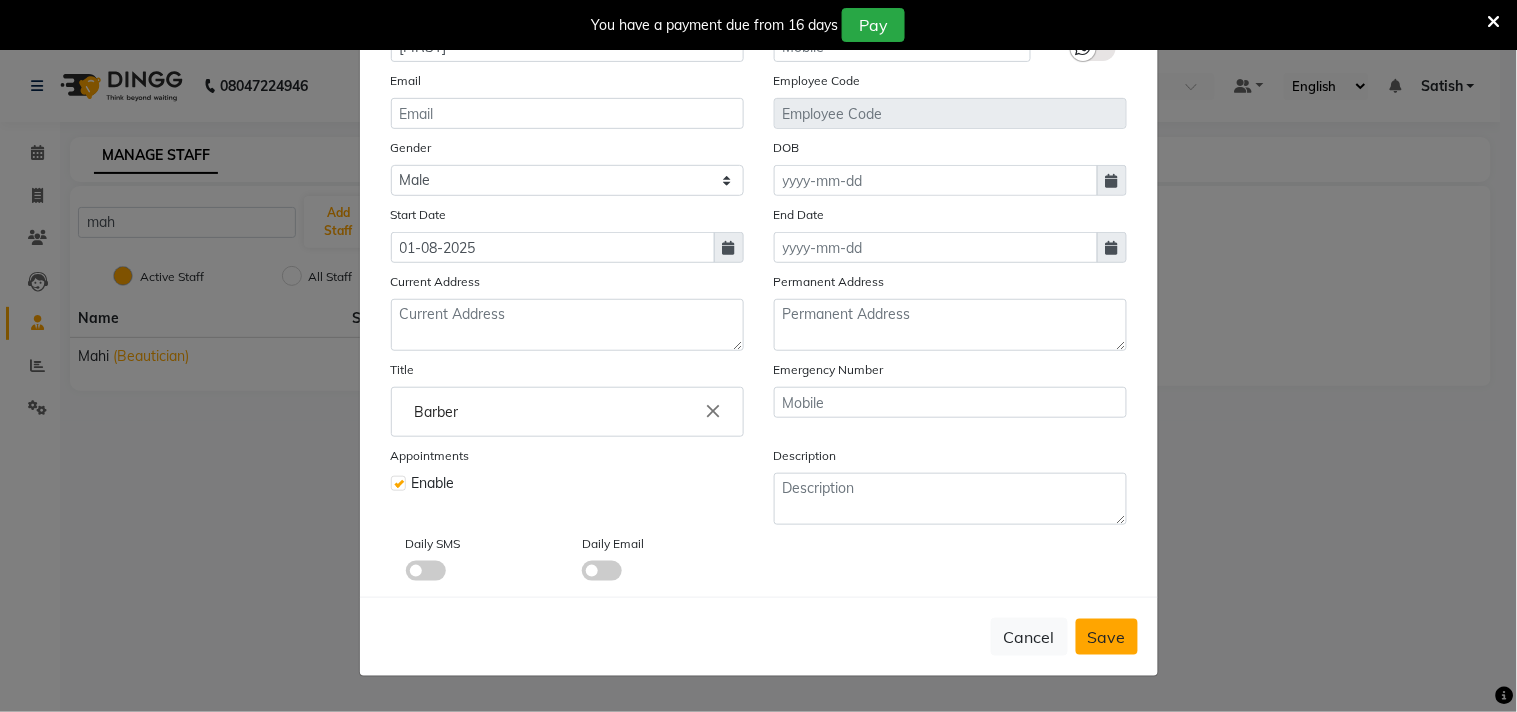 click on "Save" at bounding box center (1107, 637) 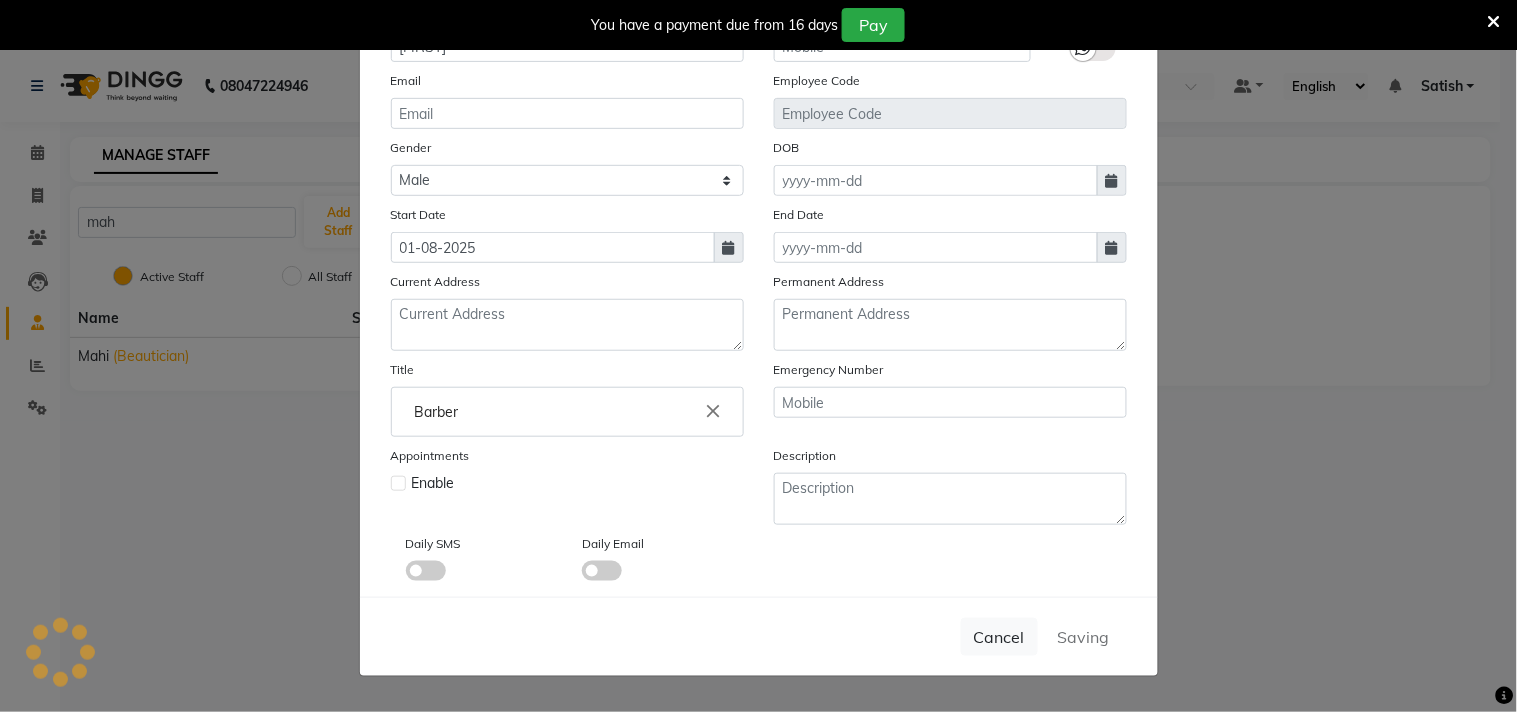 type 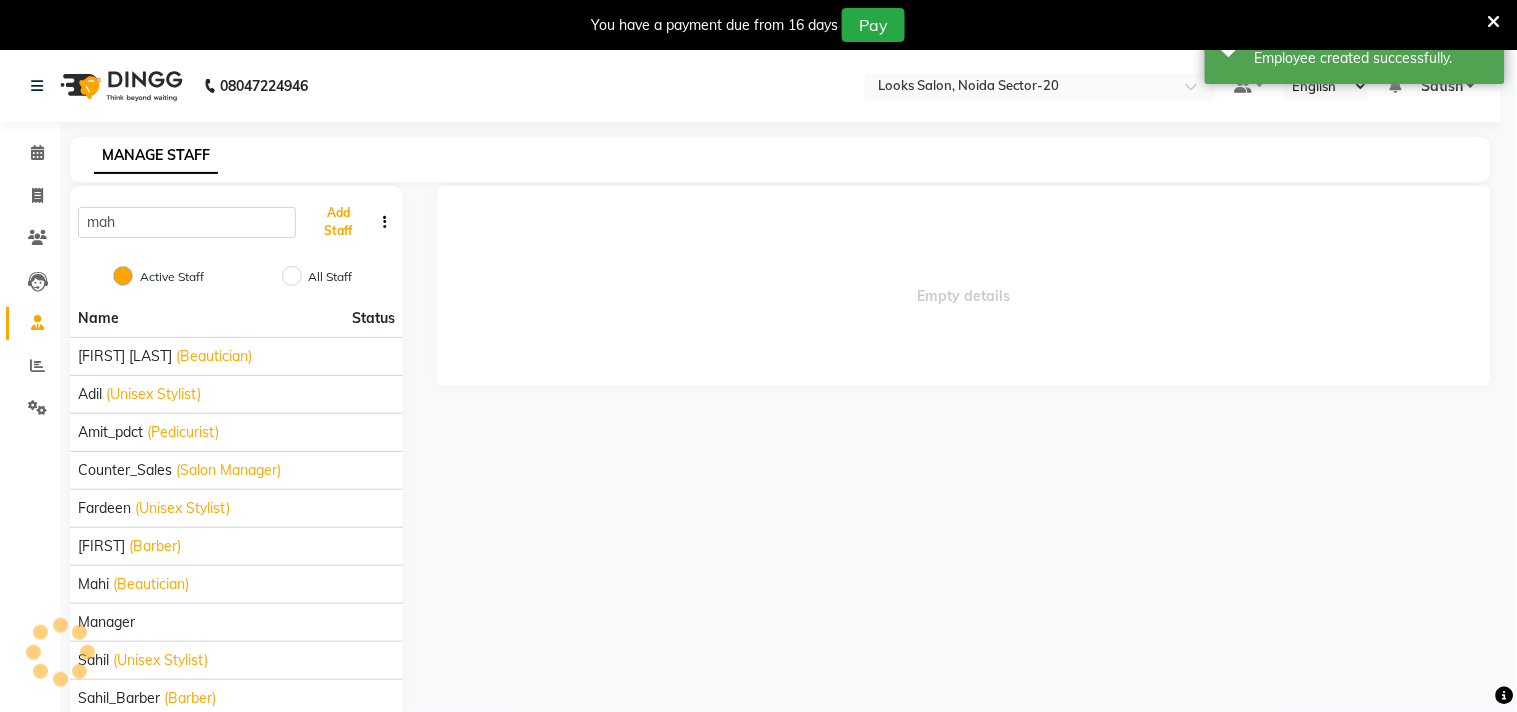 scroll, scrollTop: 172, scrollLeft: 0, axis: vertical 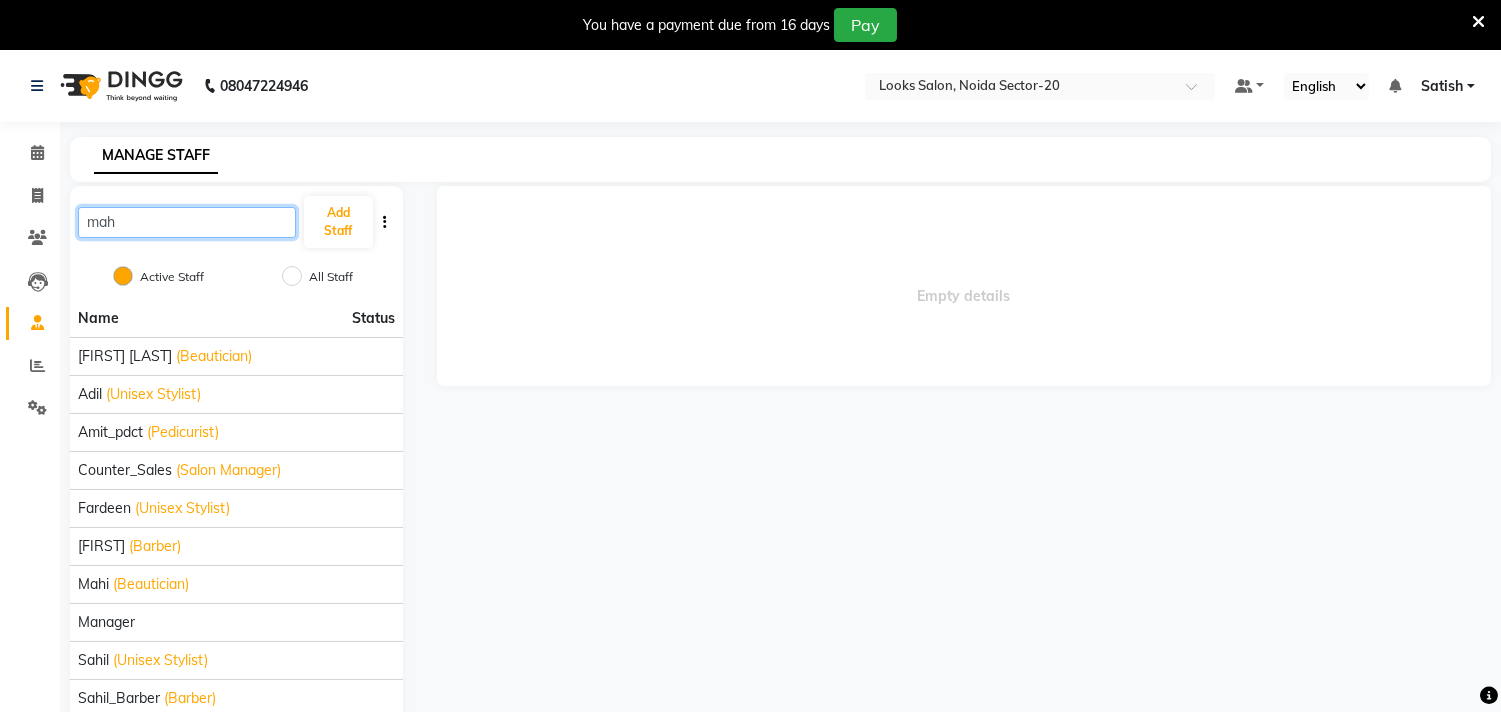 click on "mah" 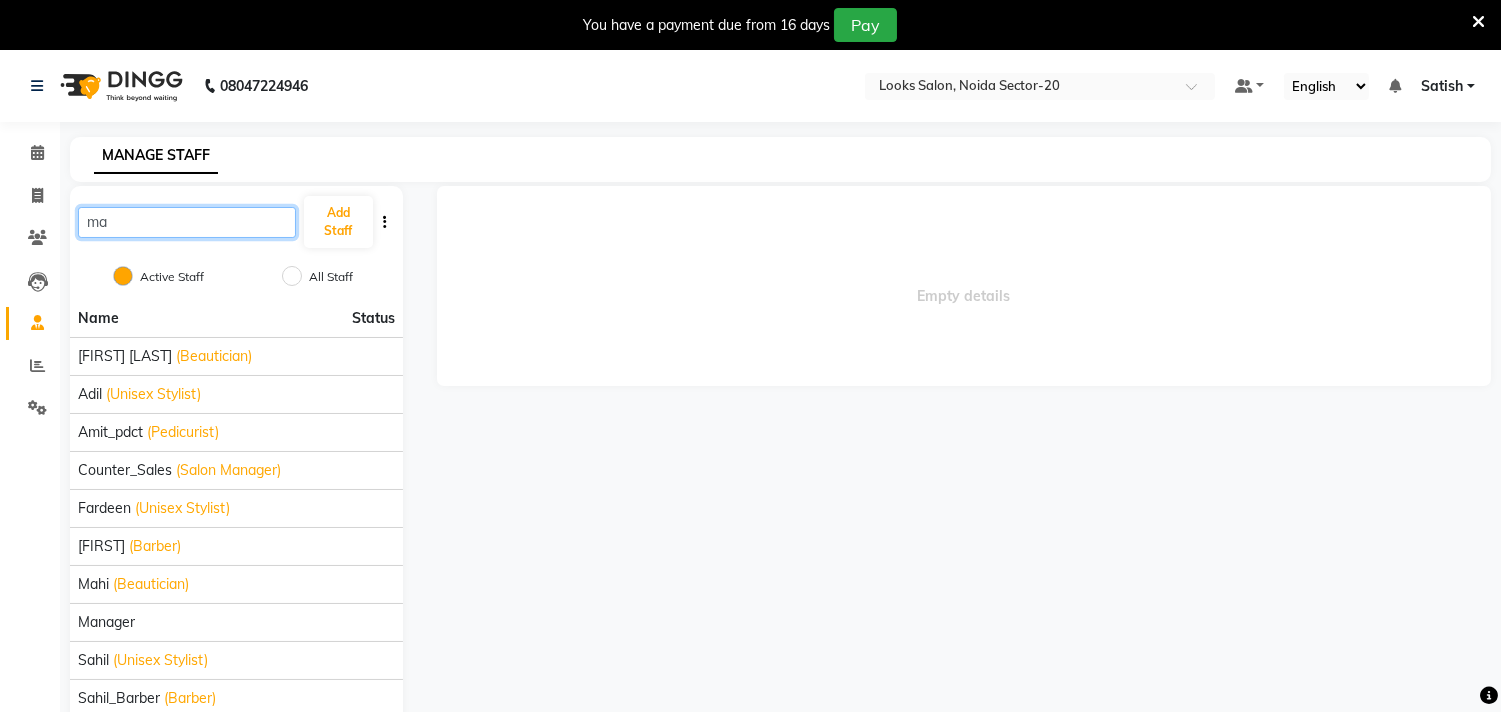 type on "m" 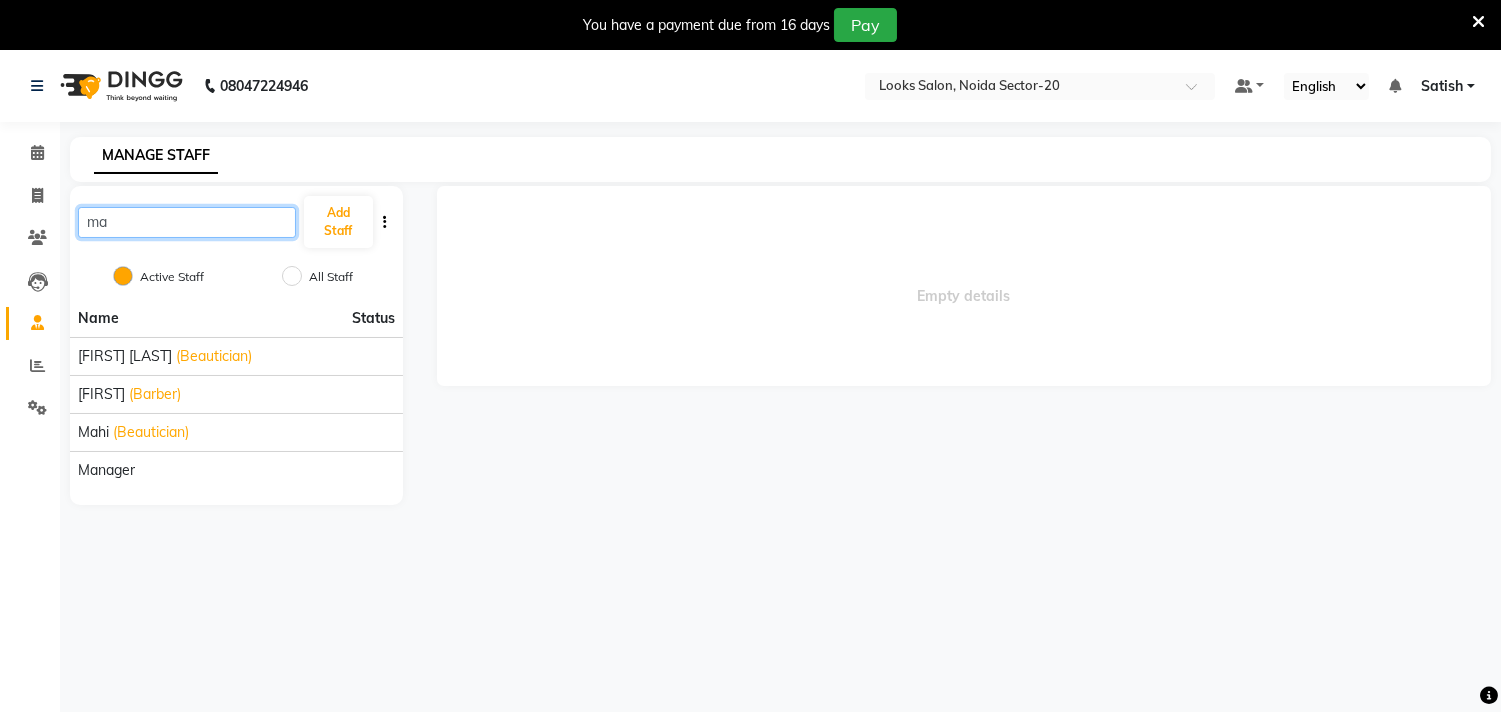 type on "m" 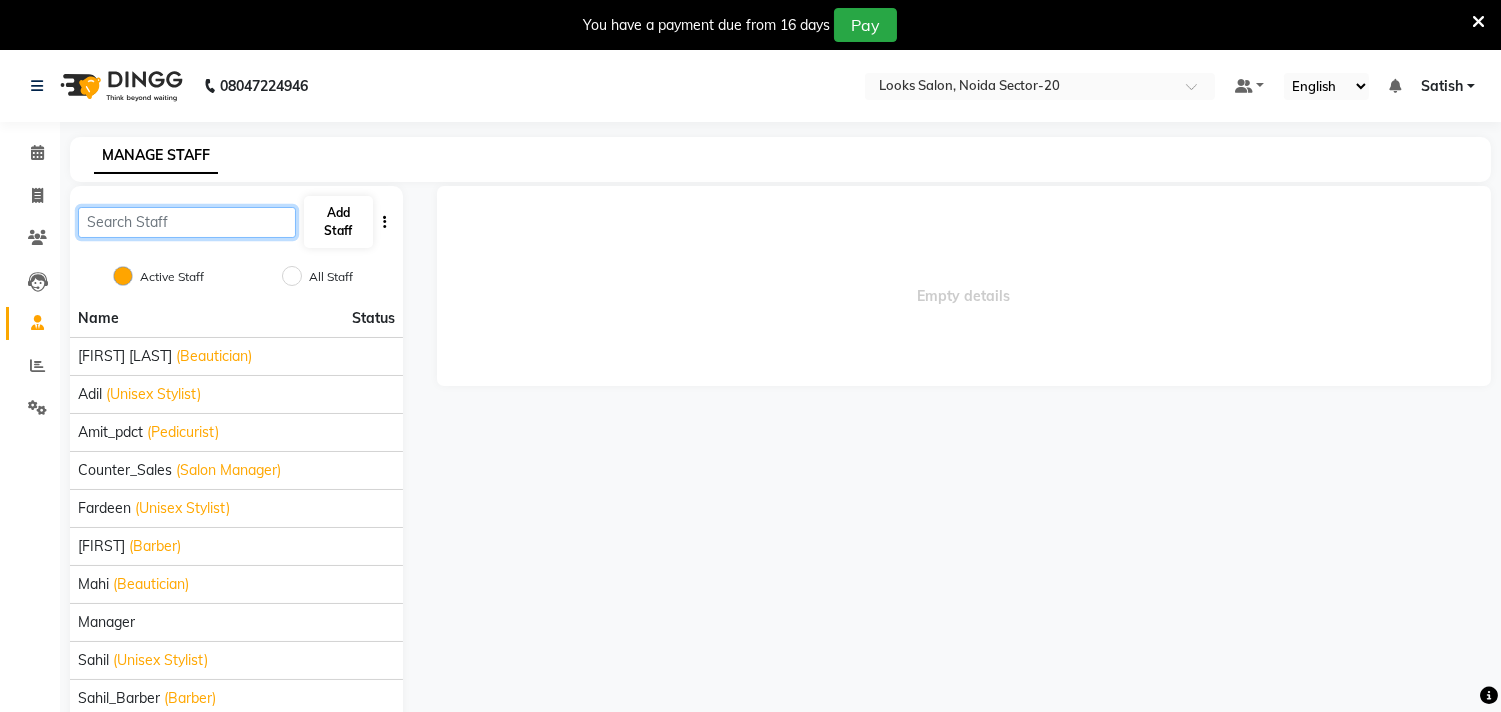type 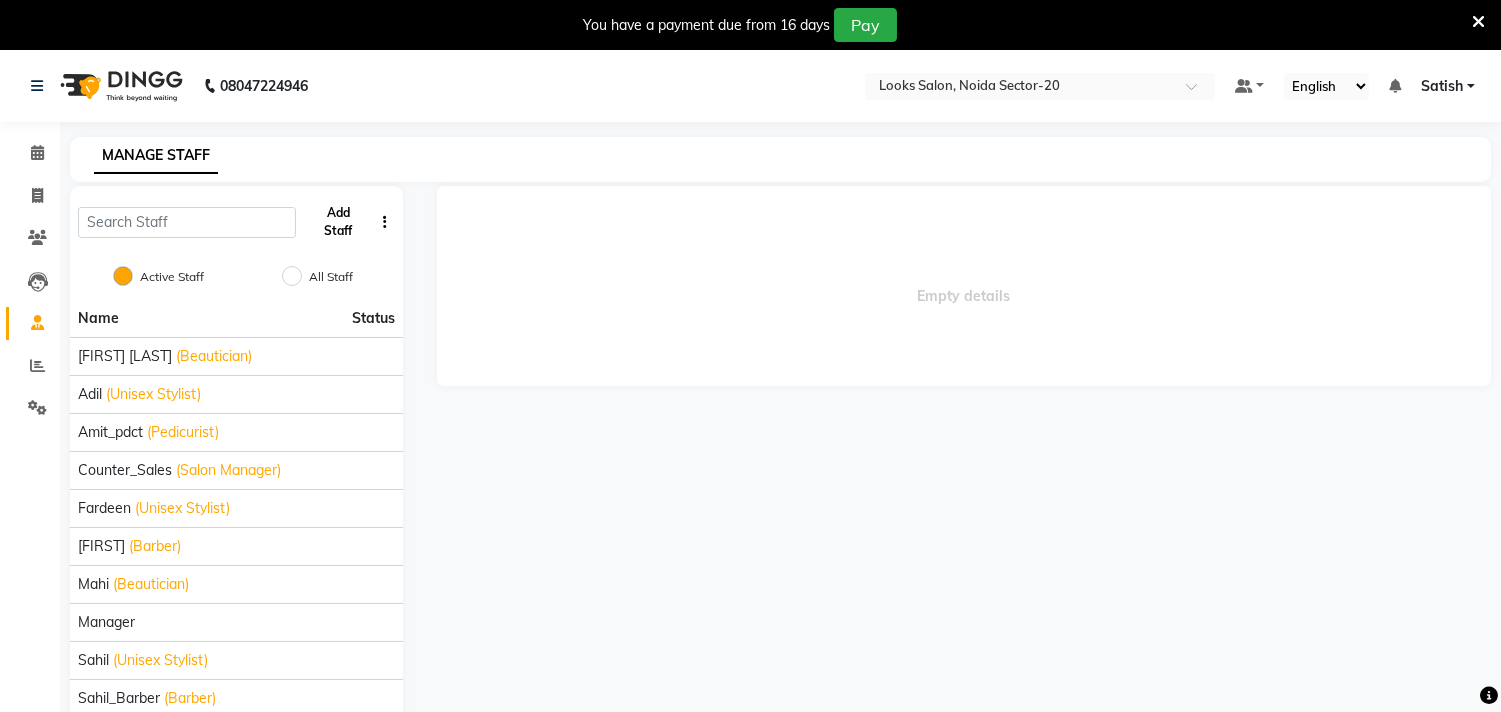 click on "Add Staff" 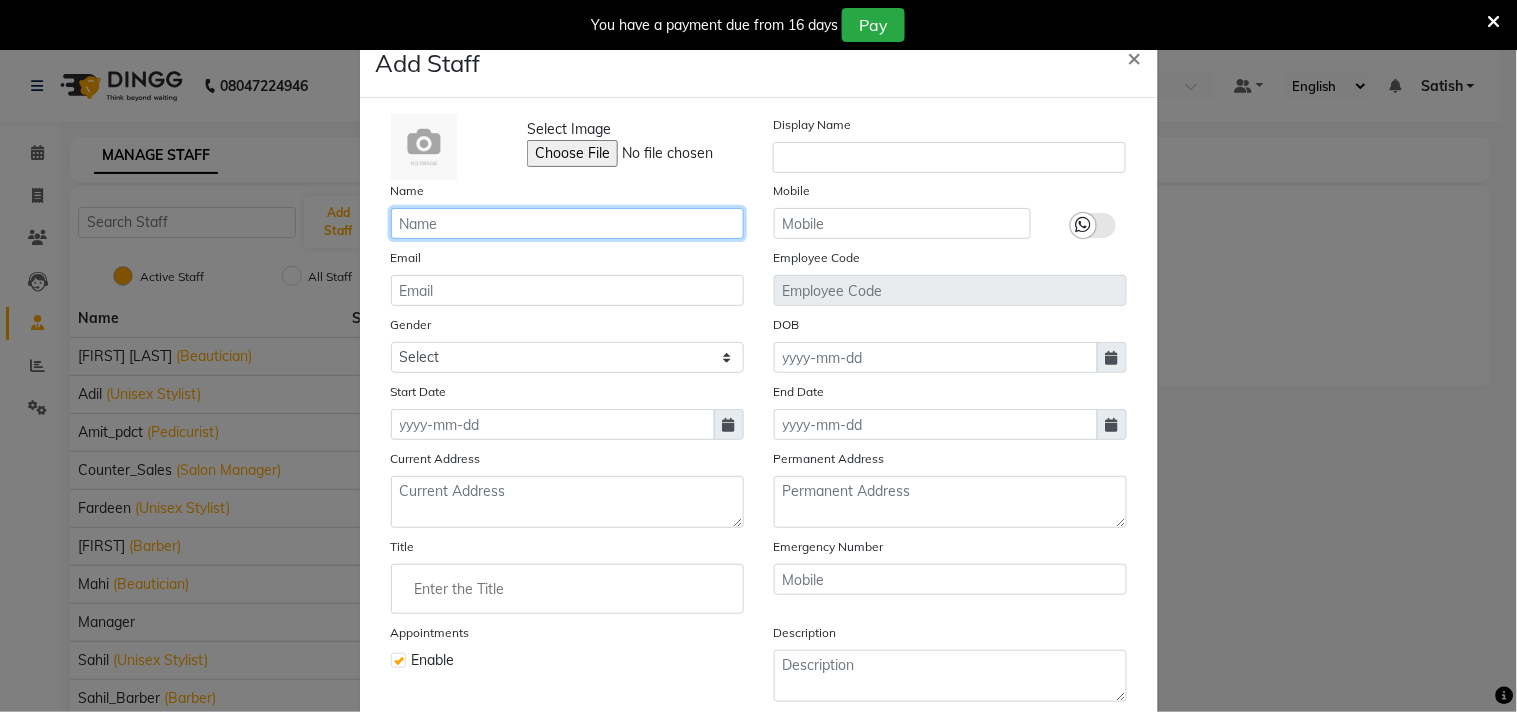 click 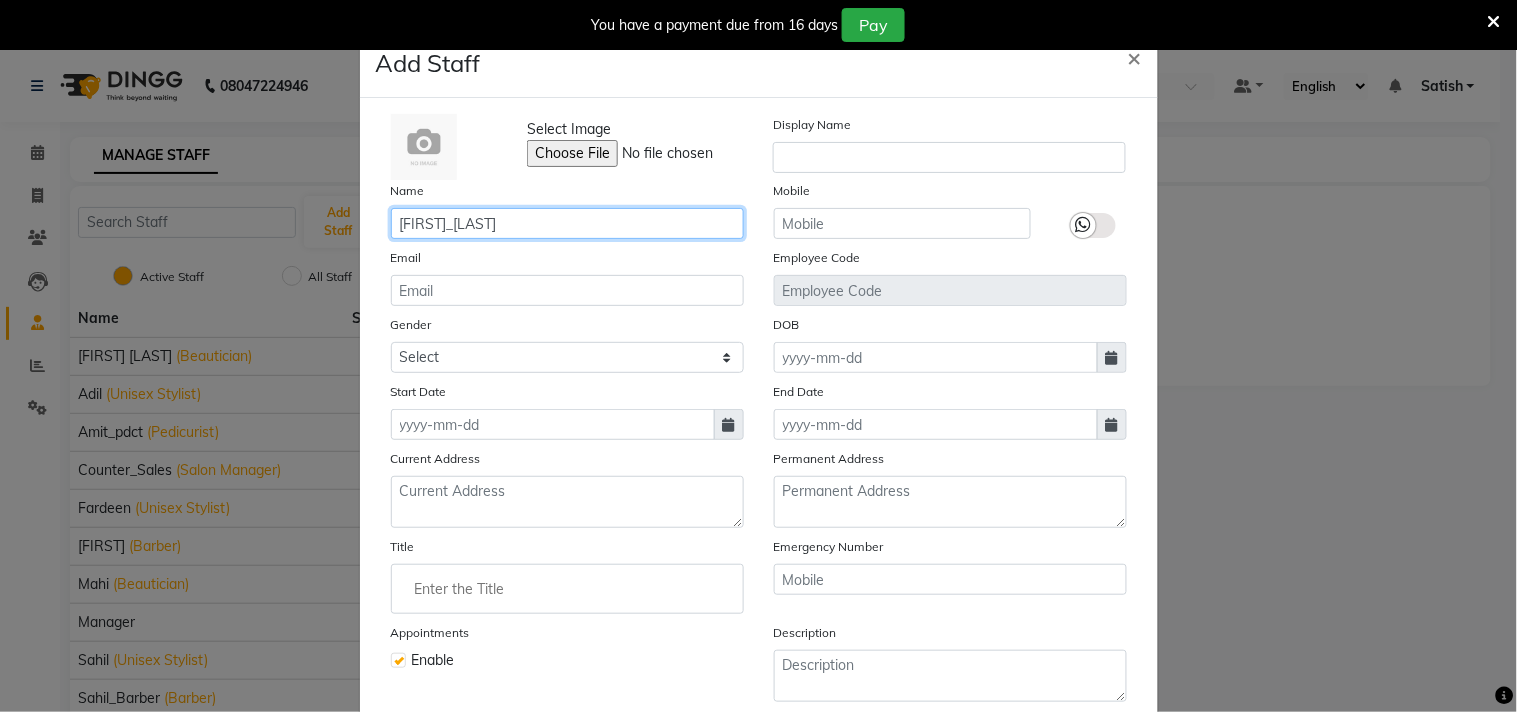 type on "Manish_nail art" 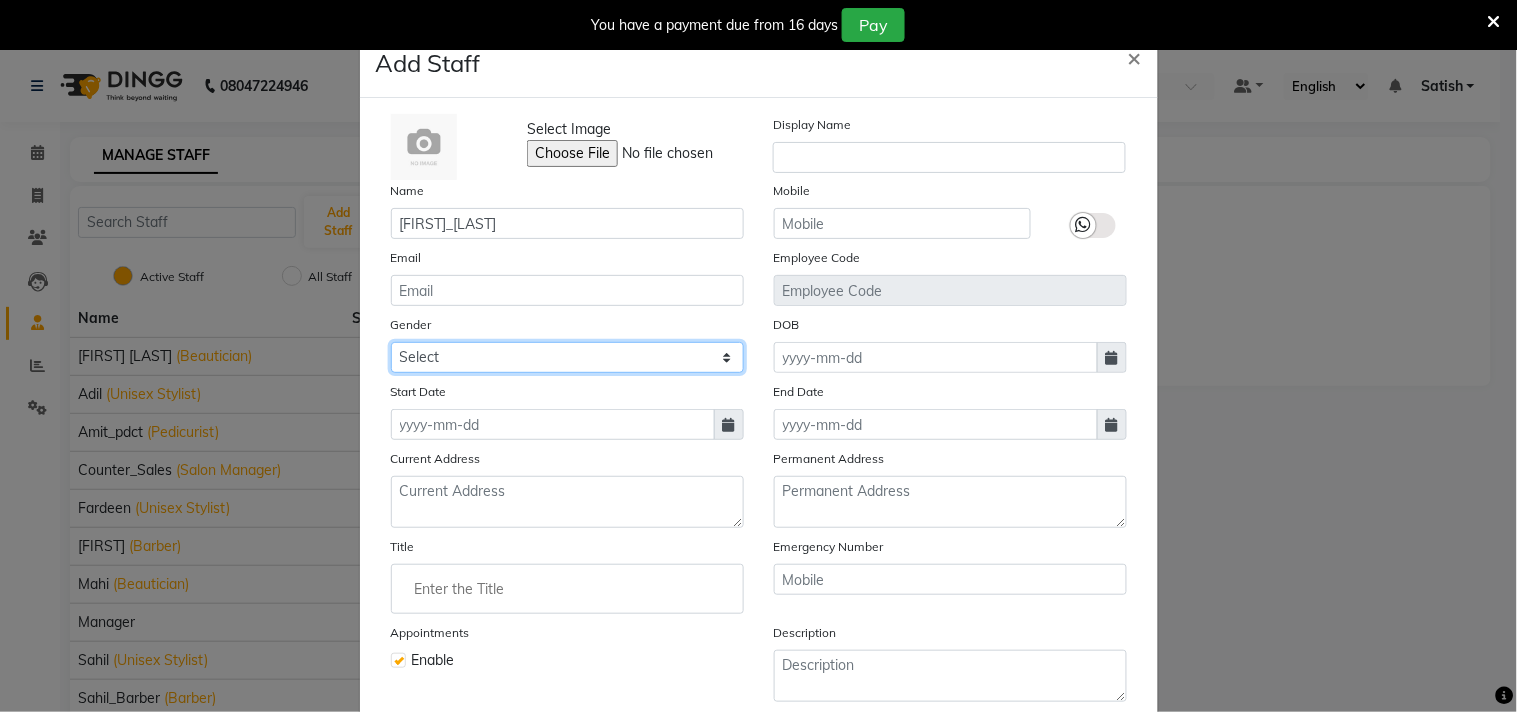 click on "Select Male Female Other Prefer Not To Say" 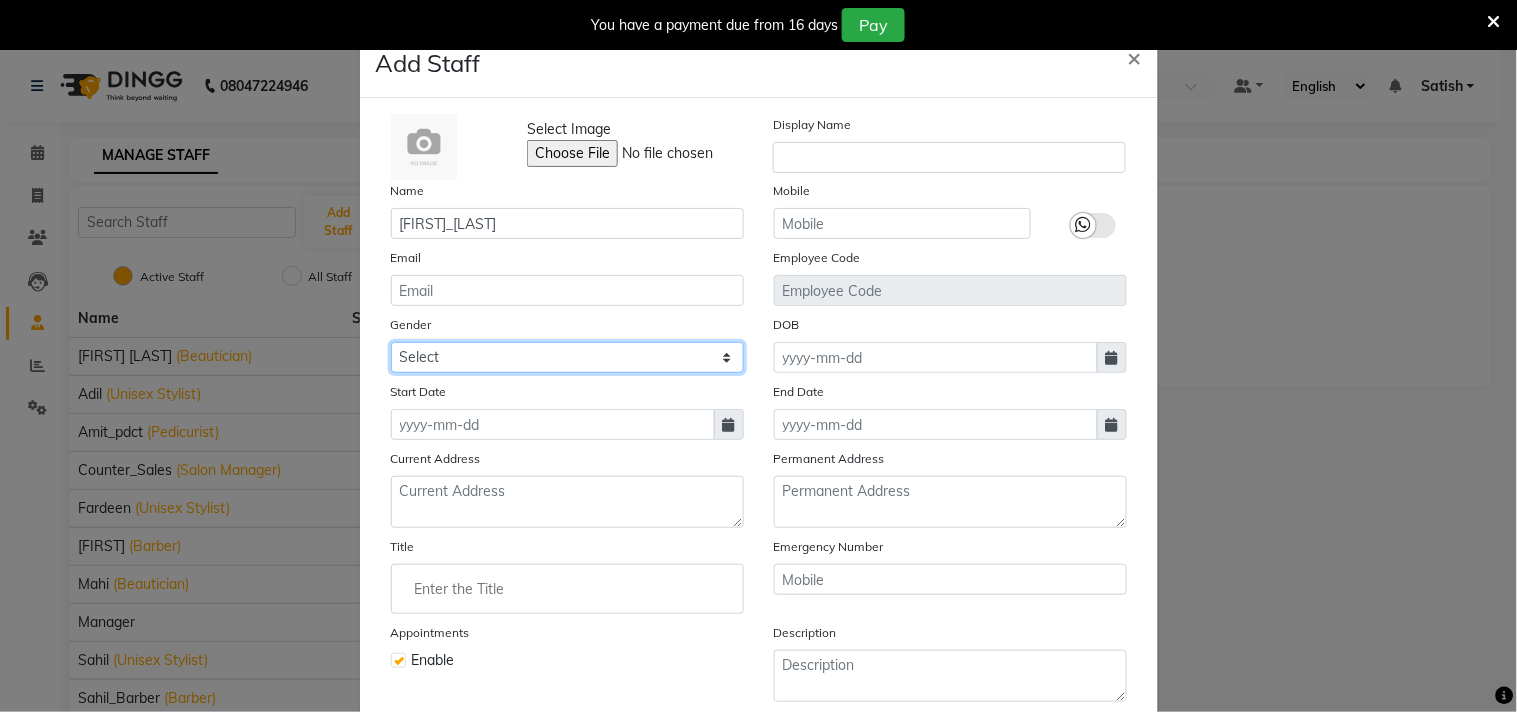 select on "female" 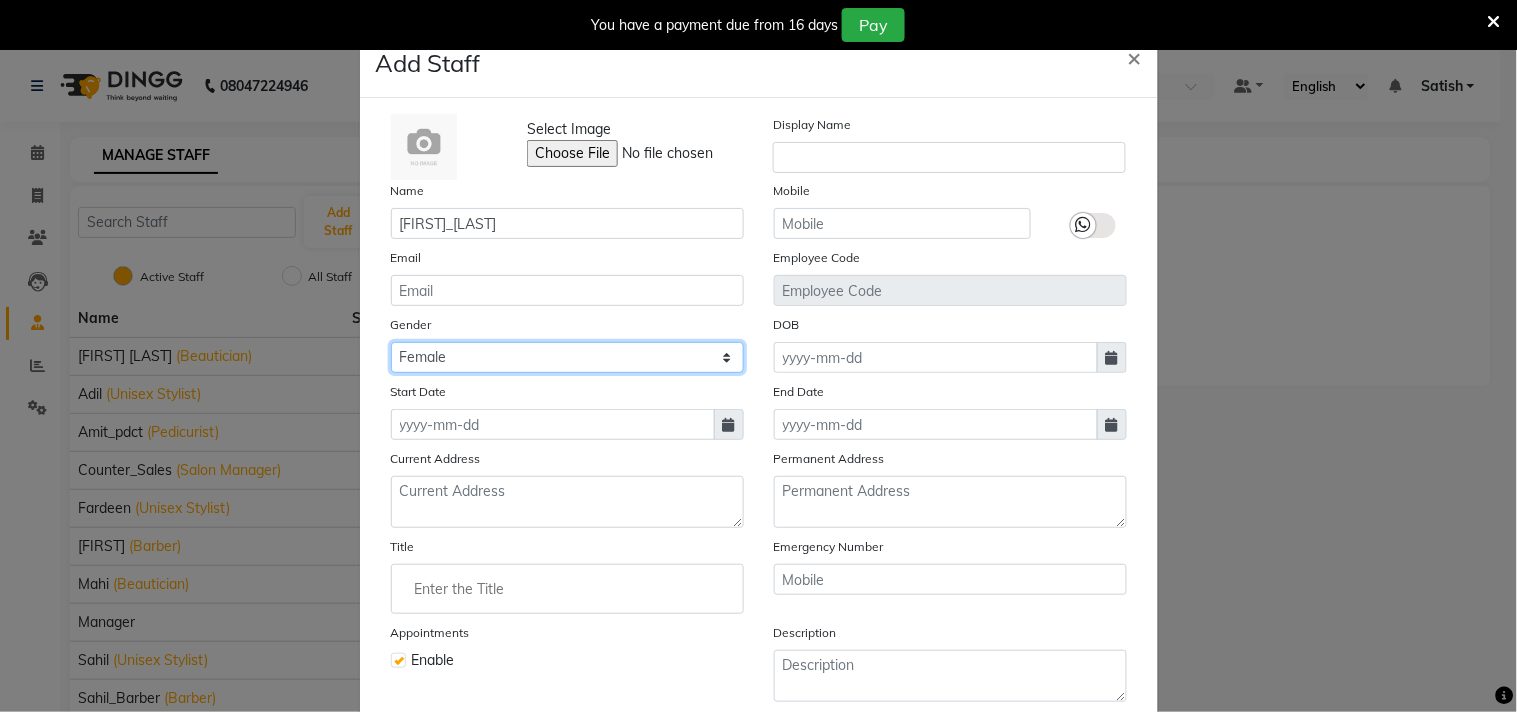 click on "Select Male Female Other Prefer Not To Say" 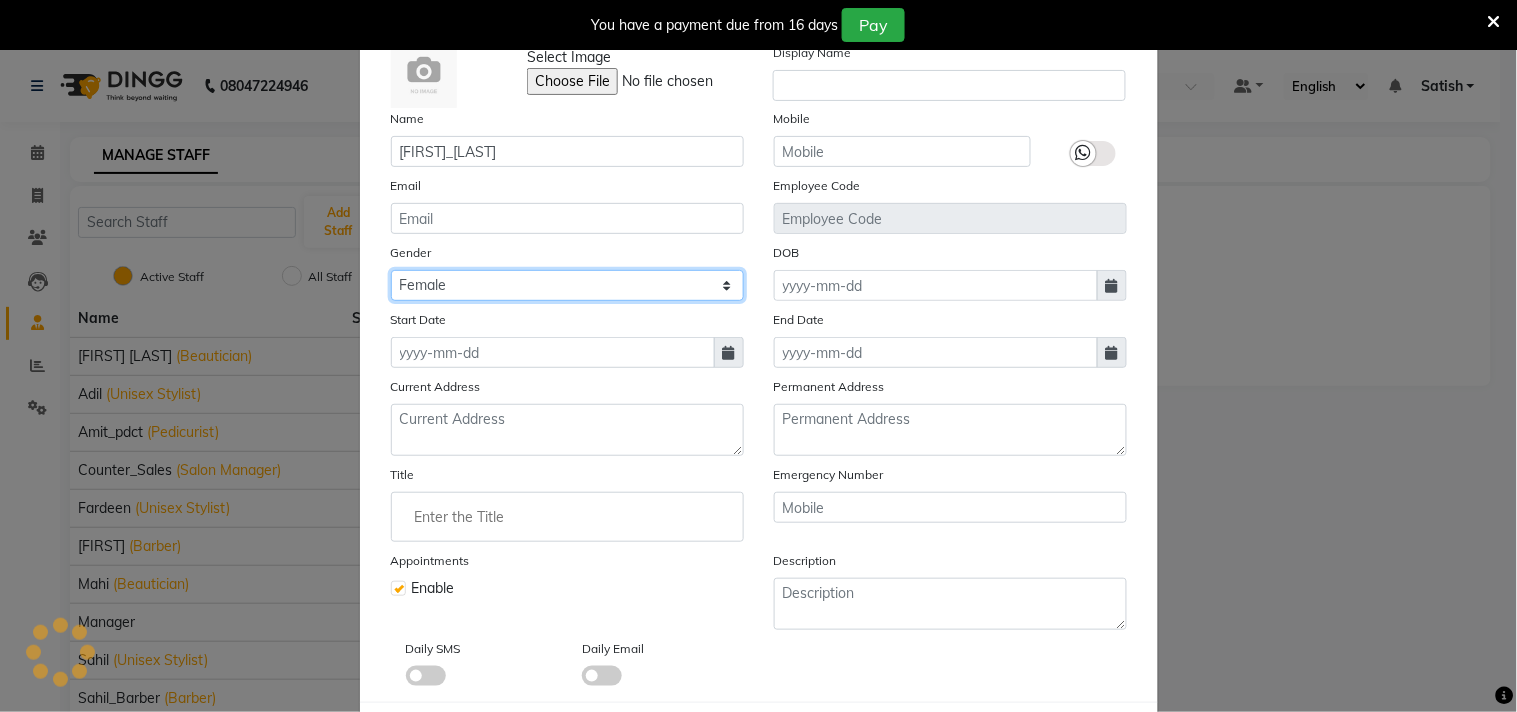 scroll, scrollTop: 111, scrollLeft: 0, axis: vertical 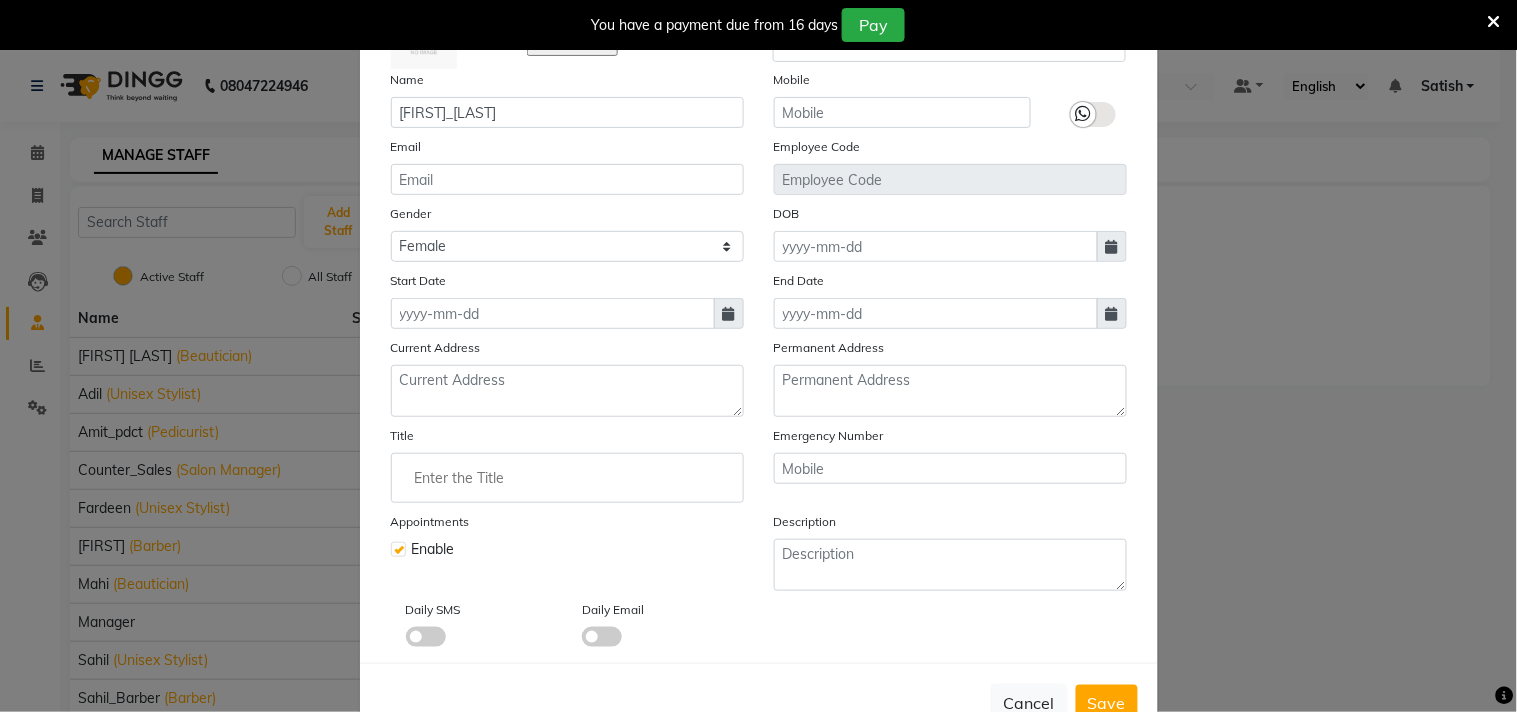 click 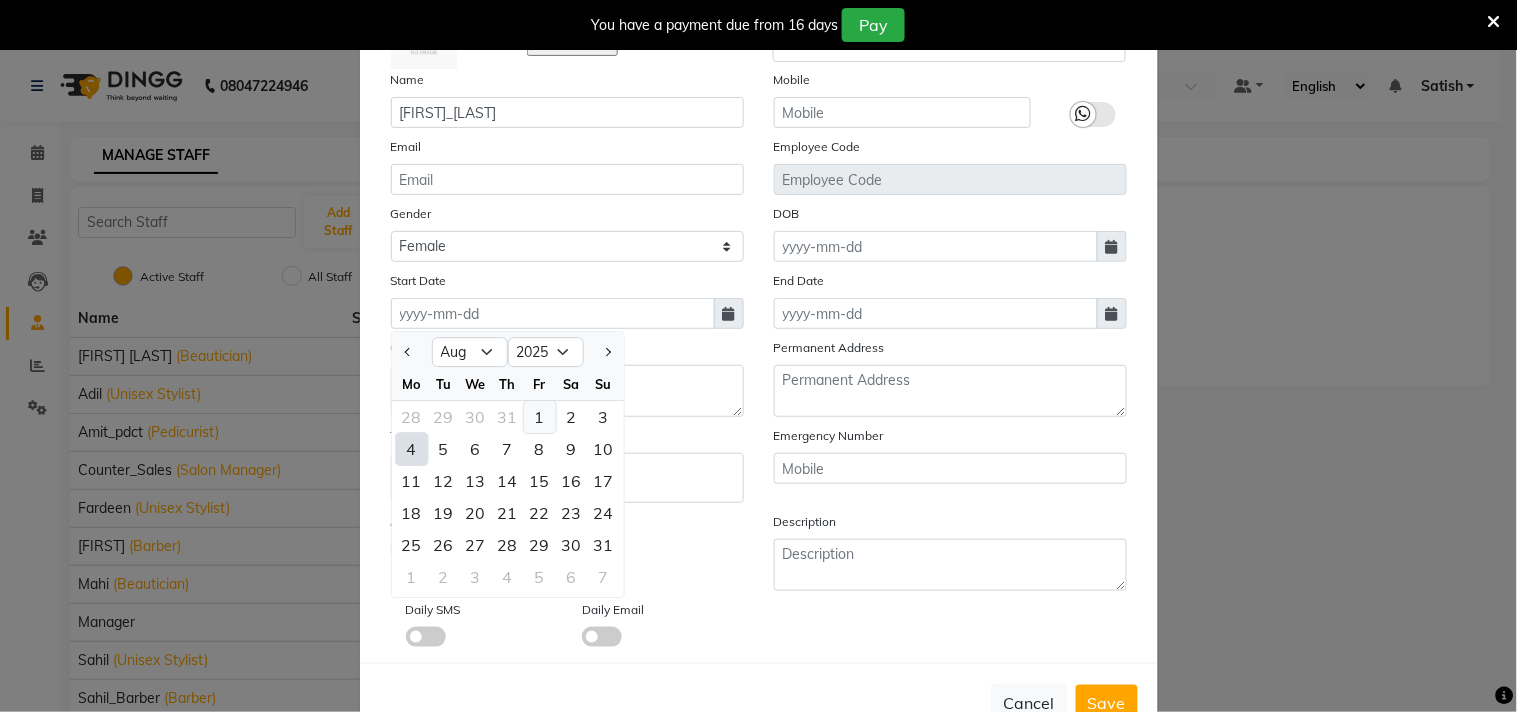 click on "1" 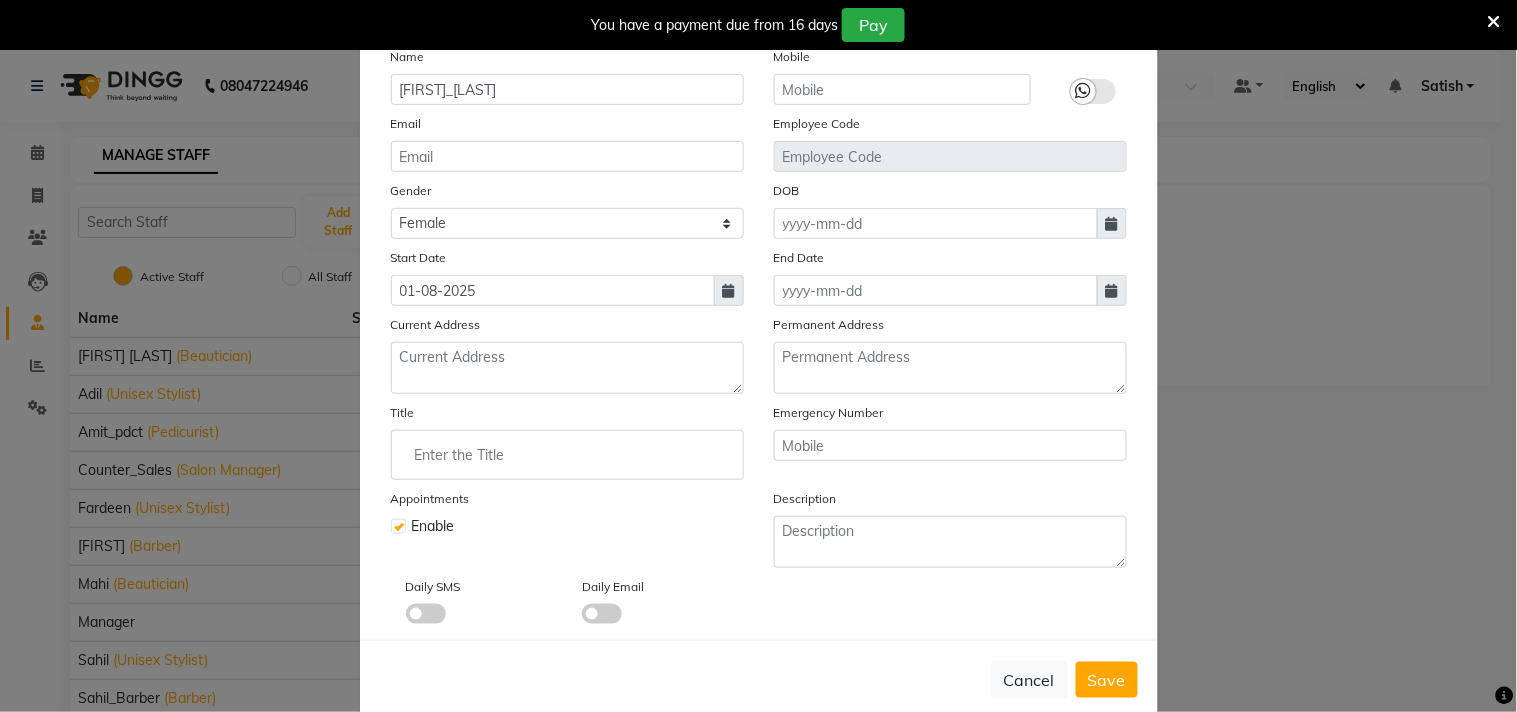 scroll, scrollTop: 172, scrollLeft: 0, axis: vertical 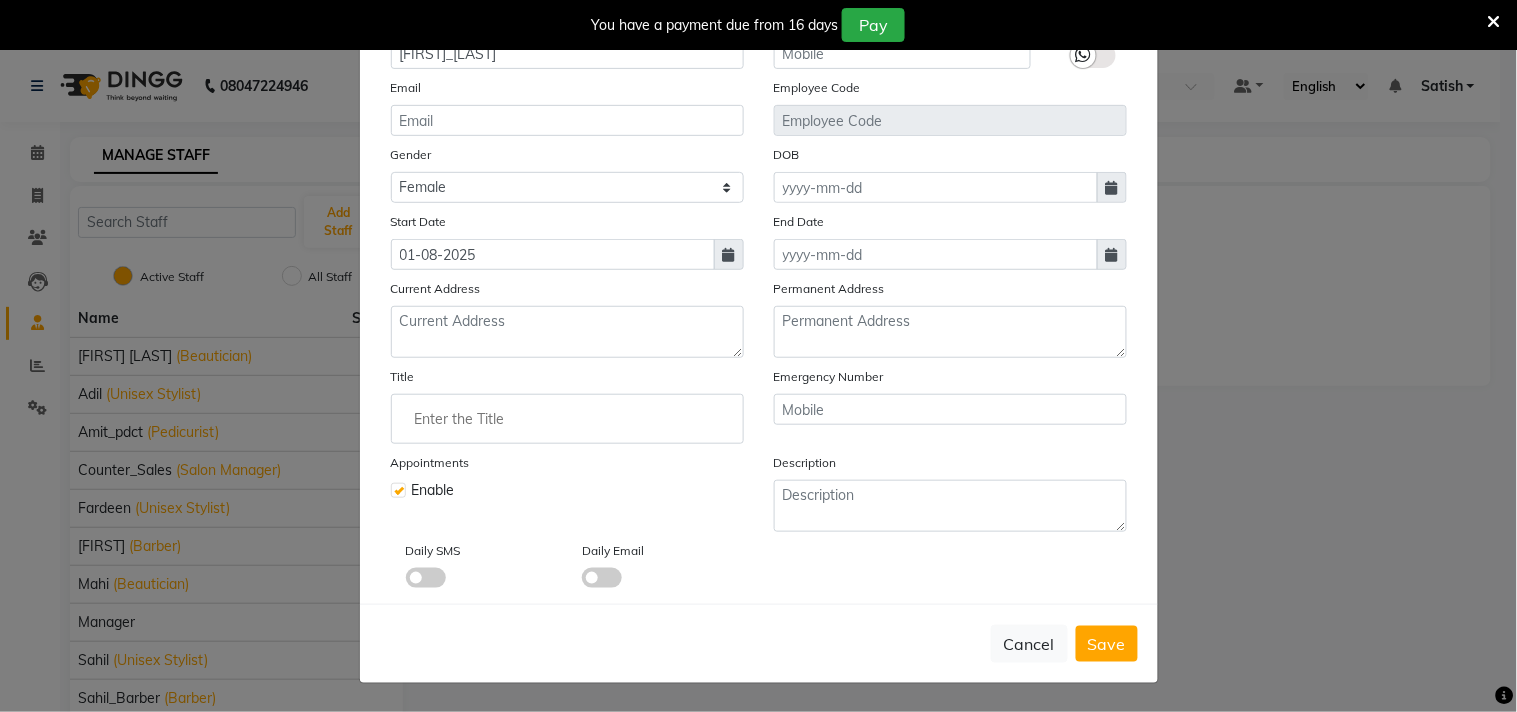 click 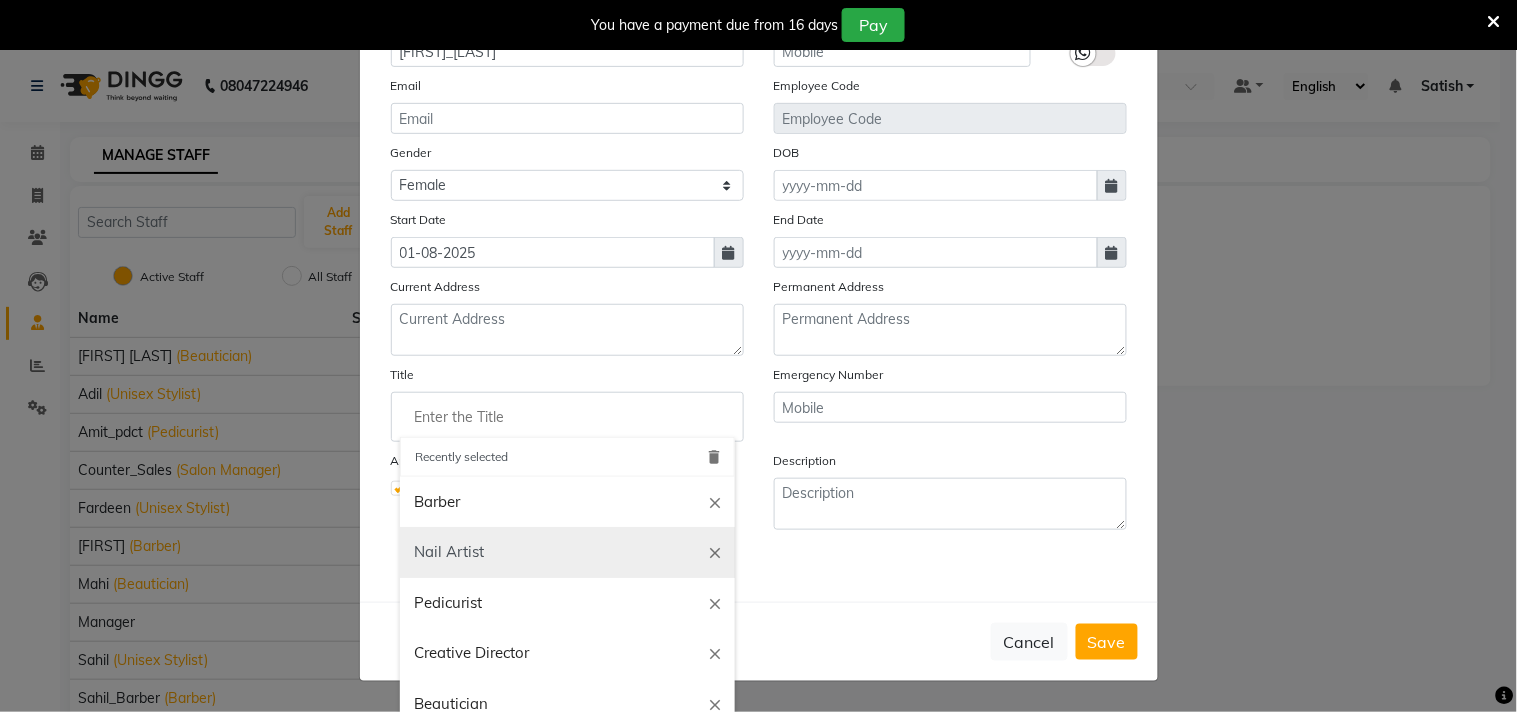 click on "Nail Artist" at bounding box center (567, 552) 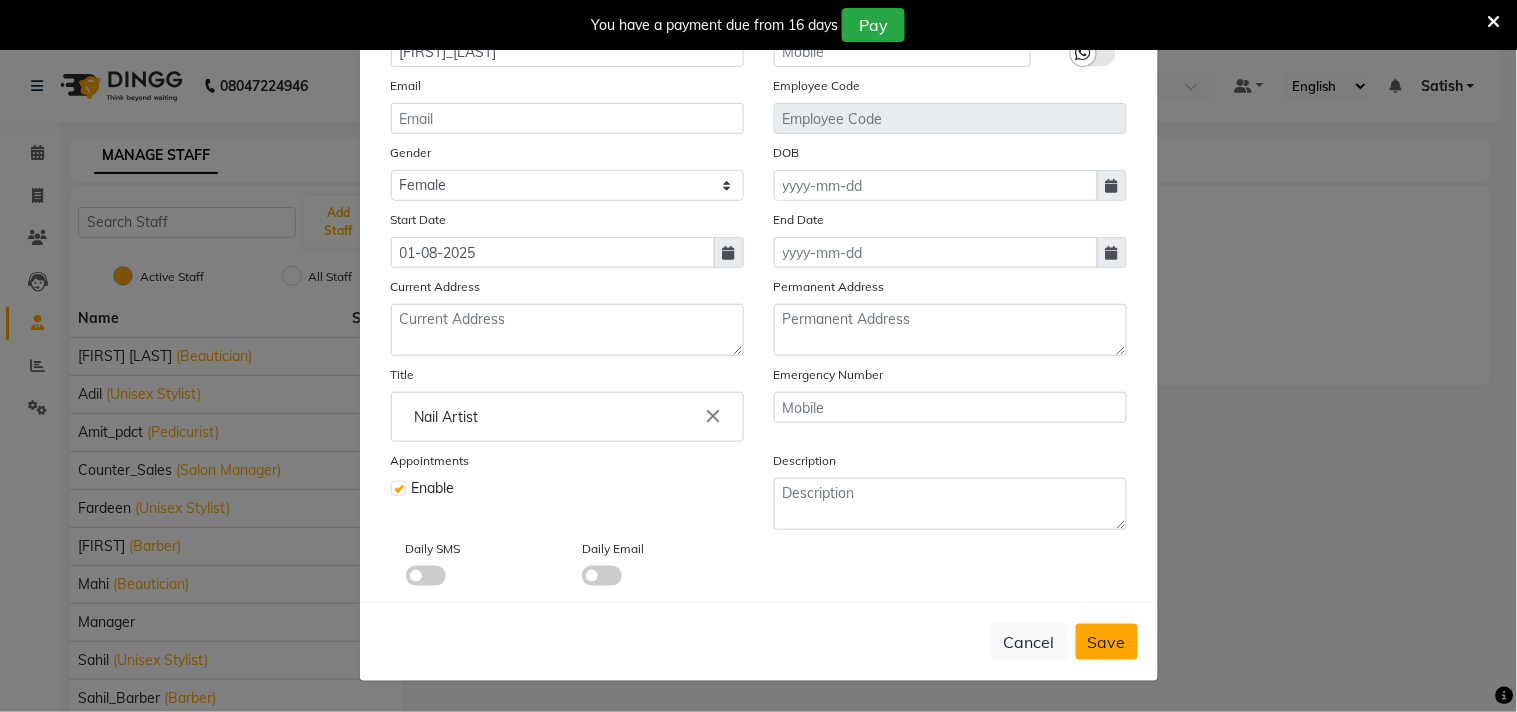 click on "Save" at bounding box center [1107, 642] 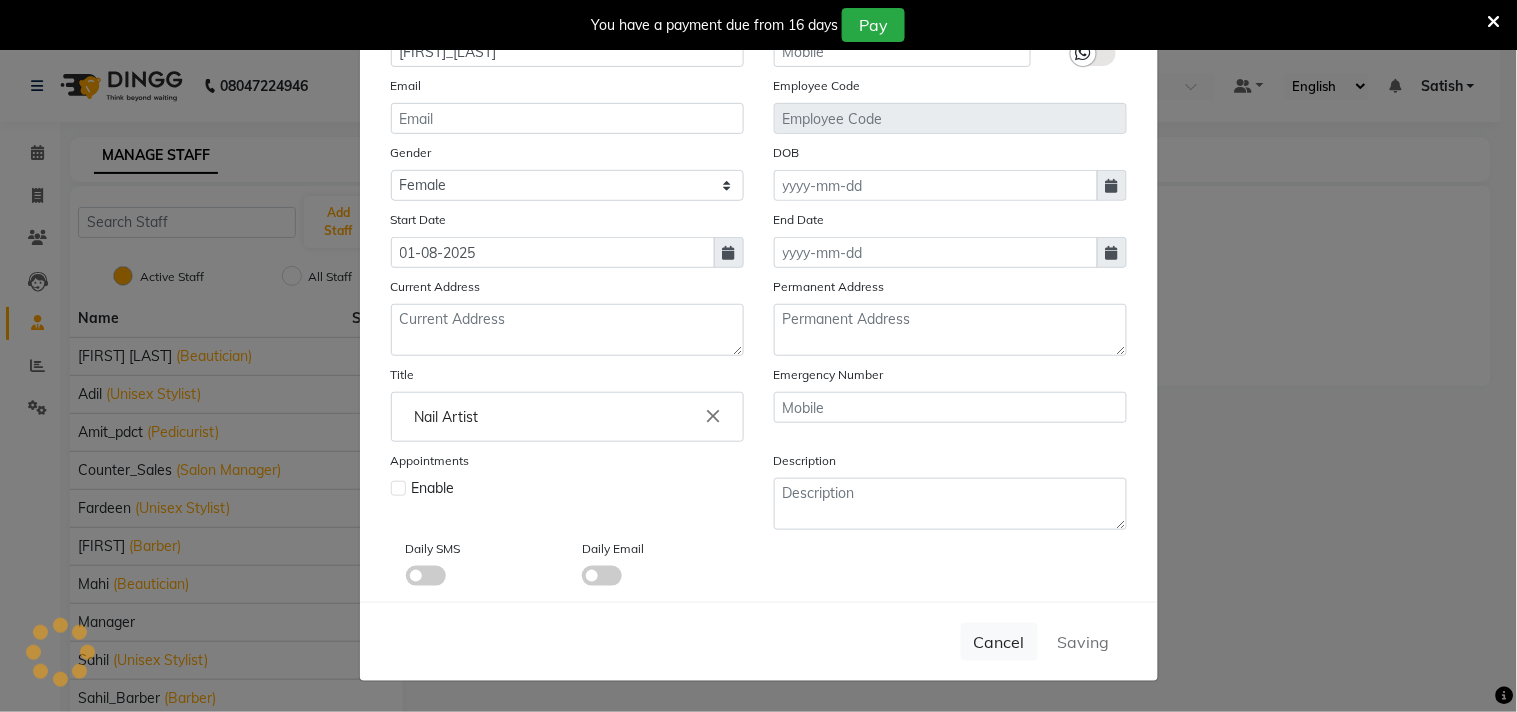 type 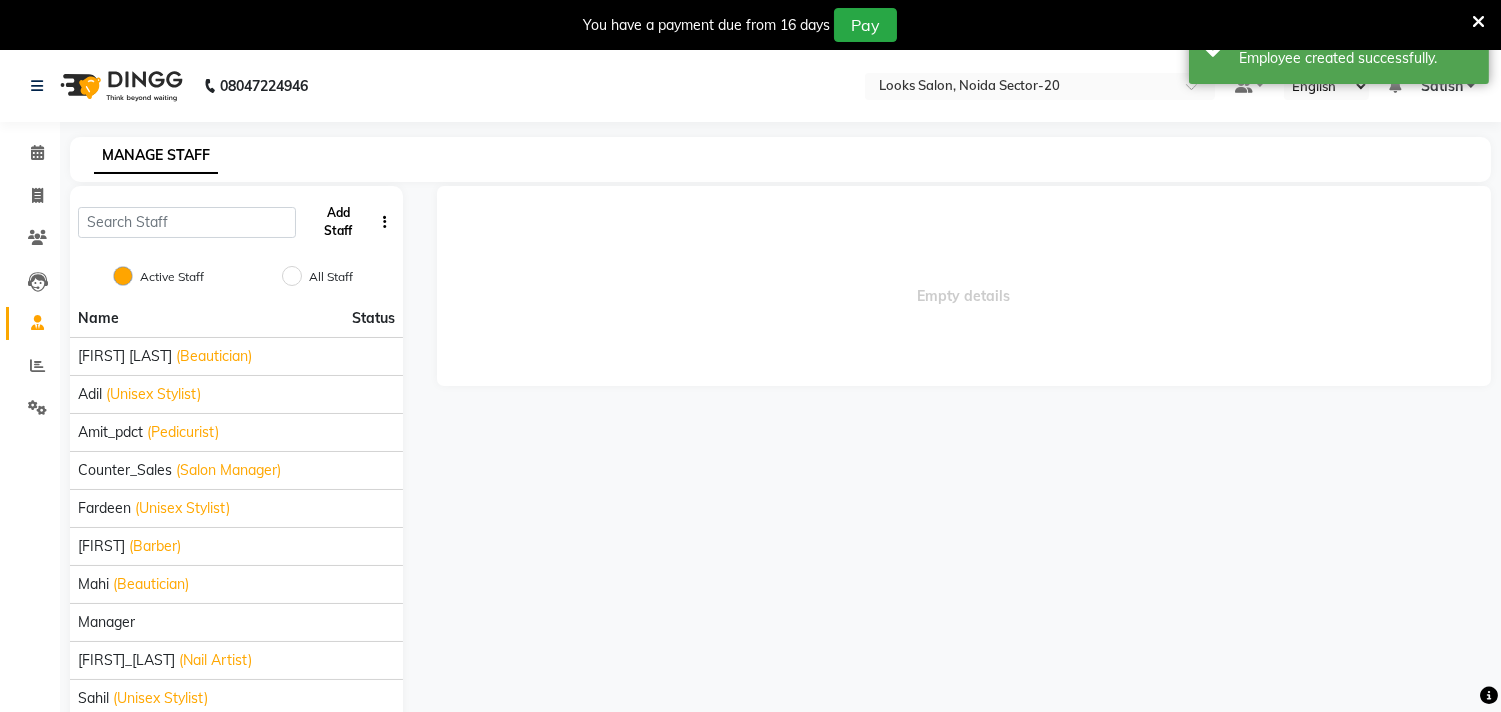 click on "Add Staff" 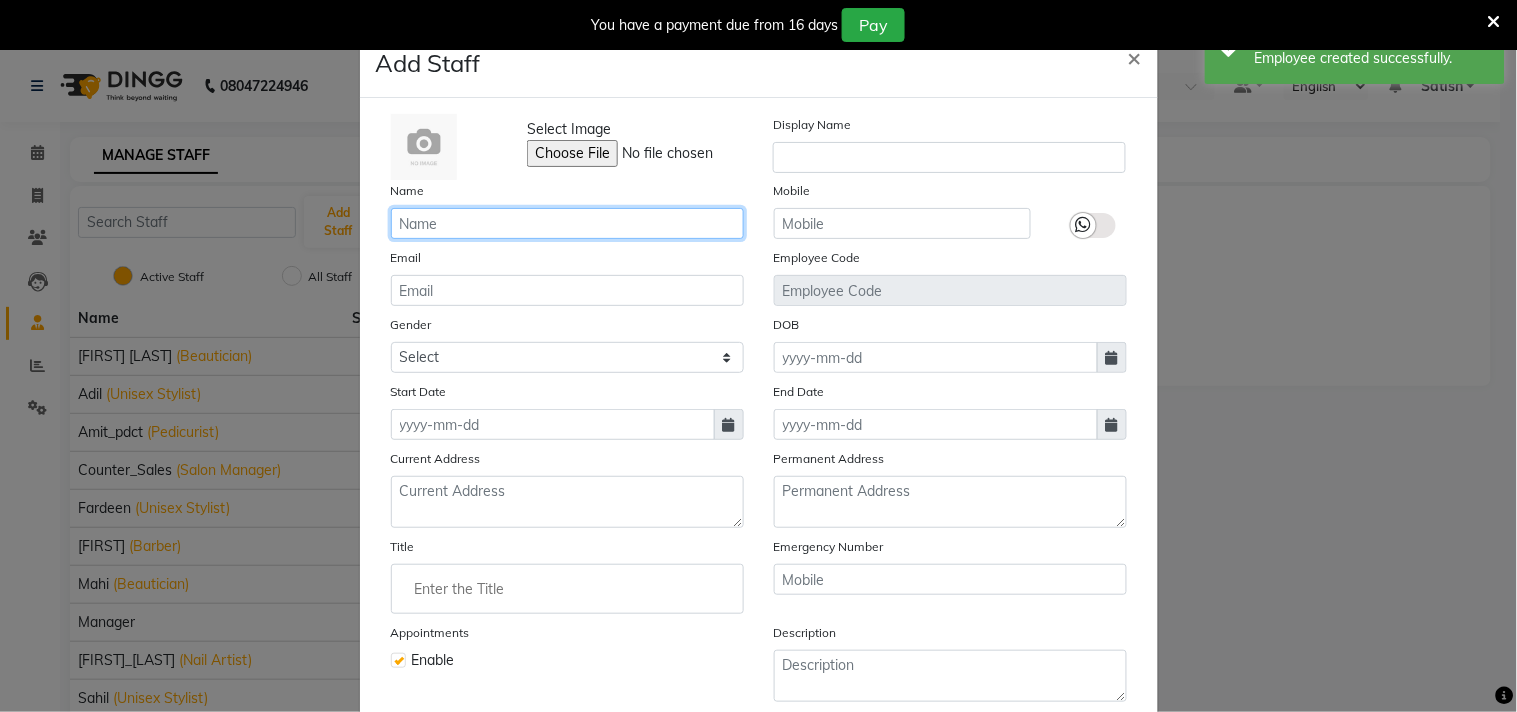 click 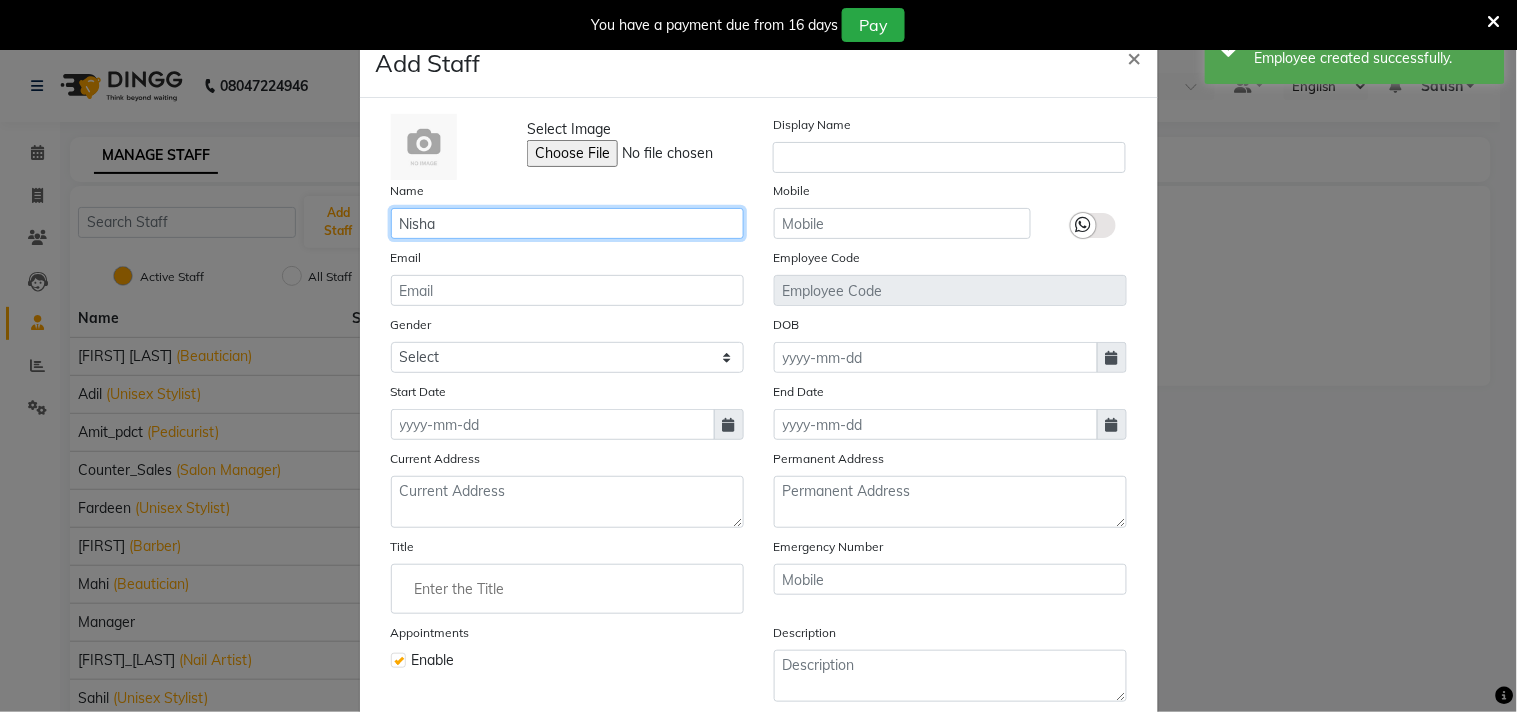 type on "Nisha" 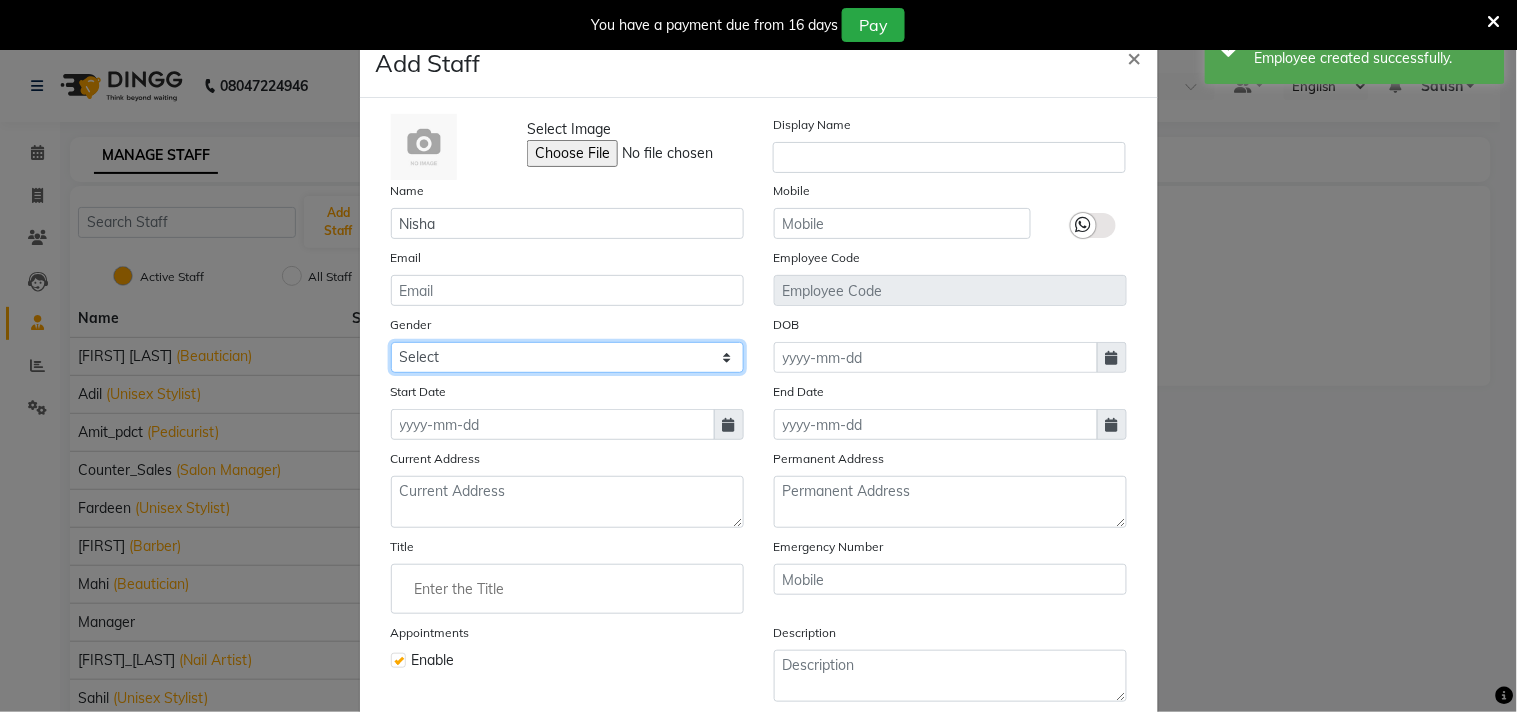 click on "Select Male Female Other Prefer Not To Say" 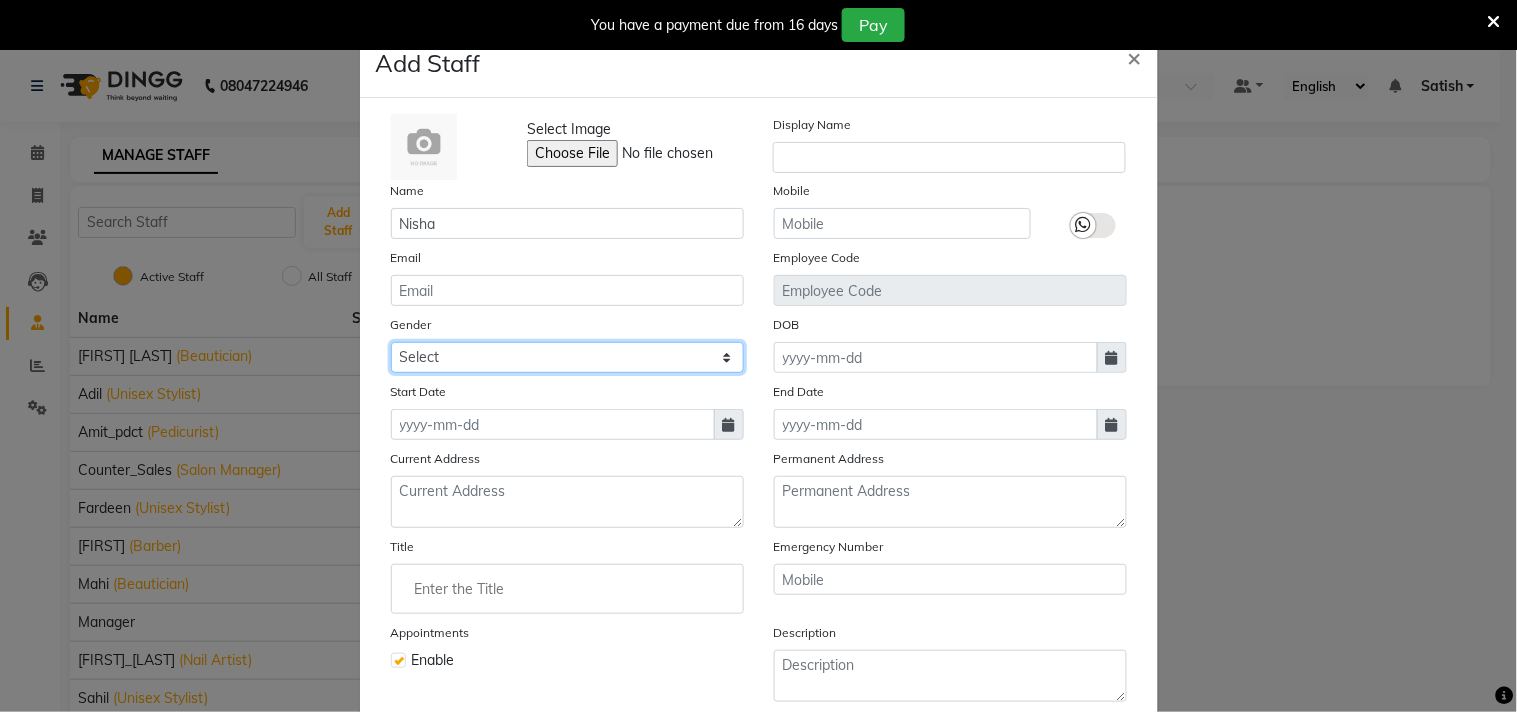 select on "female" 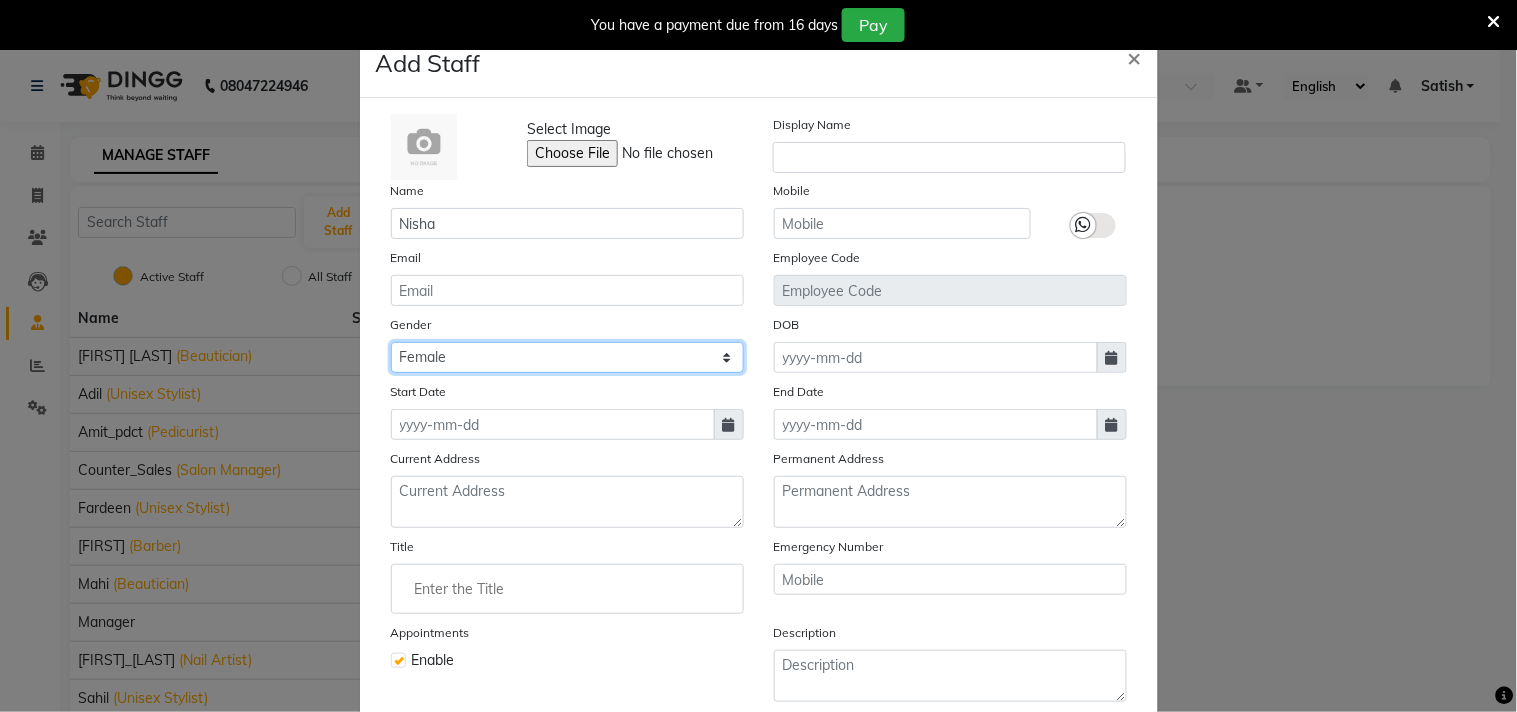 click on "Select Male Female Other Prefer Not To Say" 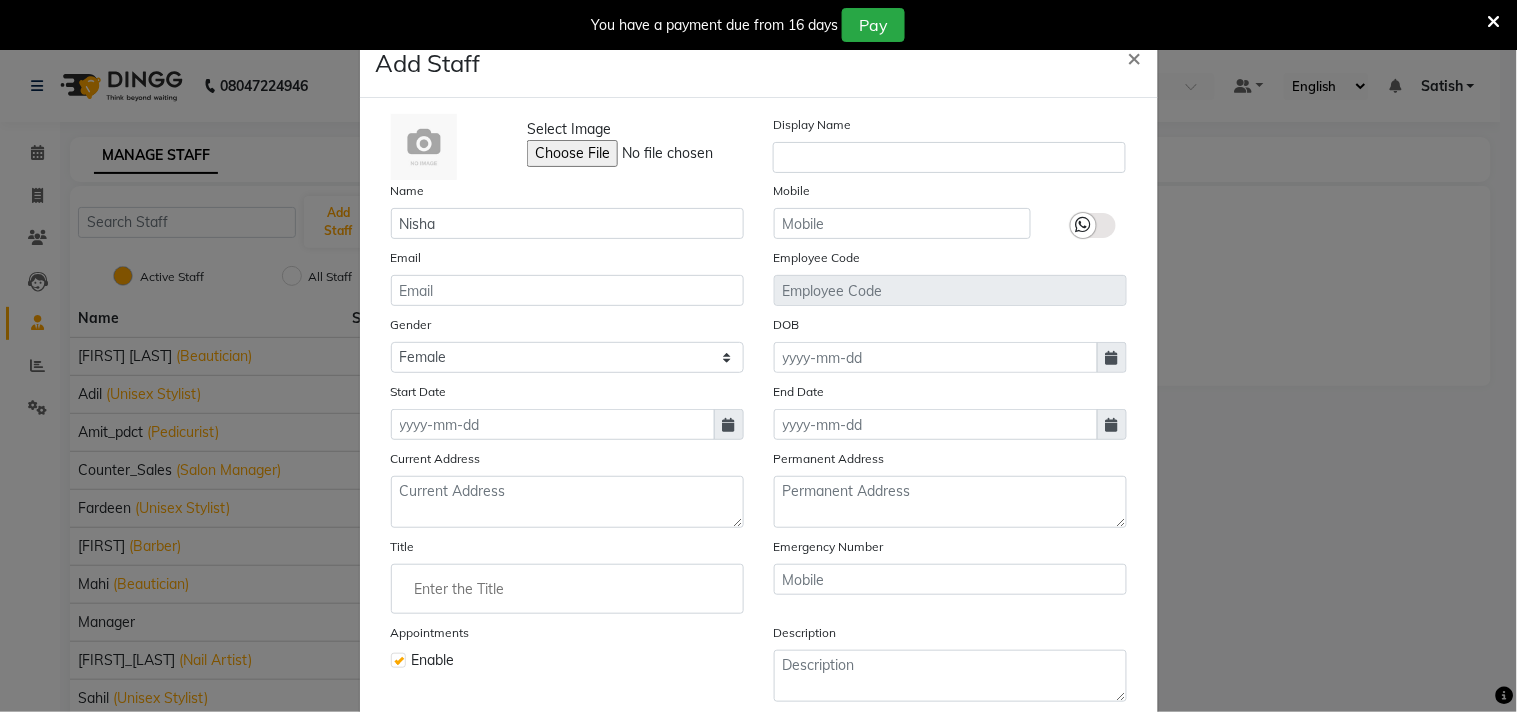 click 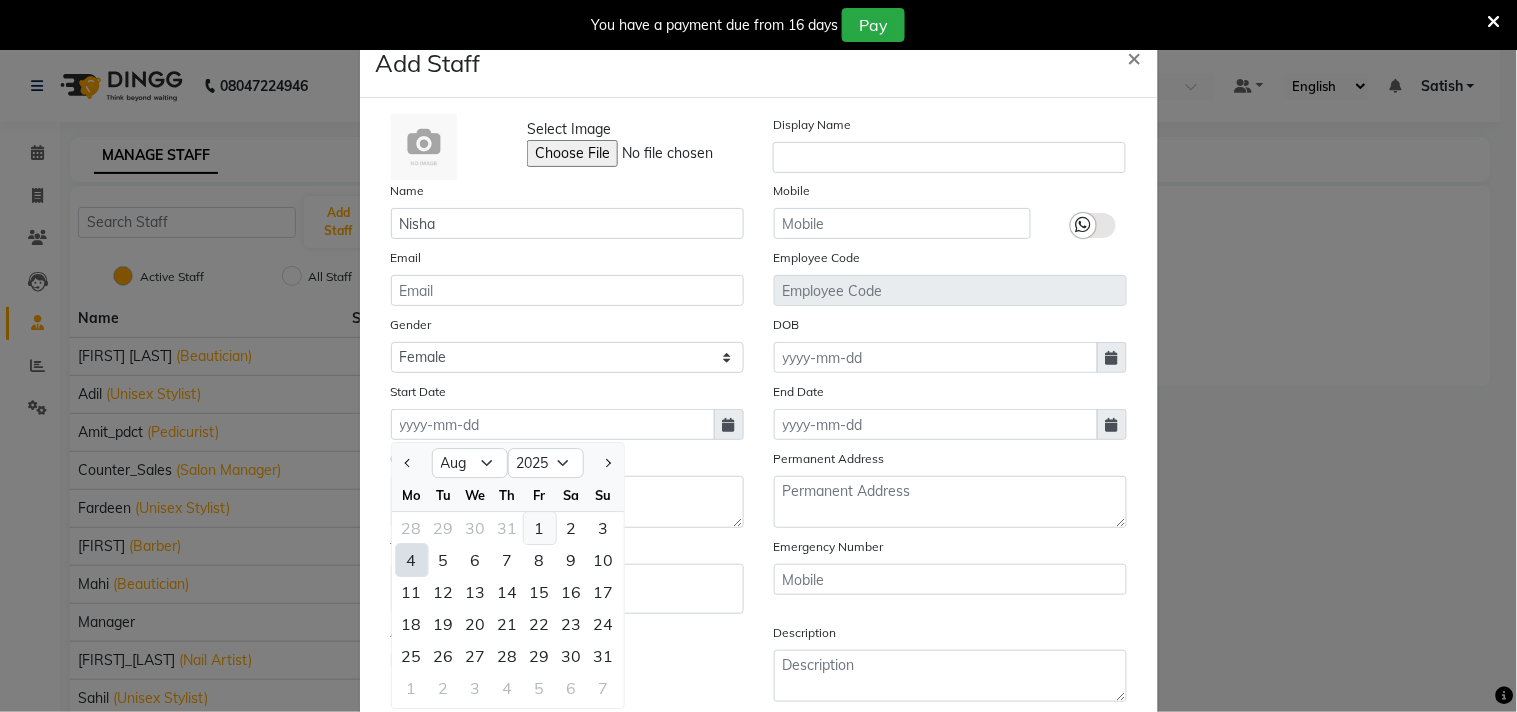 click on "1" 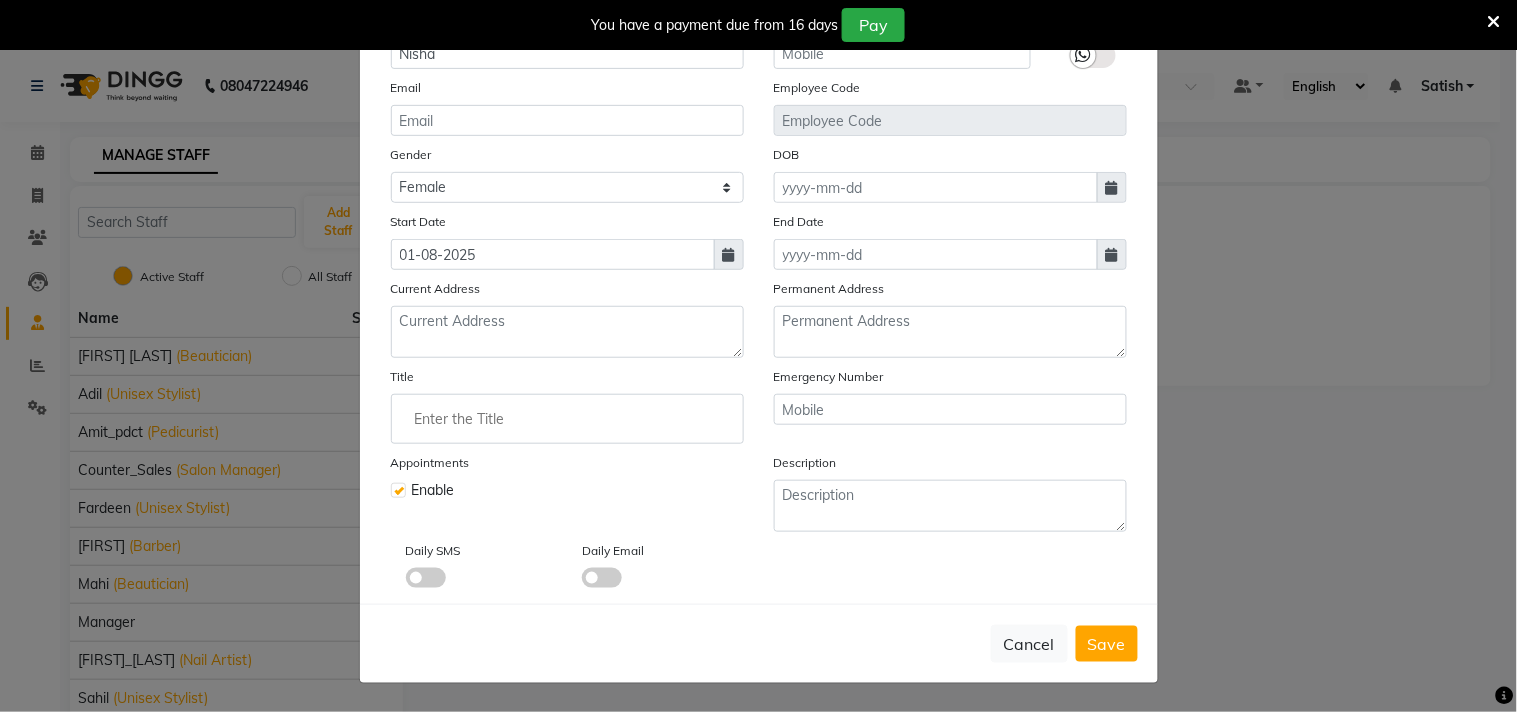 scroll, scrollTop: 172, scrollLeft: 0, axis: vertical 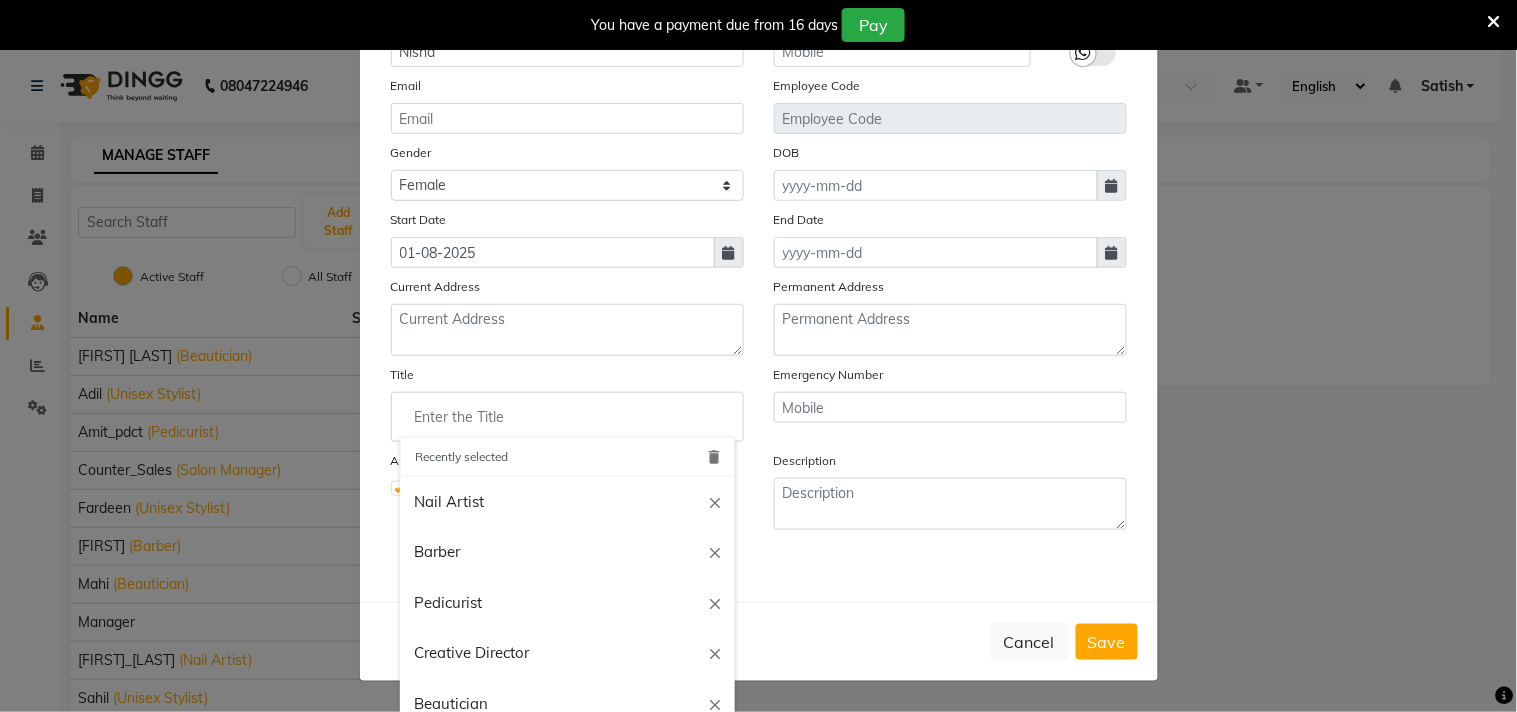click 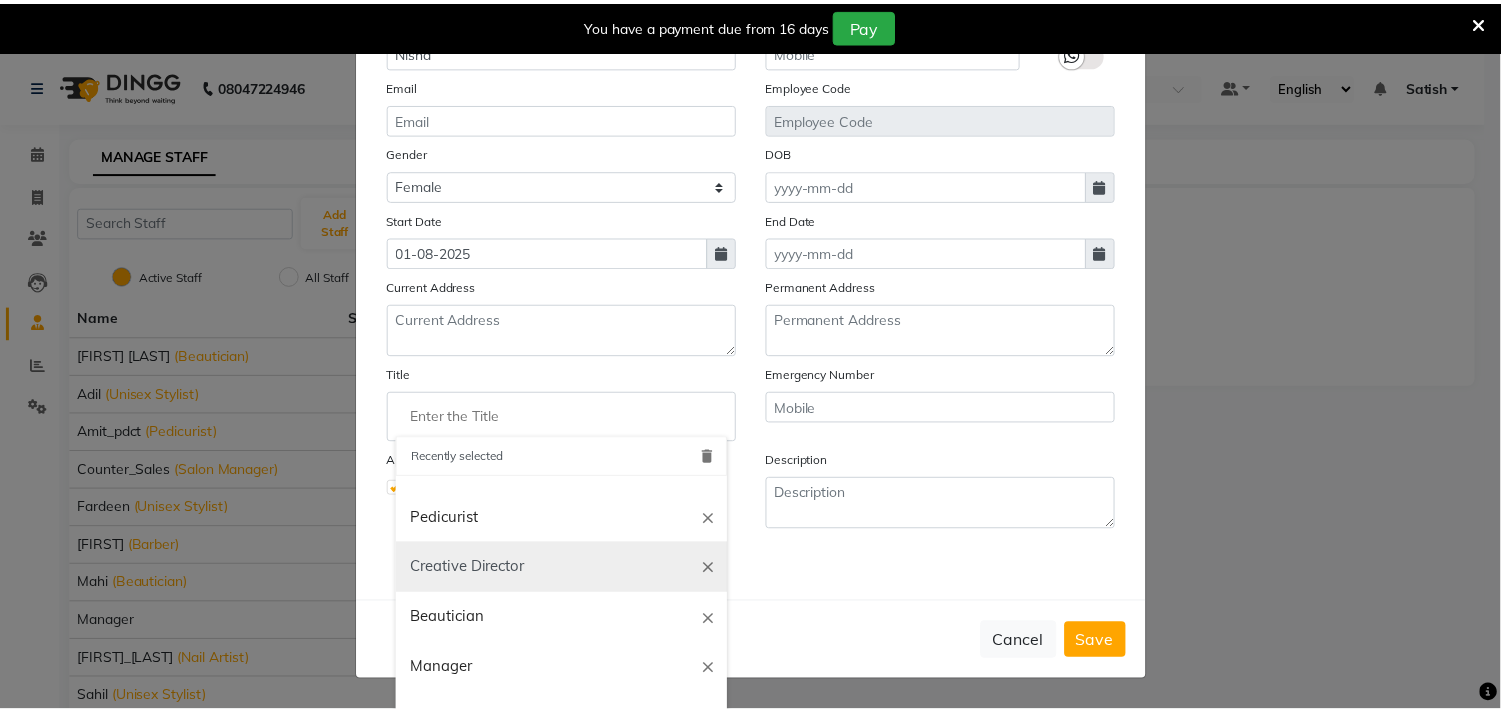 scroll, scrollTop: 222, scrollLeft: 0, axis: vertical 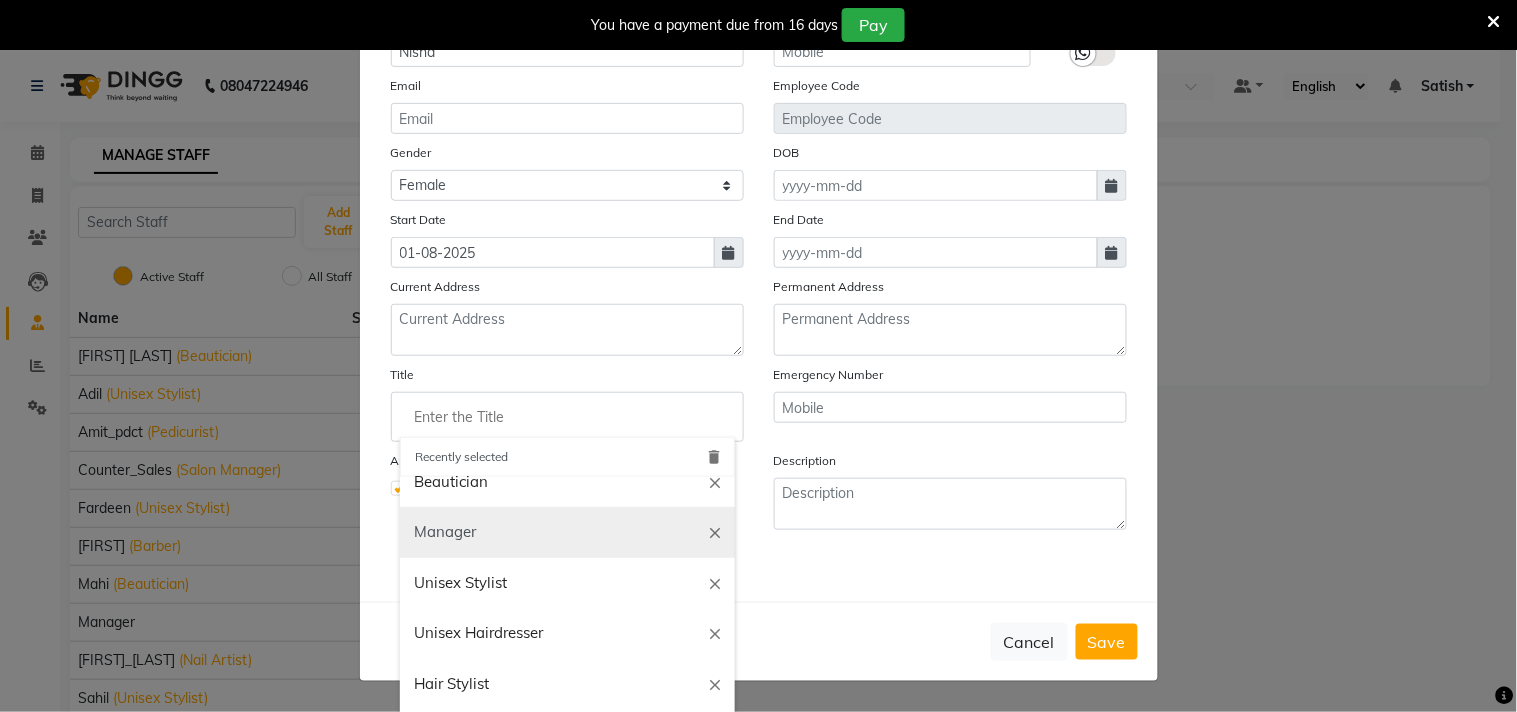 click on "Manager" at bounding box center (567, 532) 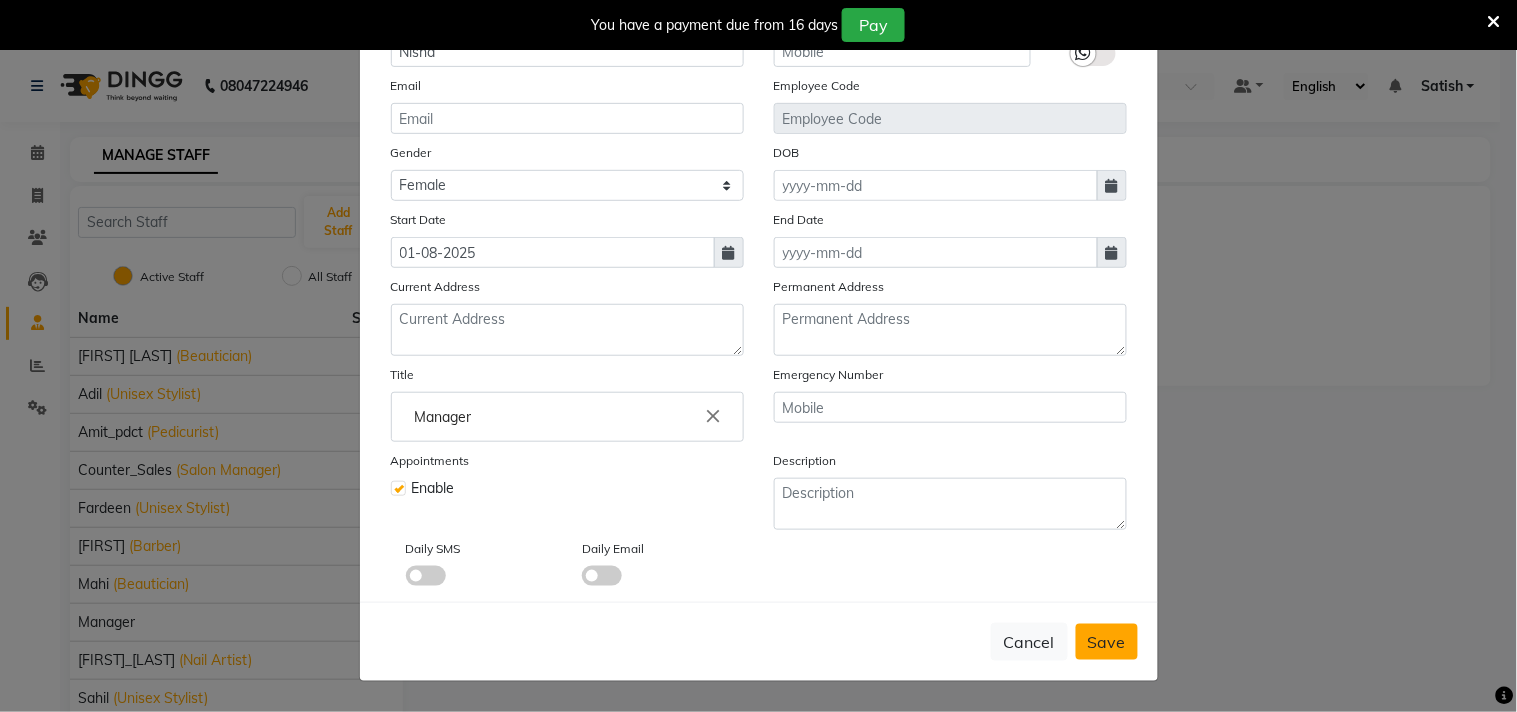 click on "Save" at bounding box center [1107, 642] 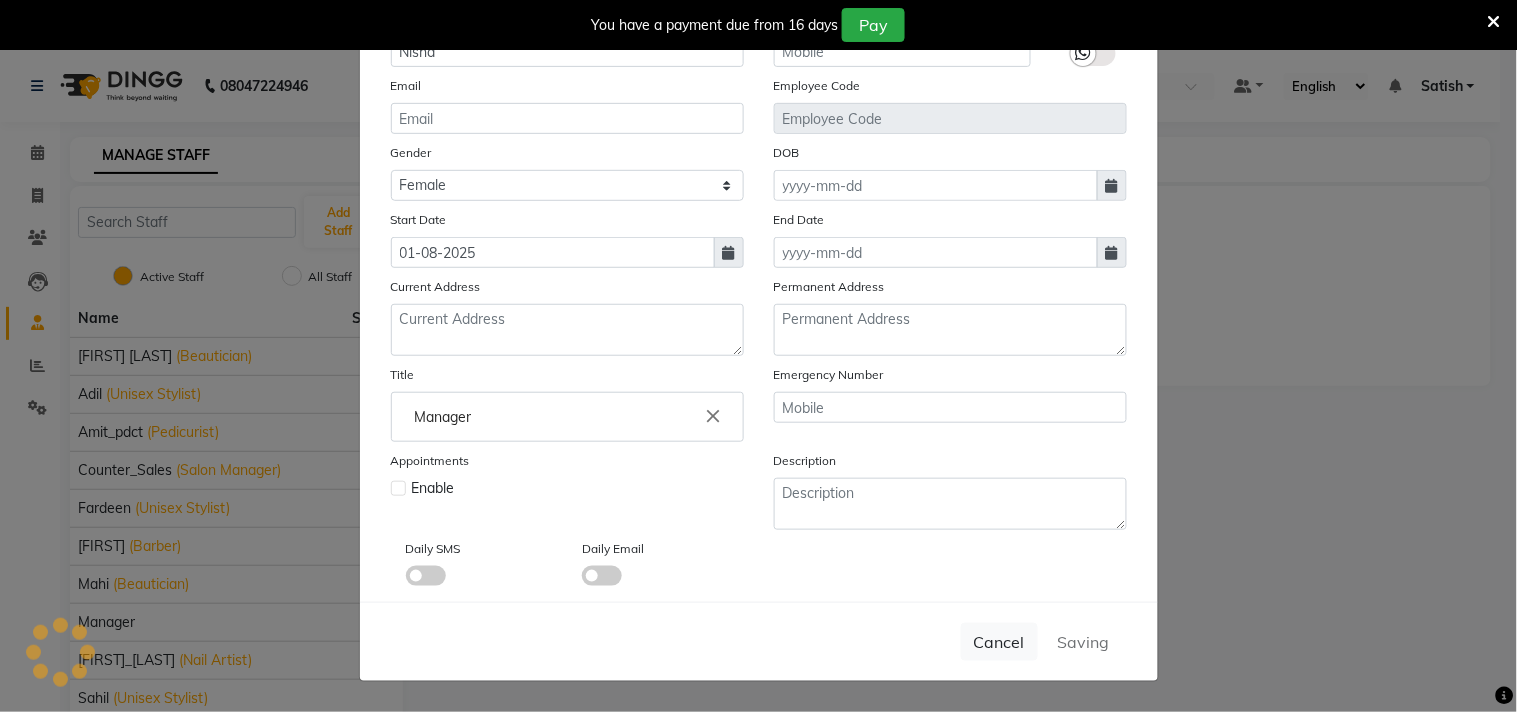 type 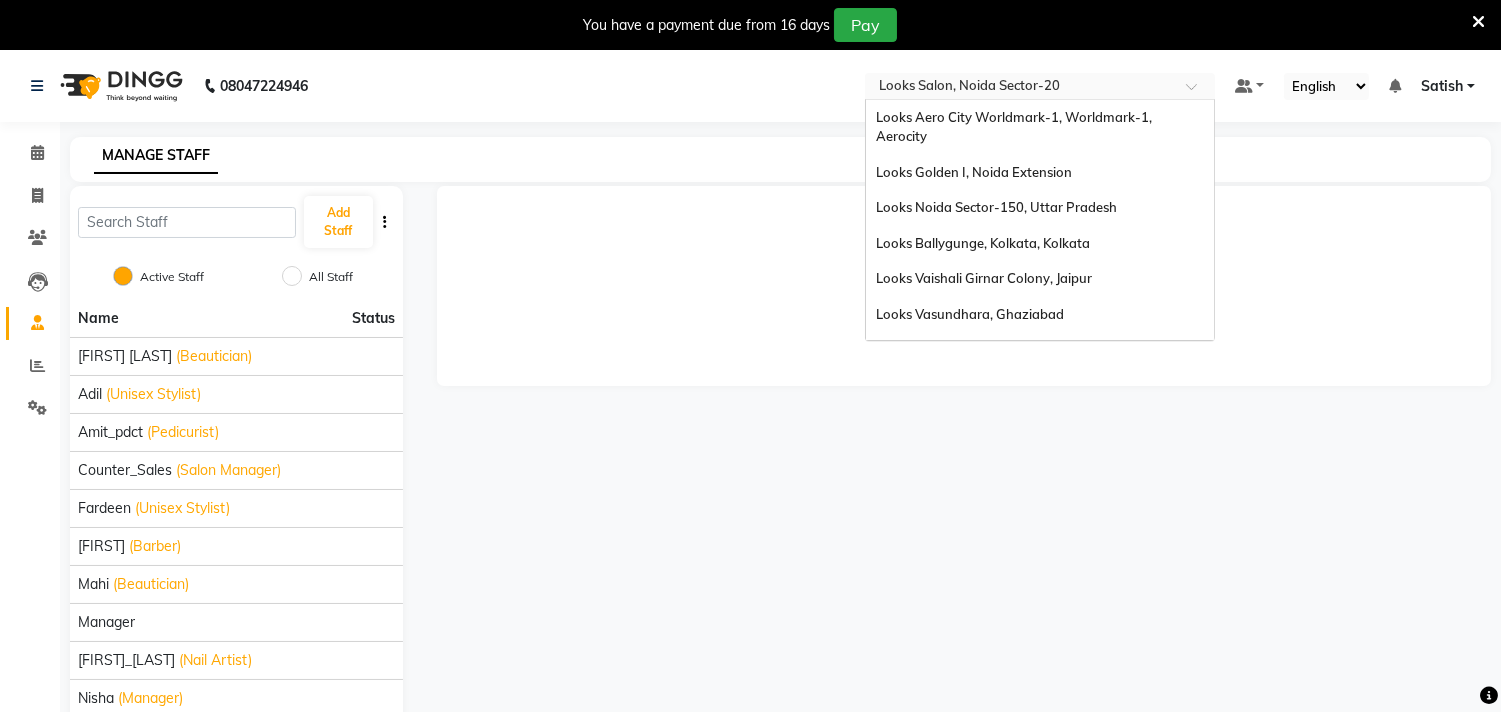 click at bounding box center (1020, 88) 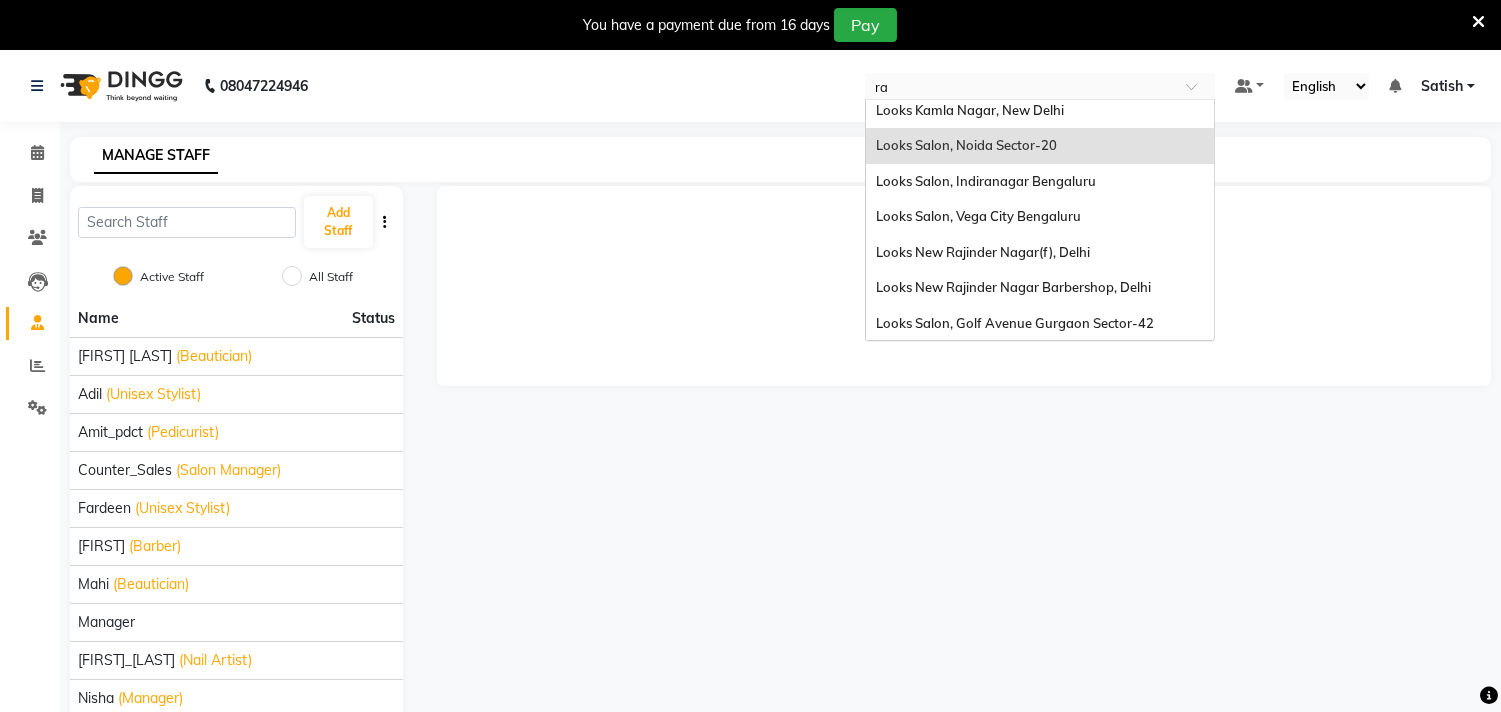 scroll, scrollTop: 363, scrollLeft: 0, axis: vertical 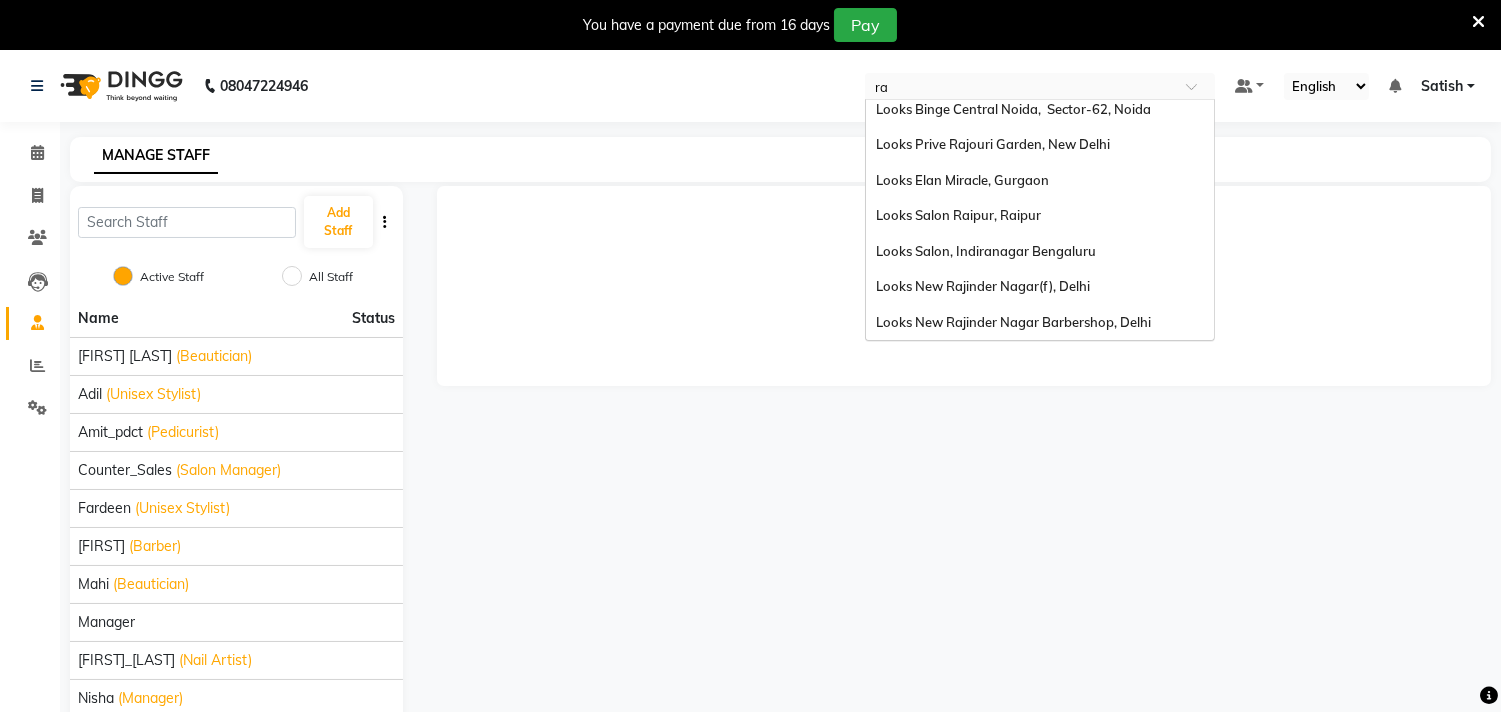 type on "rat" 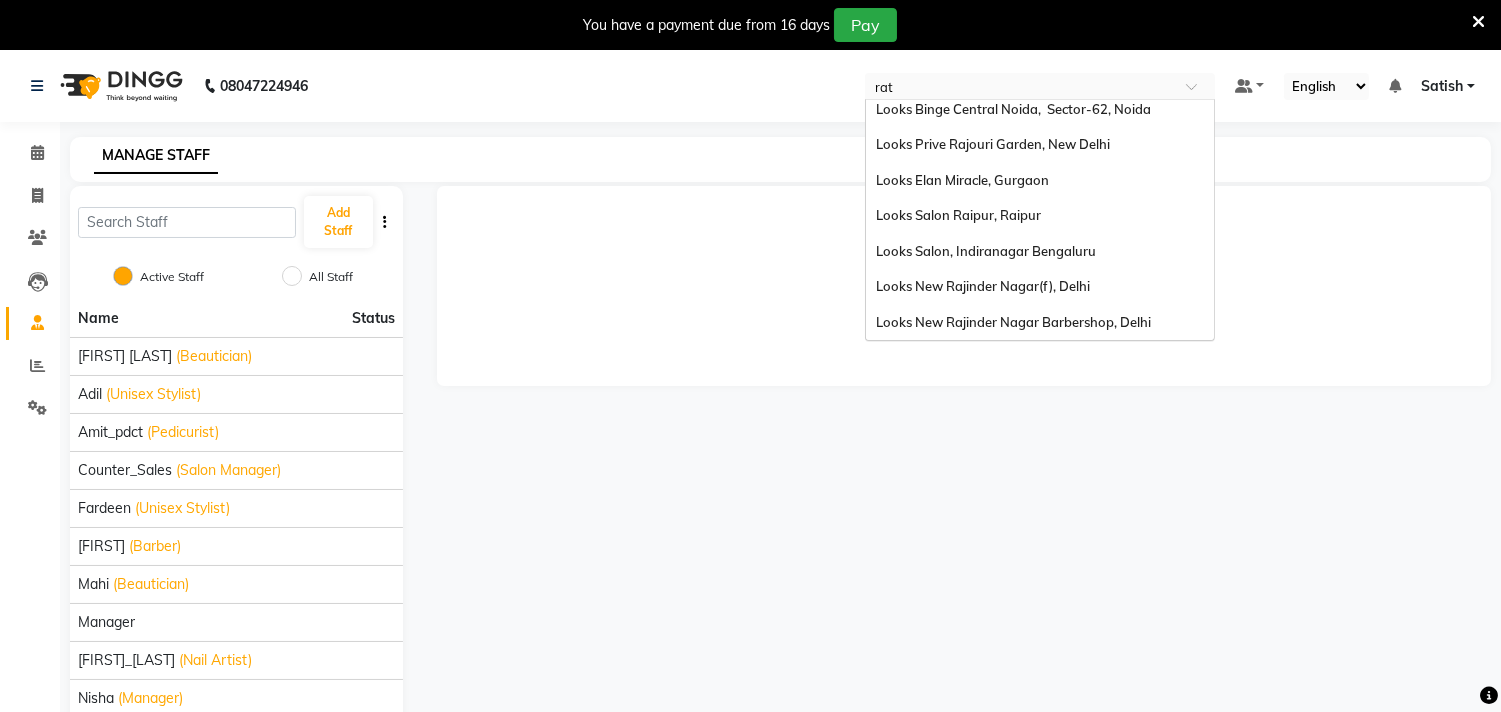 scroll, scrollTop: 0, scrollLeft: 0, axis: both 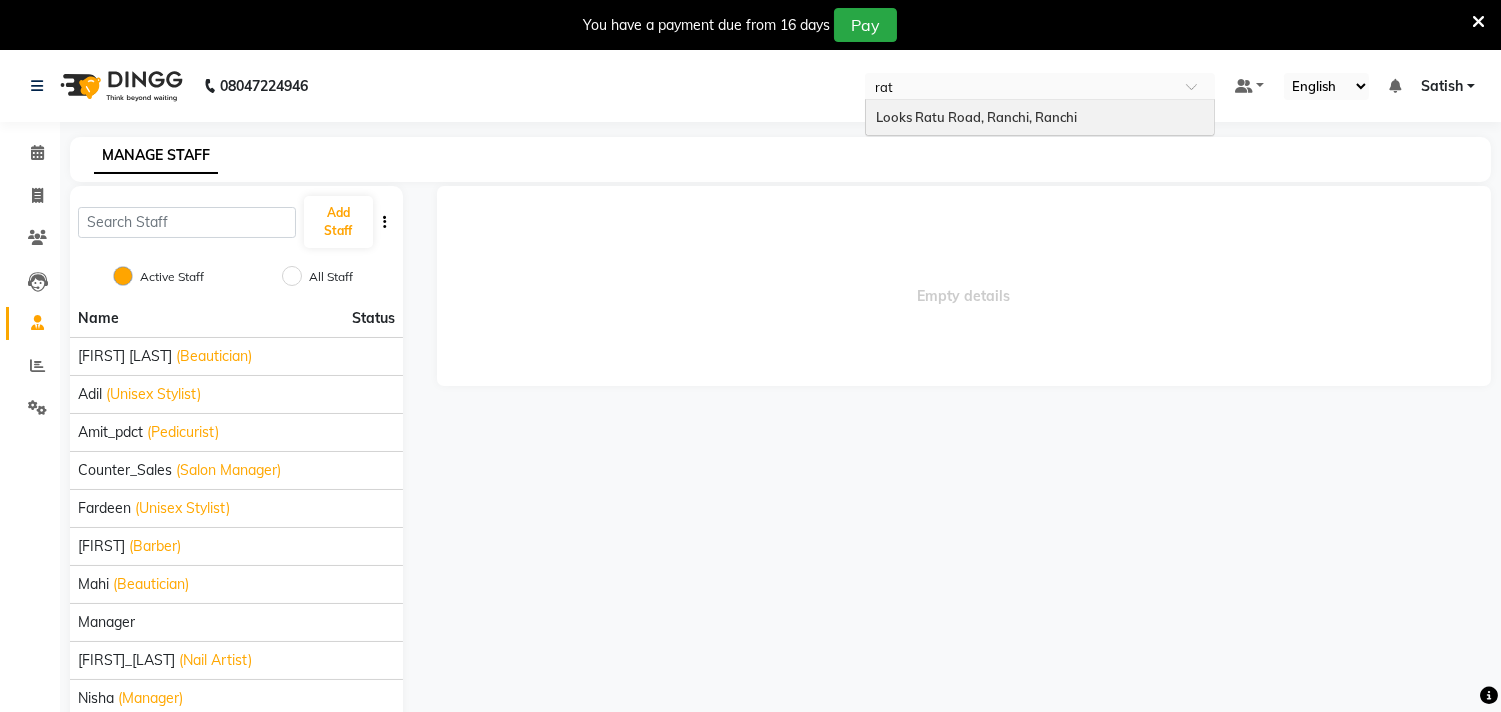 click on "Looks Ratu Road, Ranchi, Ranchi" at bounding box center [976, 117] 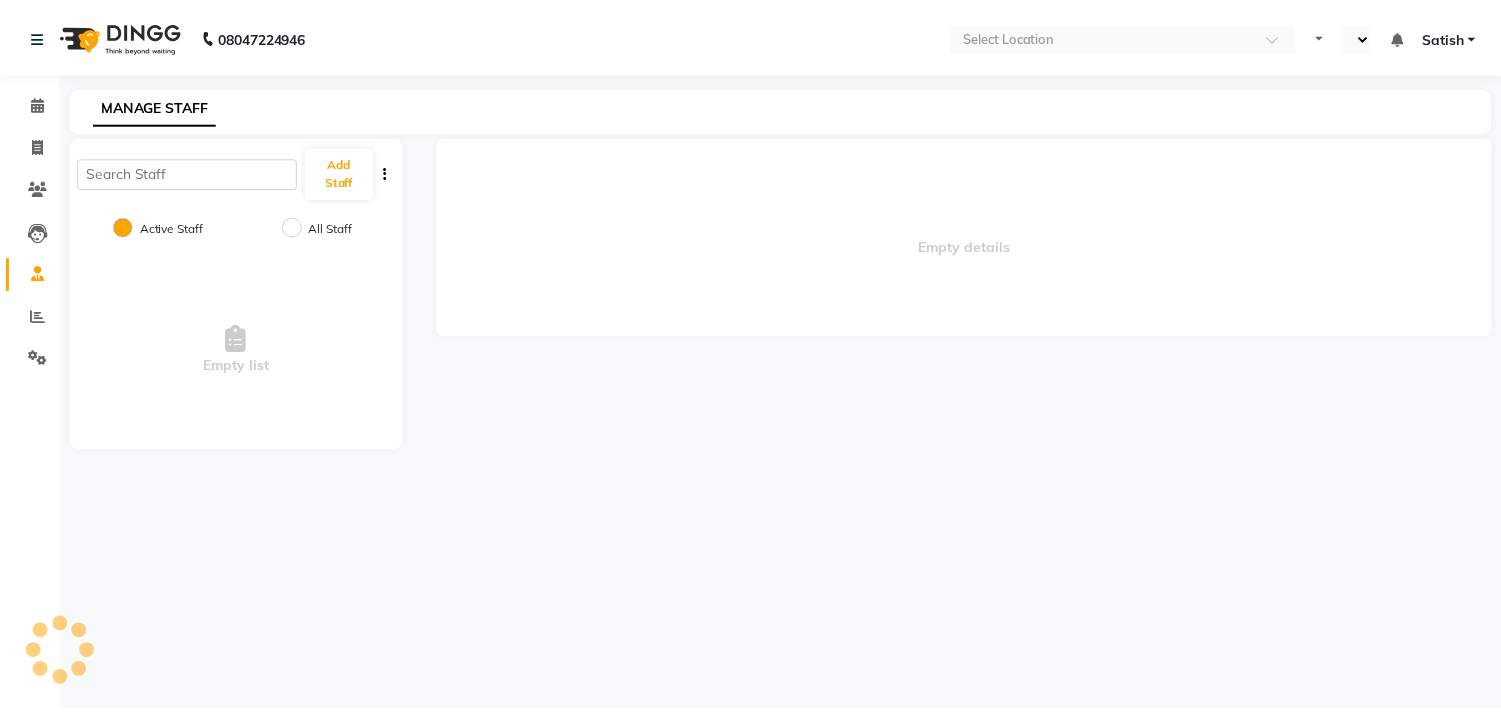 scroll, scrollTop: 0, scrollLeft: 0, axis: both 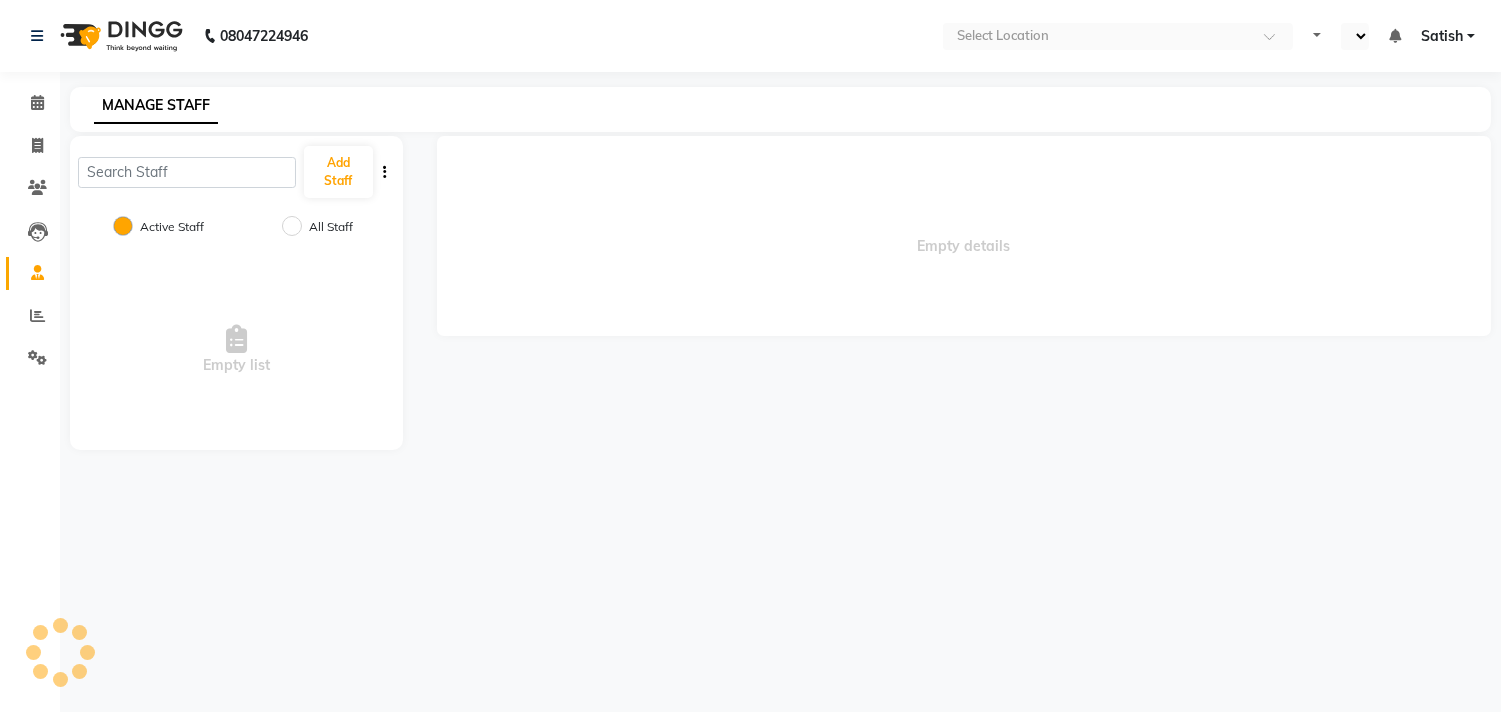 select on "en" 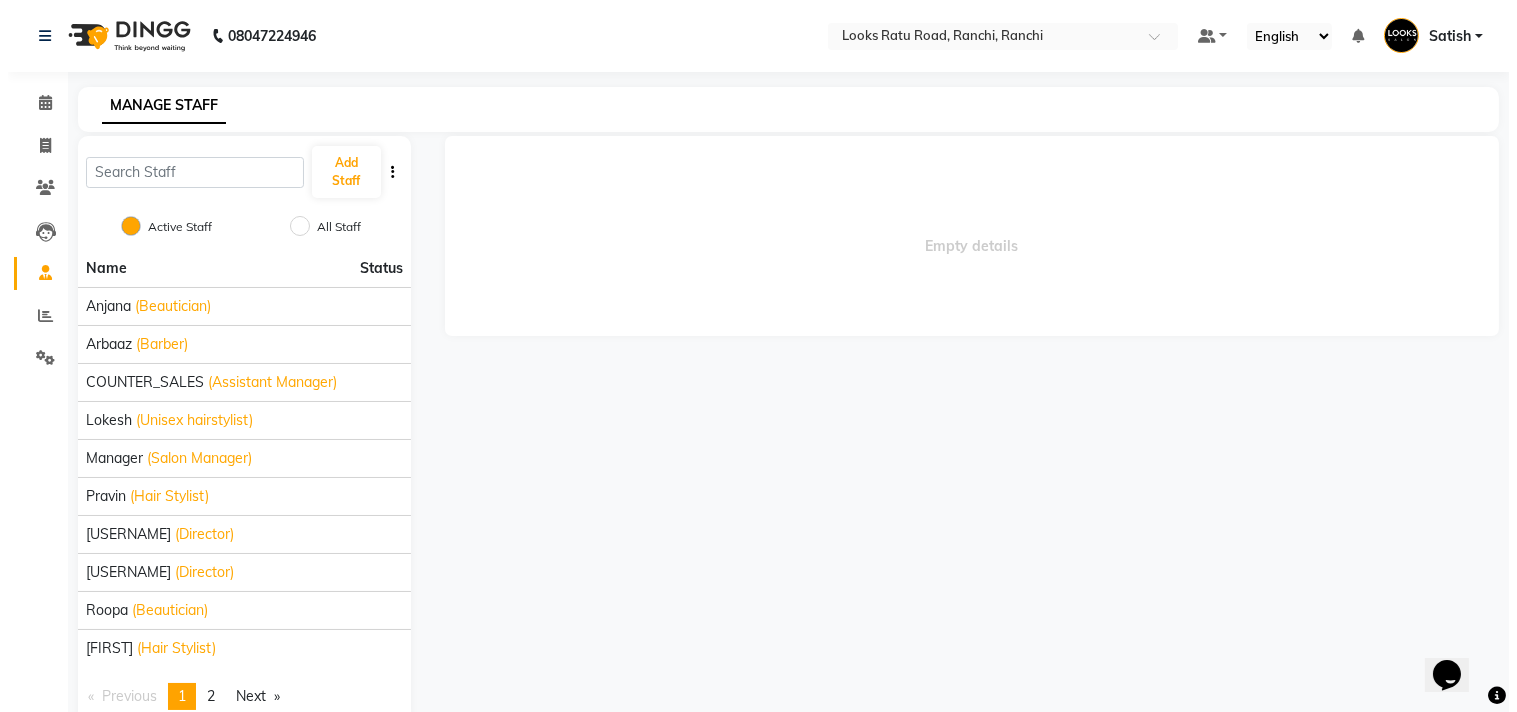 scroll, scrollTop: 0, scrollLeft: 0, axis: both 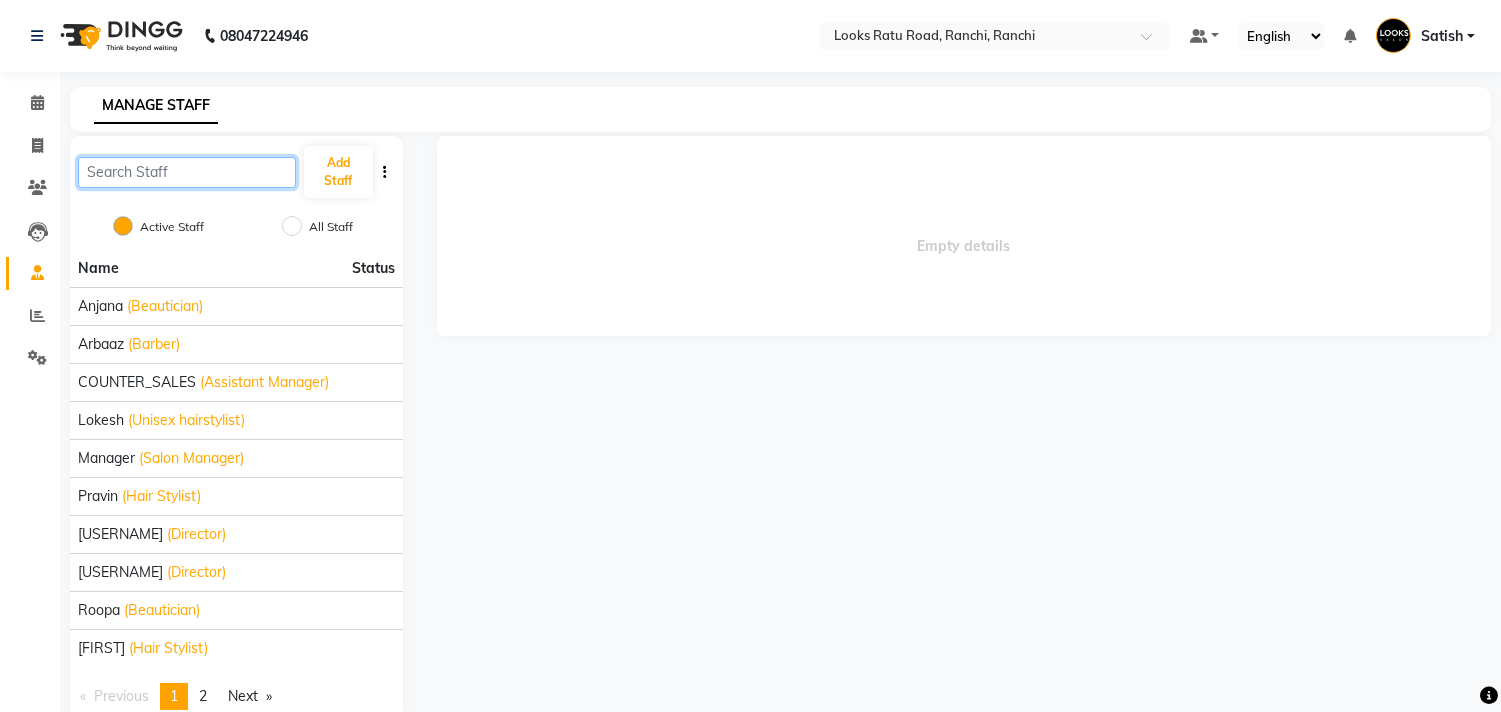 click 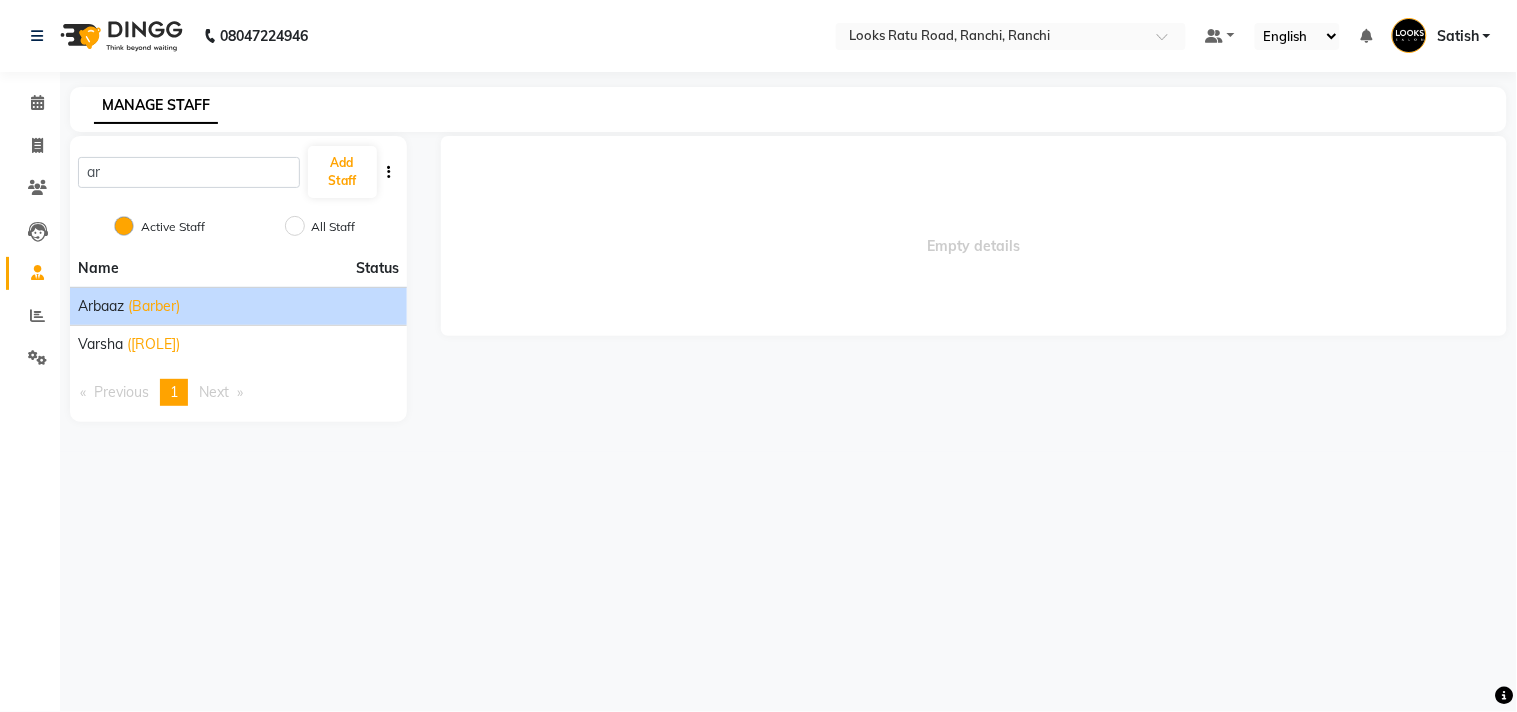 click on "[FIRST] ([ROLE])" 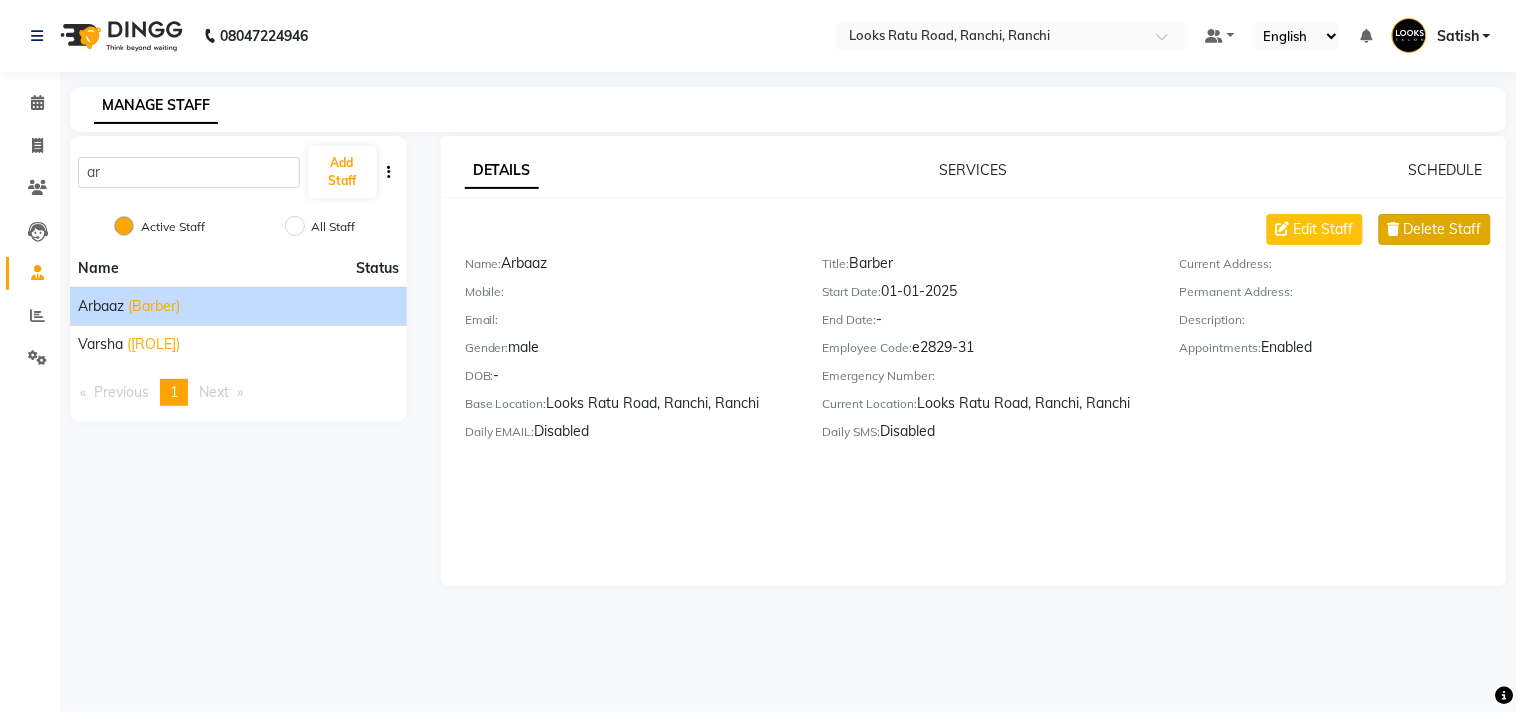 click on "Delete Staff" 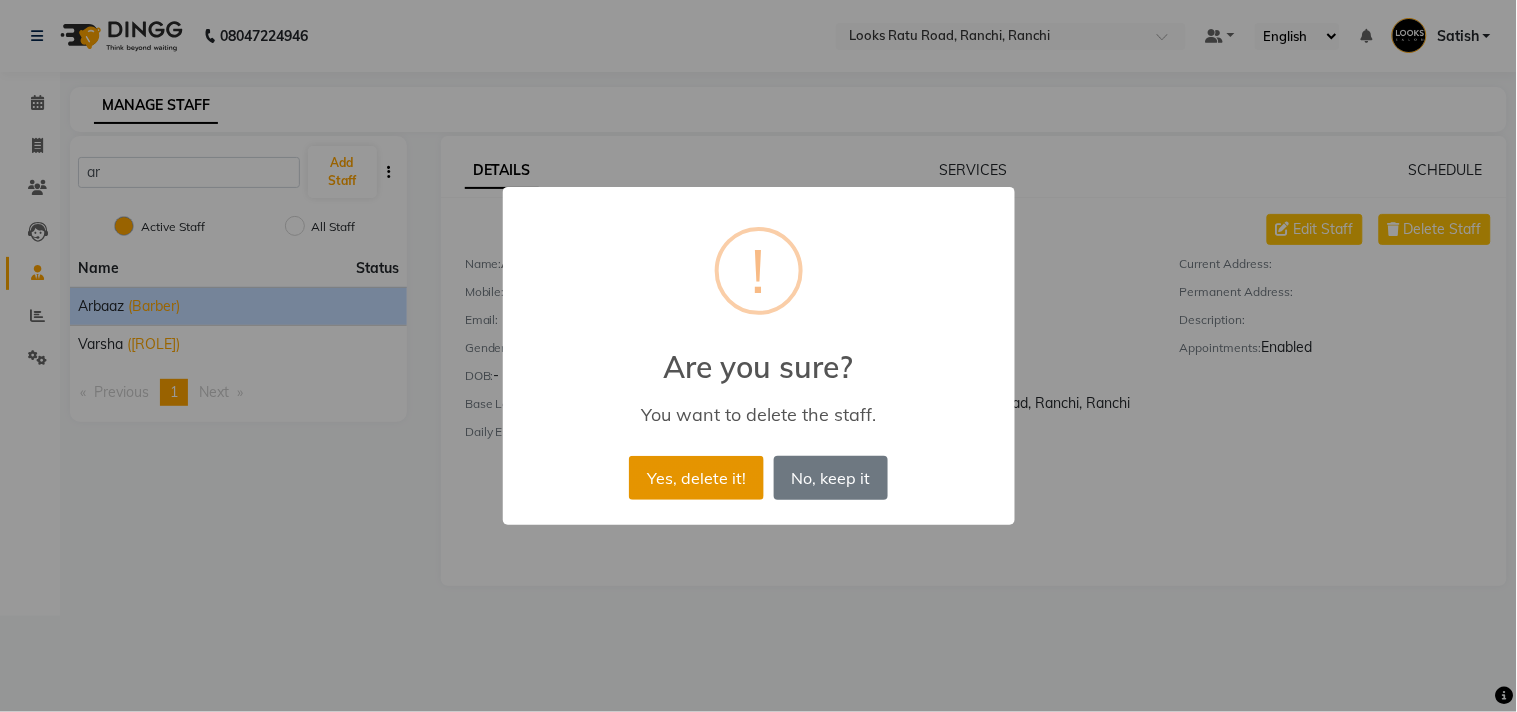 click on "Yes, delete it!" at bounding box center (696, 478) 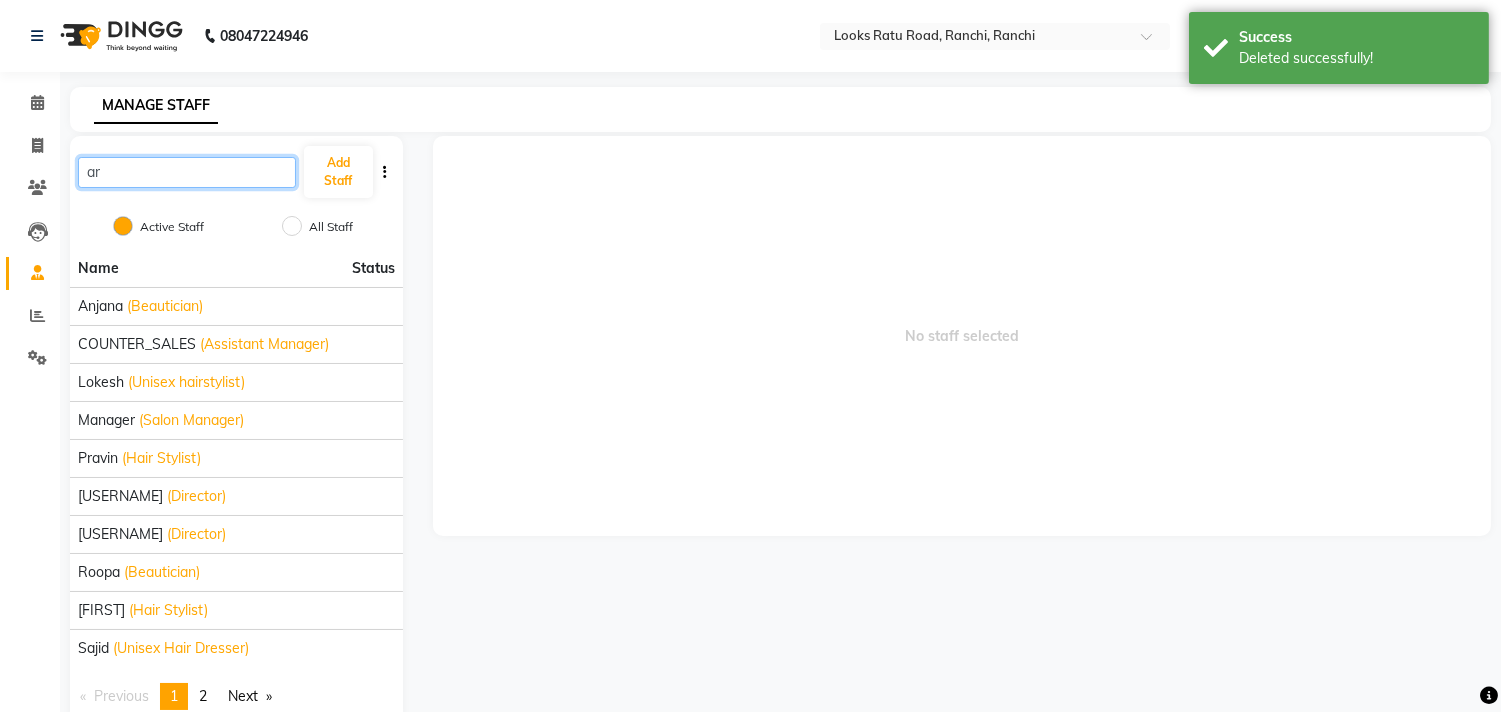 click on "ar" 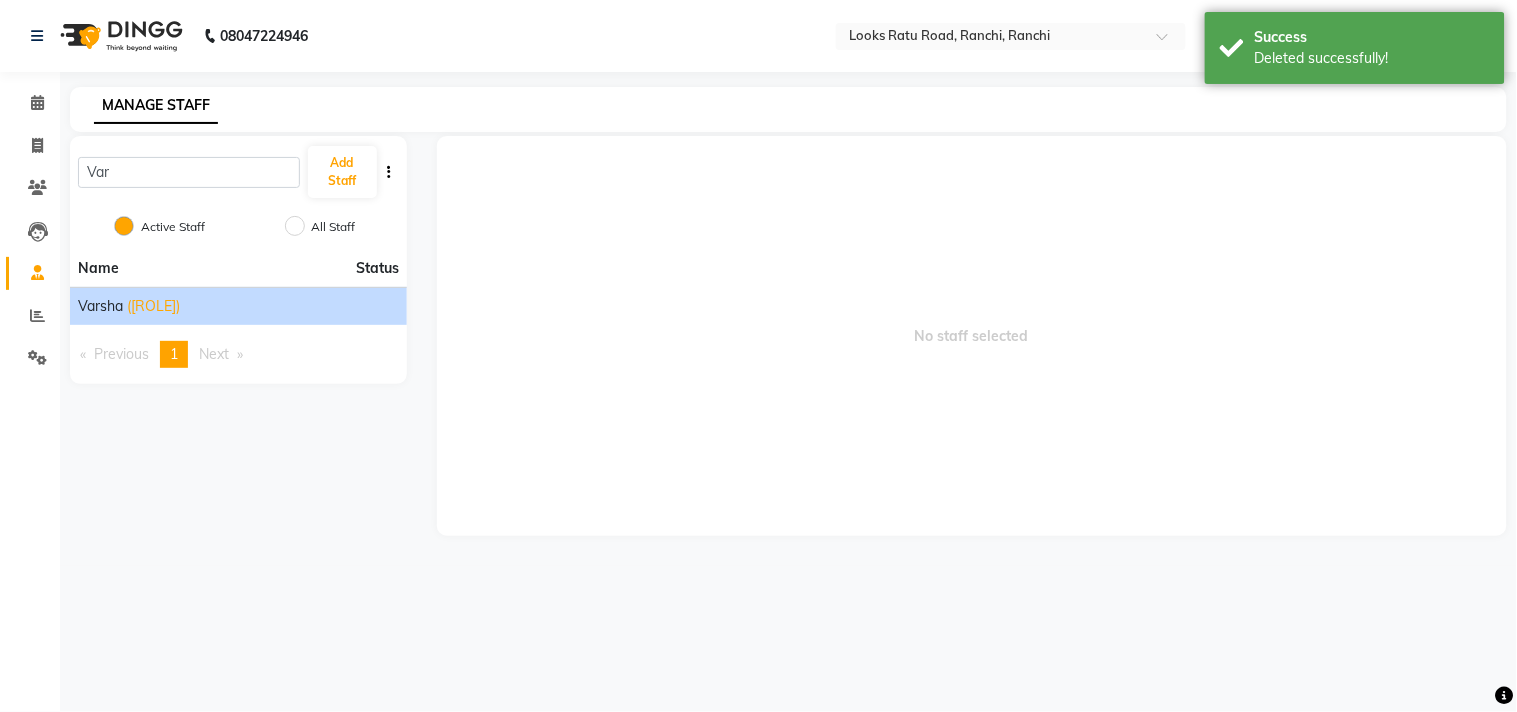 click on "([ROLE])" 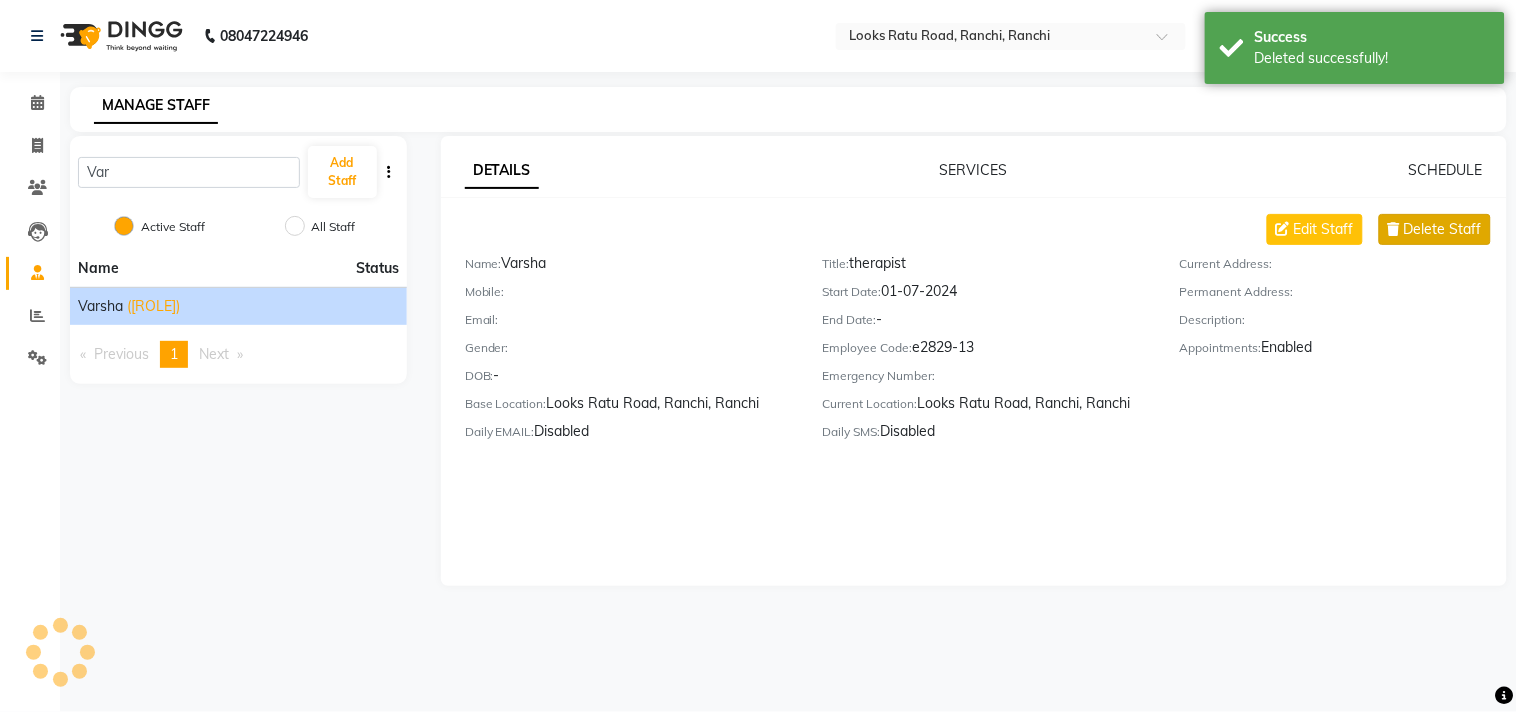 click on "Delete Staff" 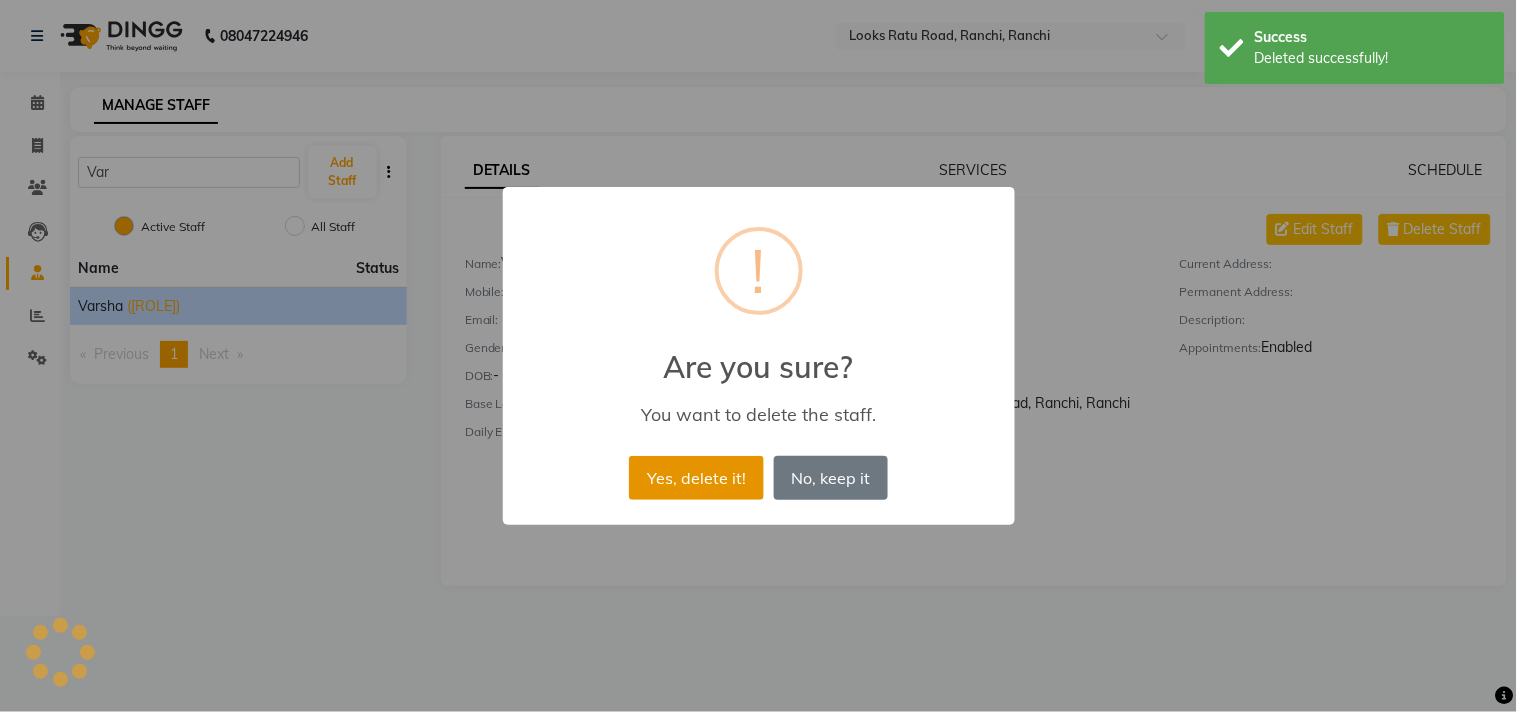 click on "Yes, delete it!" at bounding box center [696, 478] 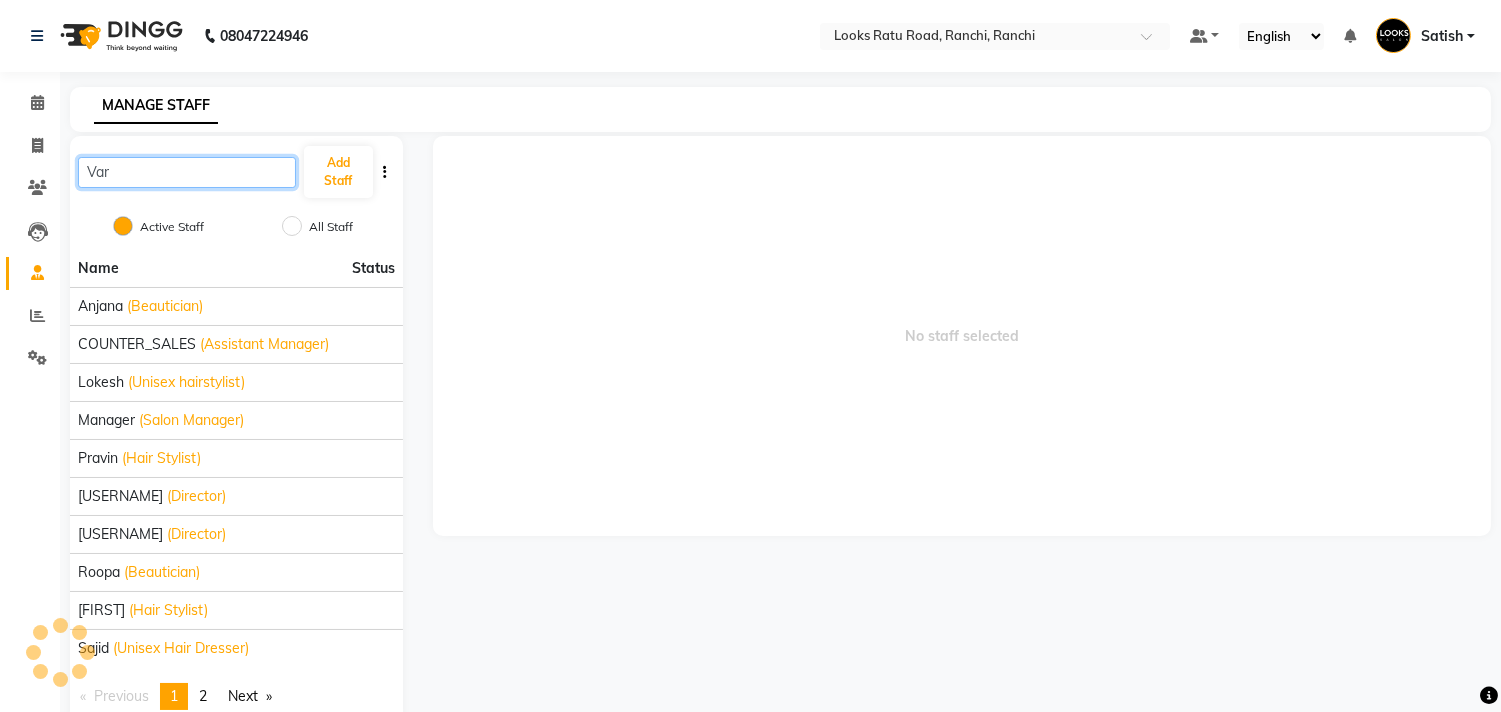 click on "Var" 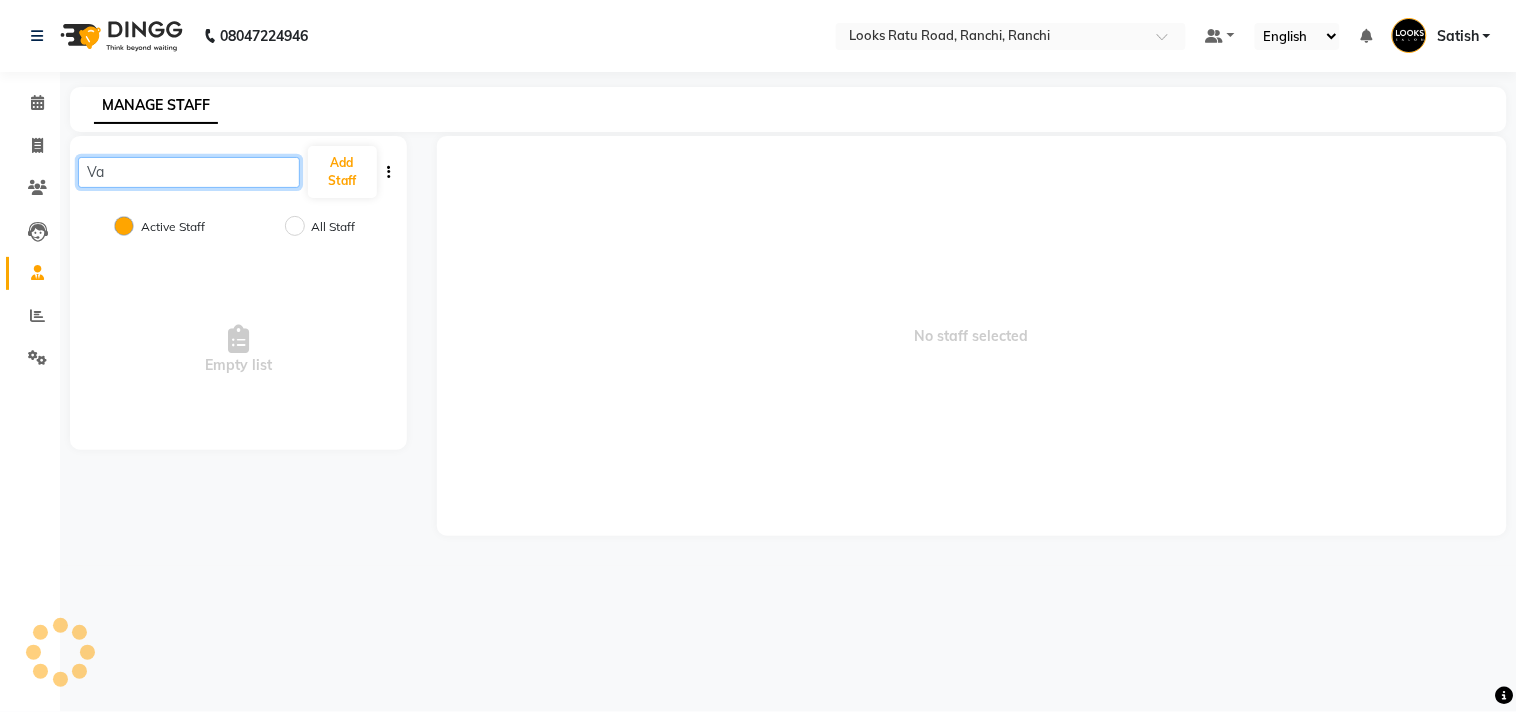 type on "V" 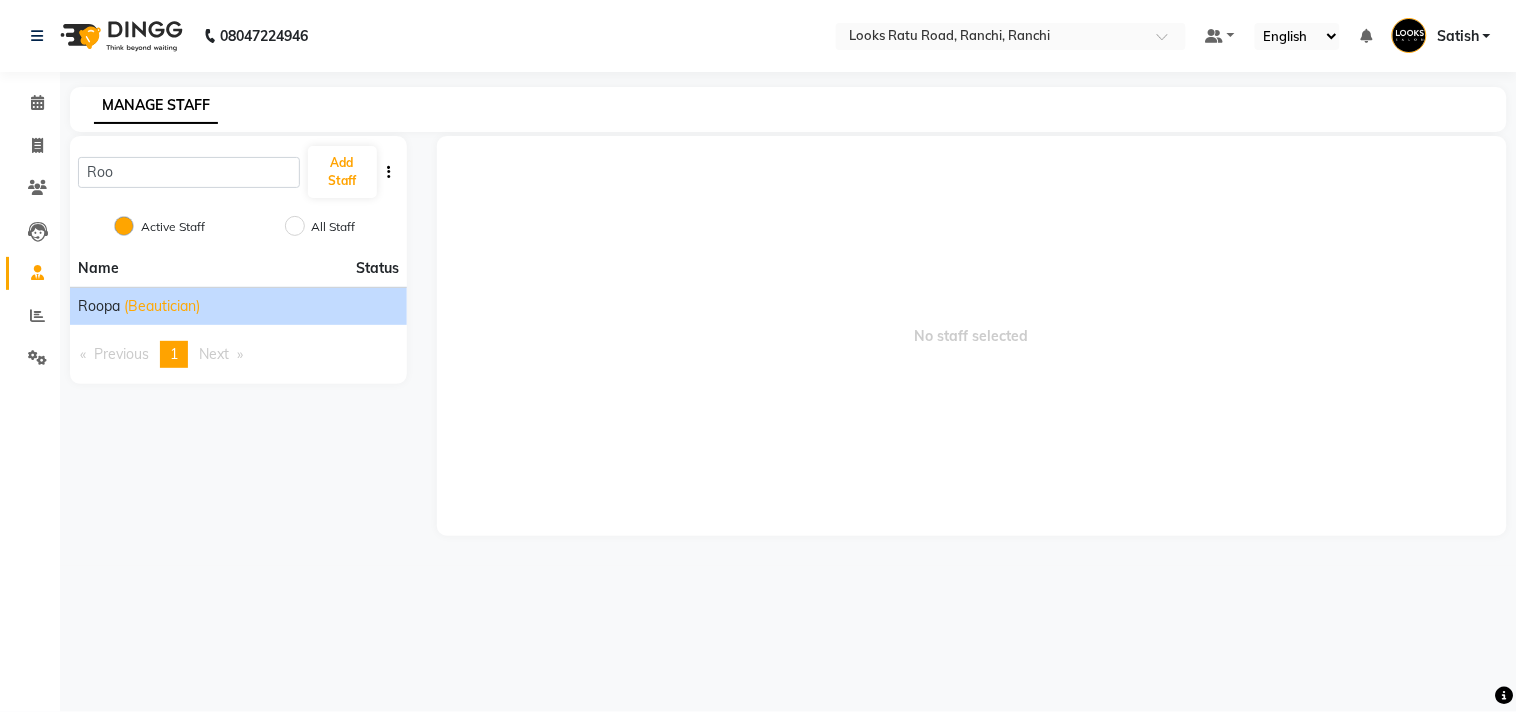 click on "(Beautician)" 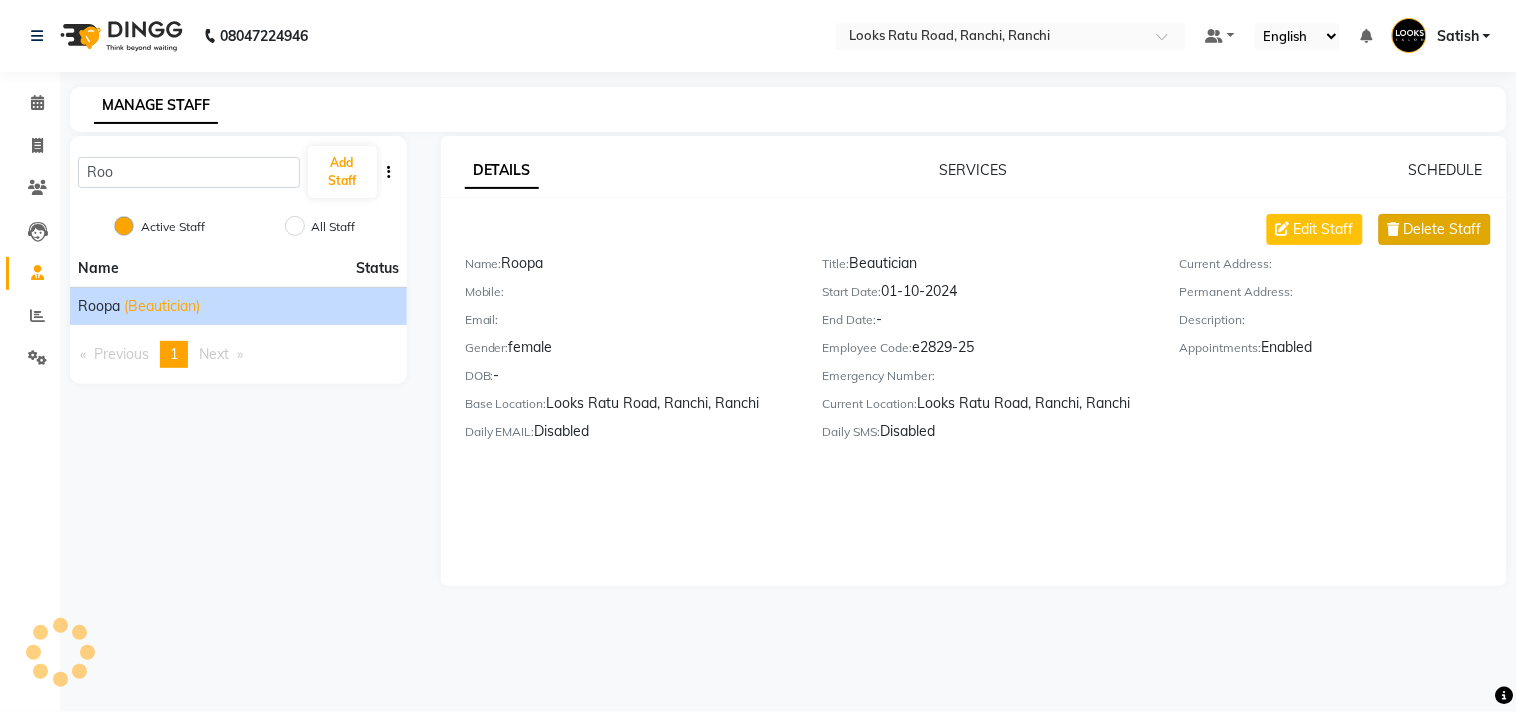 click on "Delete Staff" 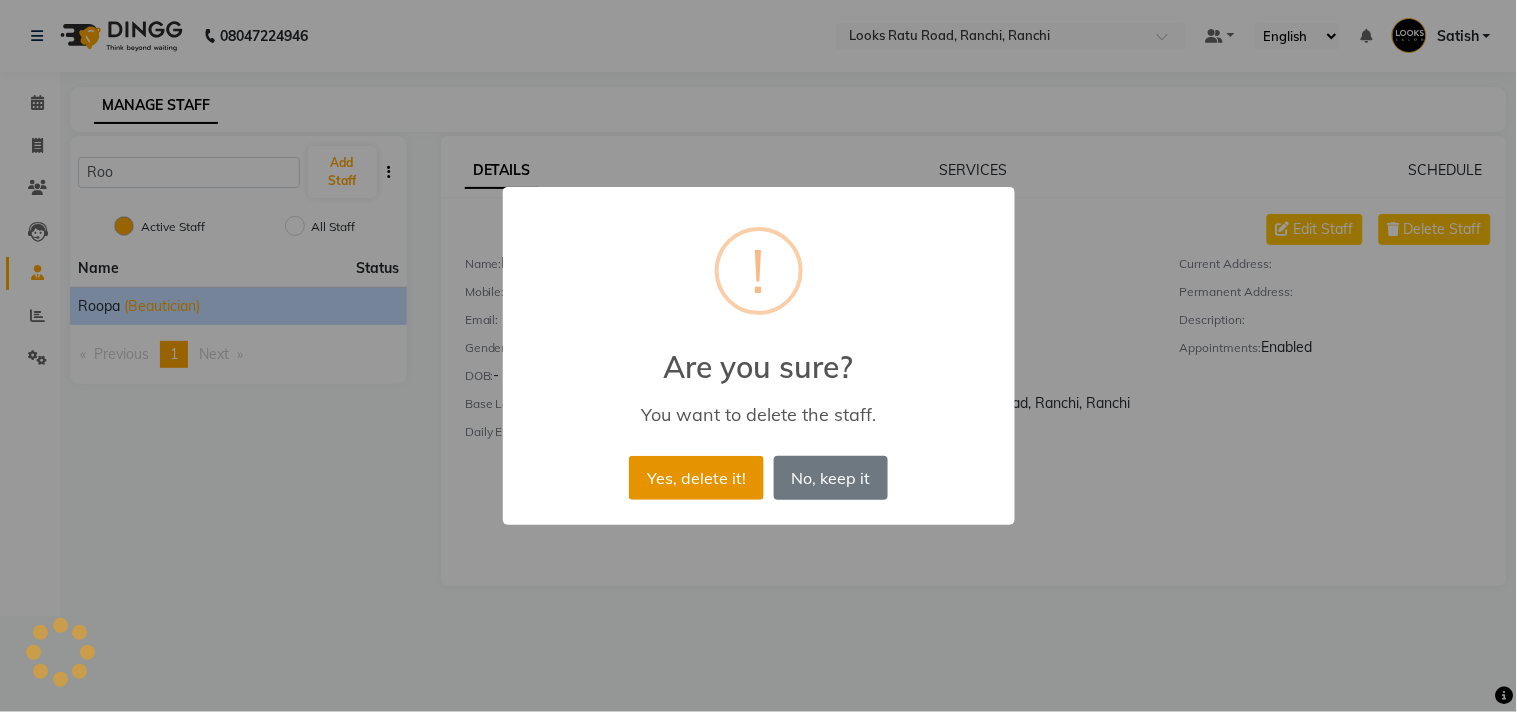 click on "Yes, delete it!" at bounding box center [696, 478] 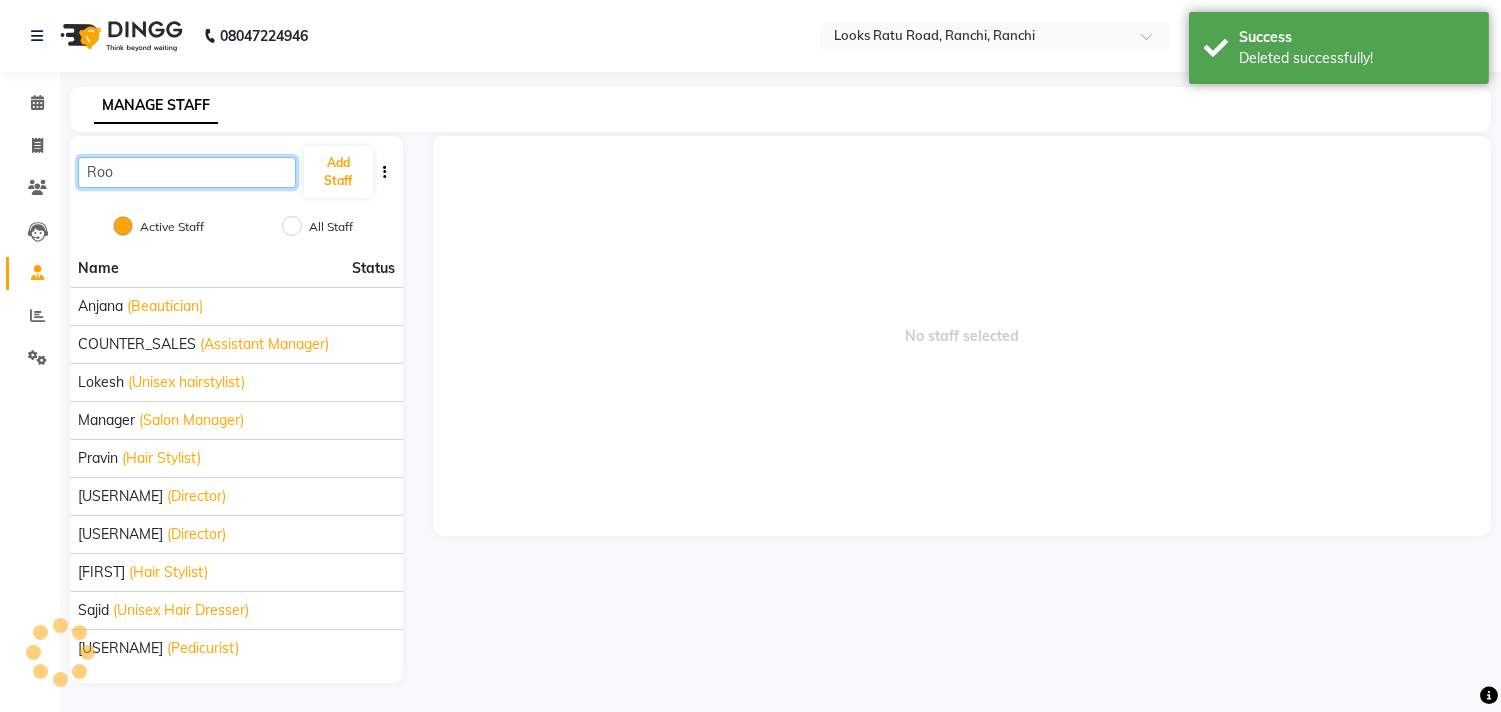 click on "Roo" 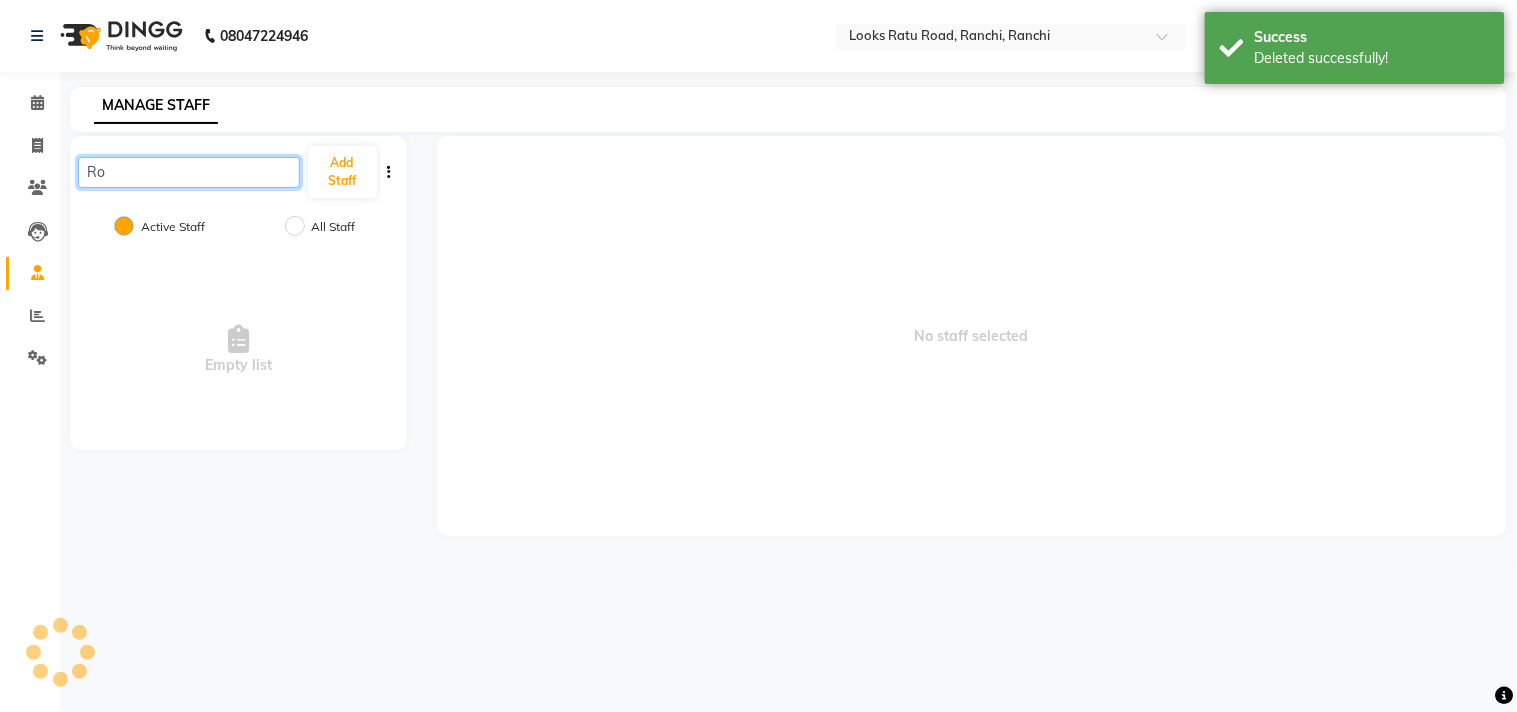type on "R" 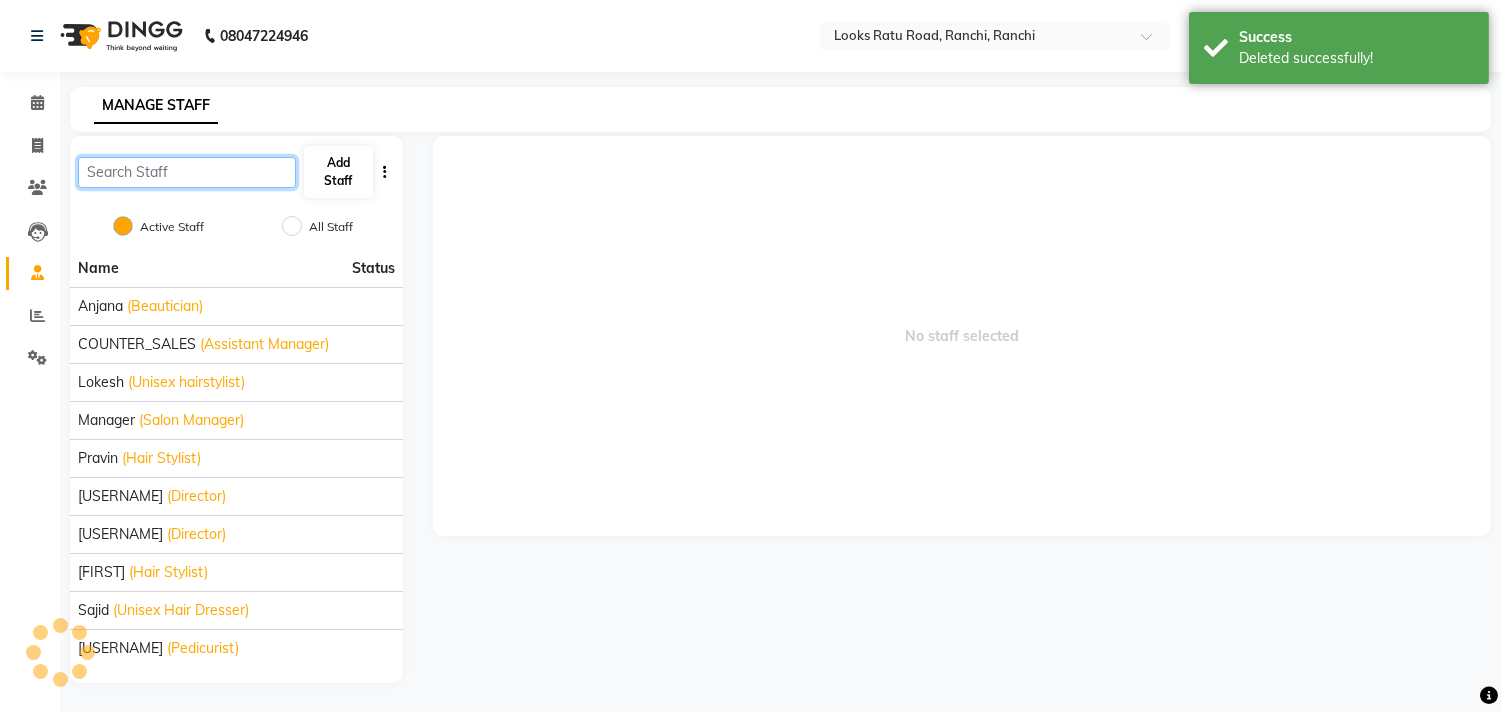 type 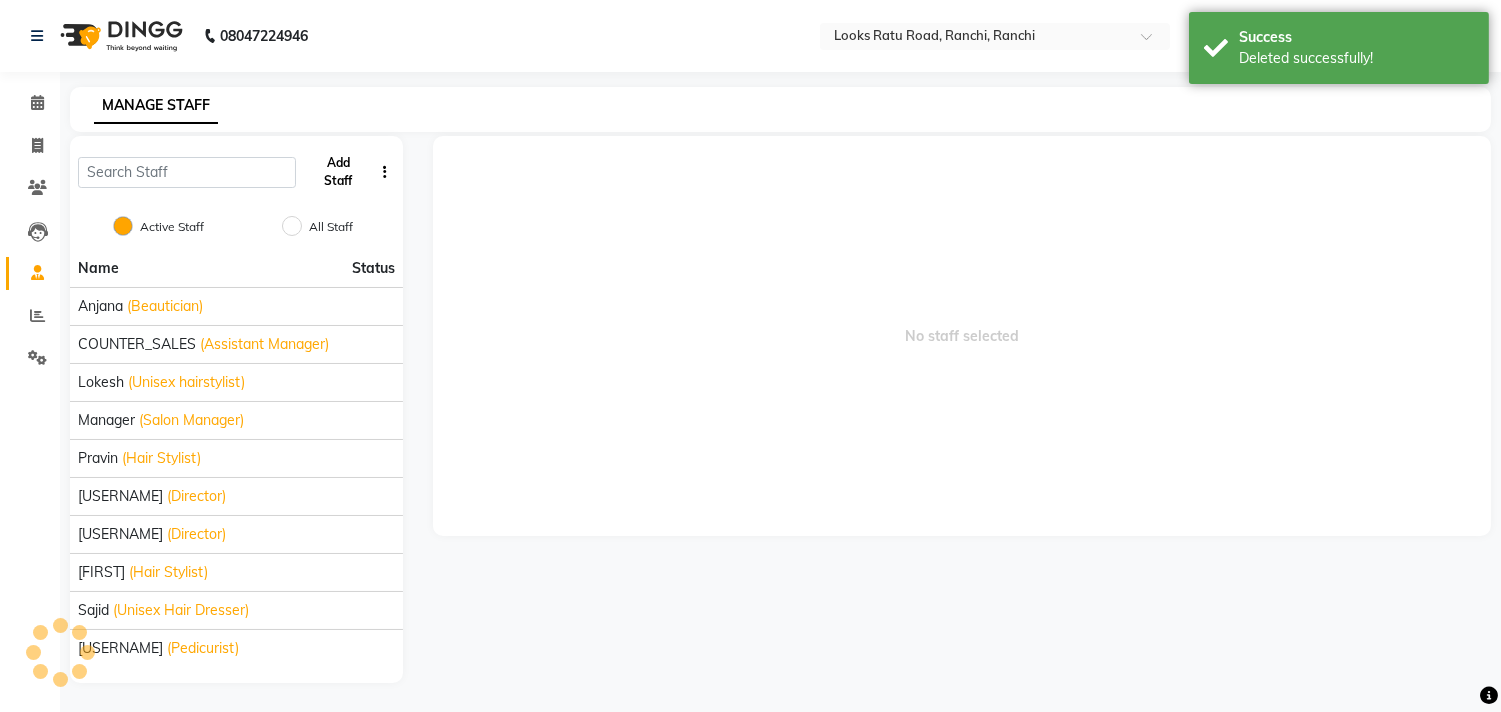click on "Add Staff" 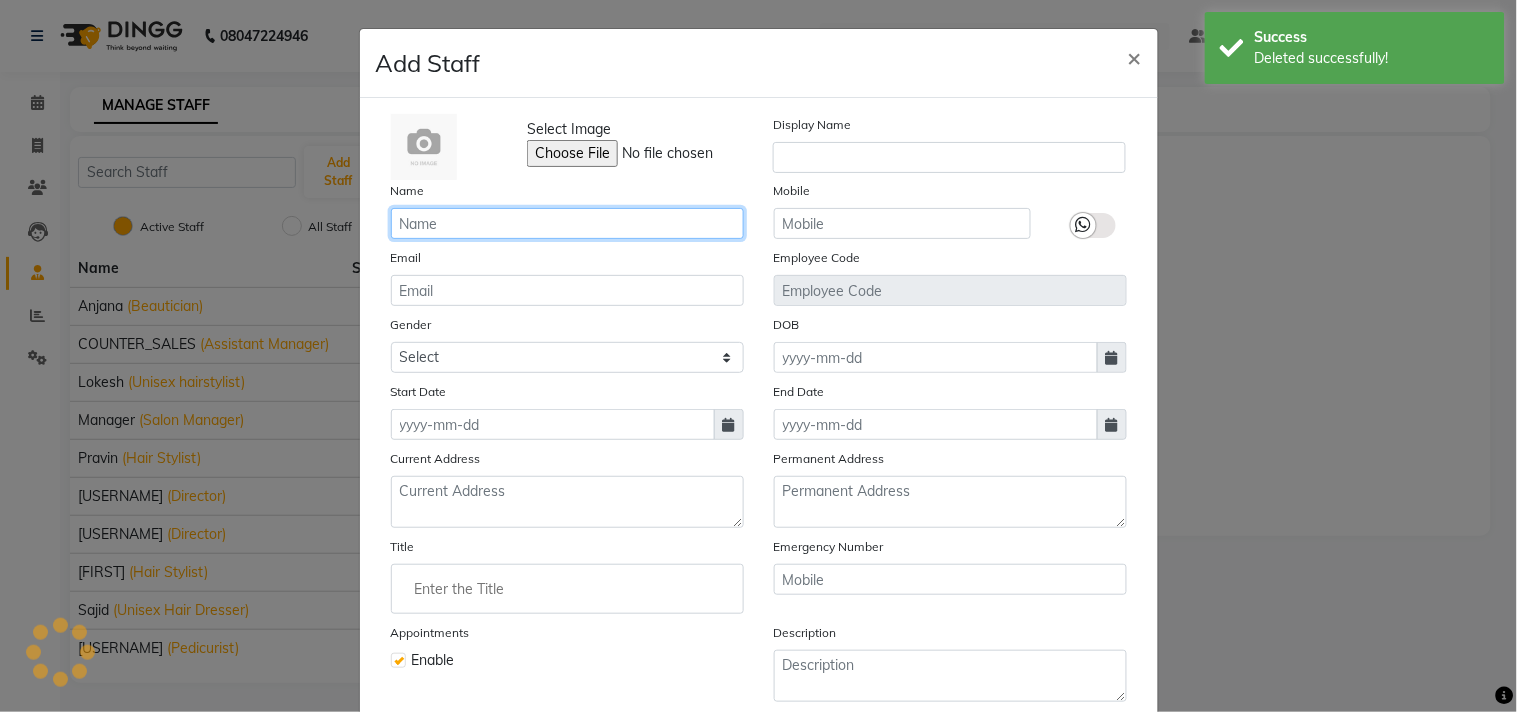 click 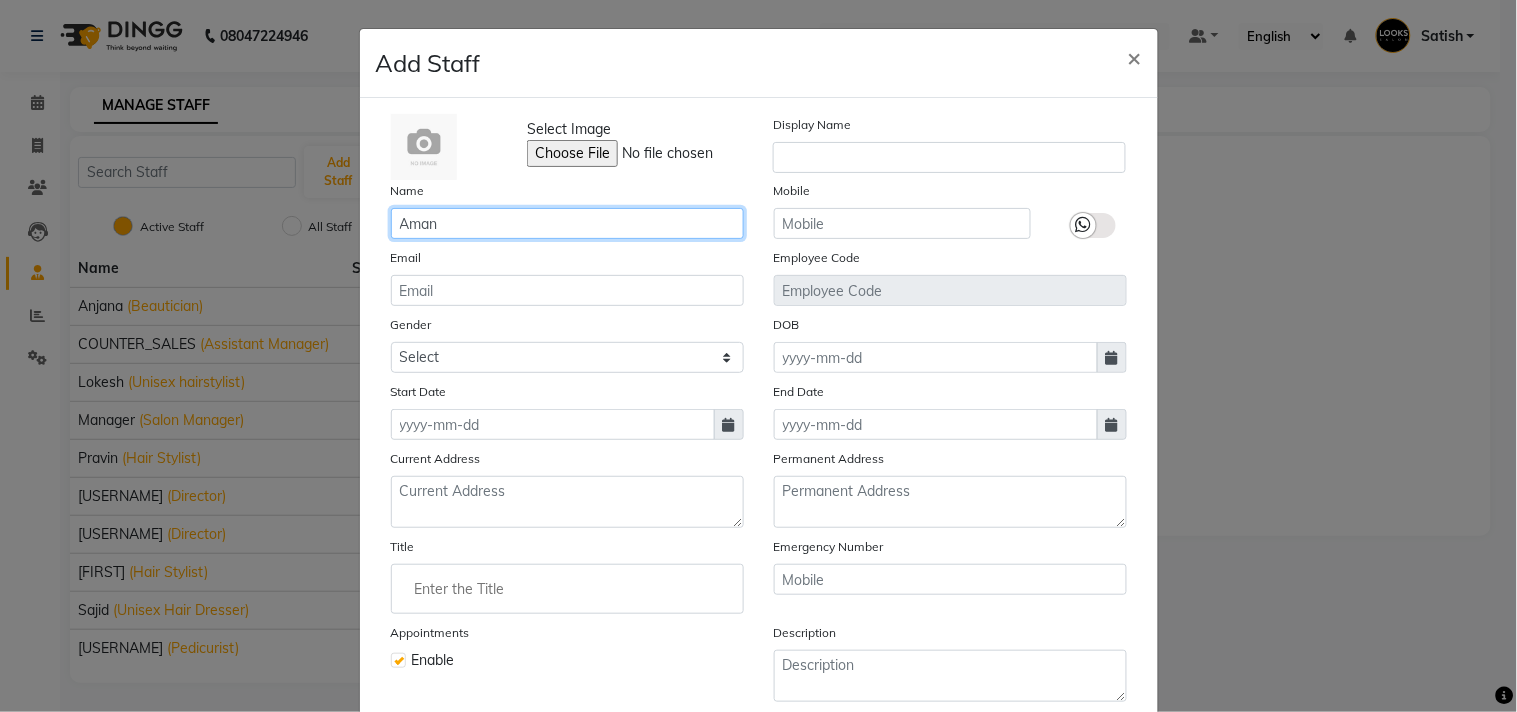 type on "Aman" 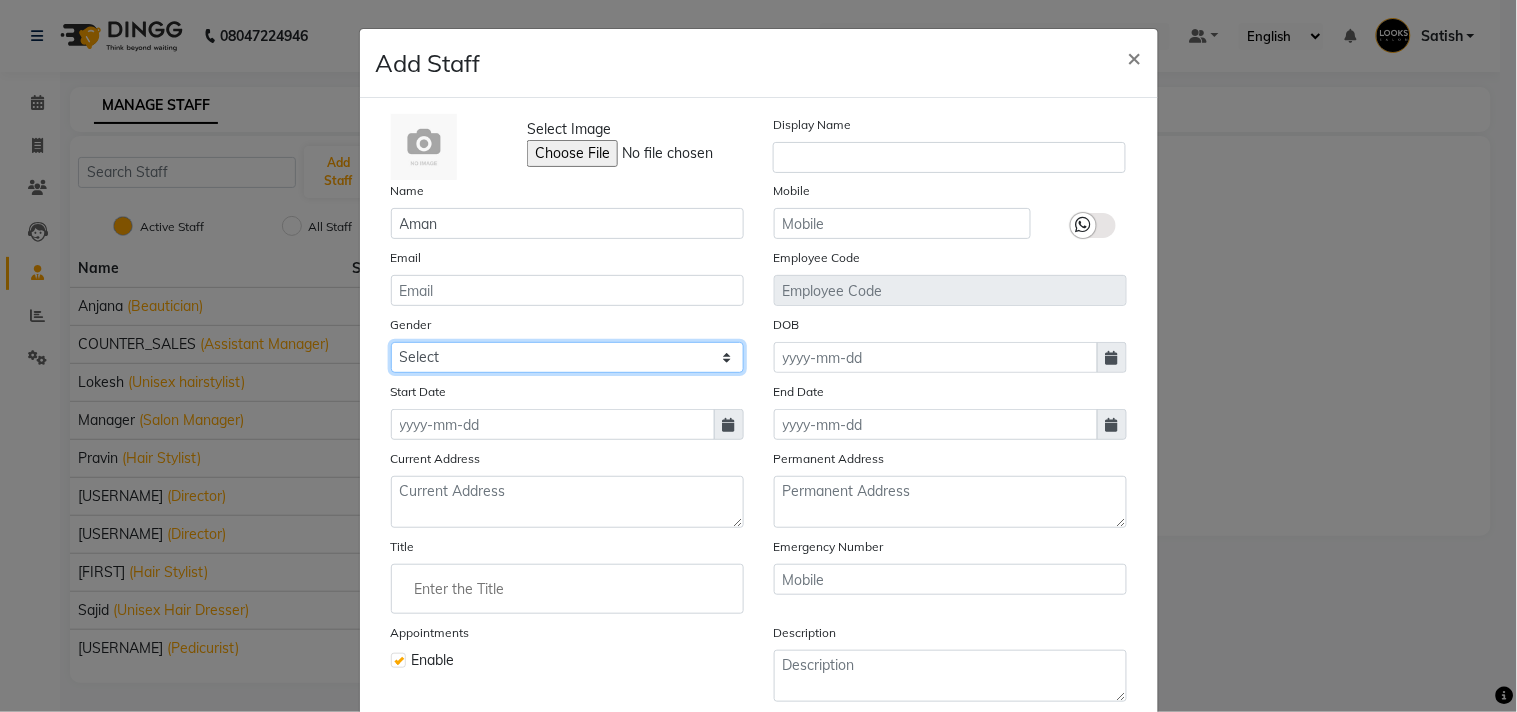 click on "Select Male Female Other Prefer Not To Say" 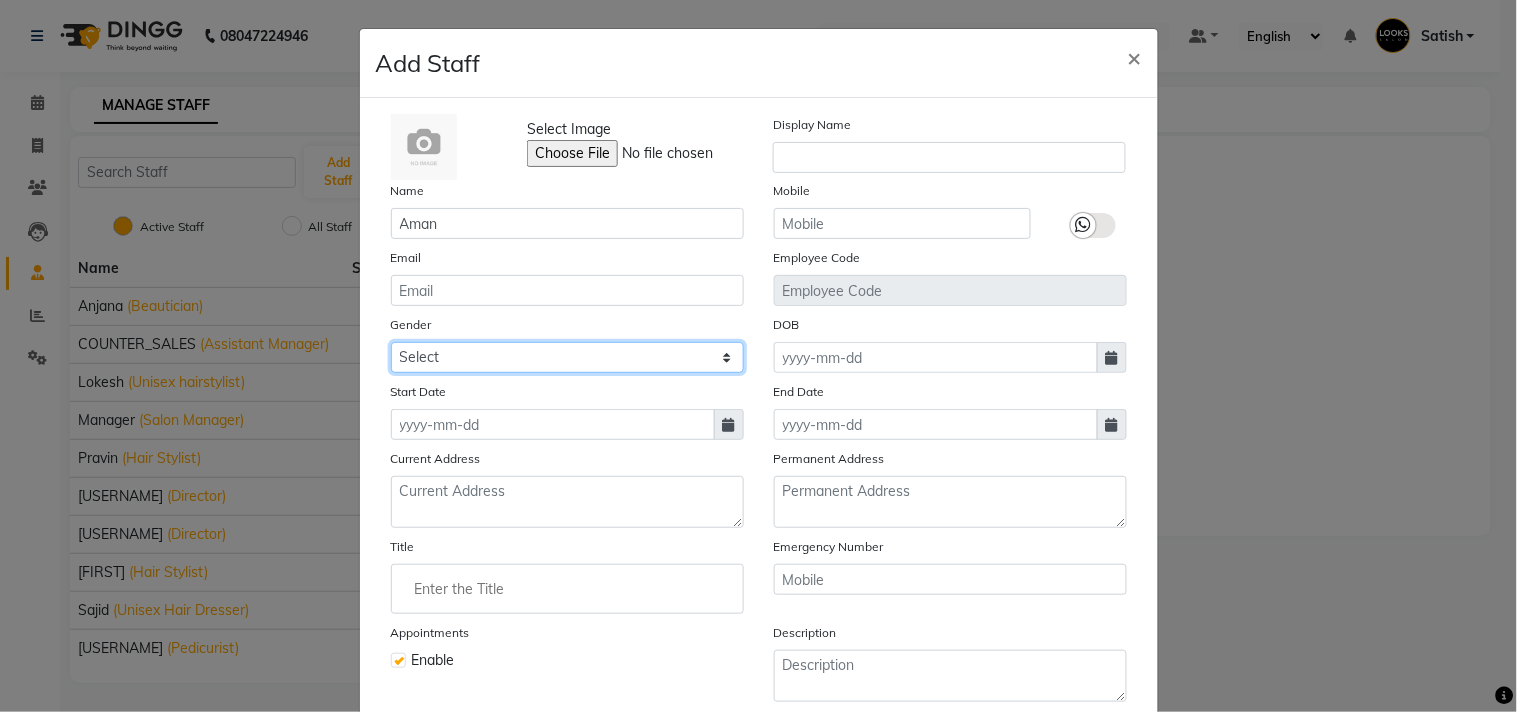 select on "male" 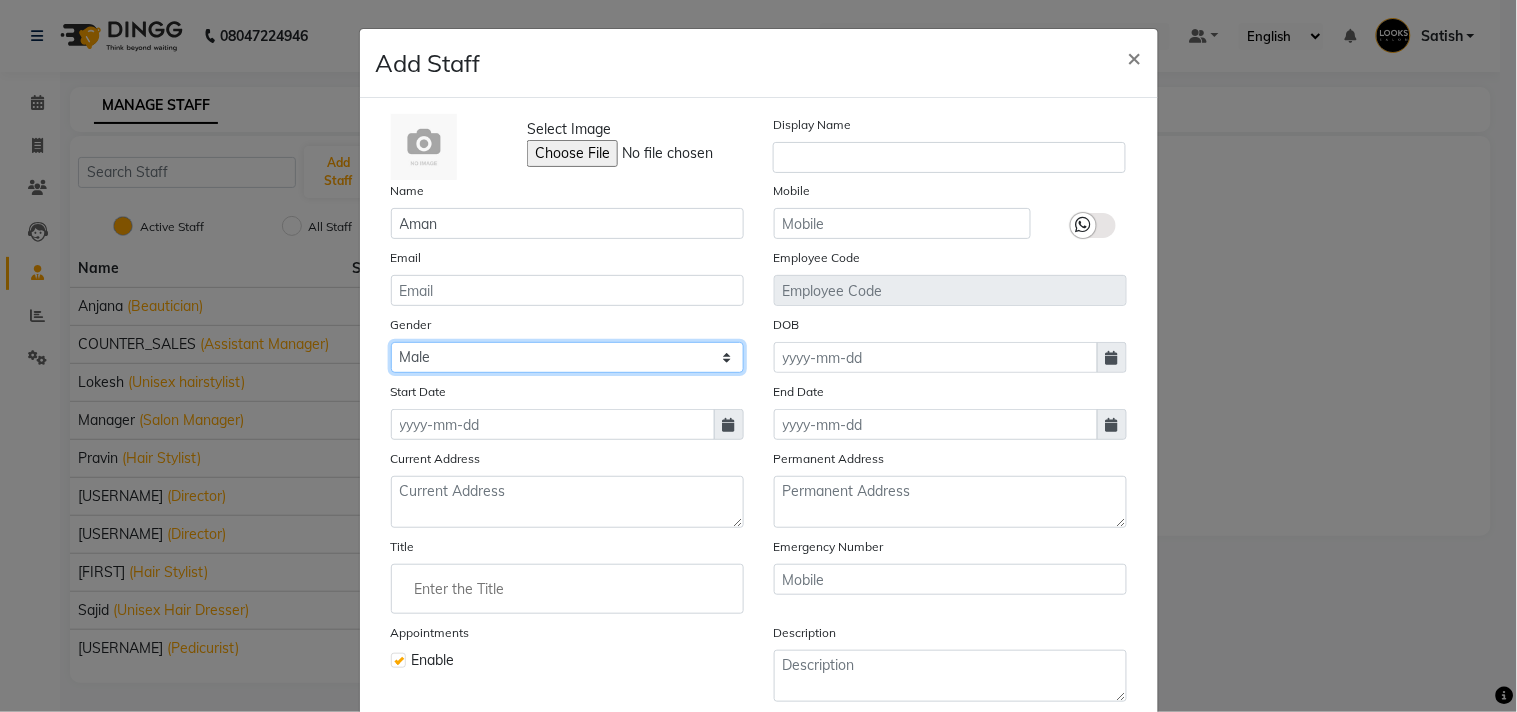 click on "Select Male Female Other Prefer Not To Say" 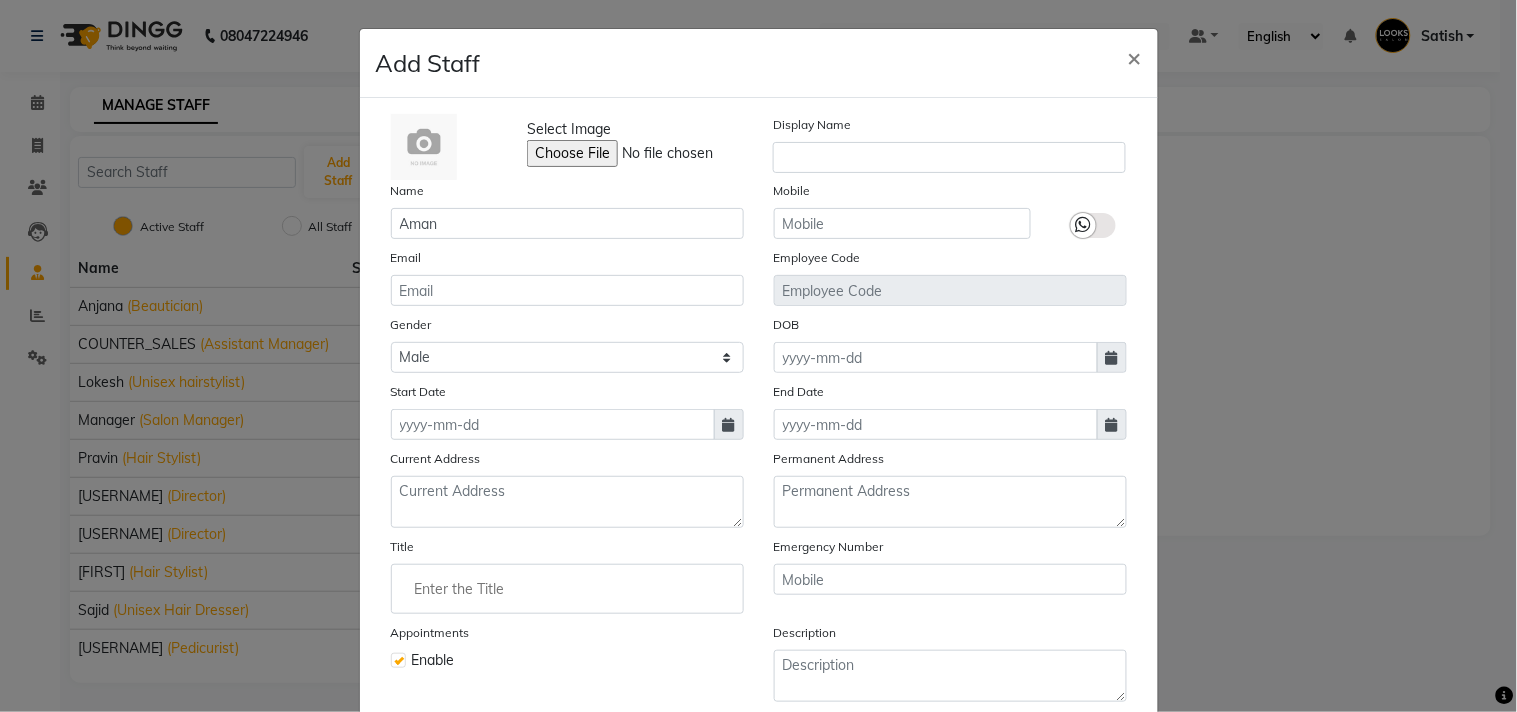 click 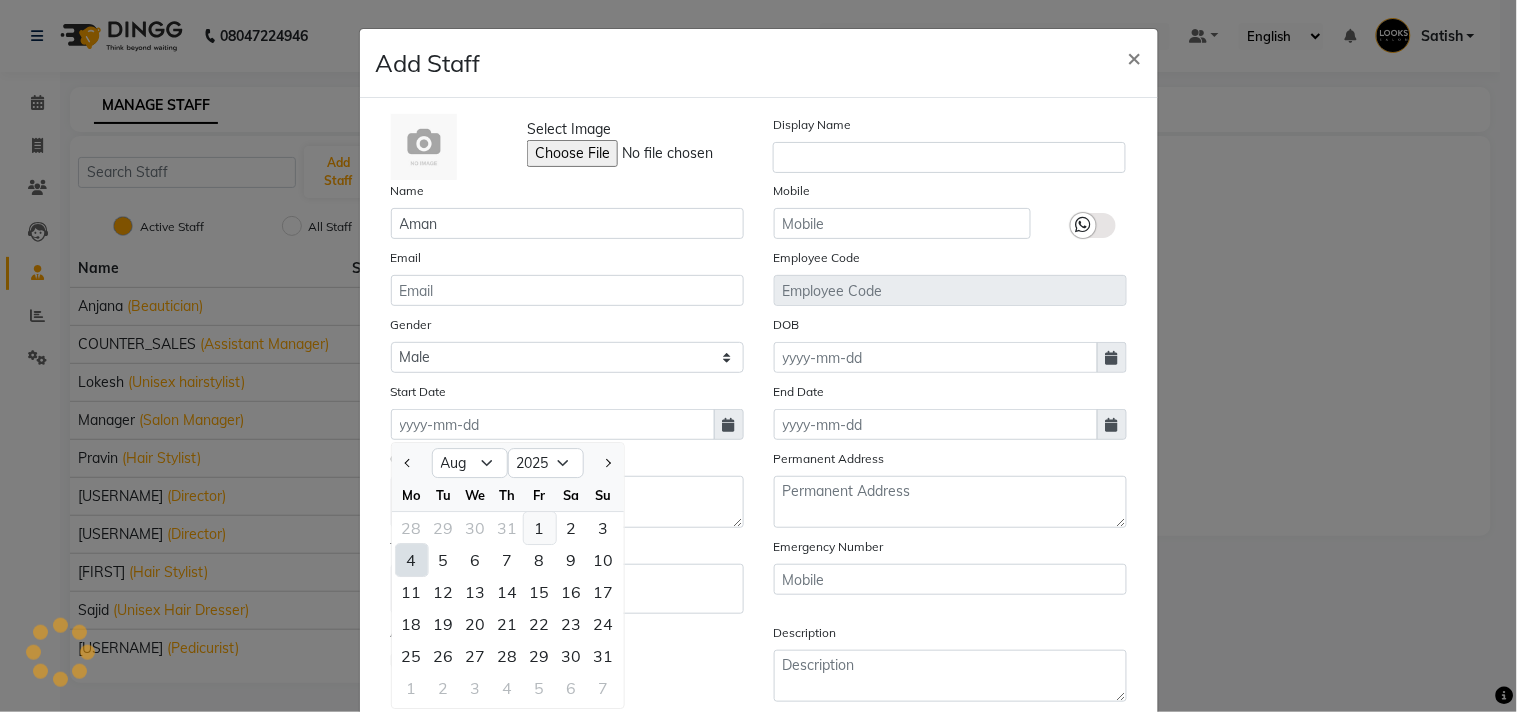 click on "1" 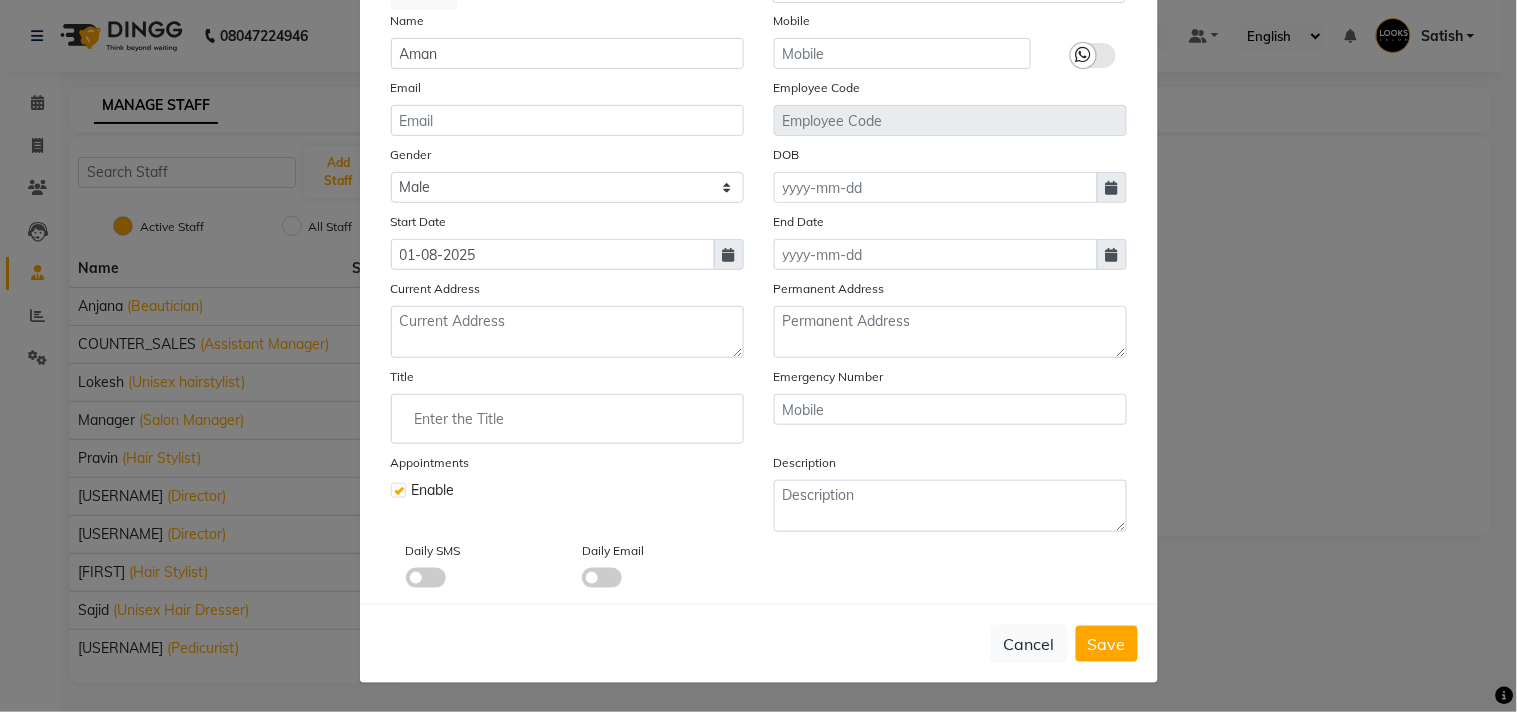 scroll, scrollTop: 172, scrollLeft: 0, axis: vertical 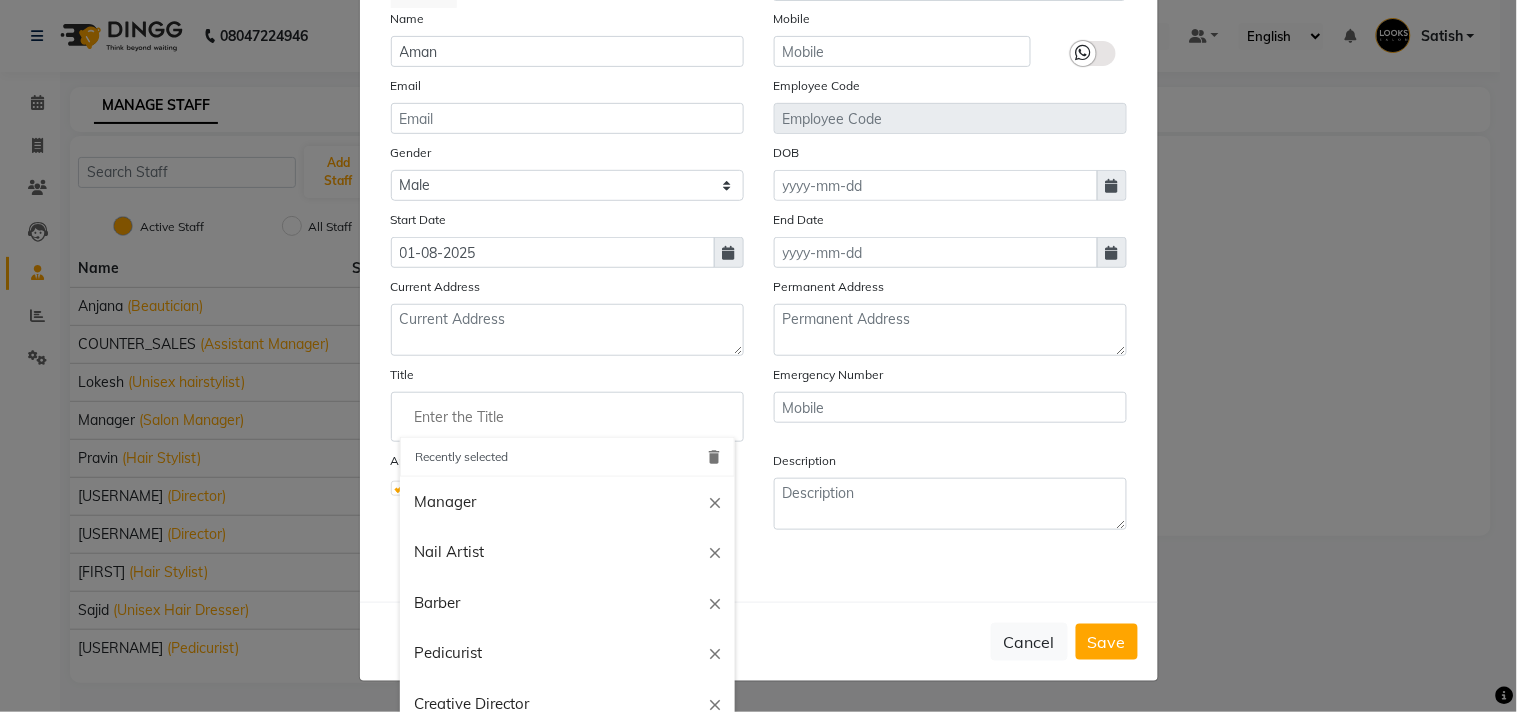 click 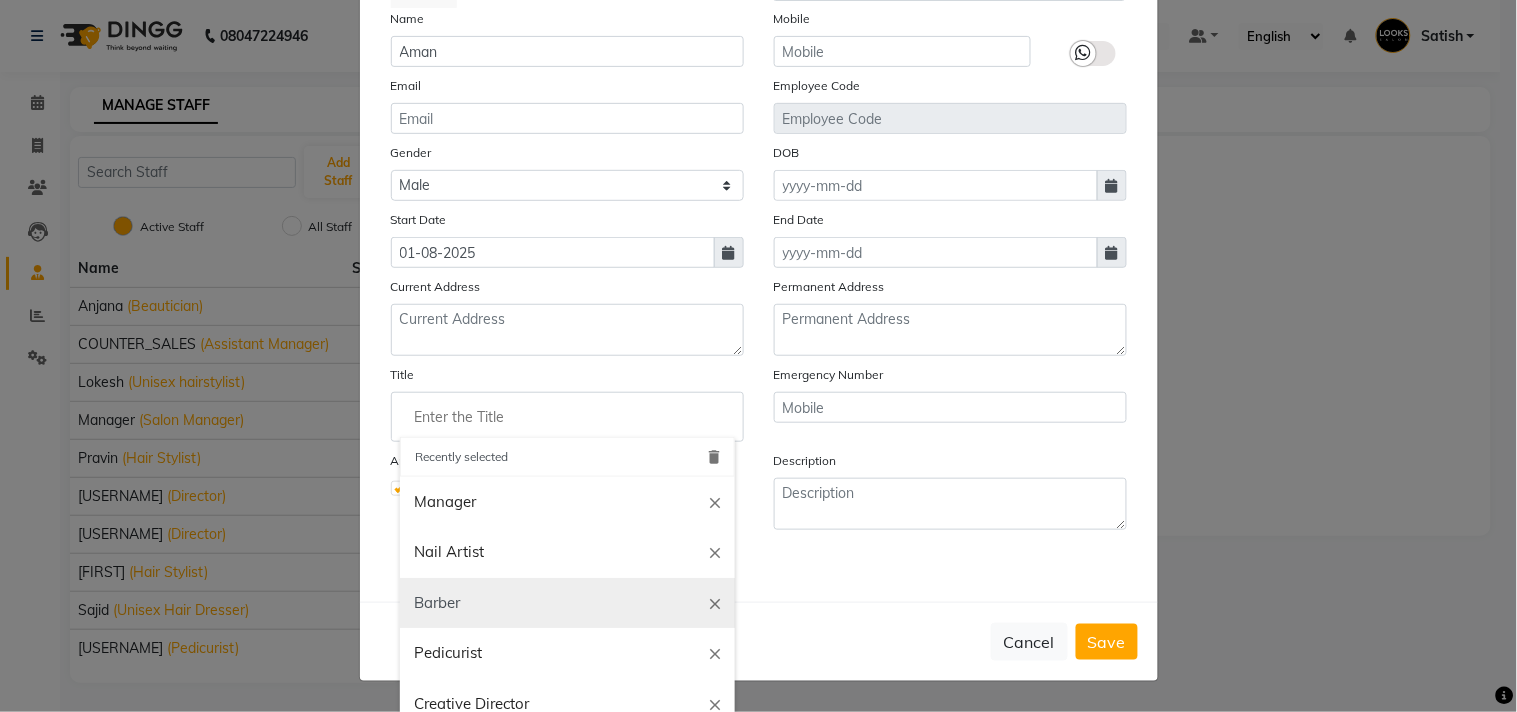 click on "Barber" at bounding box center [567, 603] 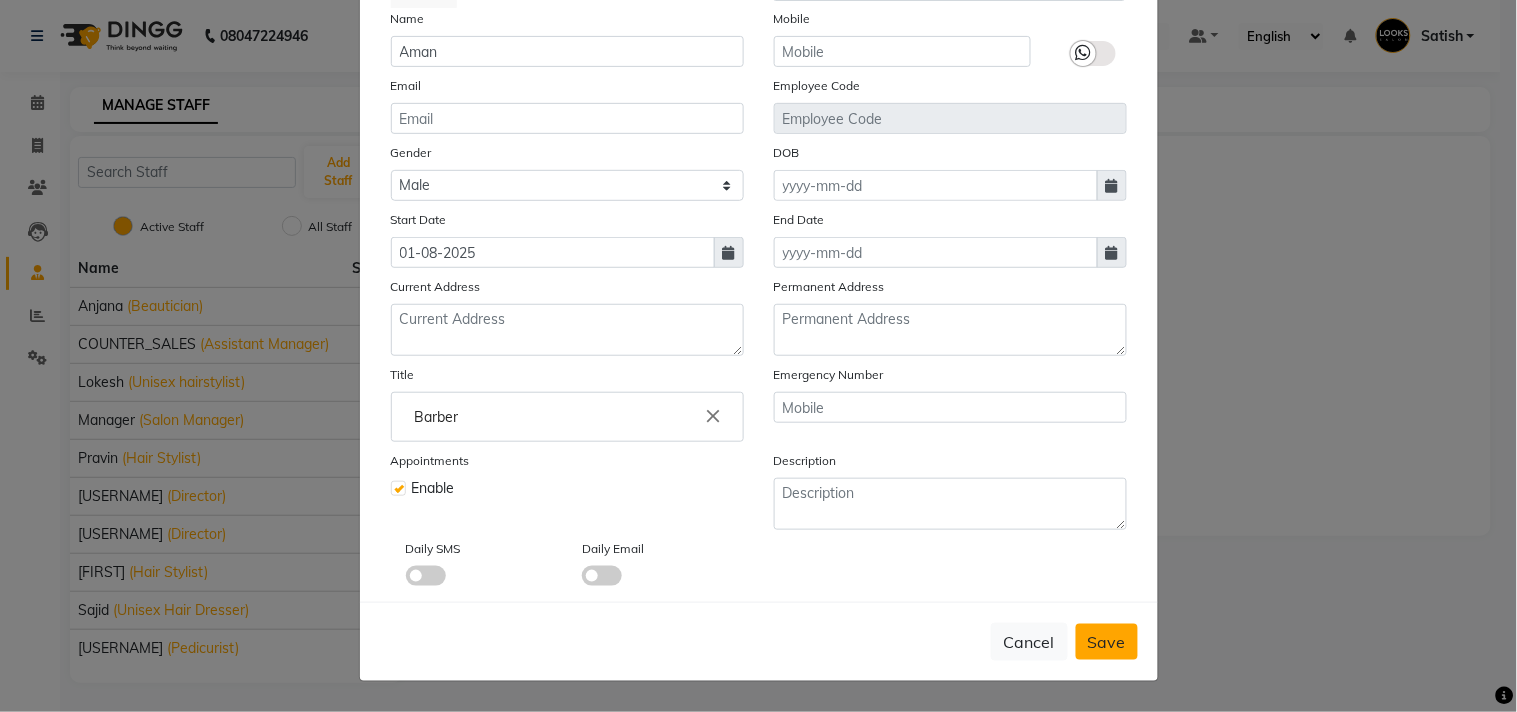 click on "Save" at bounding box center (1107, 642) 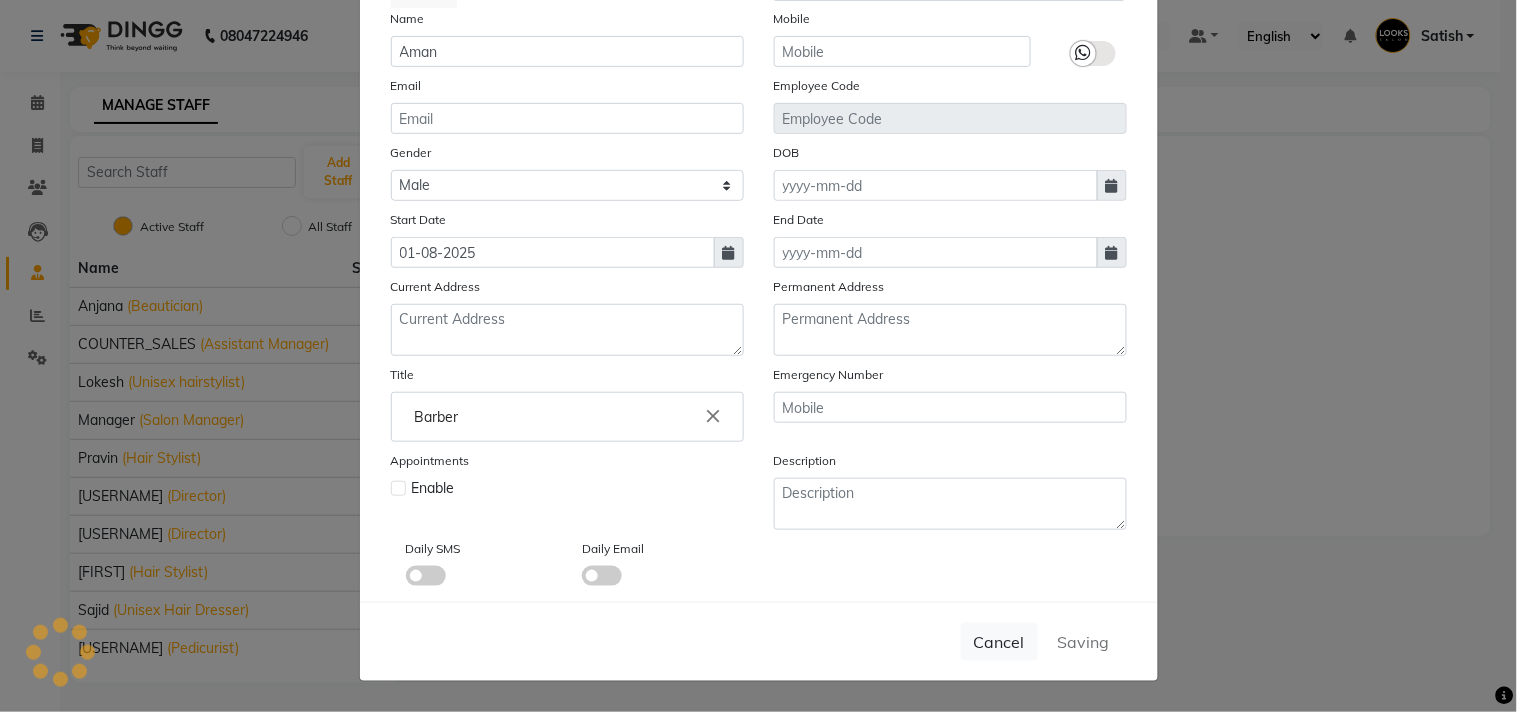 type 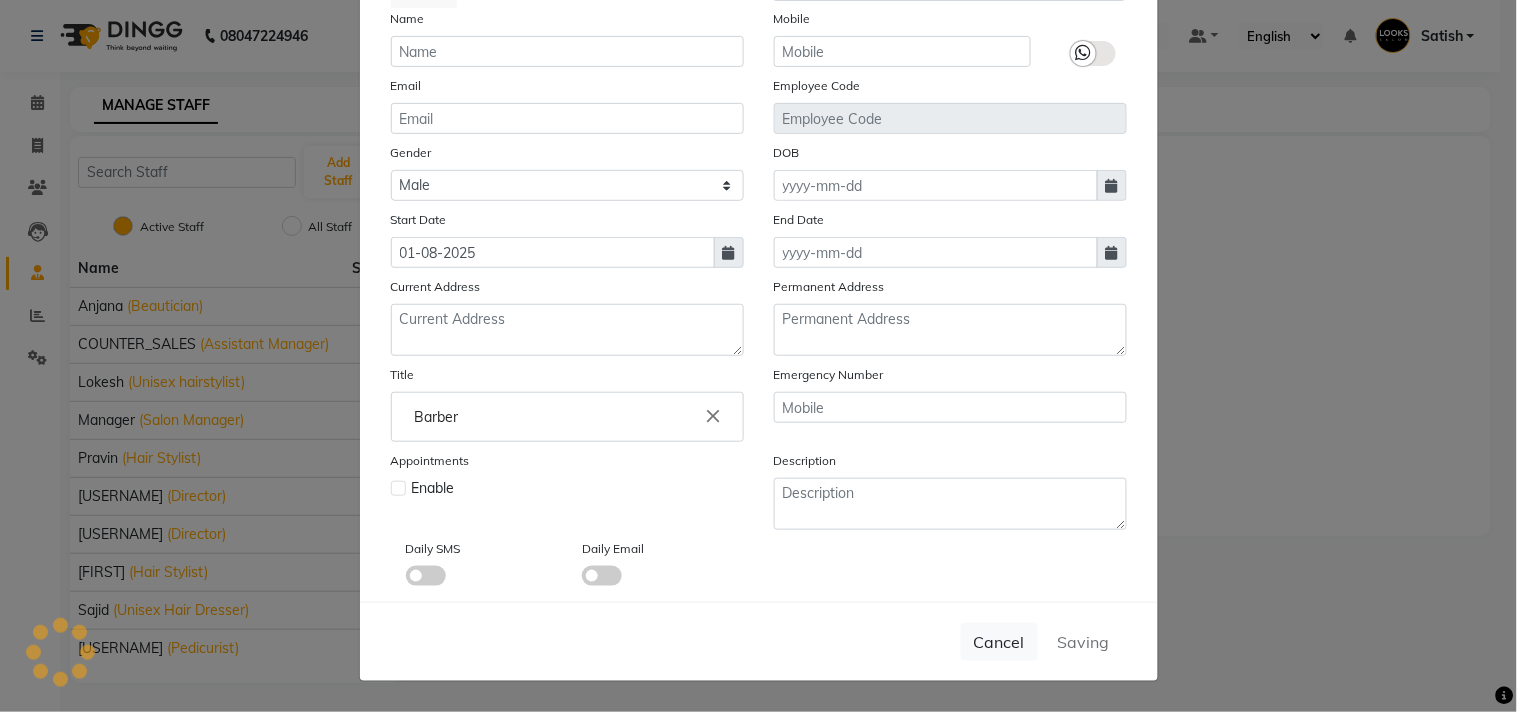 select 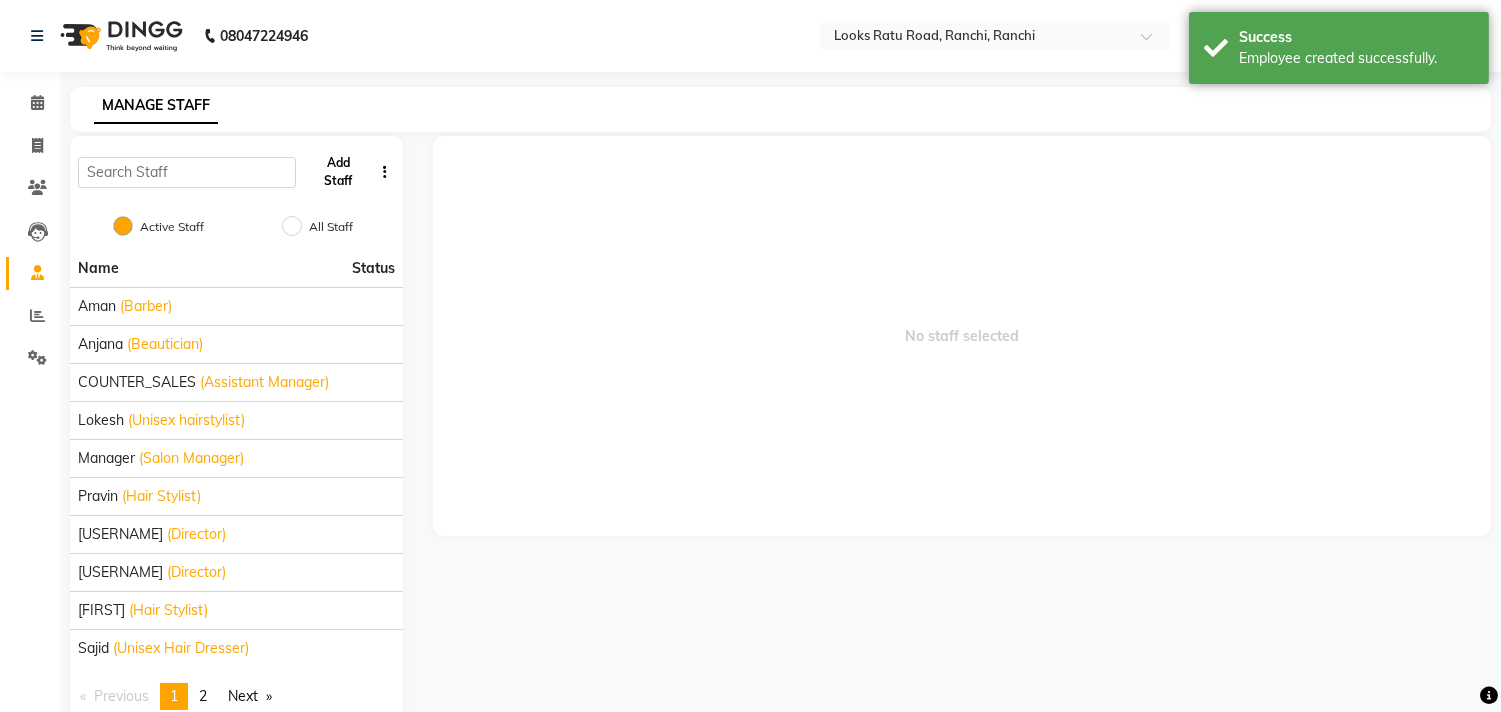 click on "Add Staff" 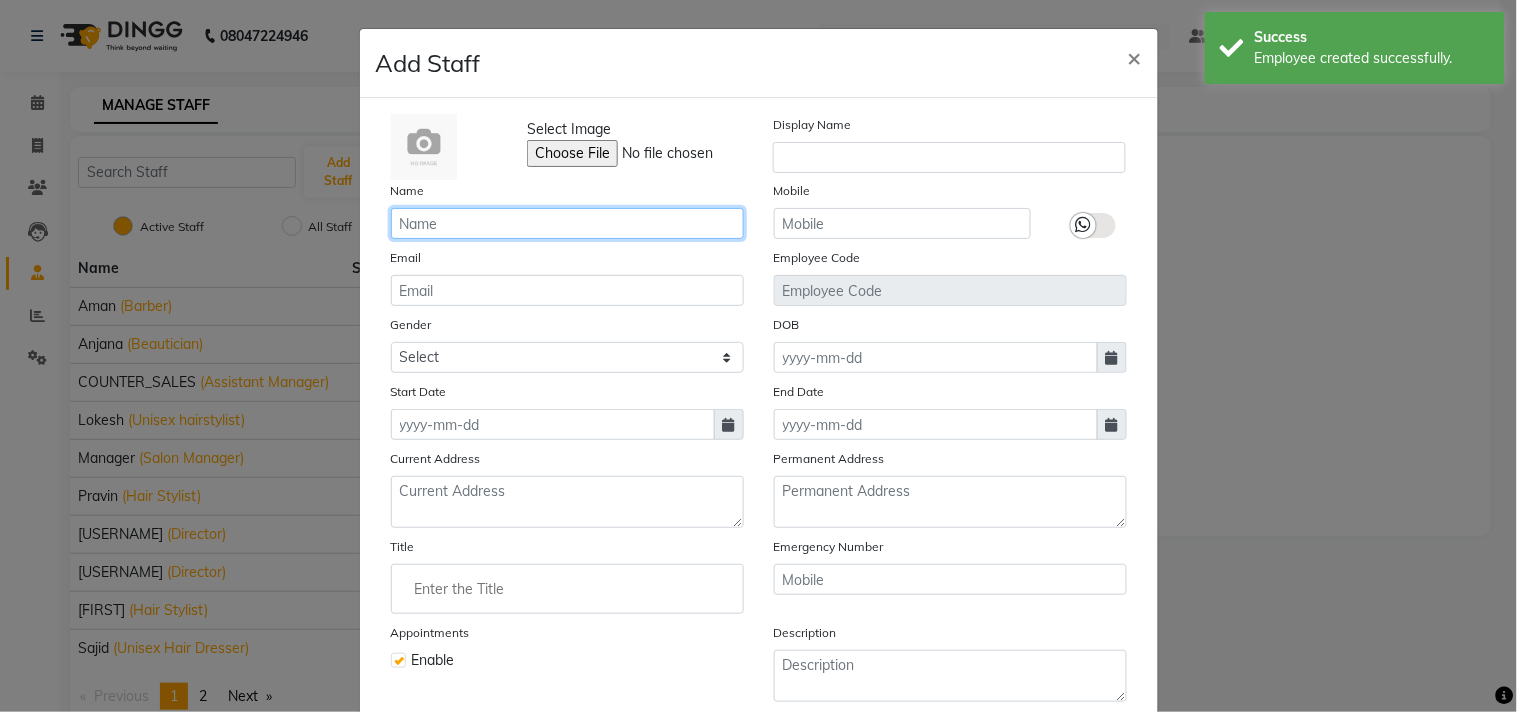 click 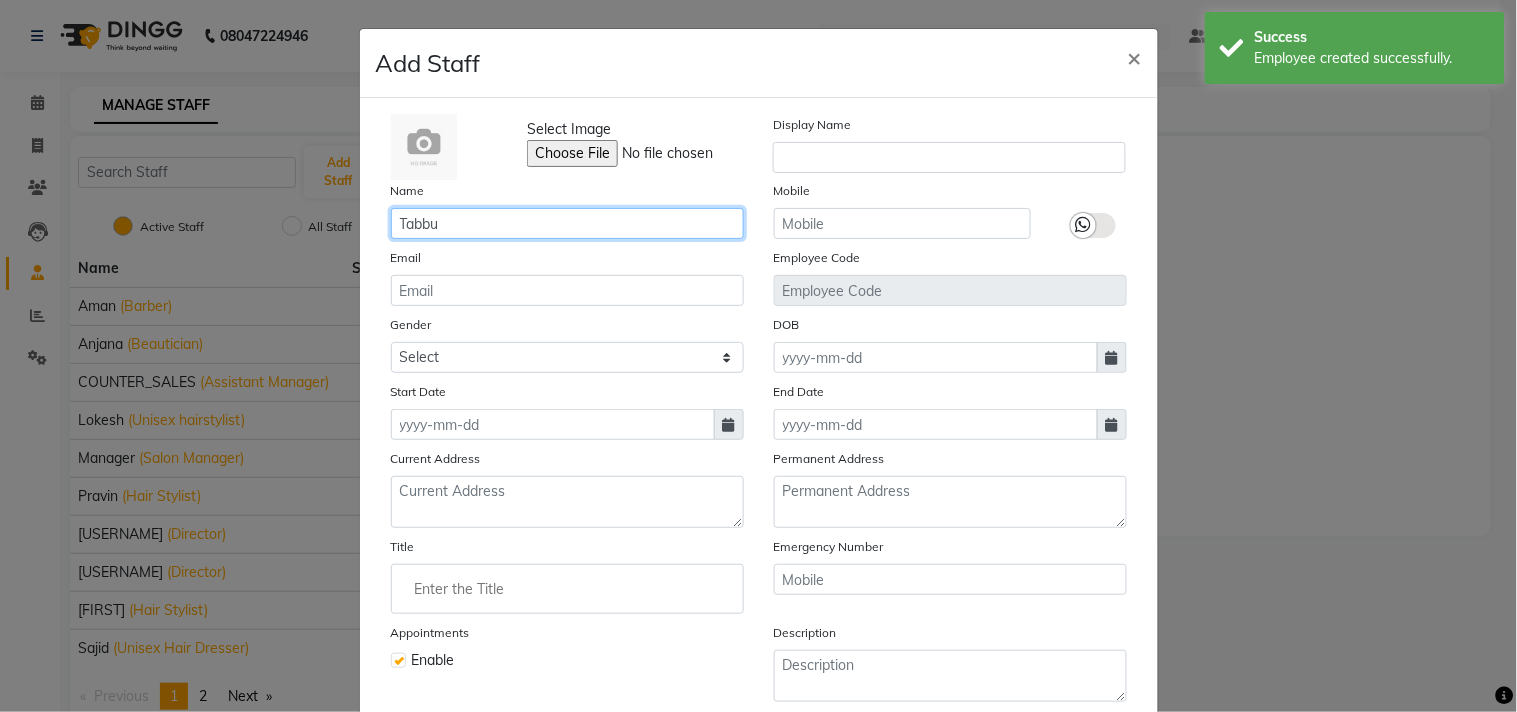 type on "Tabbu" 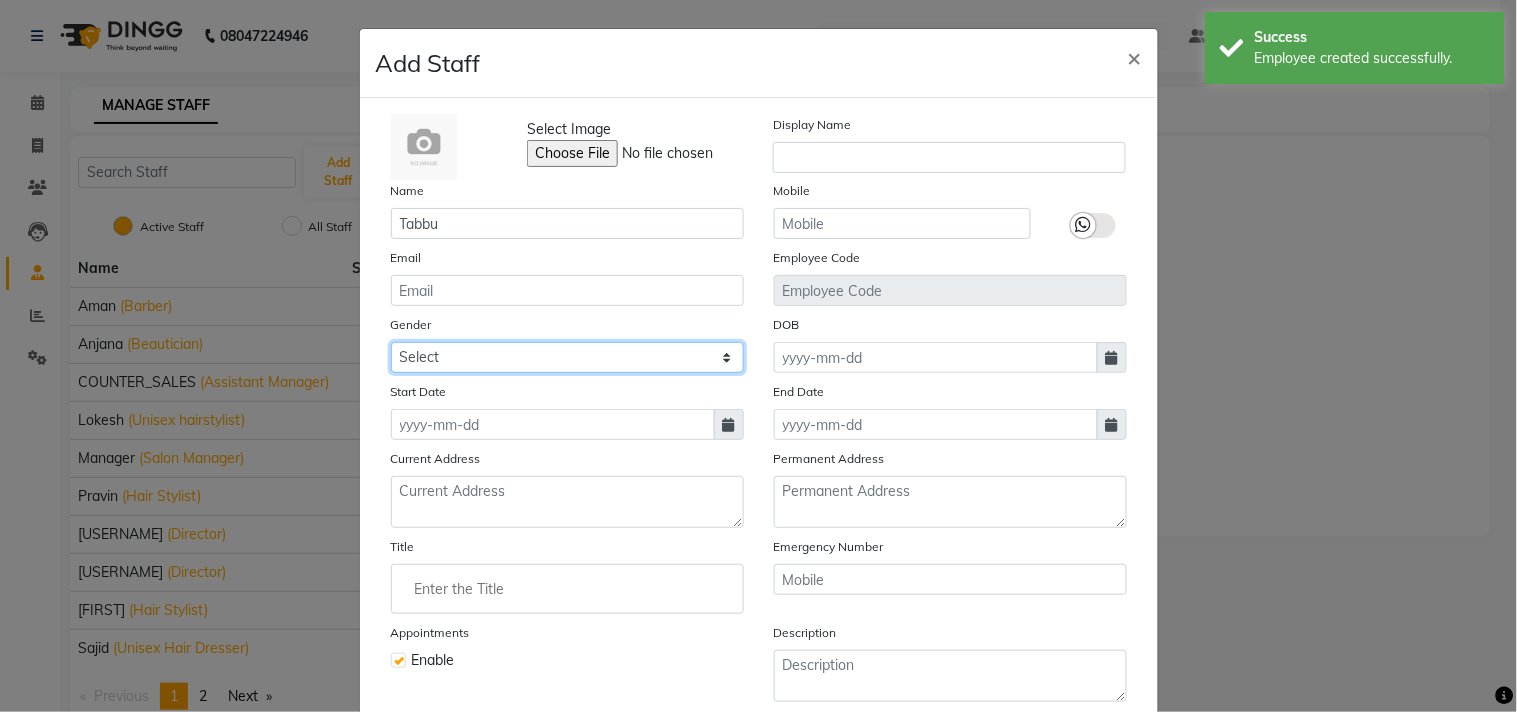 click on "Select Male Female Other Prefer Not To Say" 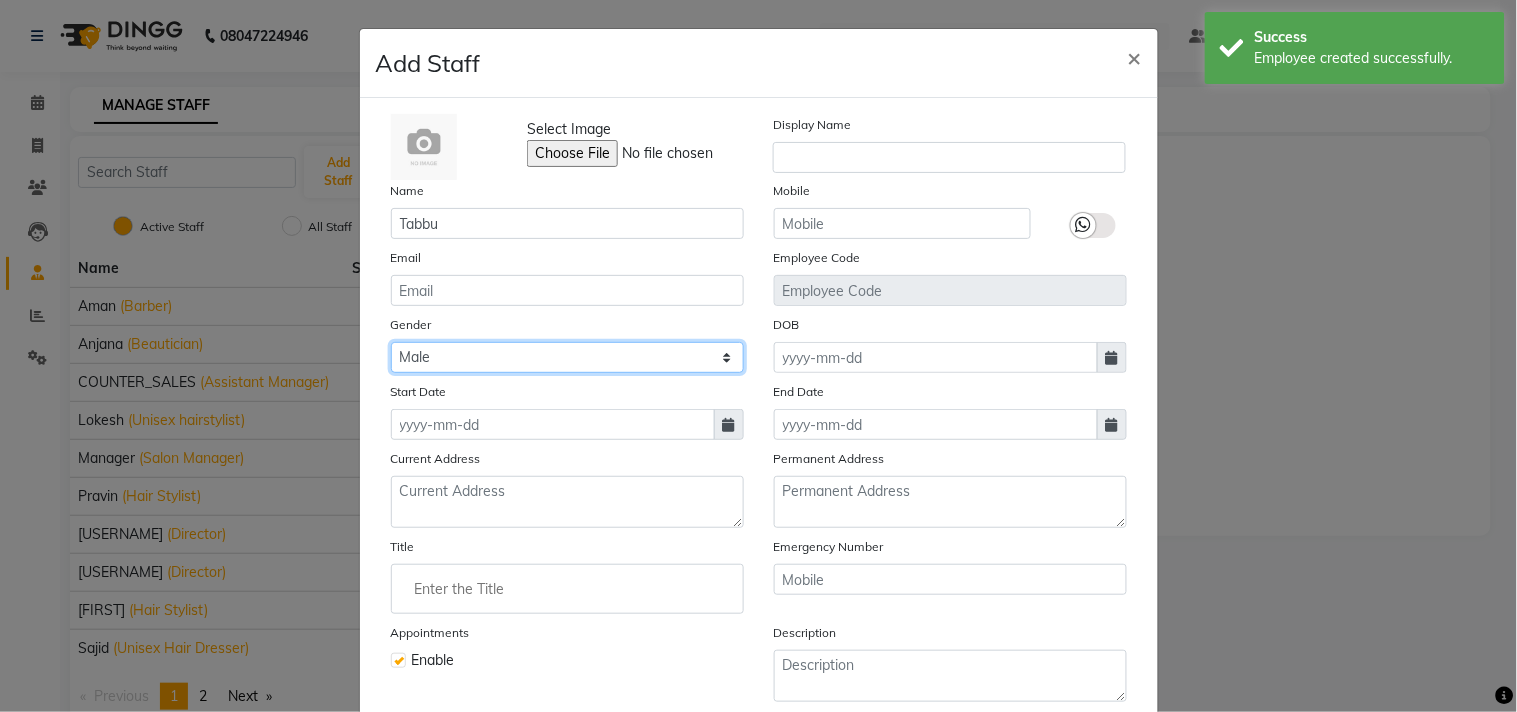 click on "Select Male Female Other Prefer Not To Say" 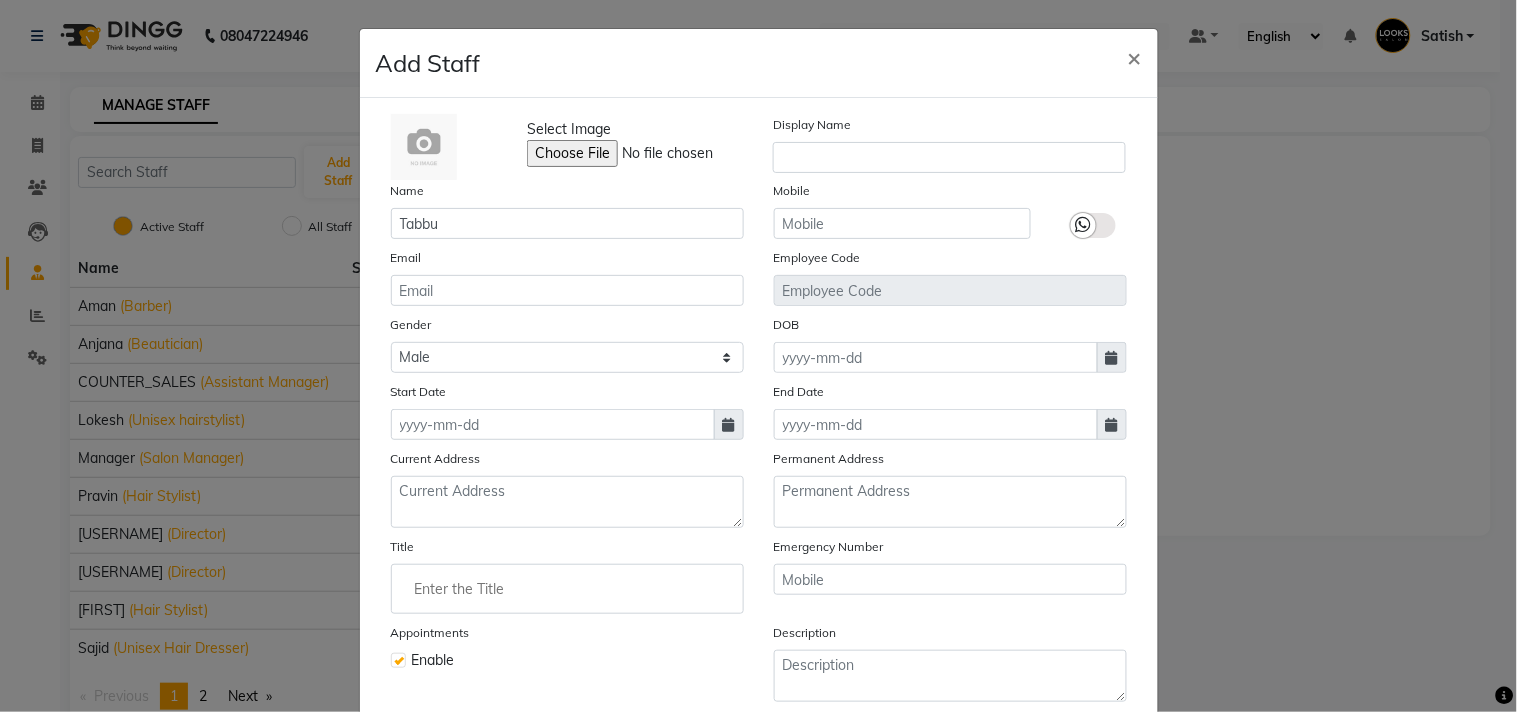click 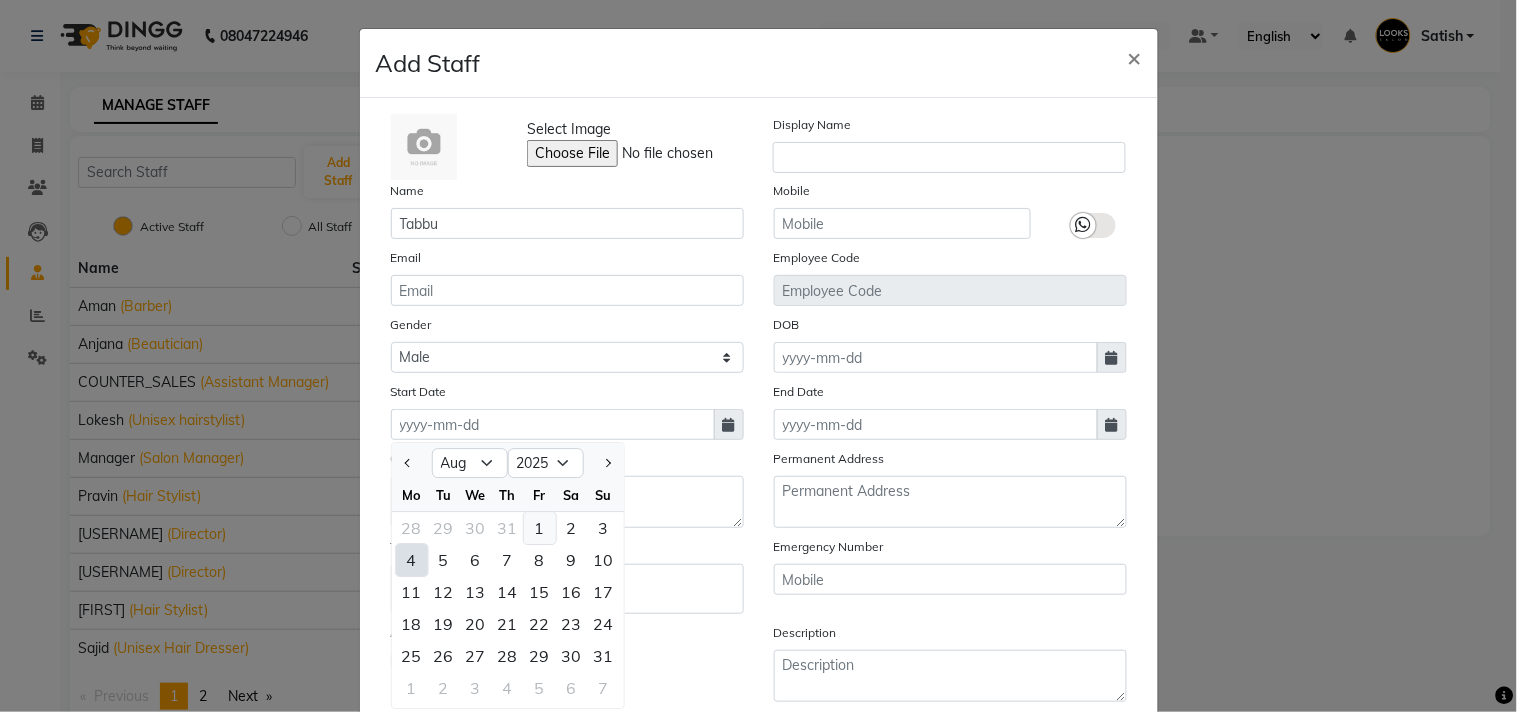 click on "1" 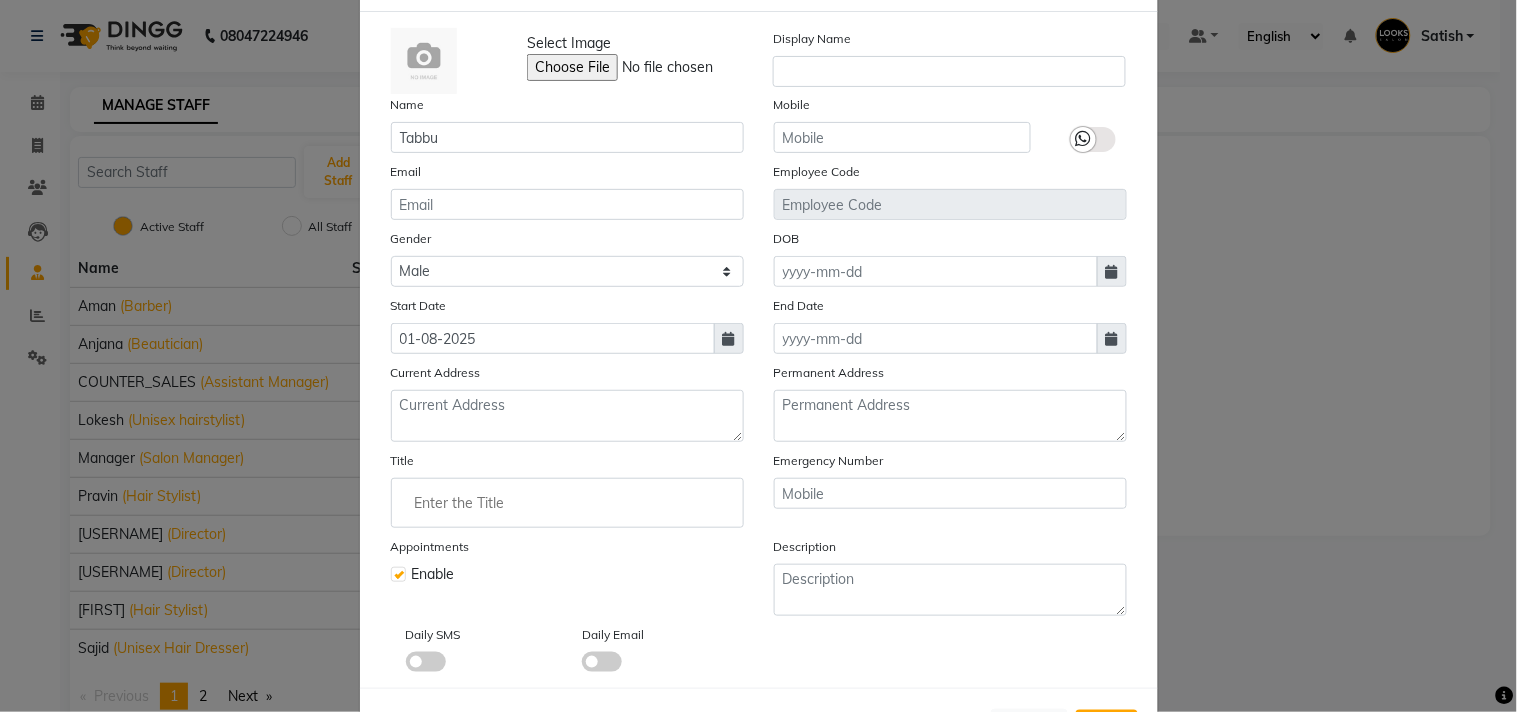 scroll, scrollTop: 172, scrollLeft: 0, axis: vertical 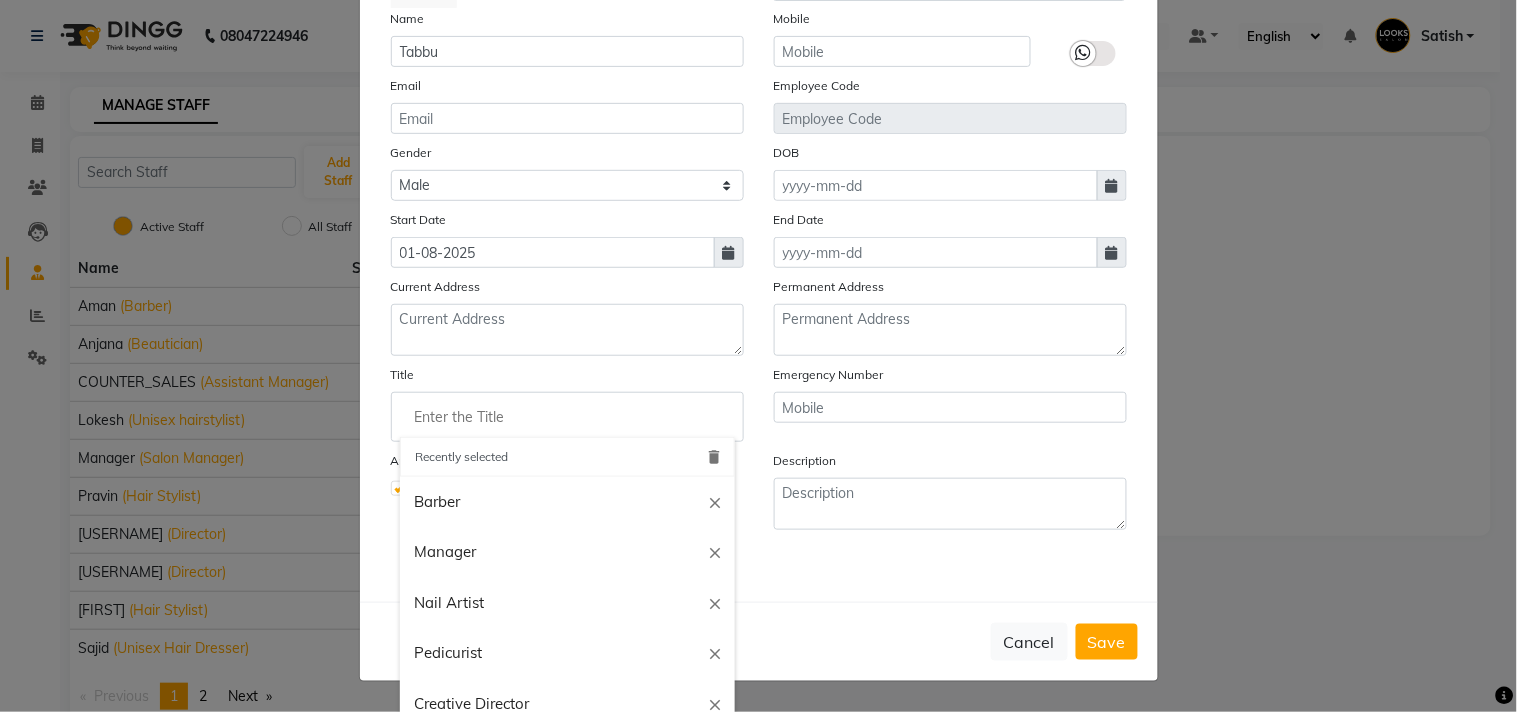 click 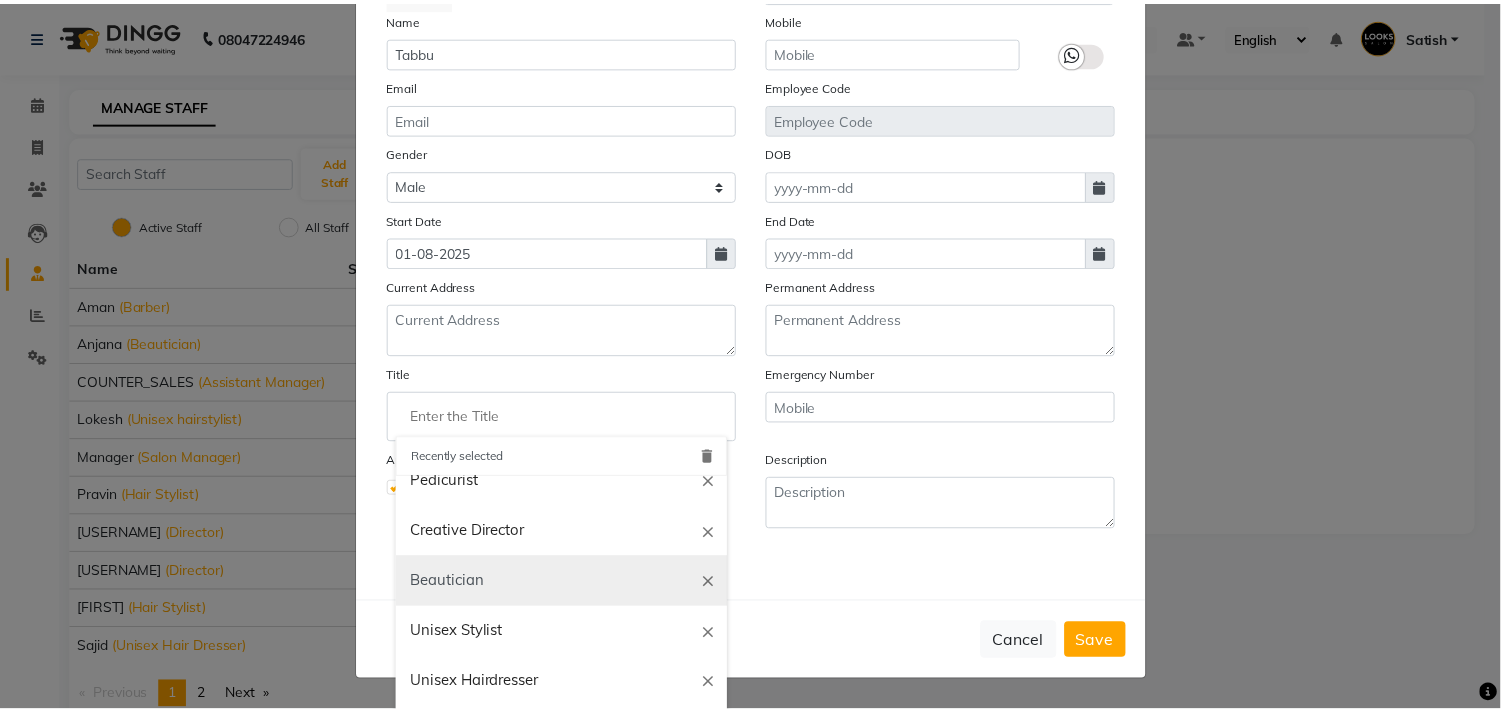 scroll, scrollTop: 222, scrollLeft: 0, axis: vertical 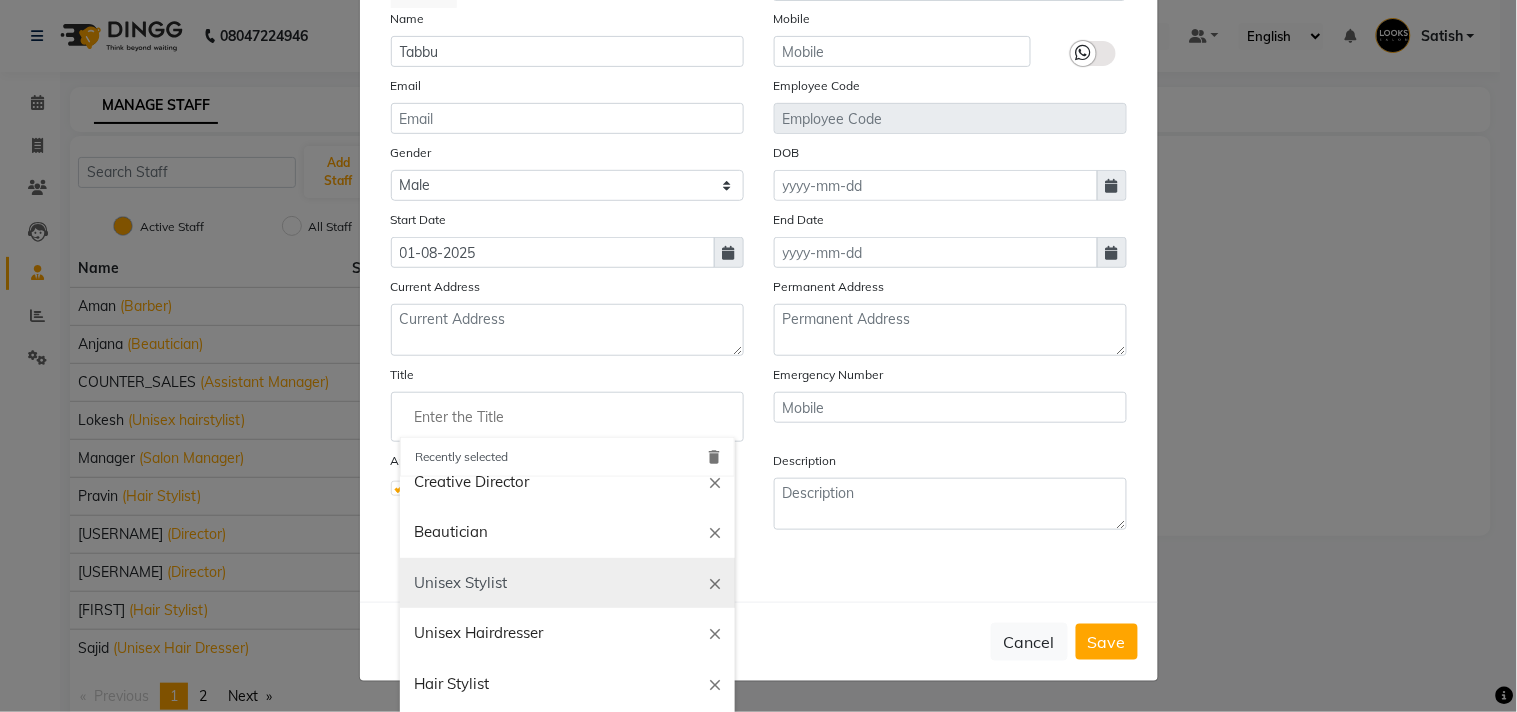 click on "Unisex Stylist" at bounding box center [567, 583] 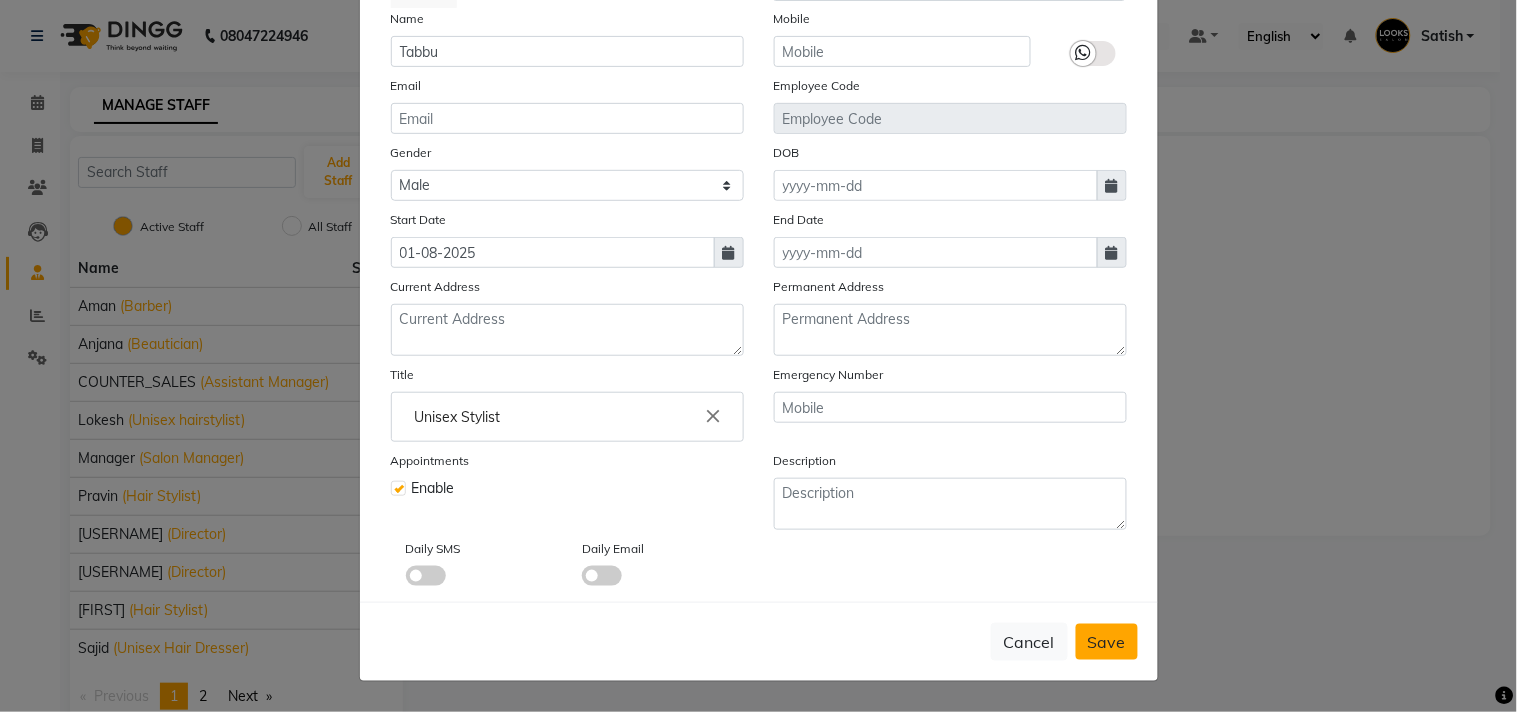 click on "Save" at bounding box center (1107, 642) 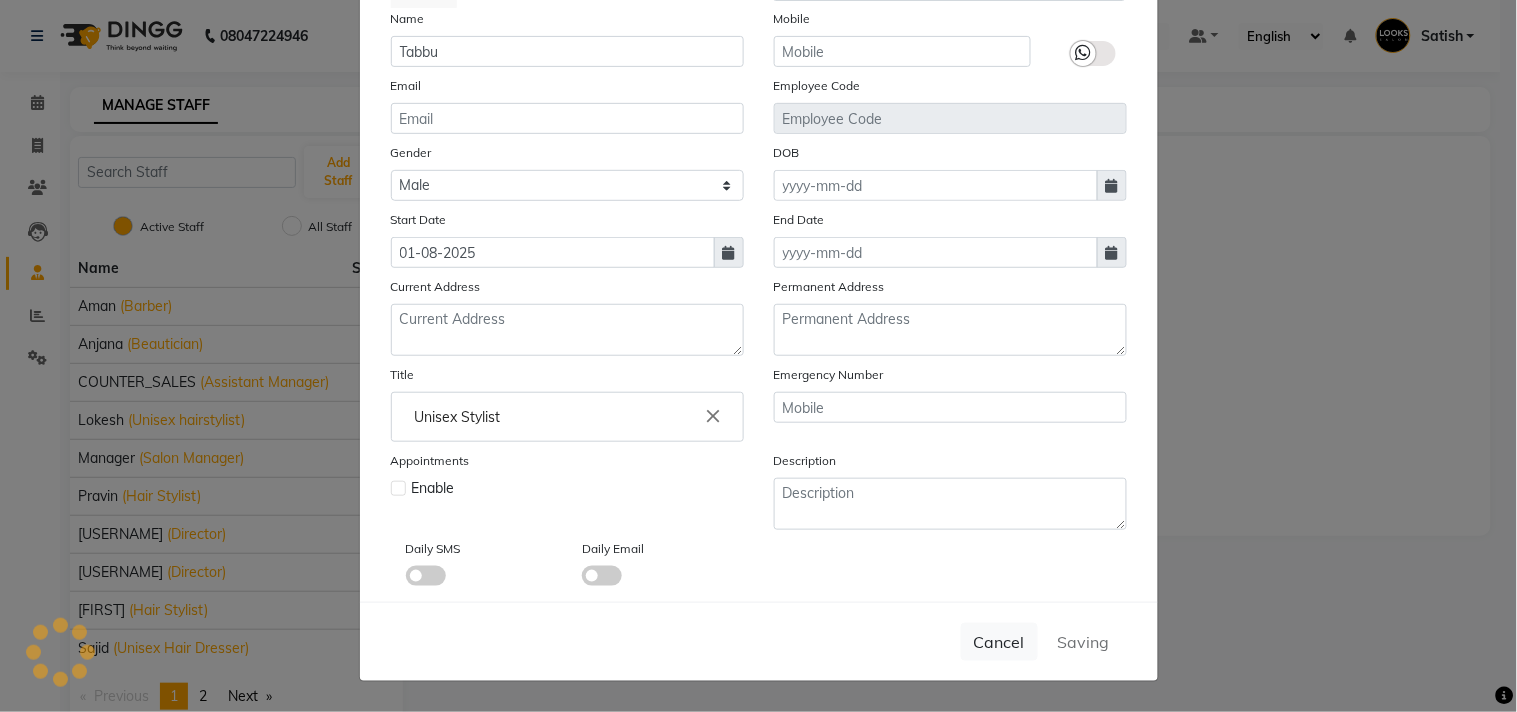 type 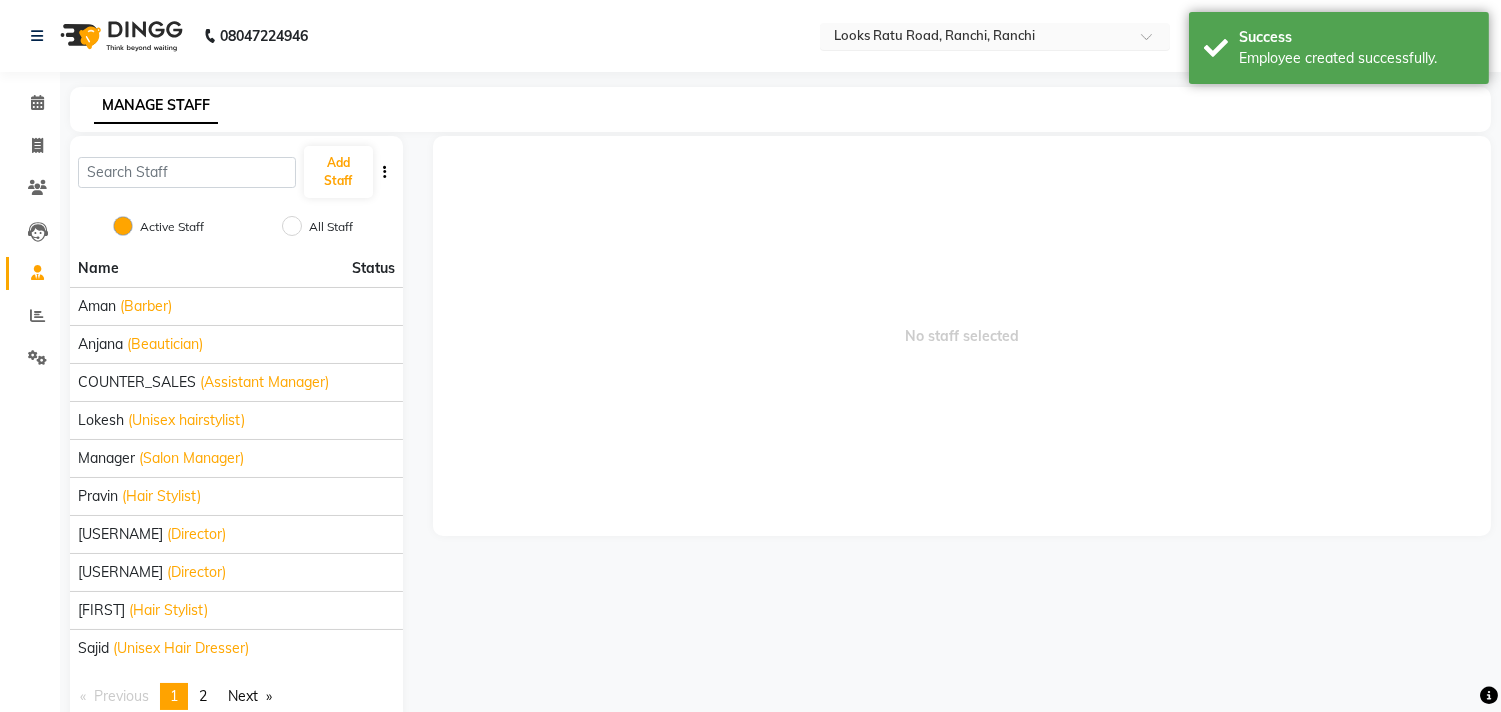 click at bounding box center (975, 38) 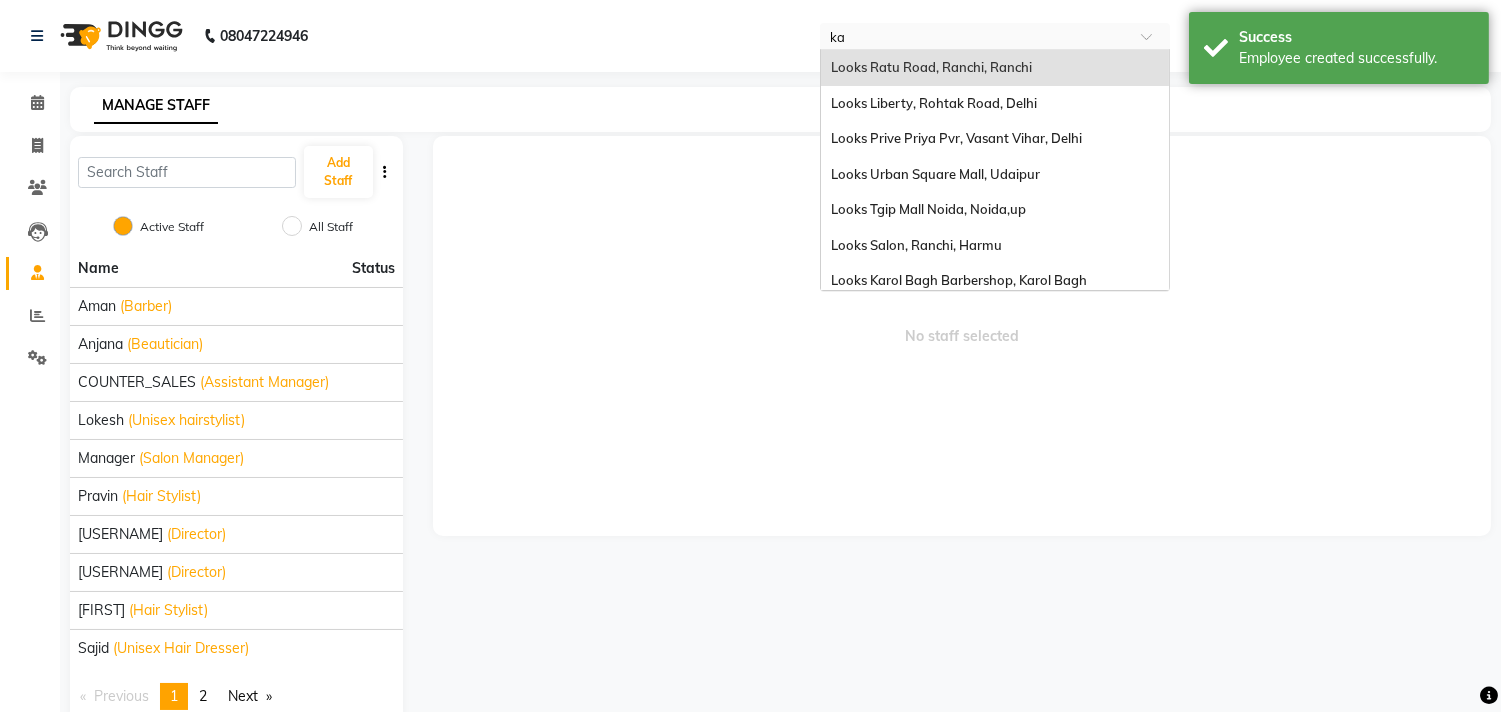 scroll, scrollTop: 0, scrollLeft: 0, axis: both 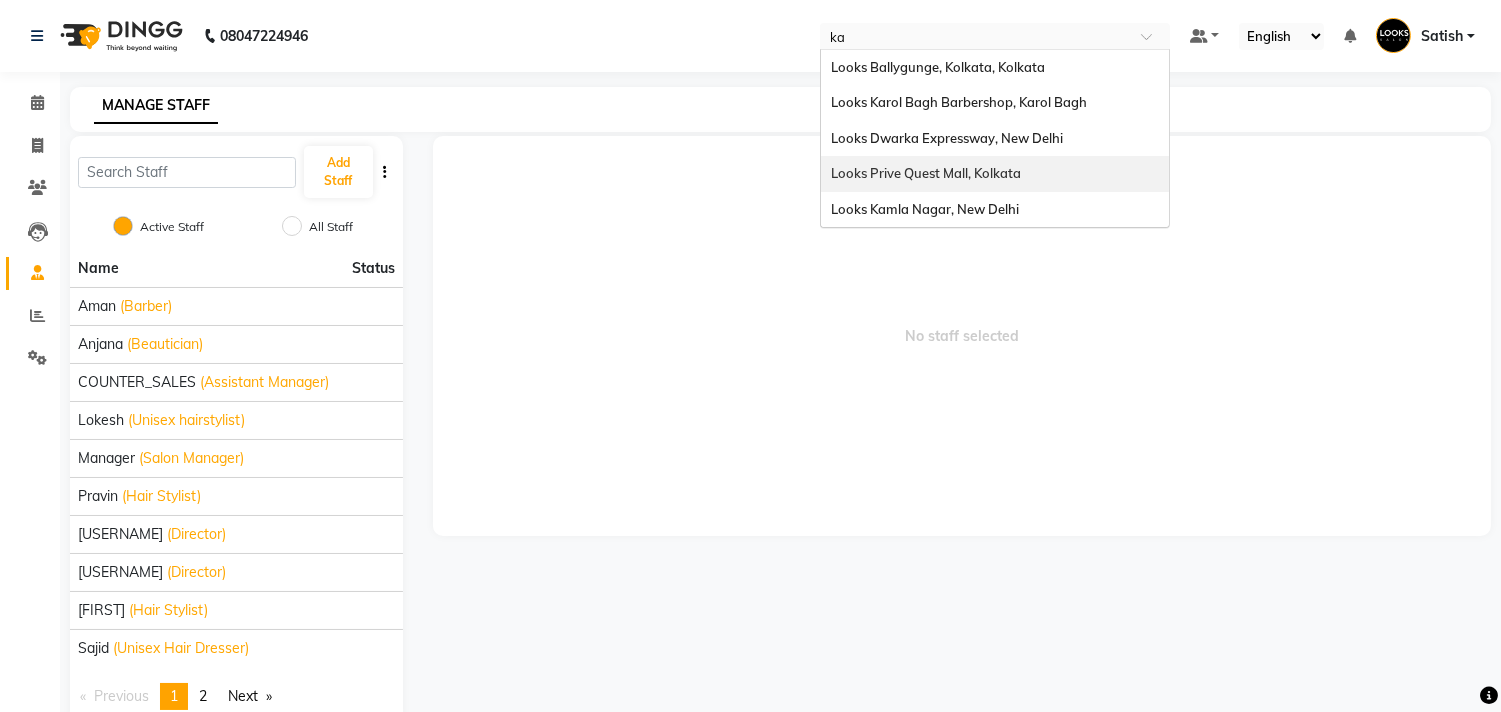 type on "k" 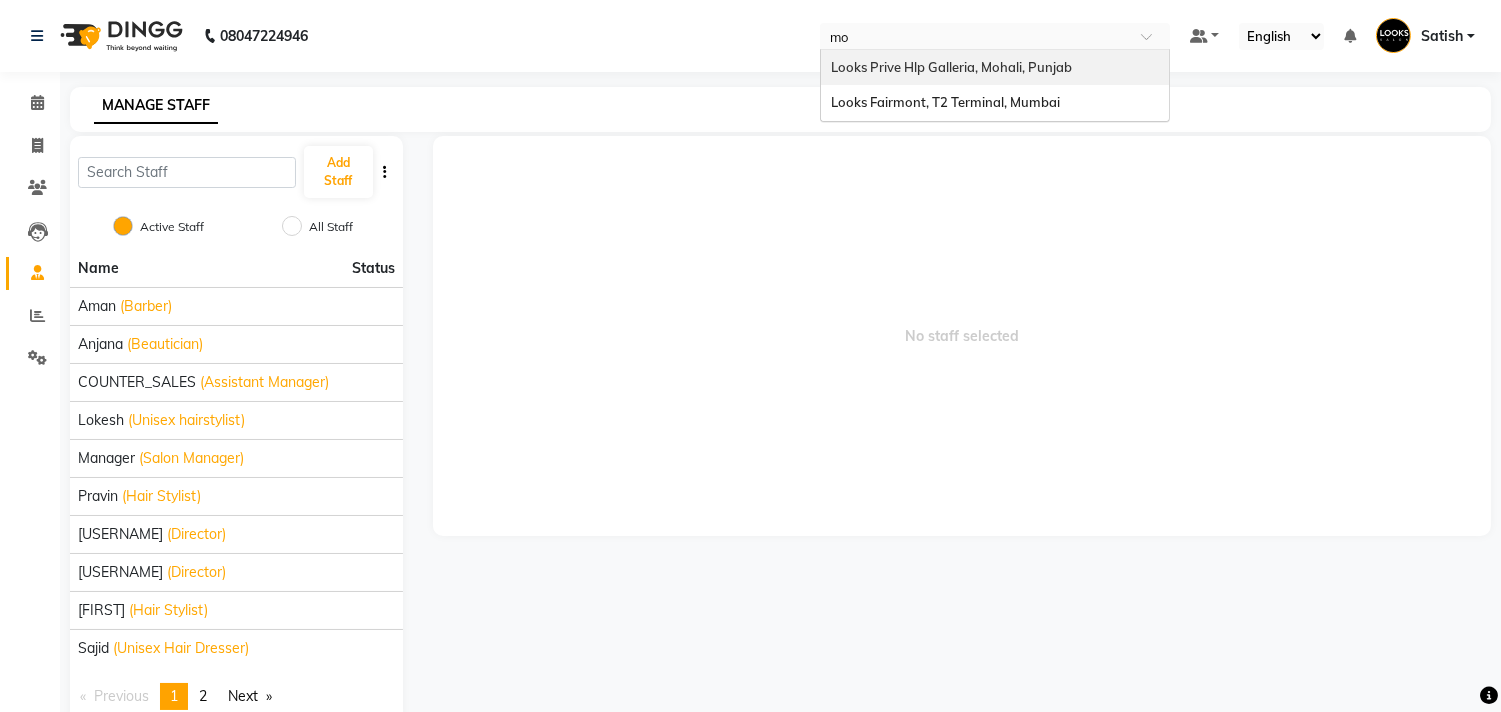 type on "moh" 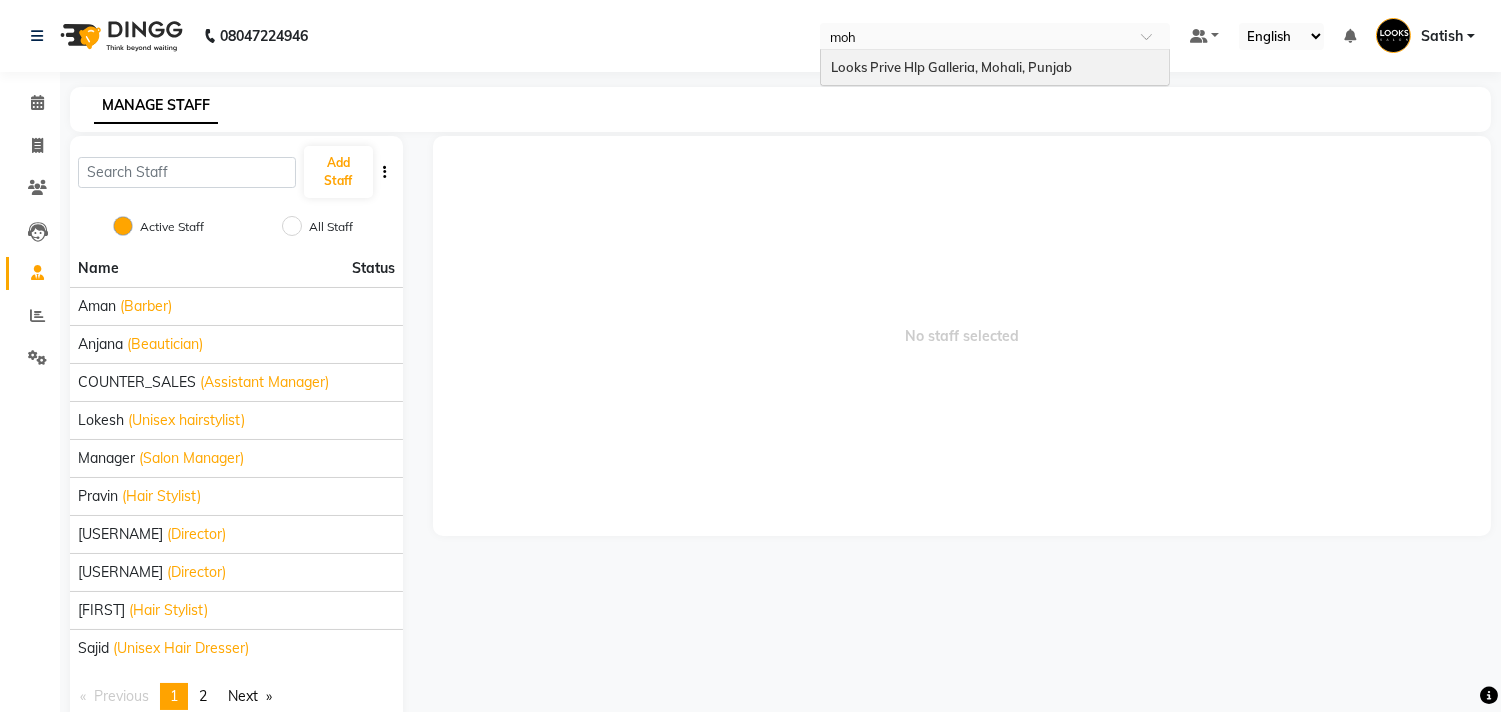 click on "Looks Prive Hlp Galleria, Mohali, Punjab" at bounding box center [951, 67] 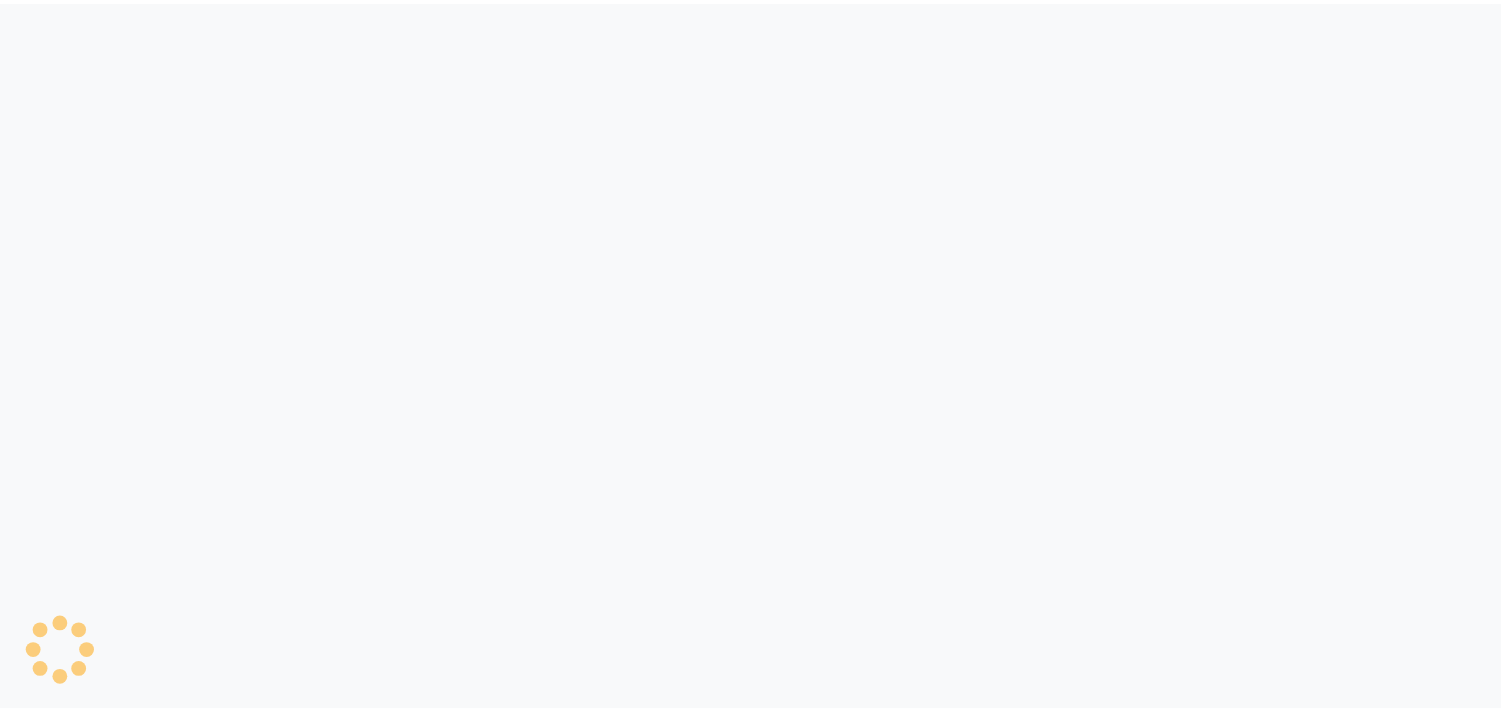 scroll, scrollTop: 0, scrollLeft: 0, axis: both 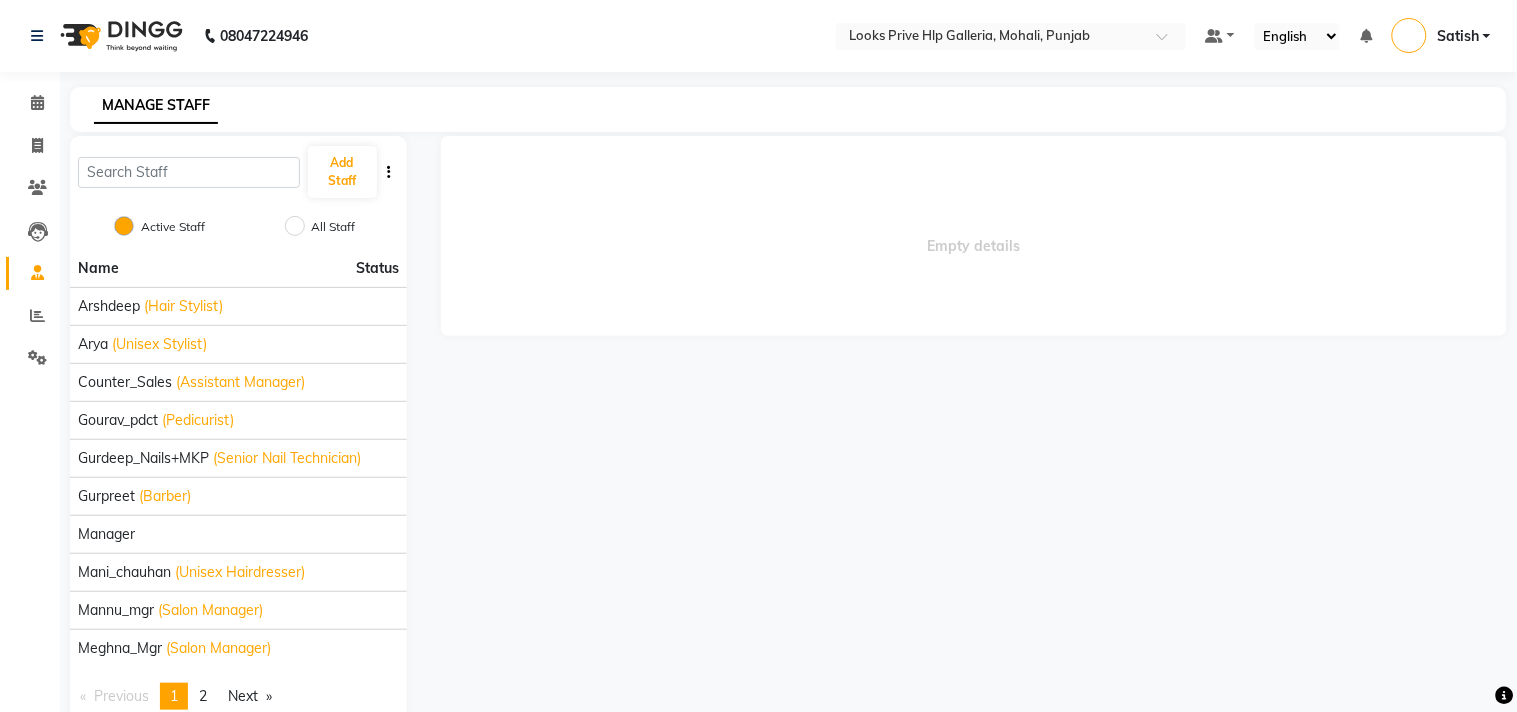 select on "en" 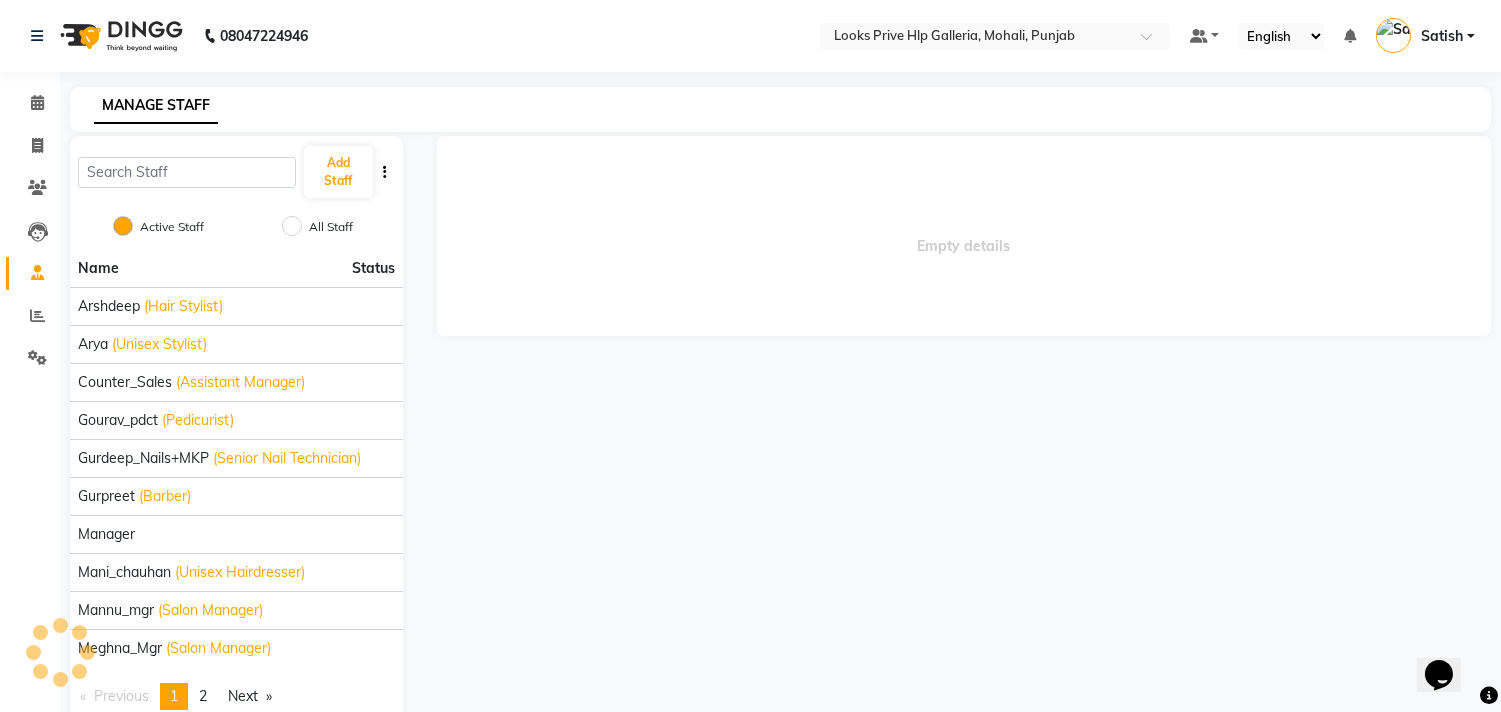 scroll, scrollTop: 0, scrollLeft: 0, axis: both 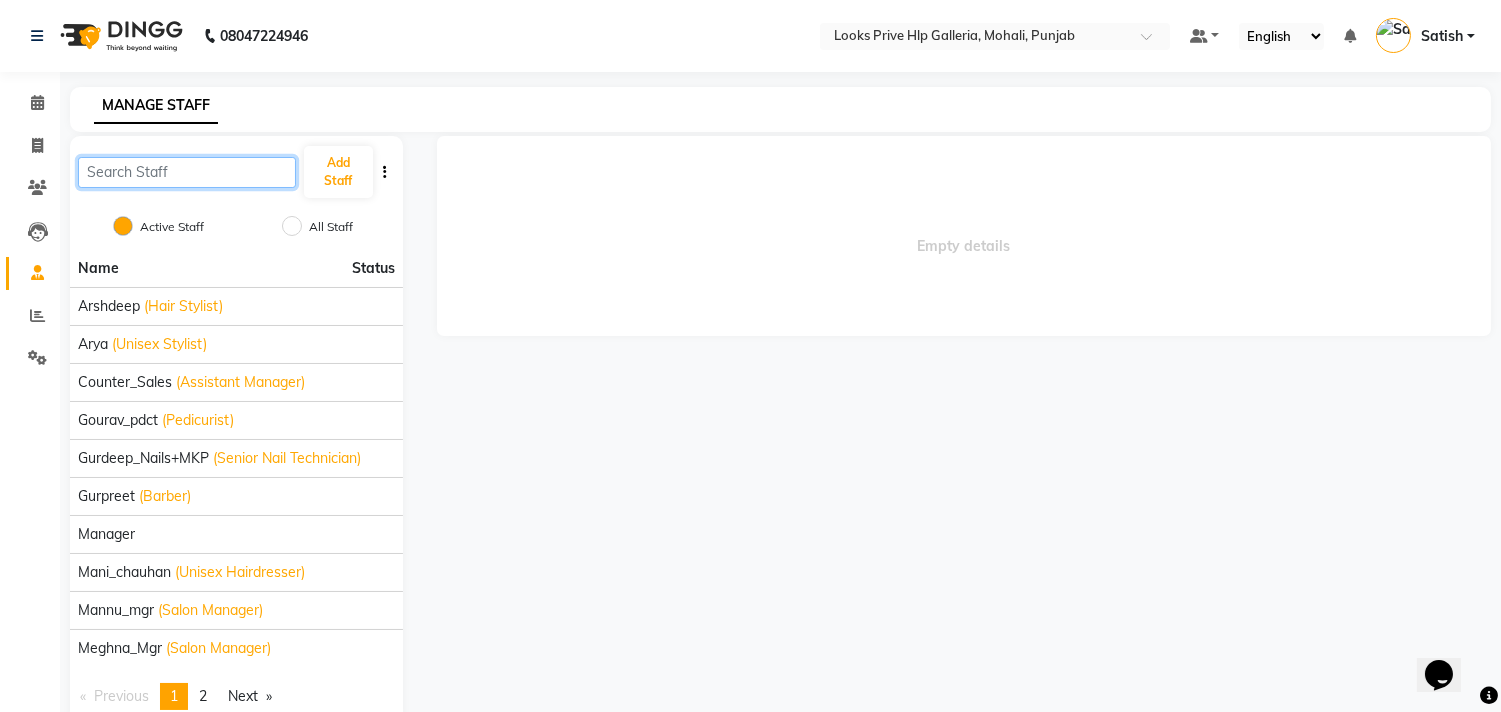 click 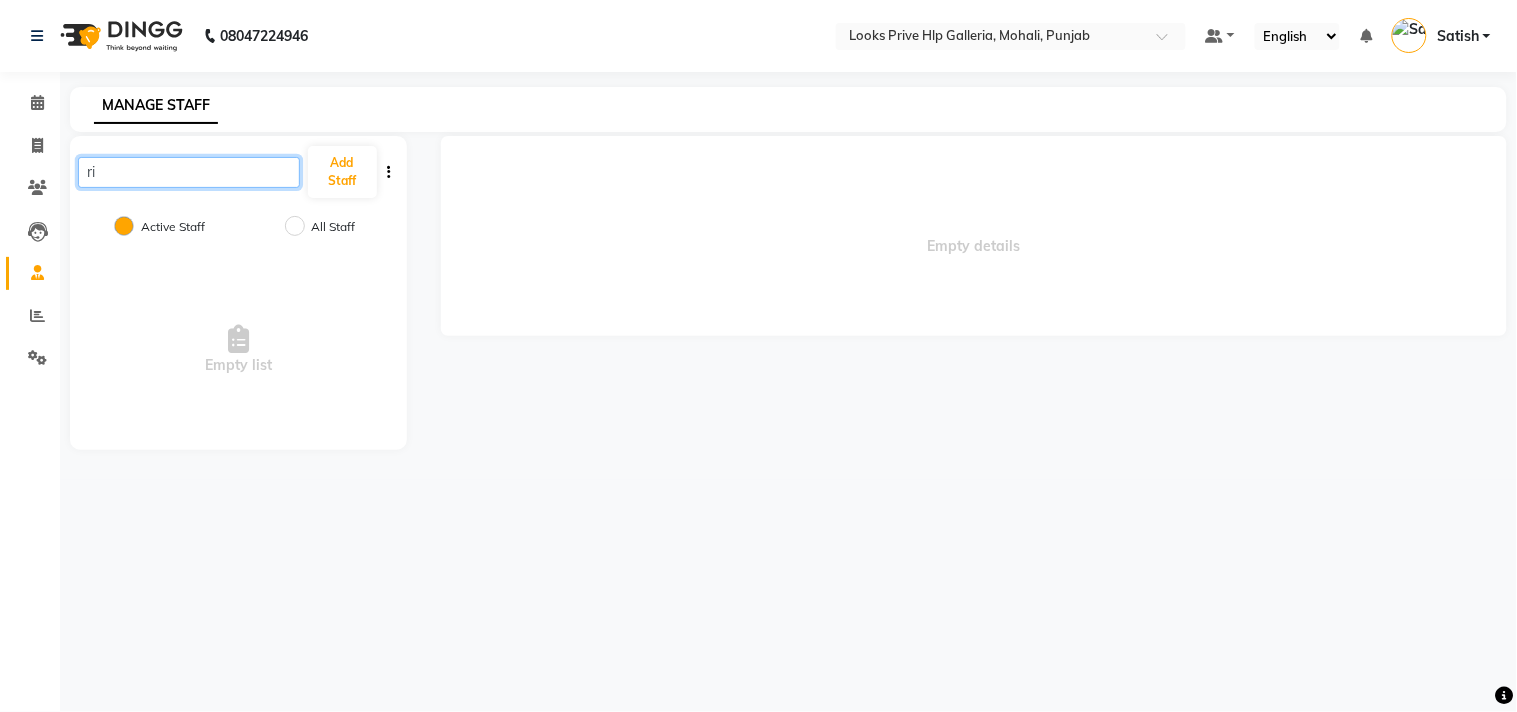 type on "r" 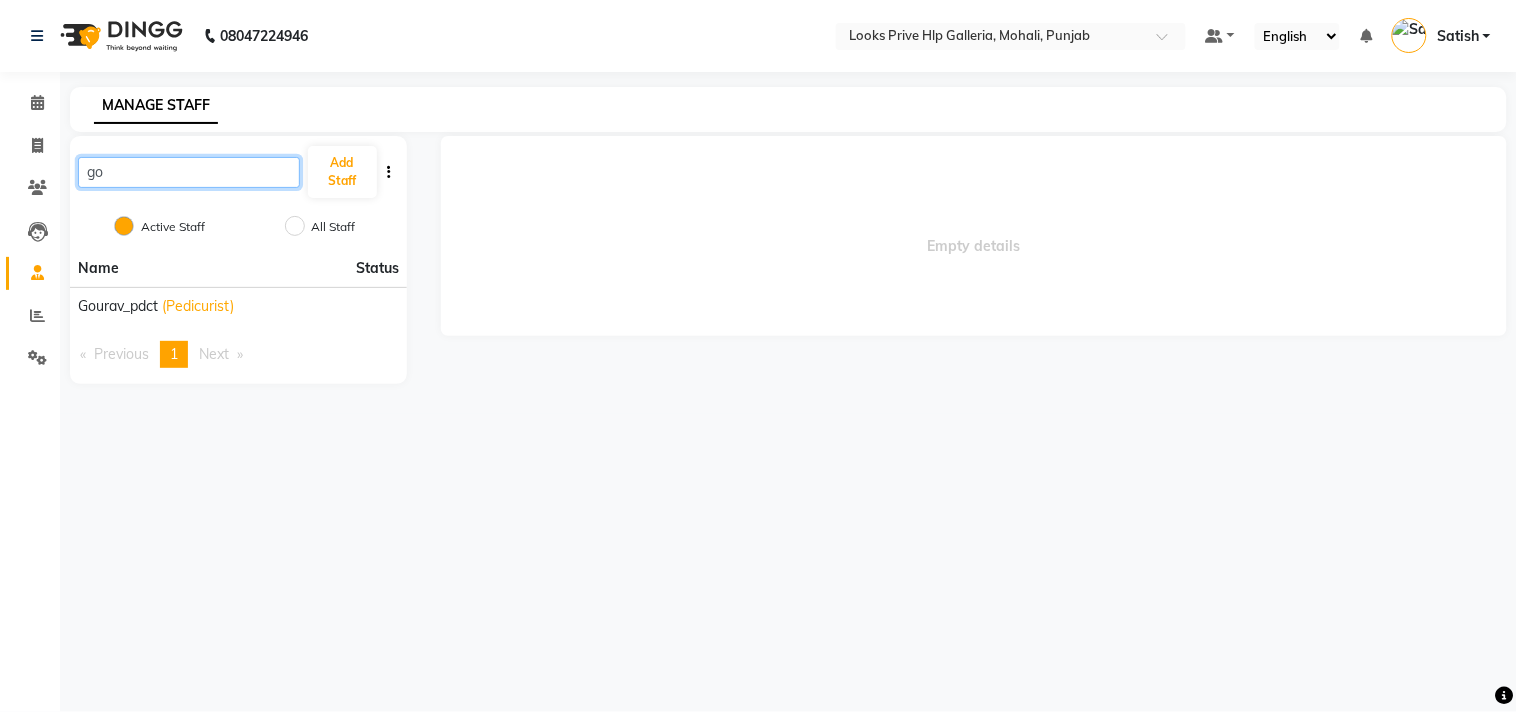 type on "g" 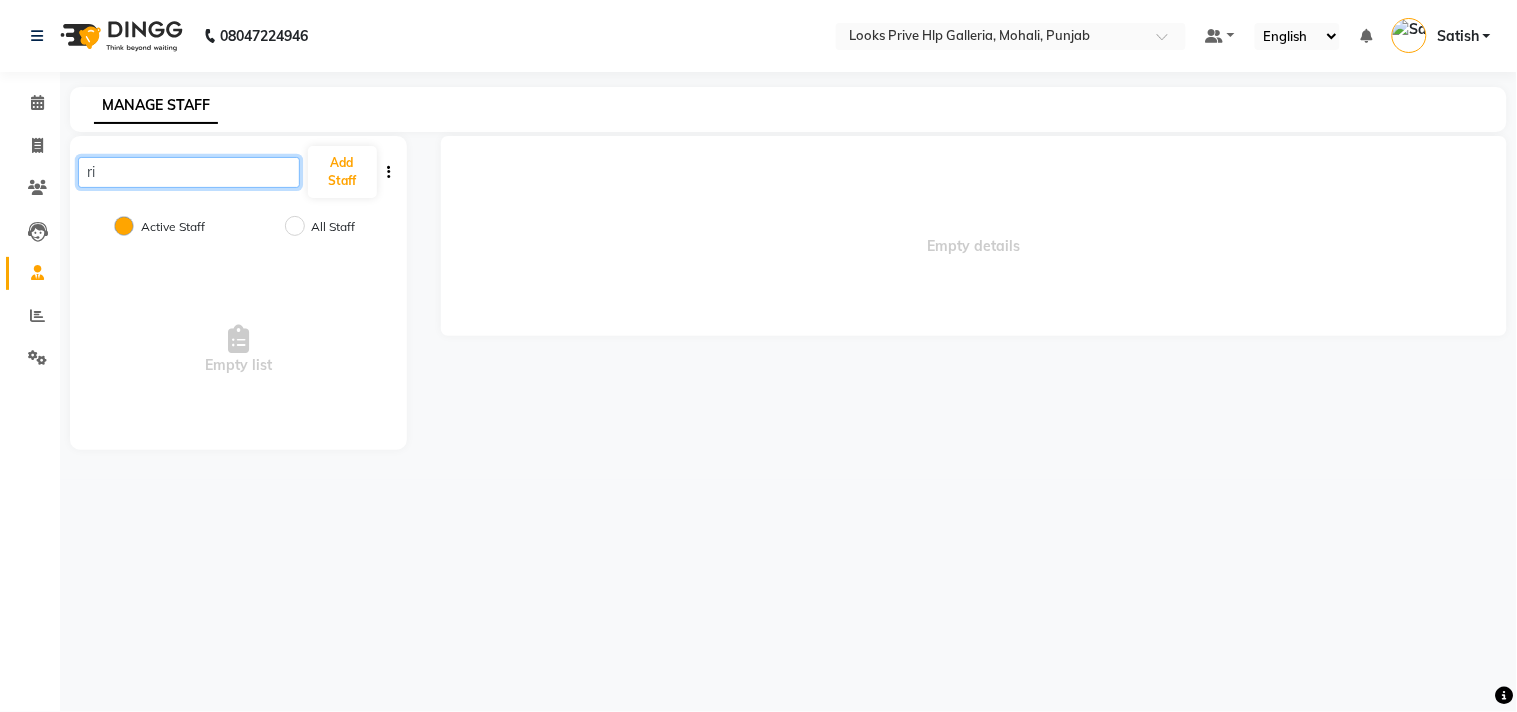 type on "r" 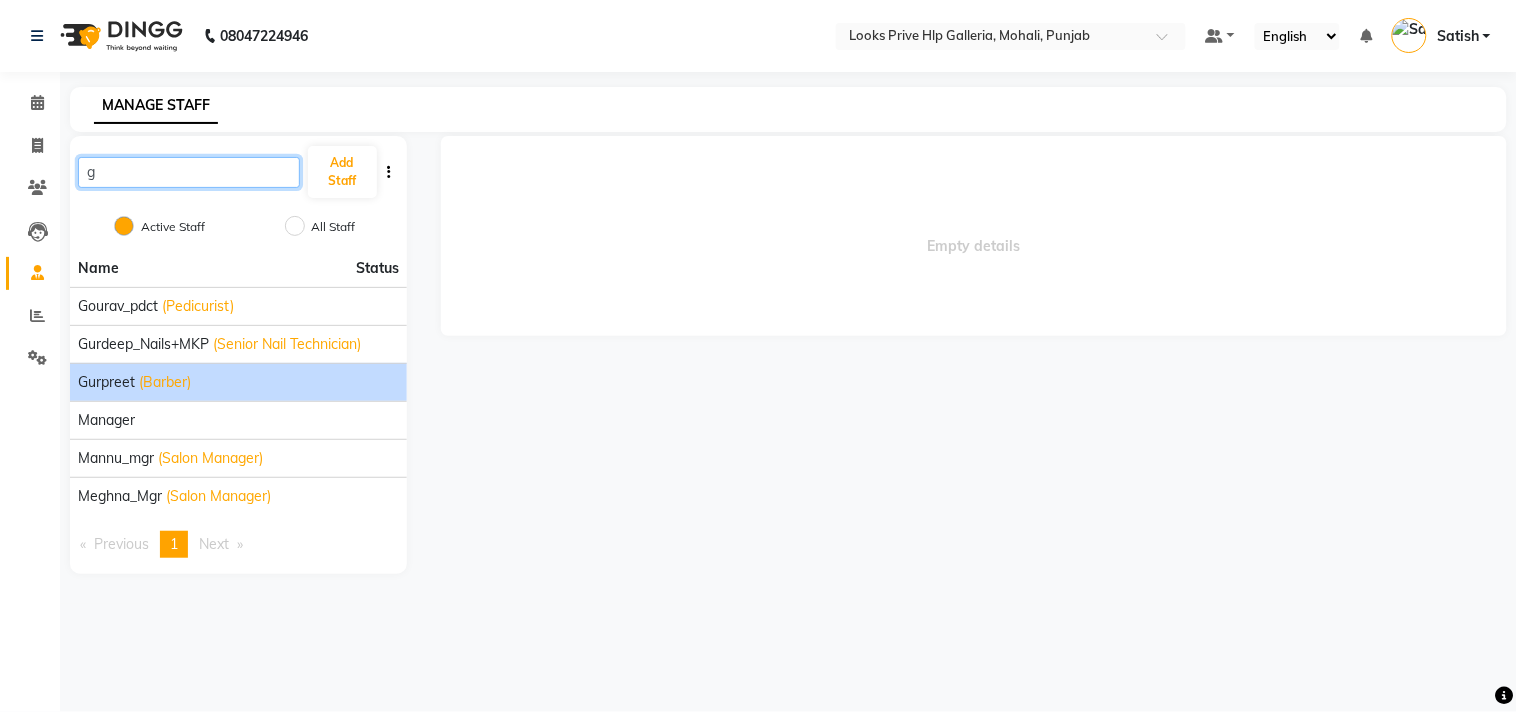 type on "g" 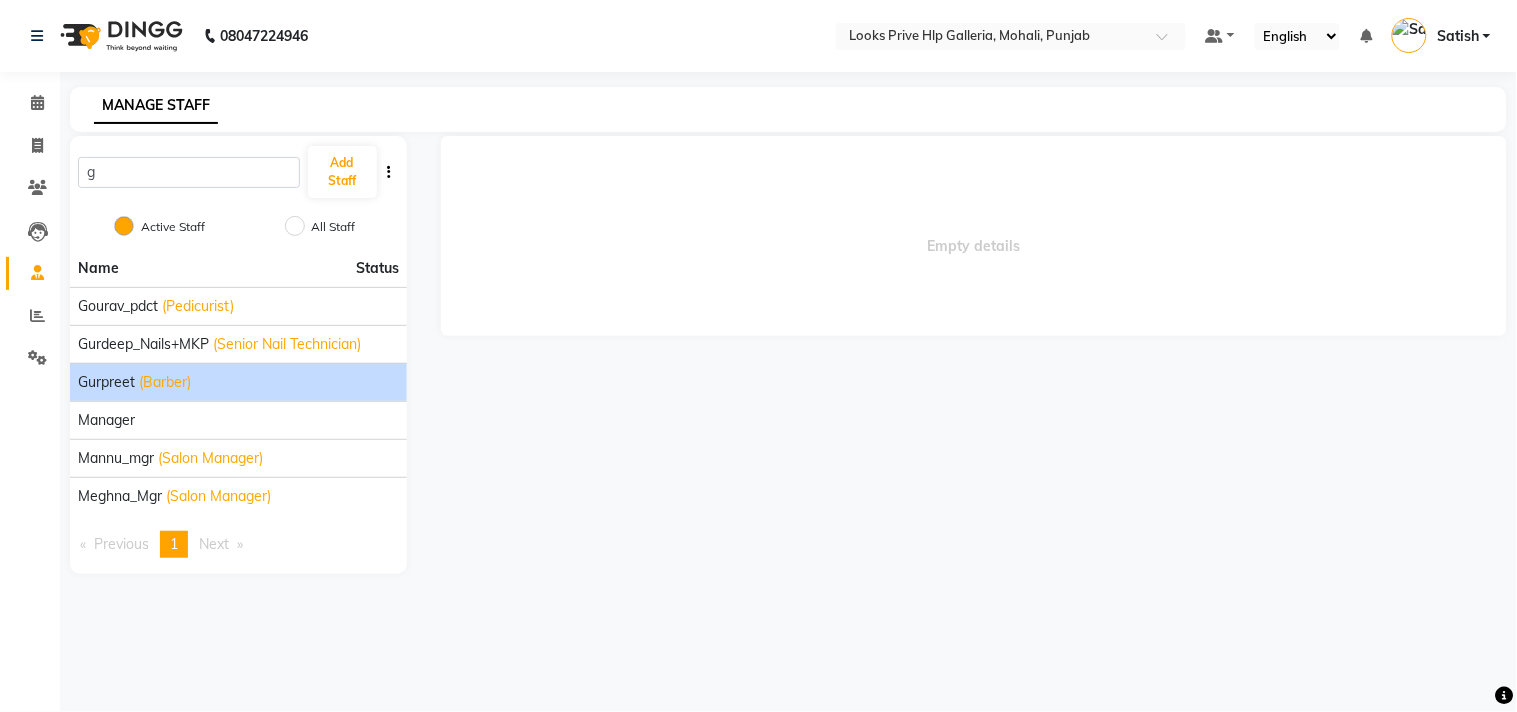 click on "(Barber)" 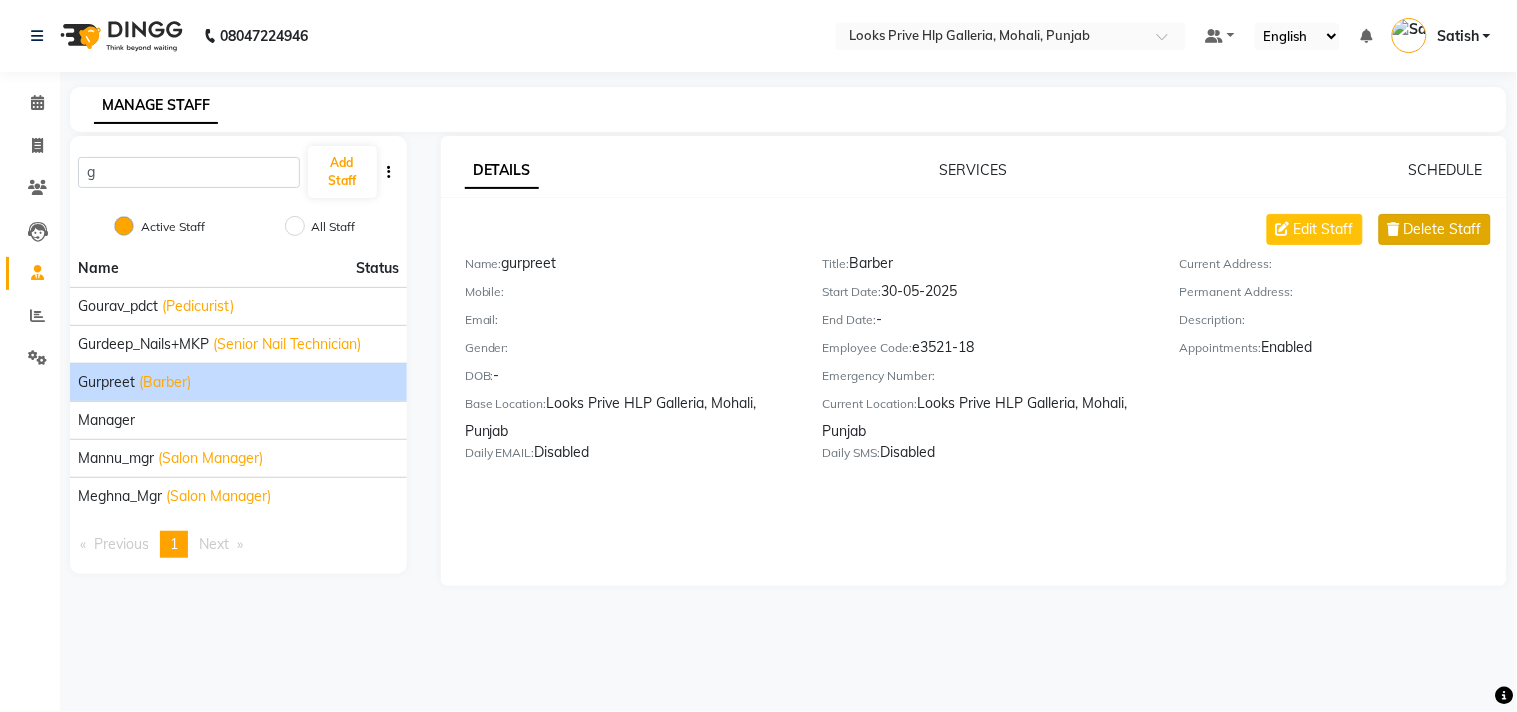 click on "Delete Staff" 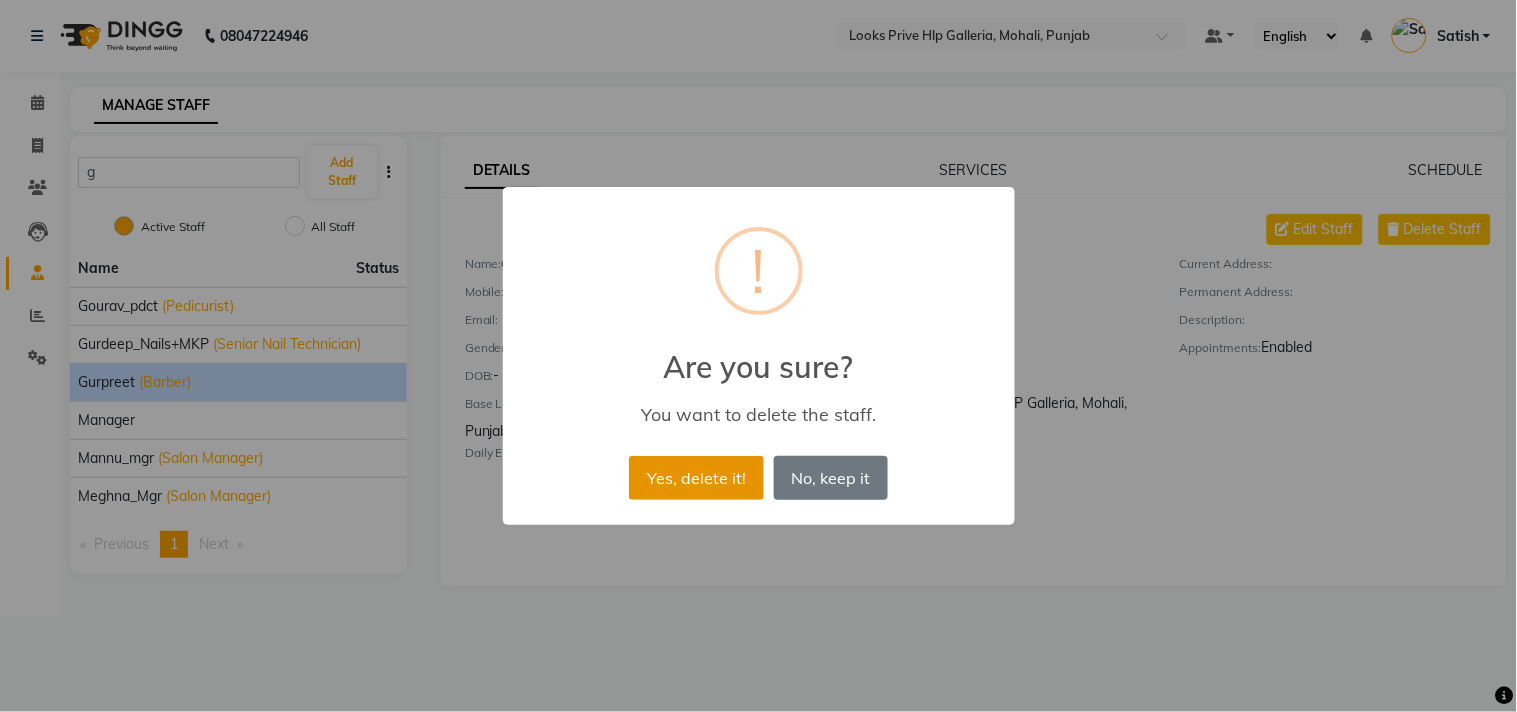 click on "Yes, delete it!" at bounding box center [696, 478] 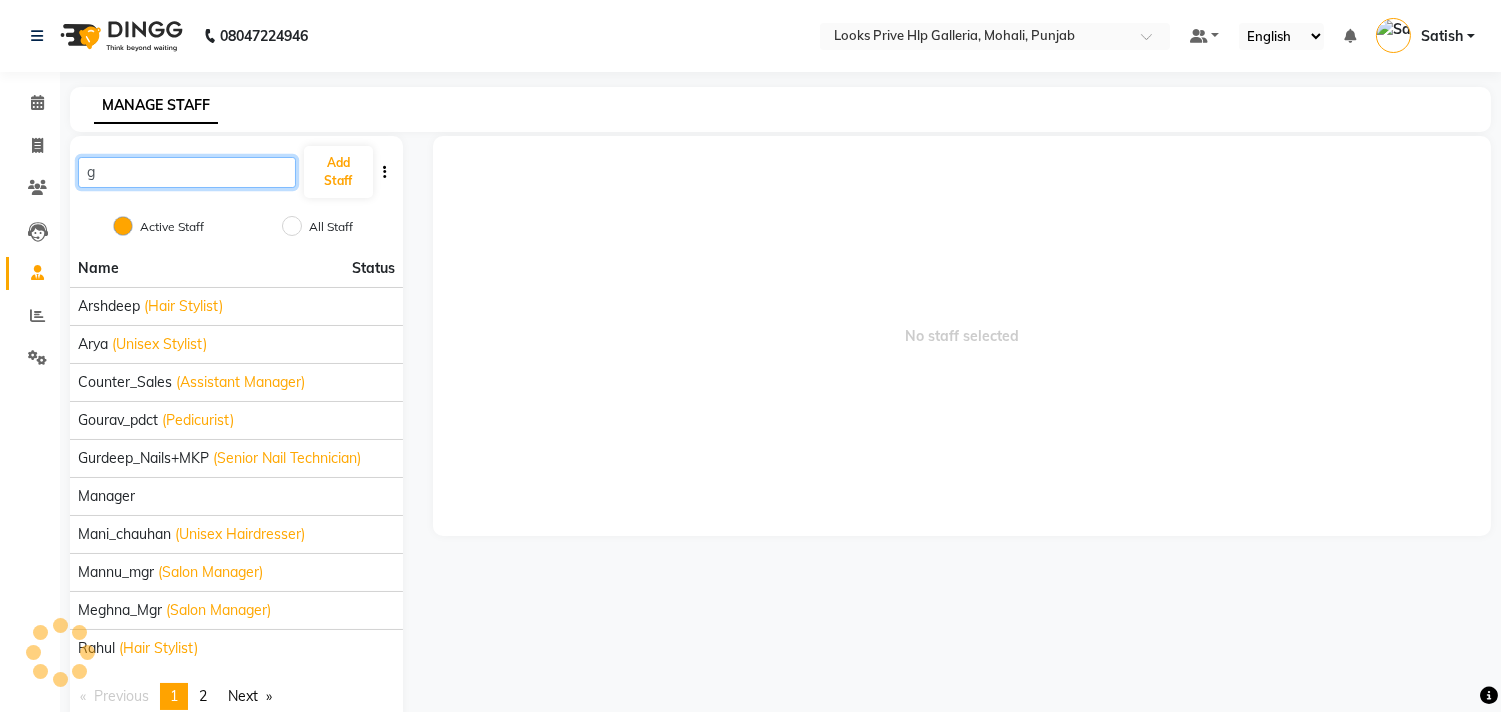 click on "g" 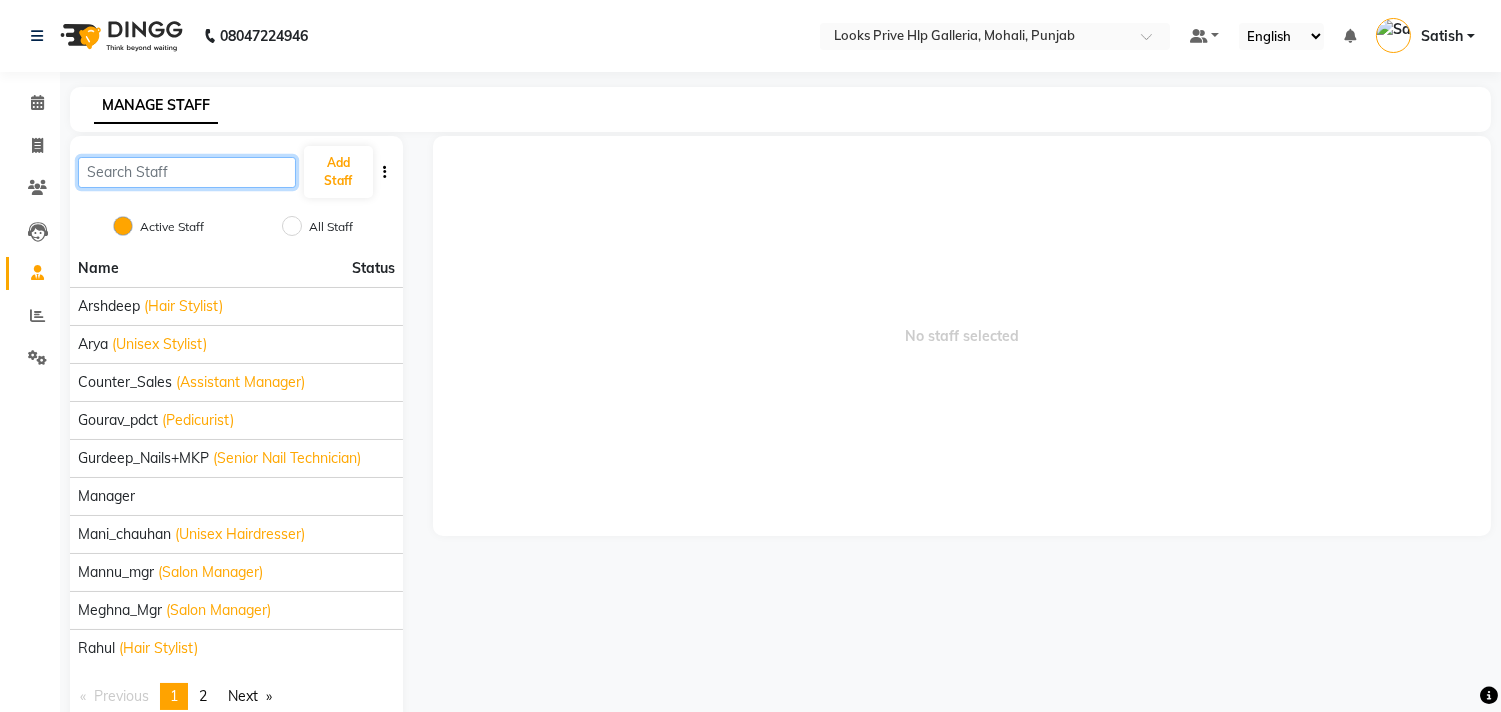 type on "t" 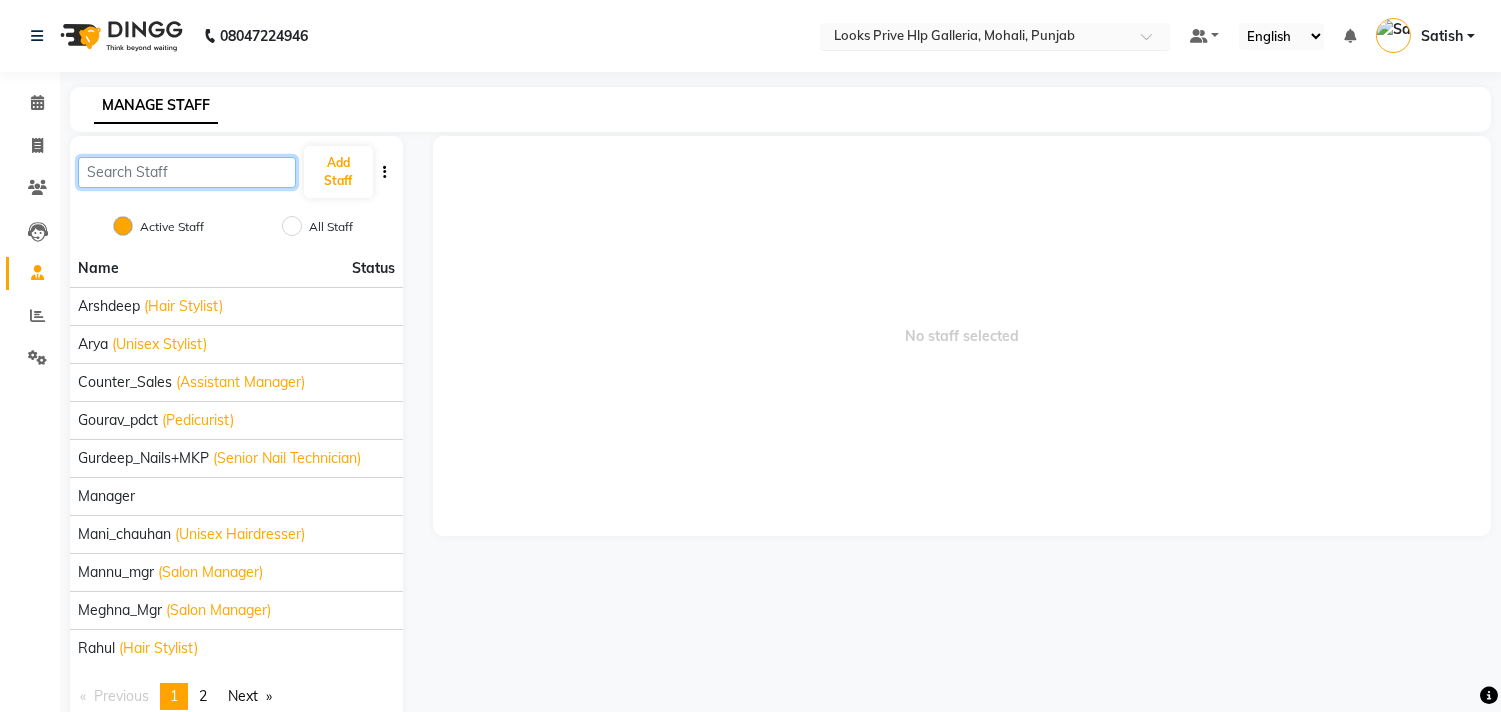type 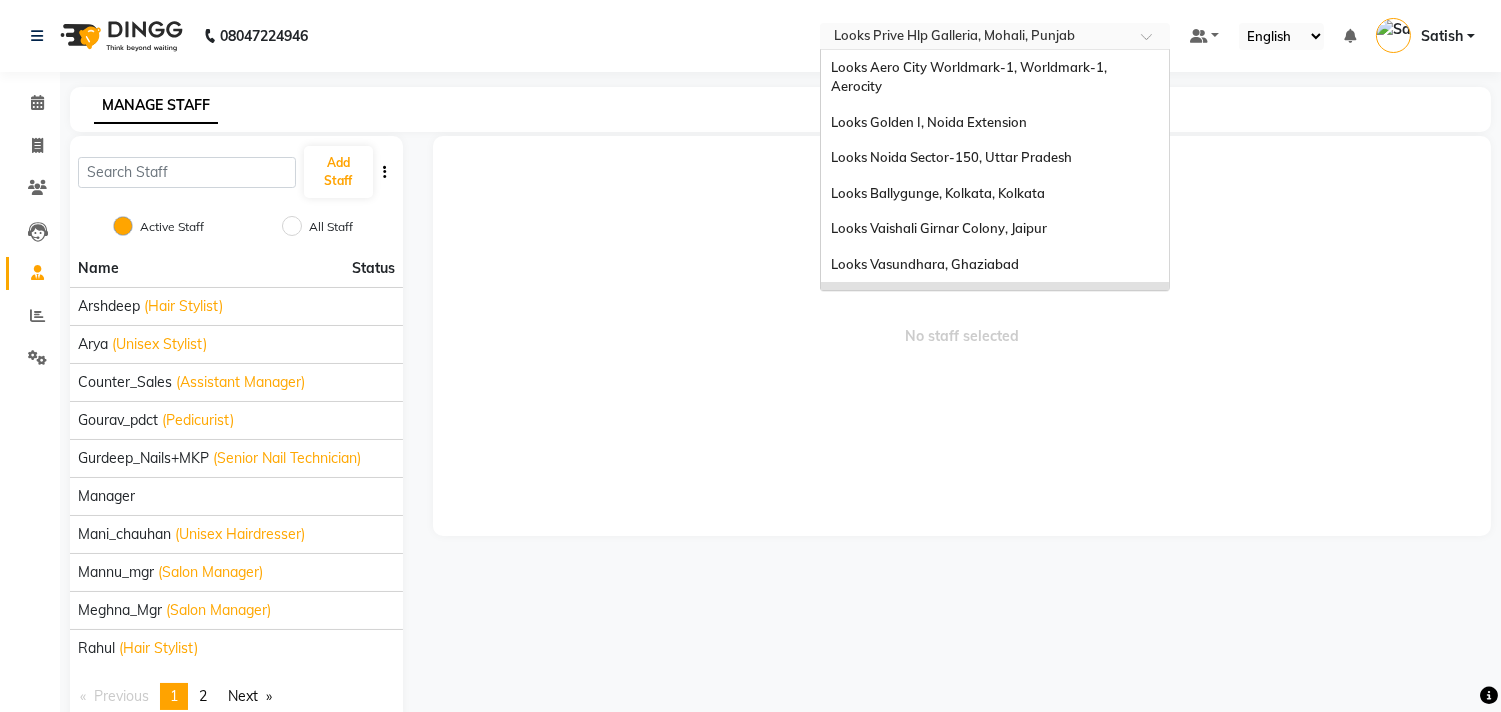 click at bounding box center [975, 38] 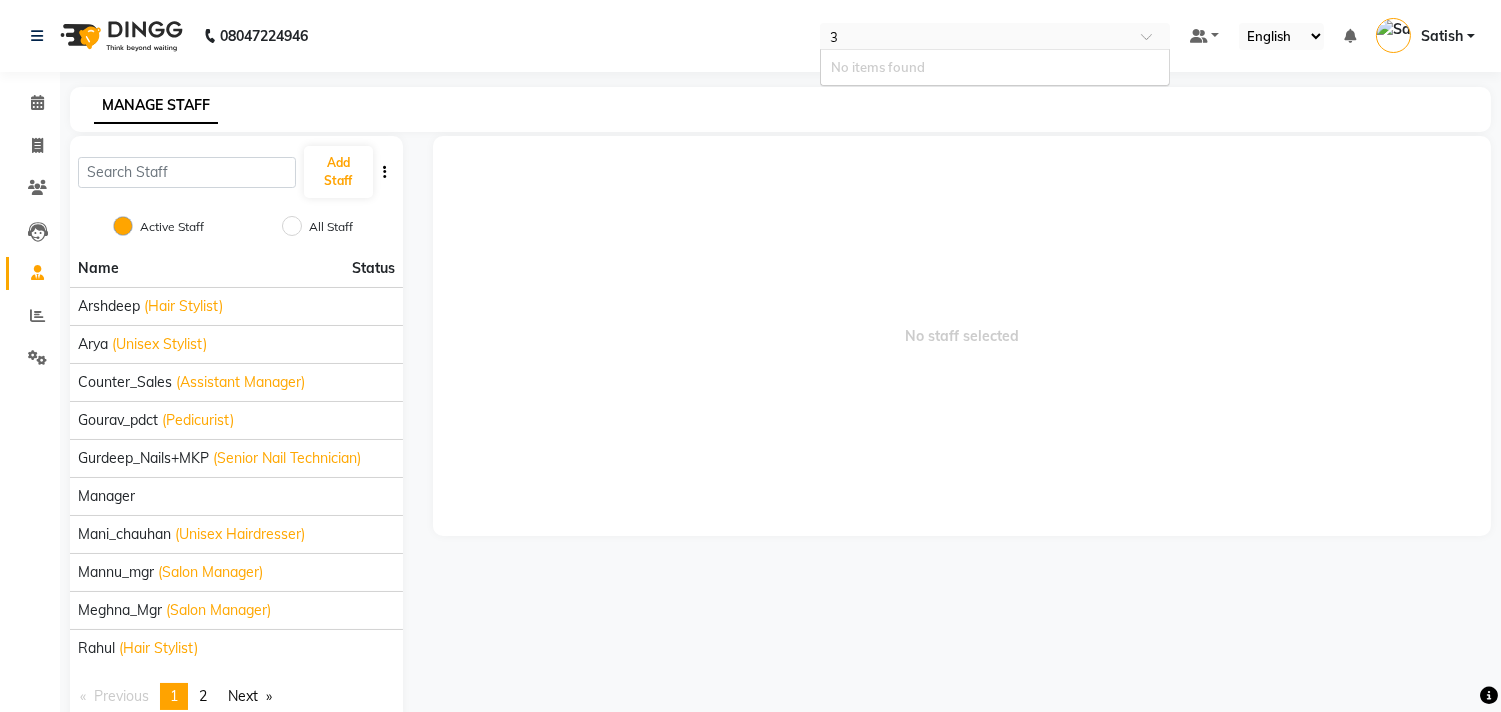scroll, scrollTop: 0, scrollLeft: 0, axis: both 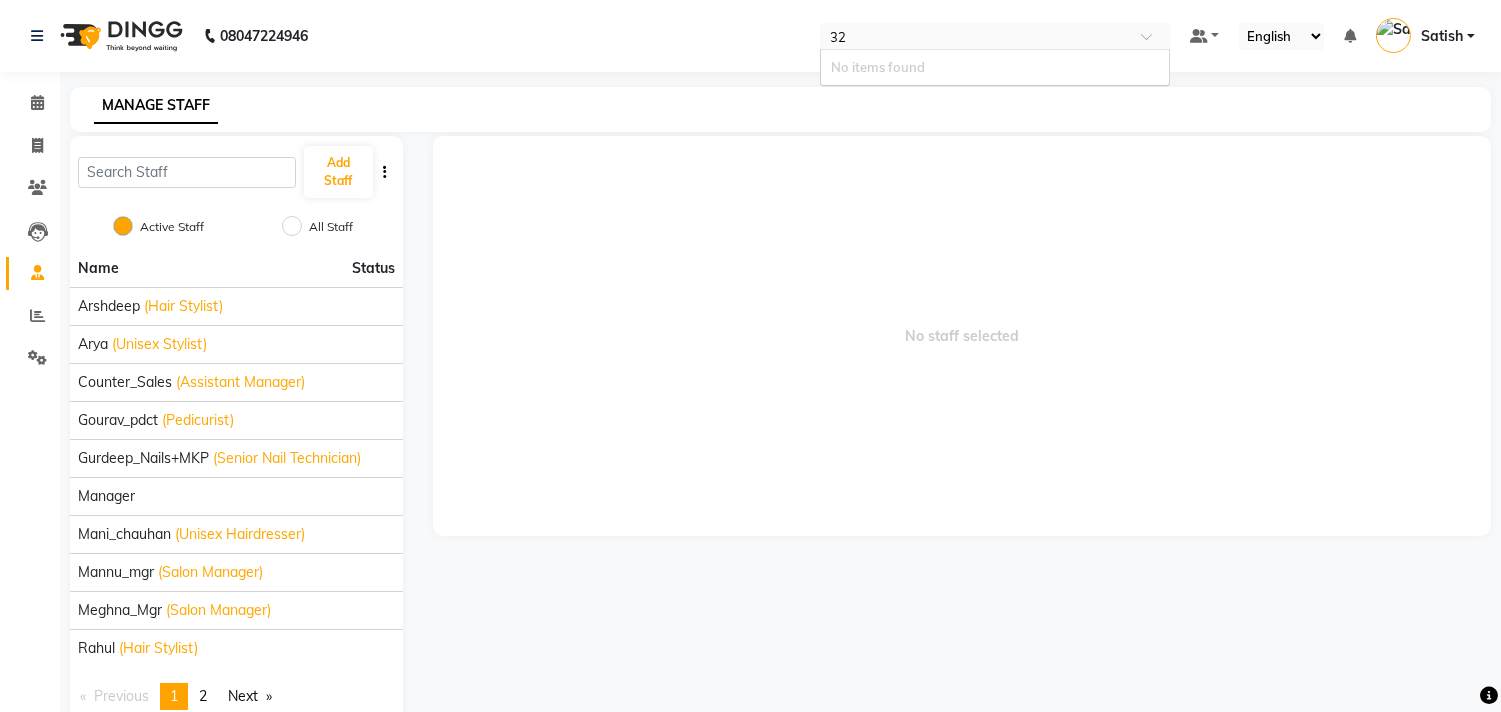type on "3" 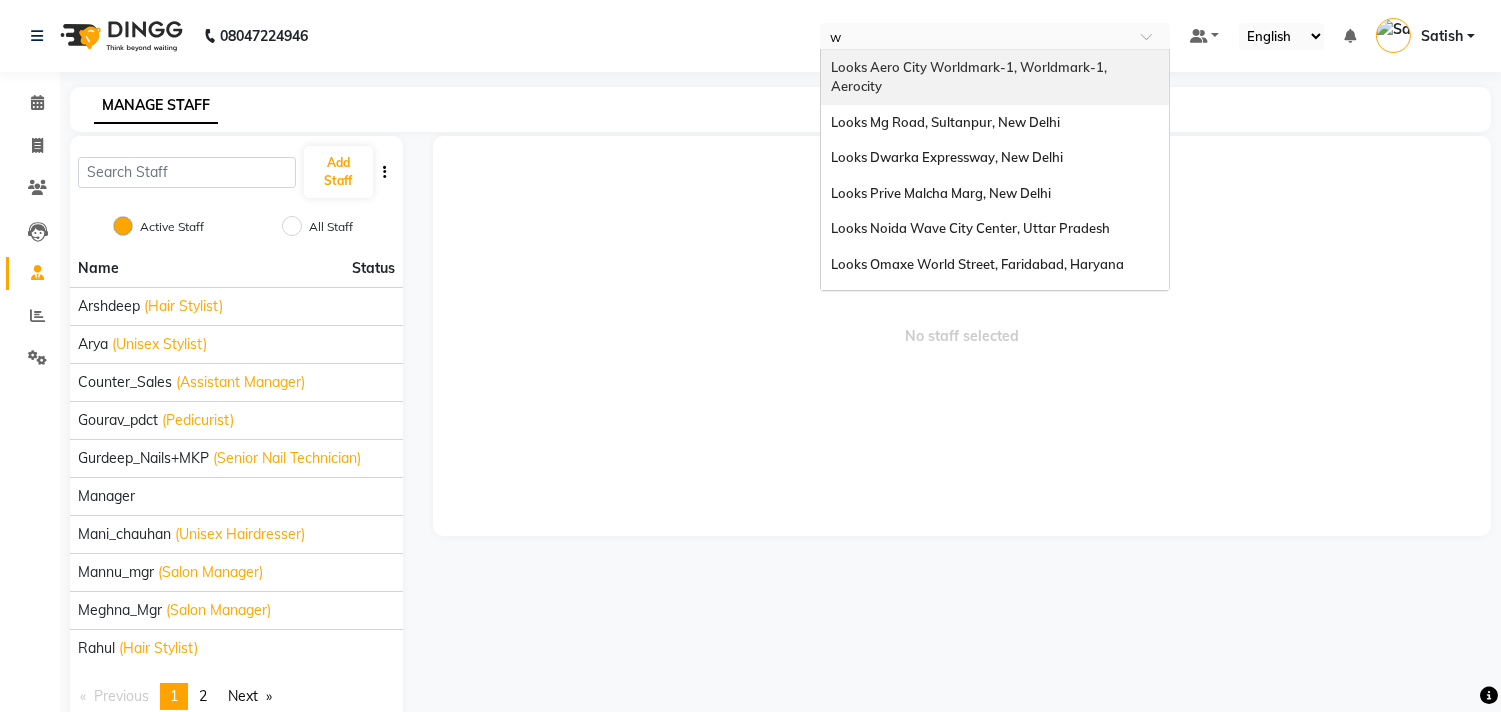 type on "wa" 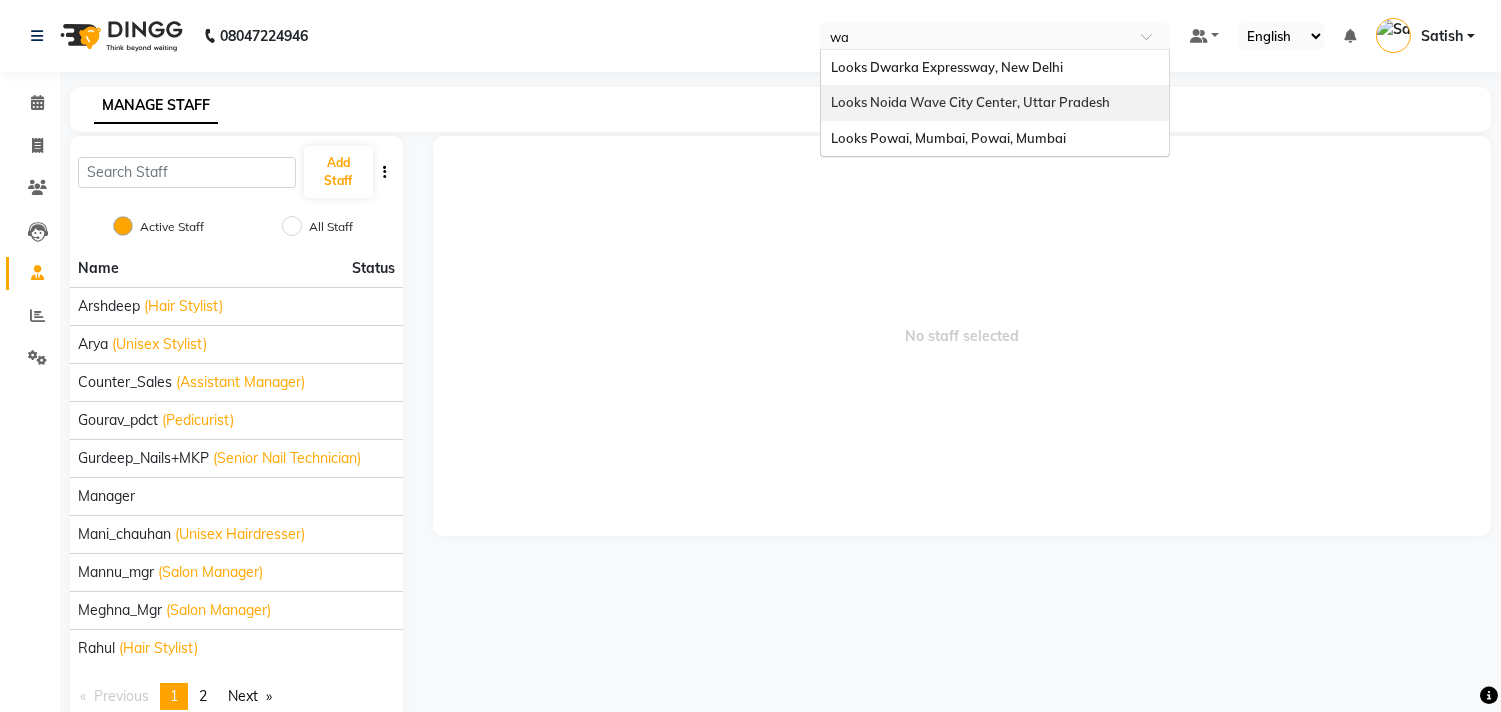 click on "Looks Noida Wave City Center, Uttar Pradesh" at bounding box center (970, 102) 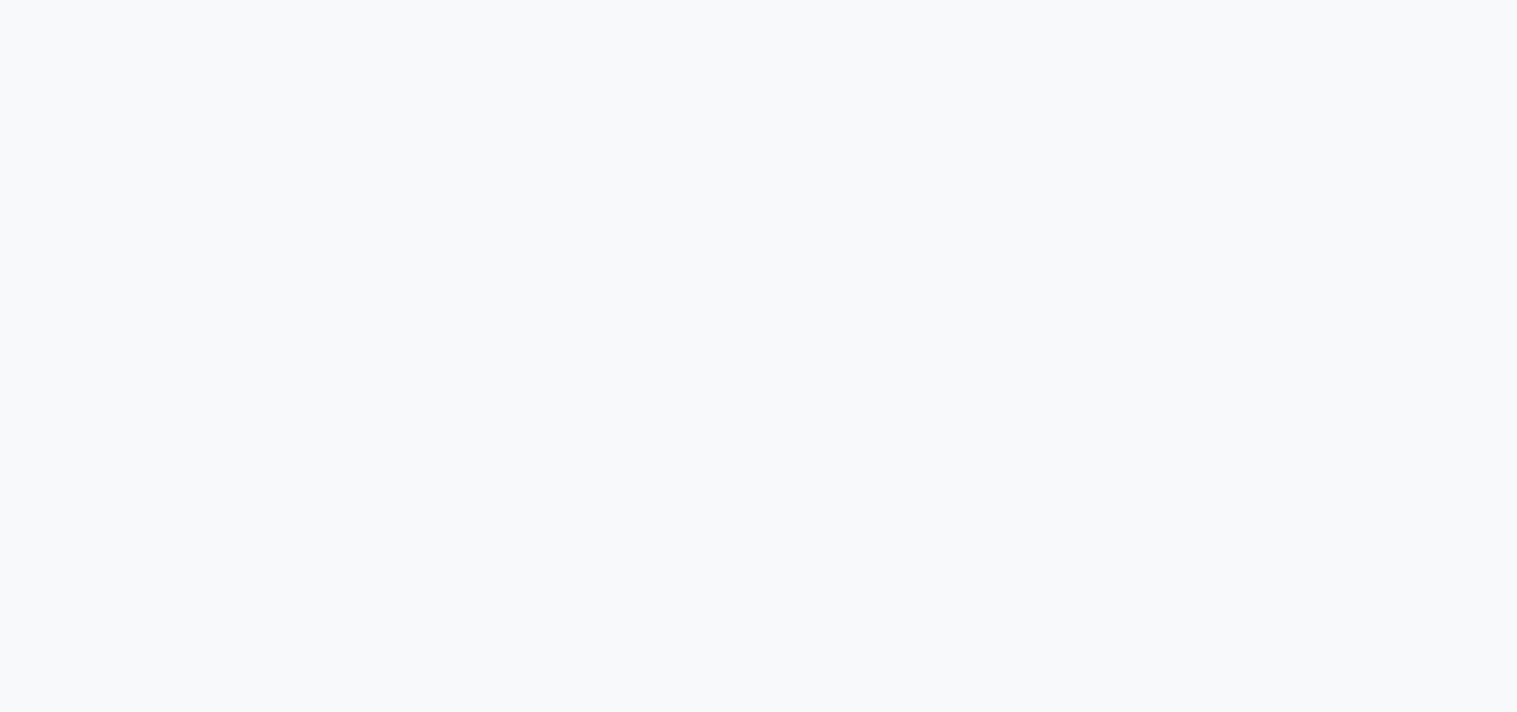 scroll, scrollTop: 0, scrollLeft: 0, axis: both 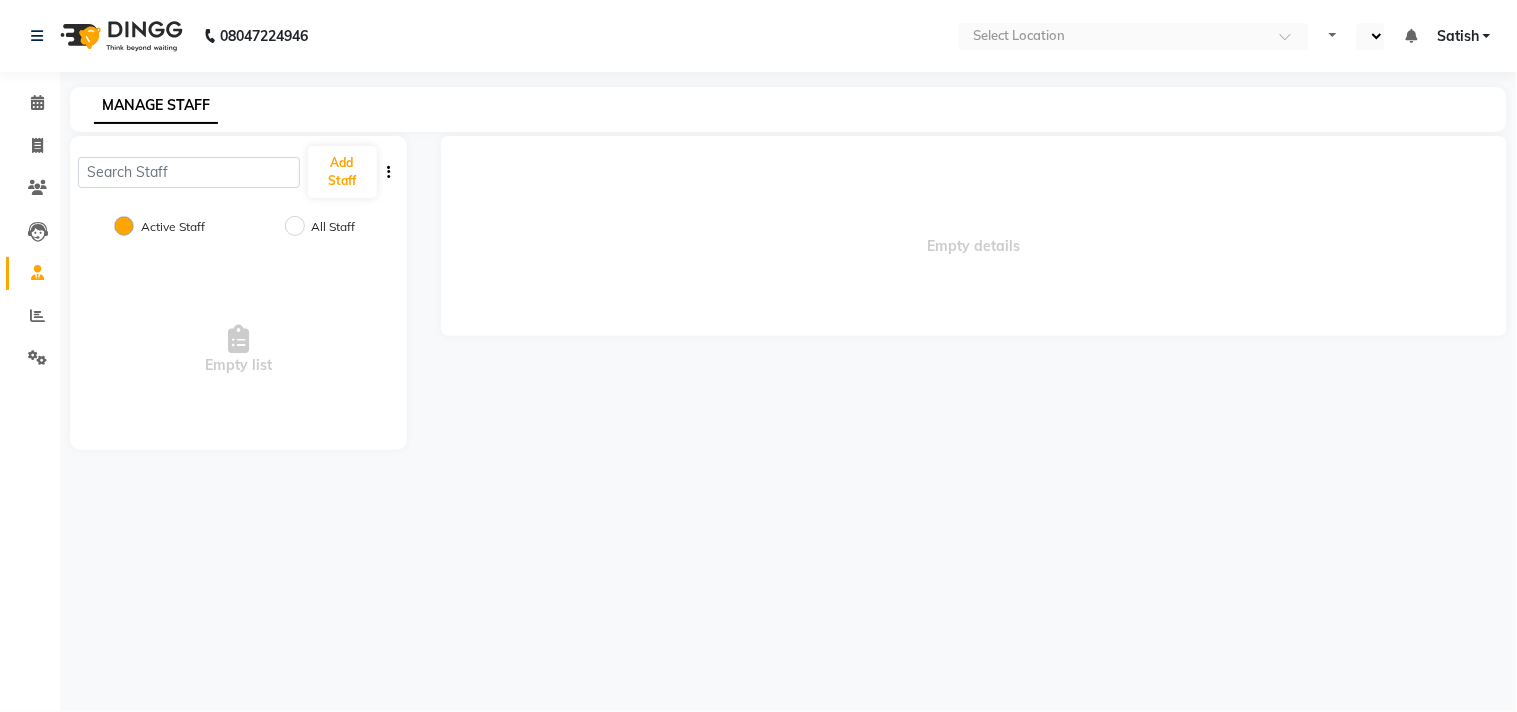 select on "en" 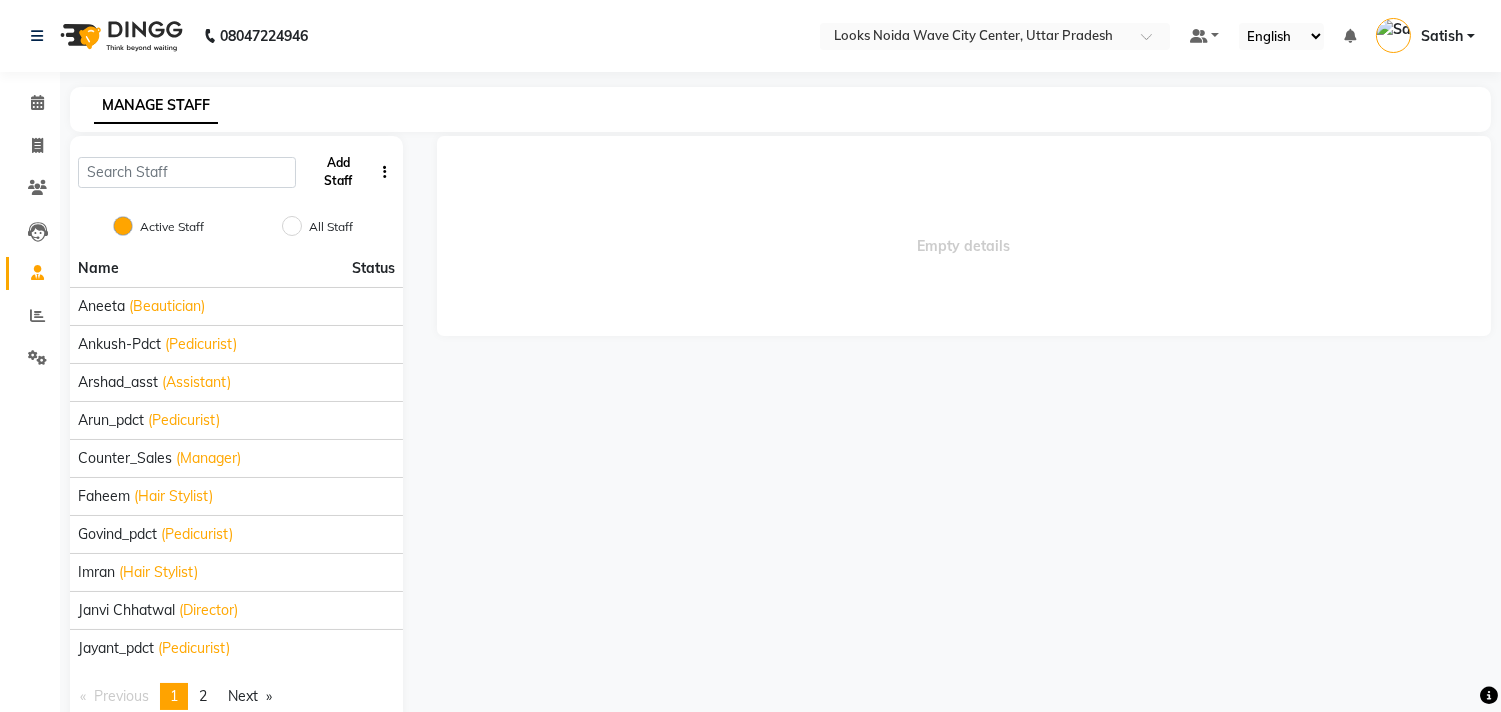 click on "Add Staff" 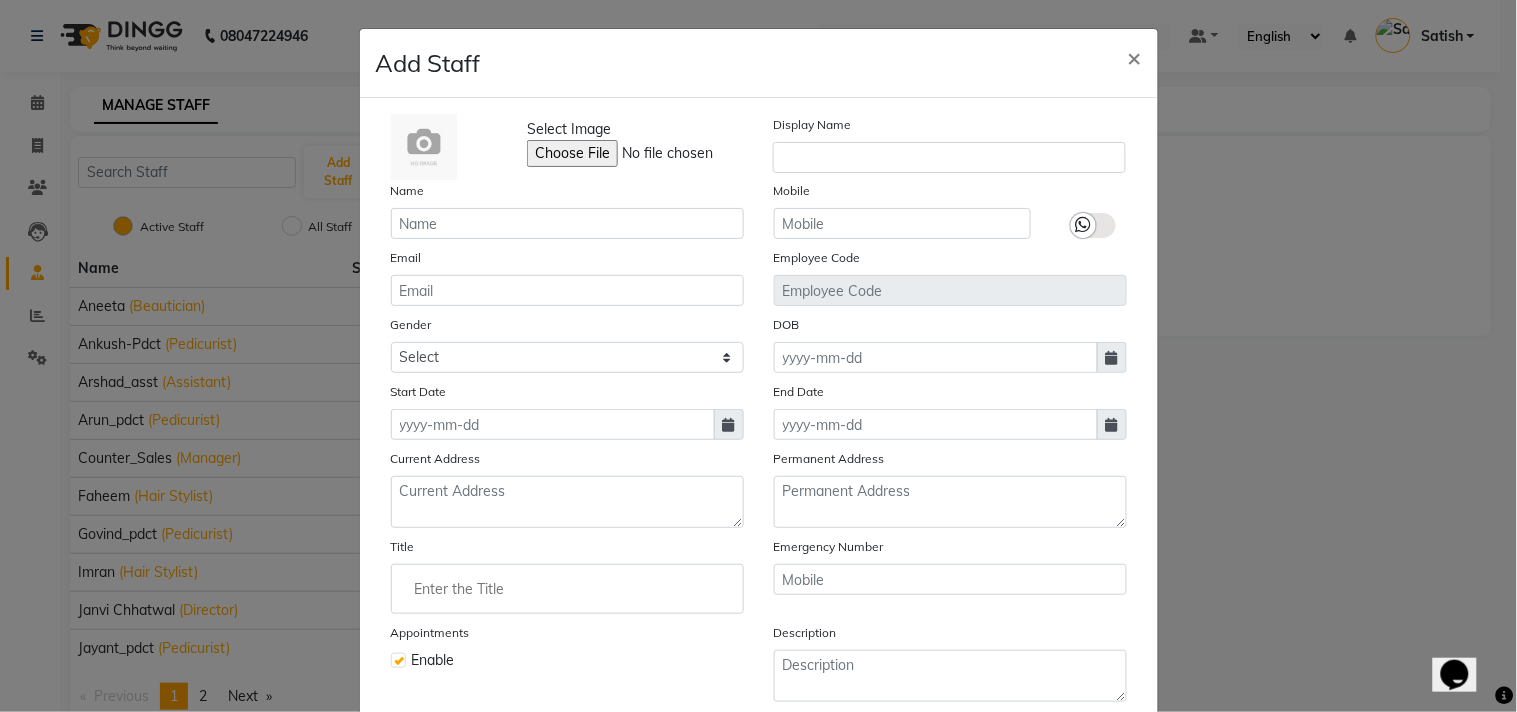 scroll, scrollTop: 0, scrollLeft: 0, axis: both 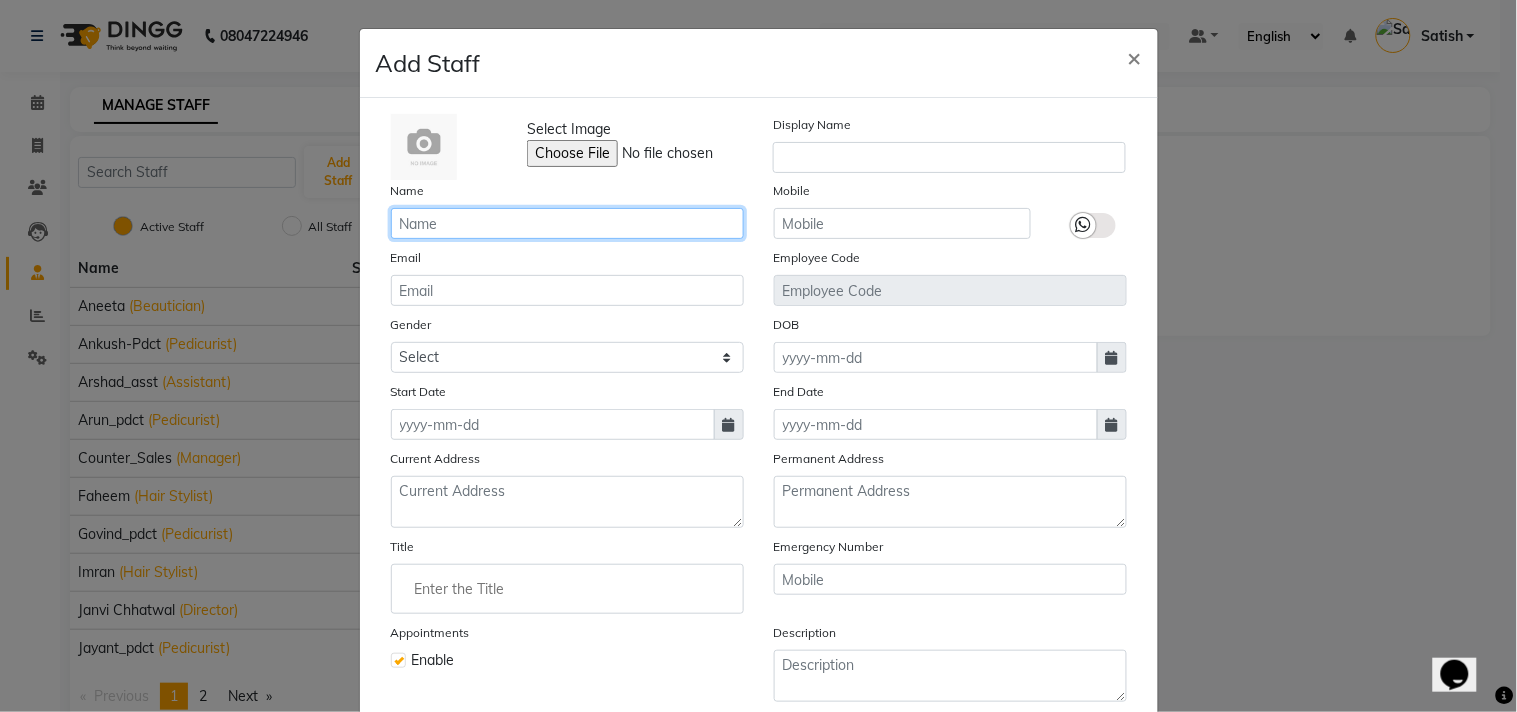 click 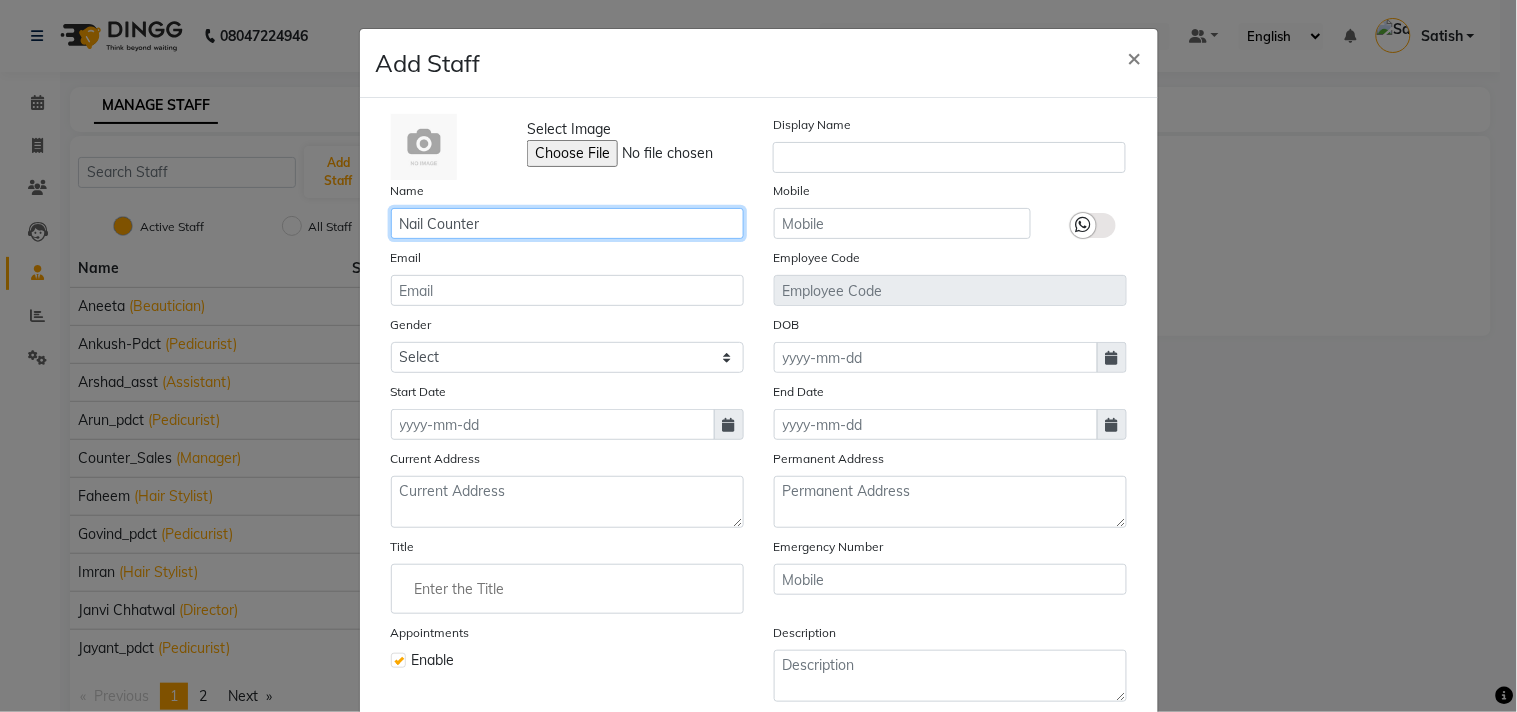 type on "Nail Counter" 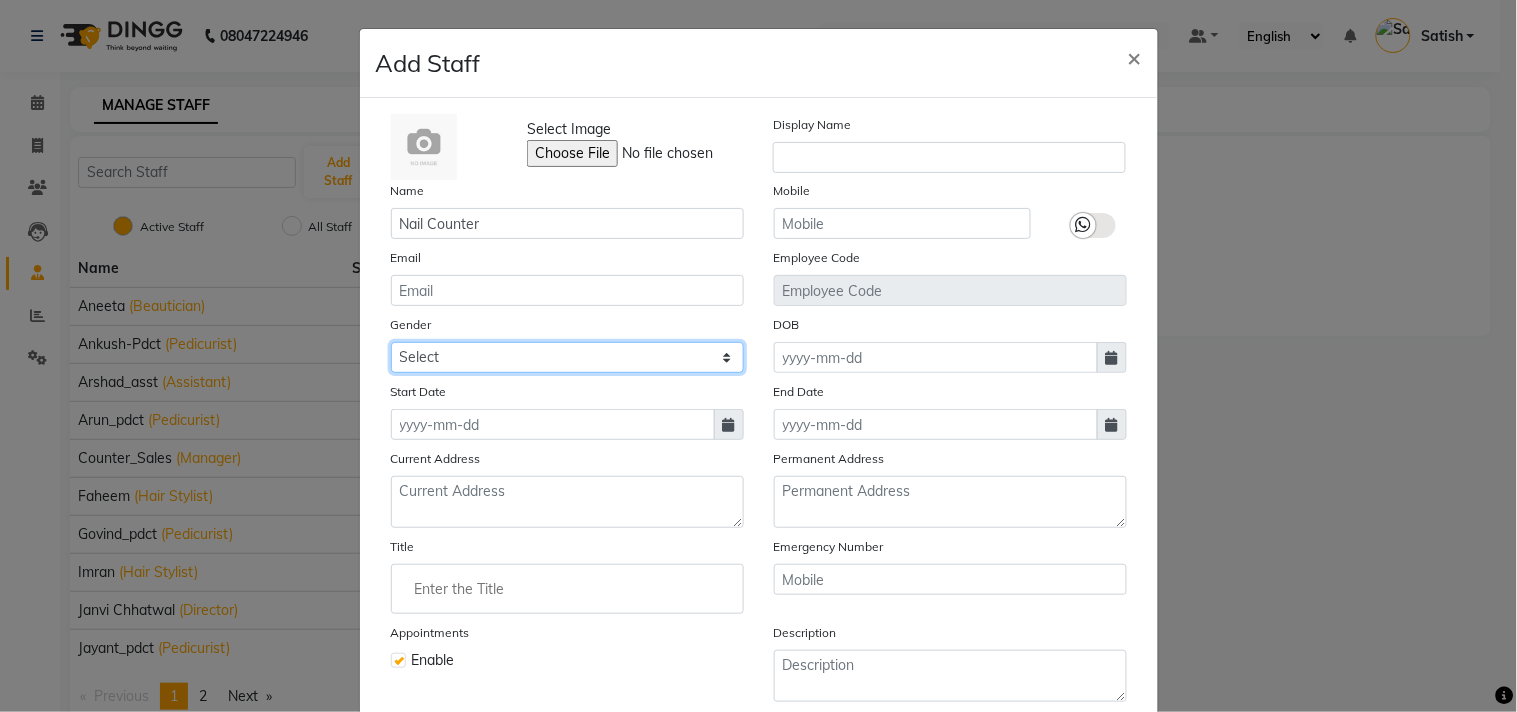 drag, startPoint x: 466, startPoint y: 363, endPoint x: 461, endPoint y: 372, distance: 10.29563 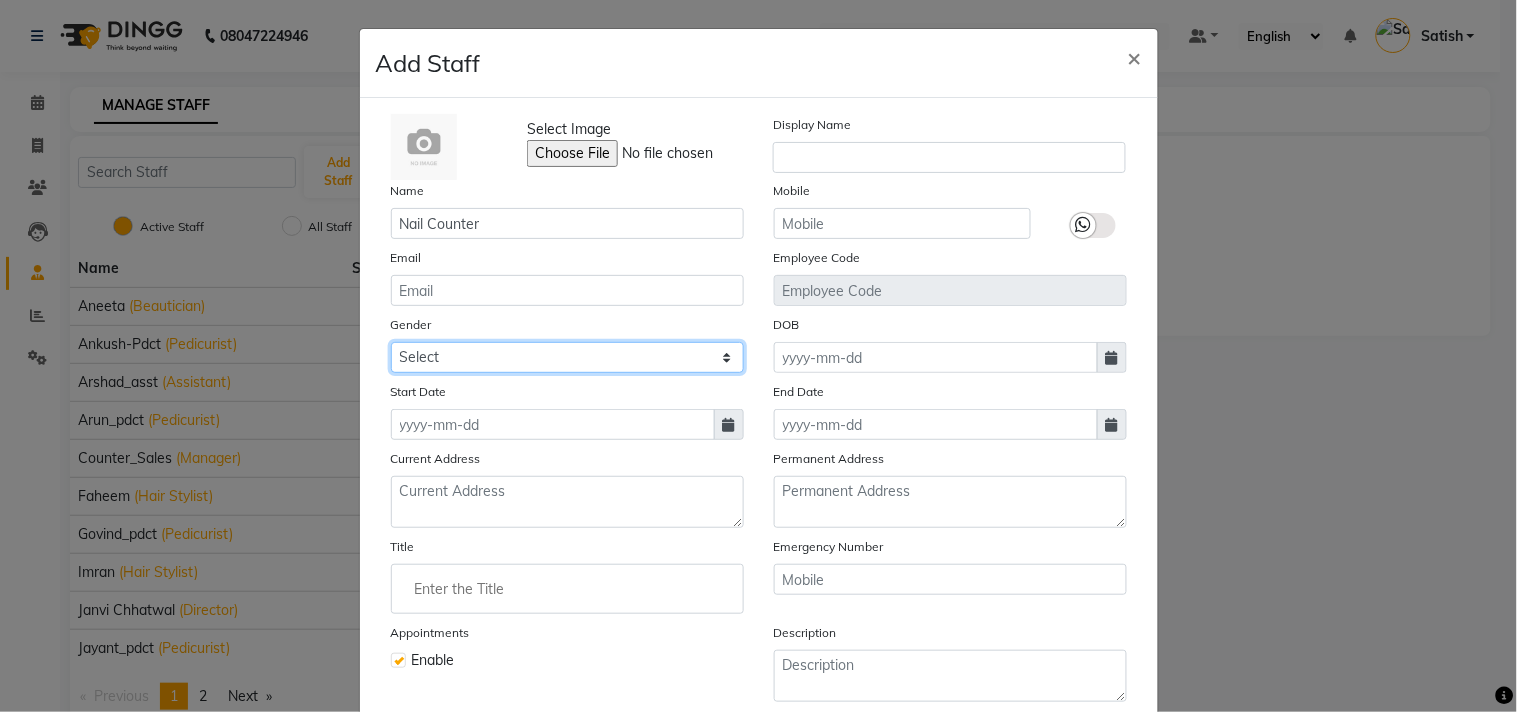 select on "male" 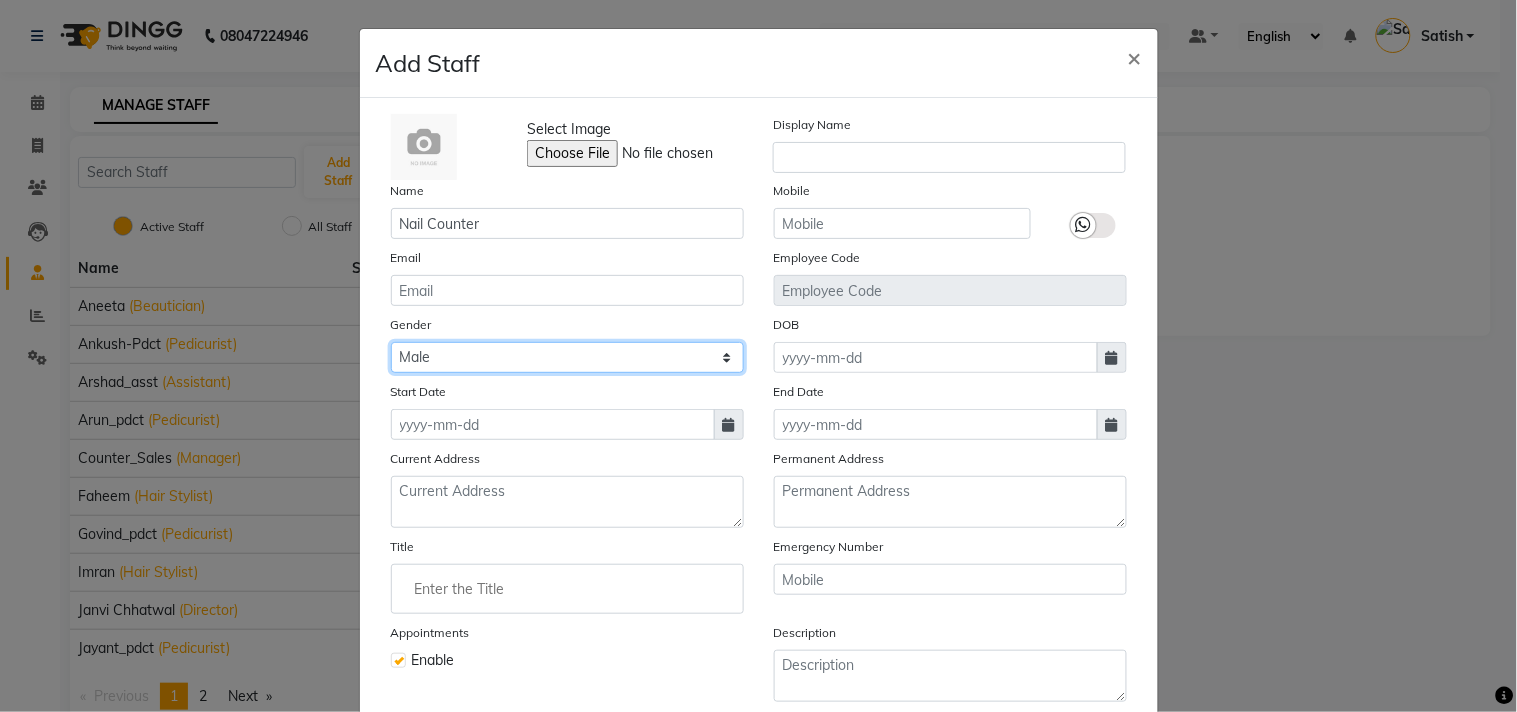 click on "Select Male Female Other Prefer Not To Say" 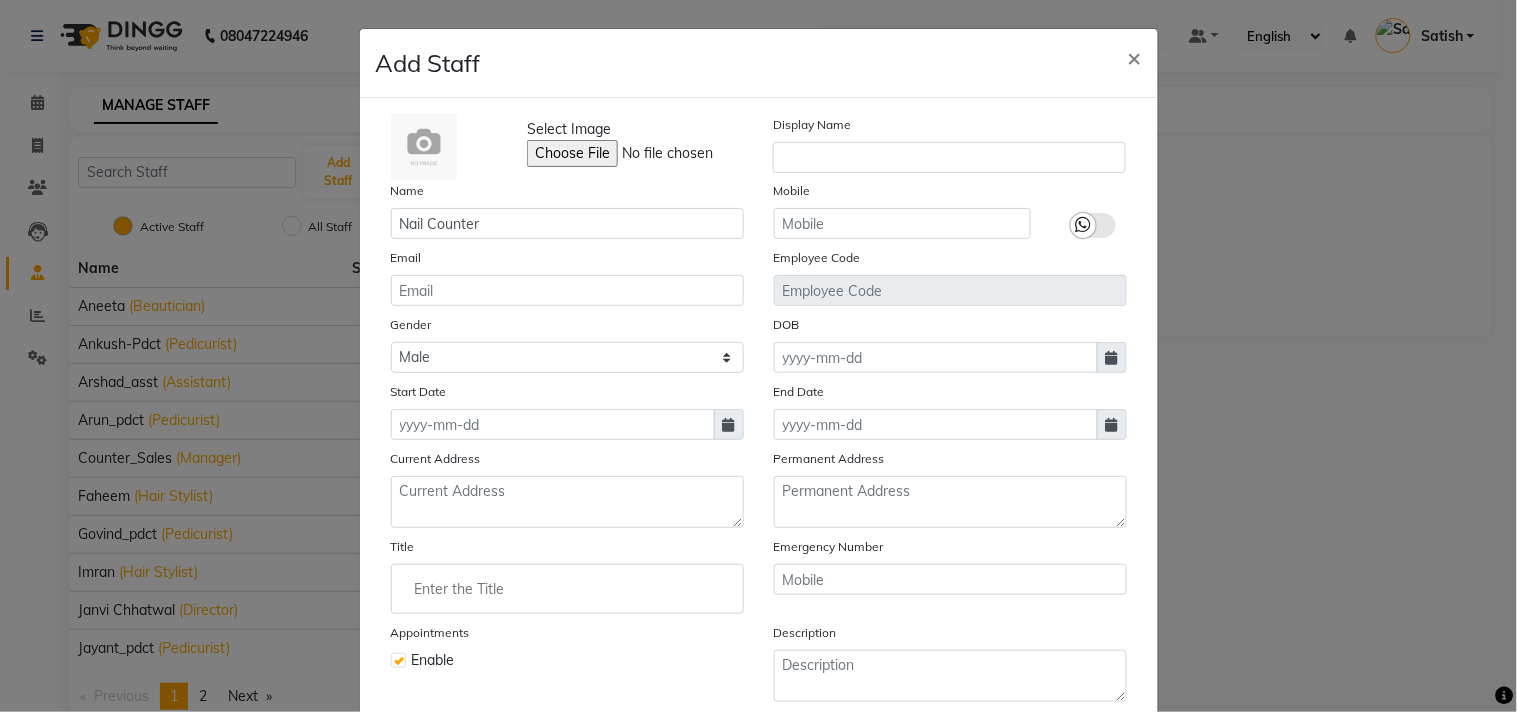 click 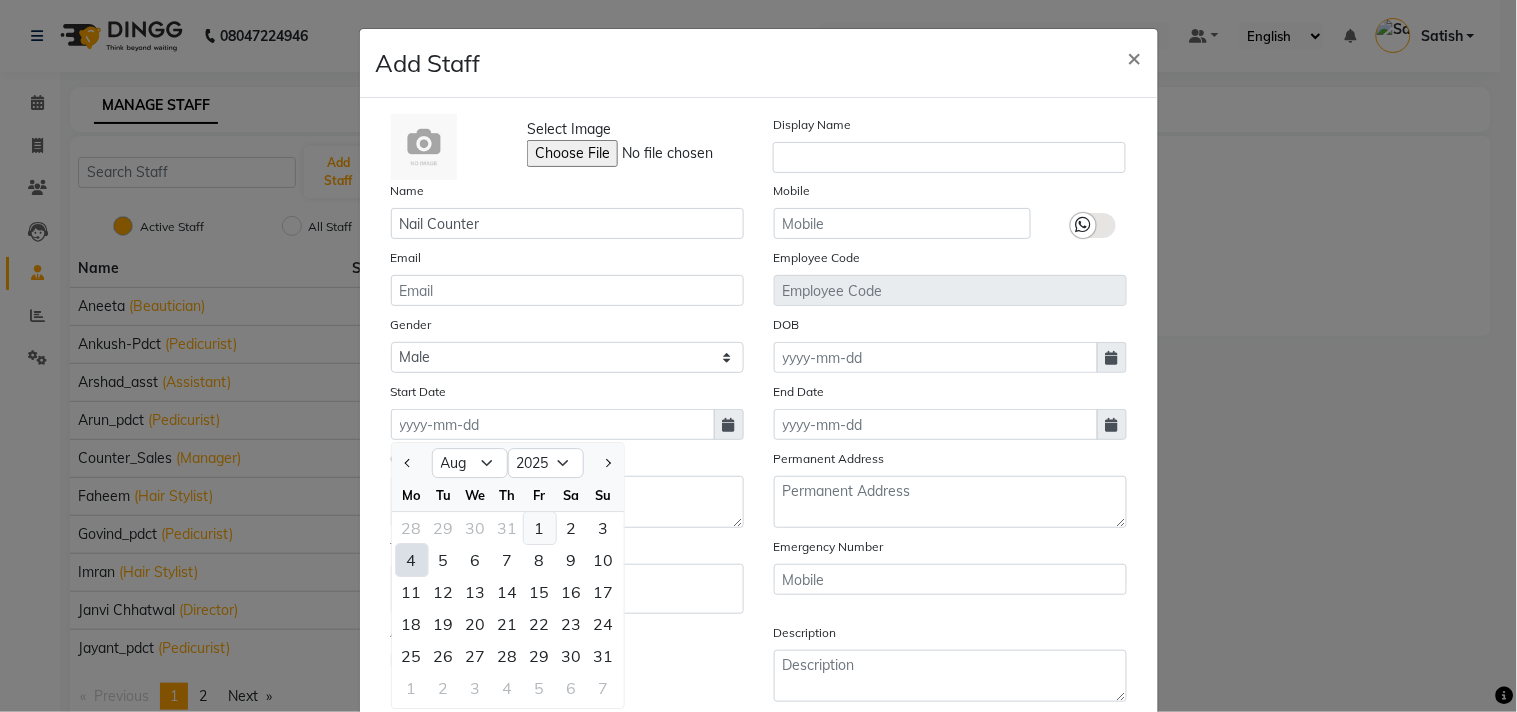click on "1" 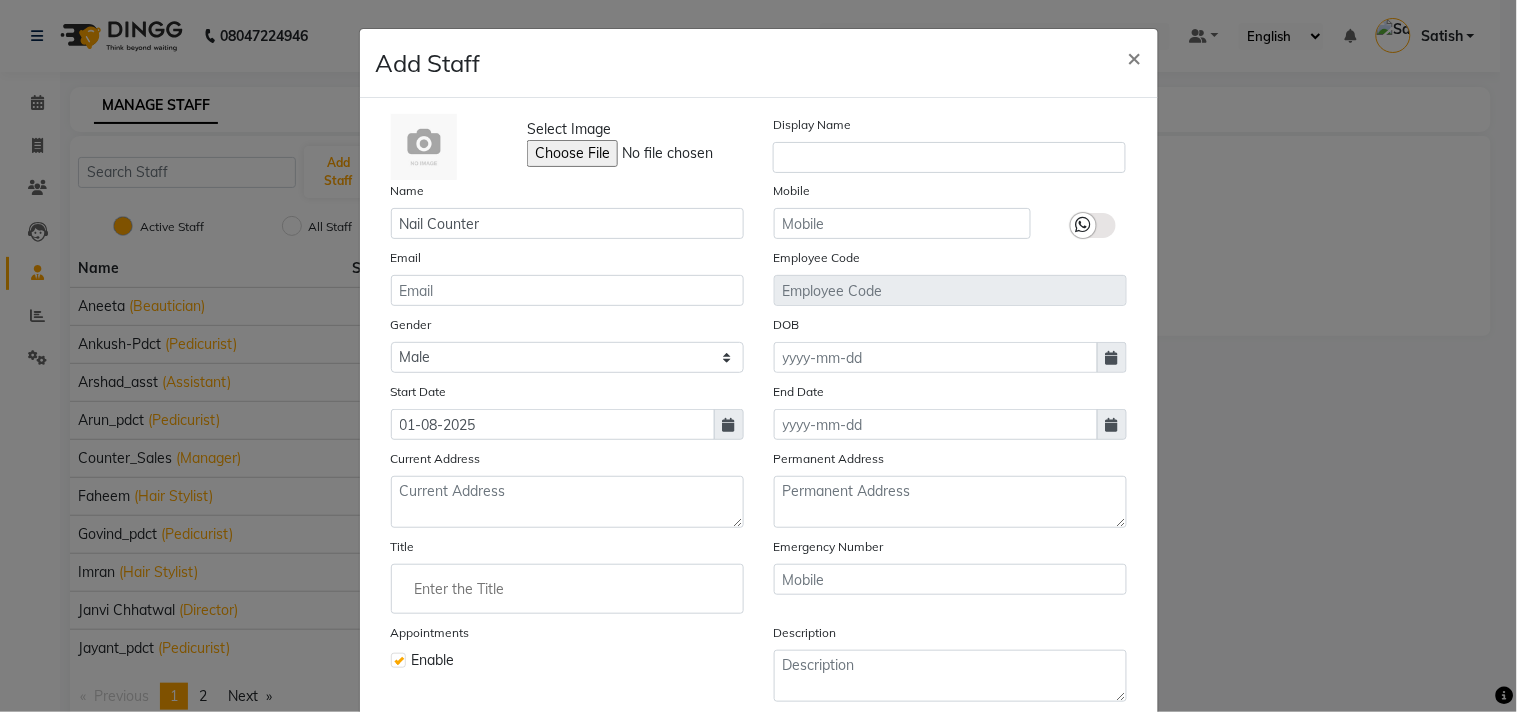scroll, scrollTop: 172, scrollLeft: 0, axis: vertical 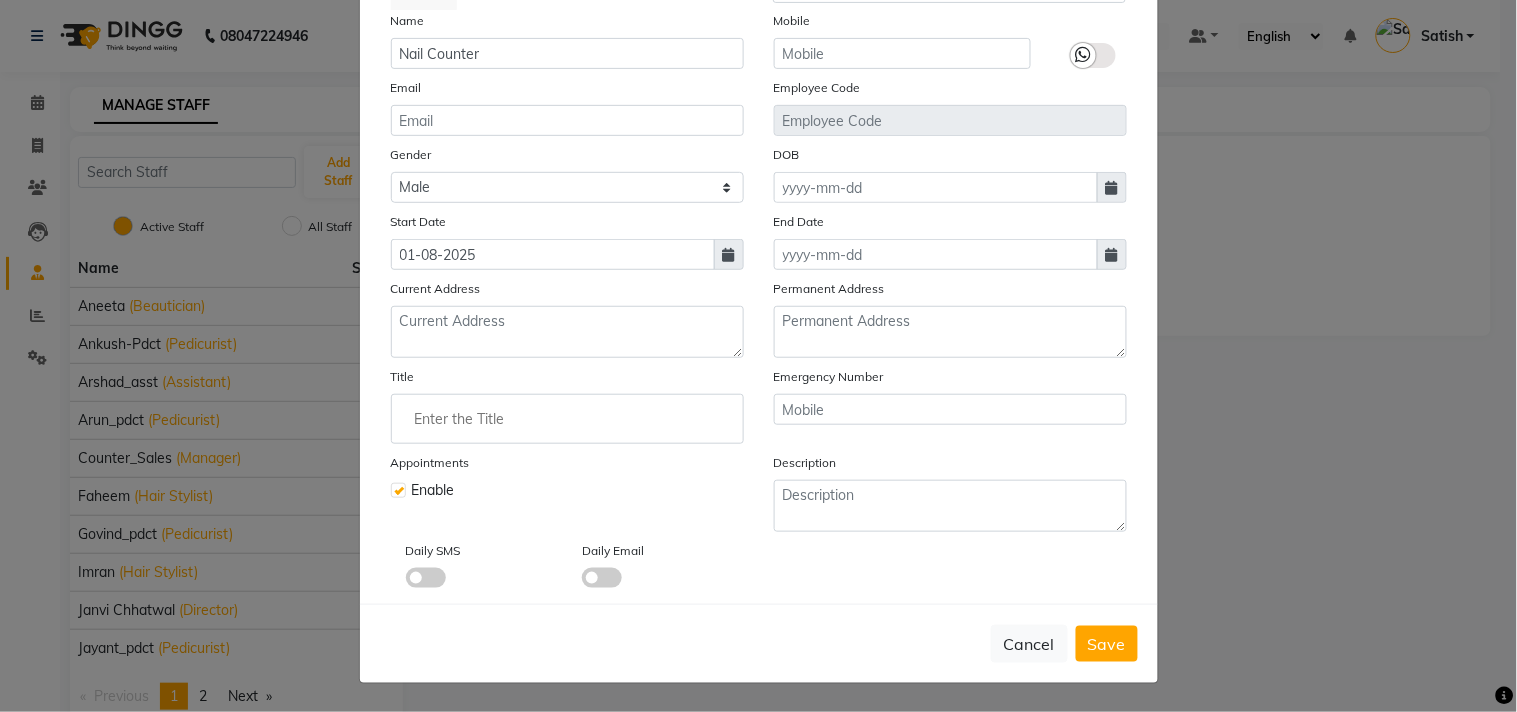 click 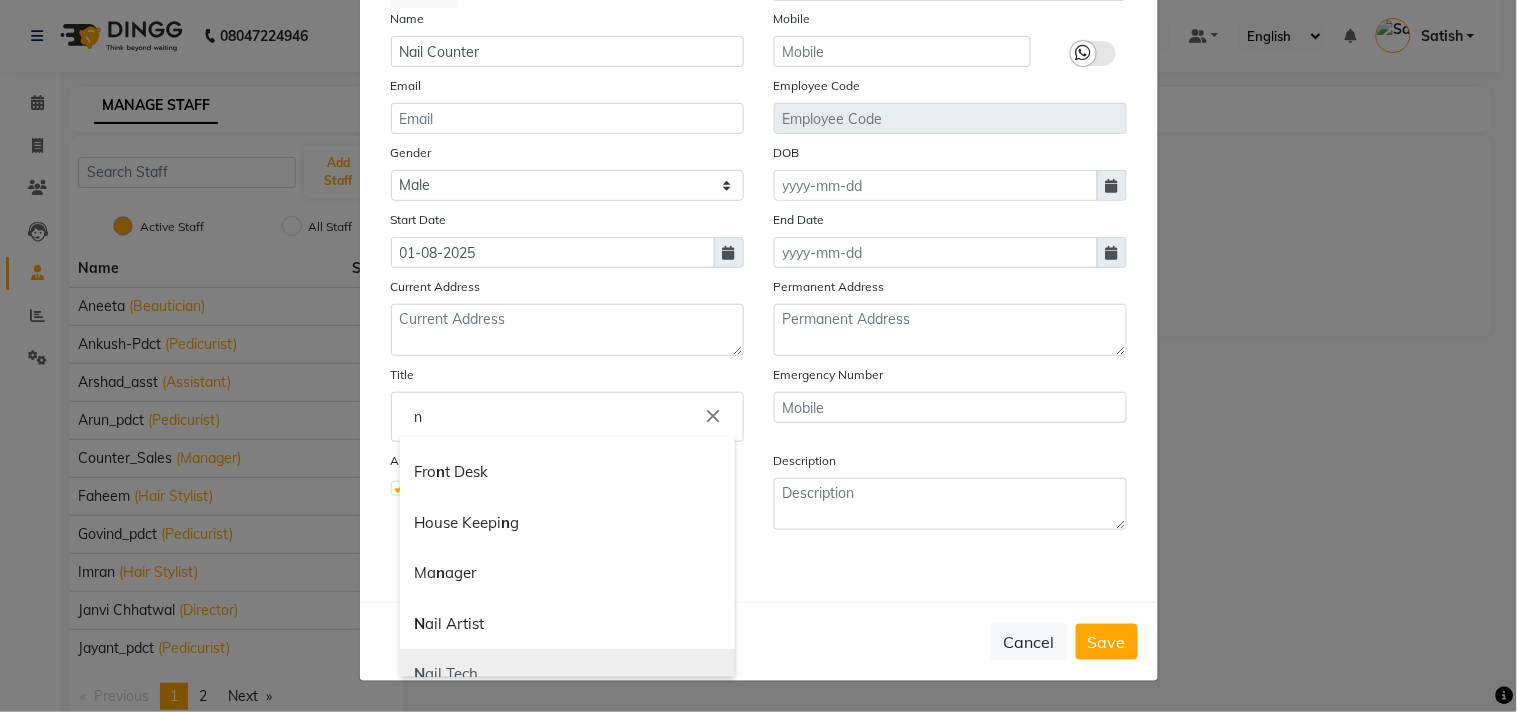 scroll, scrollTop: 222, scrollLeft: 0, axis: vertical 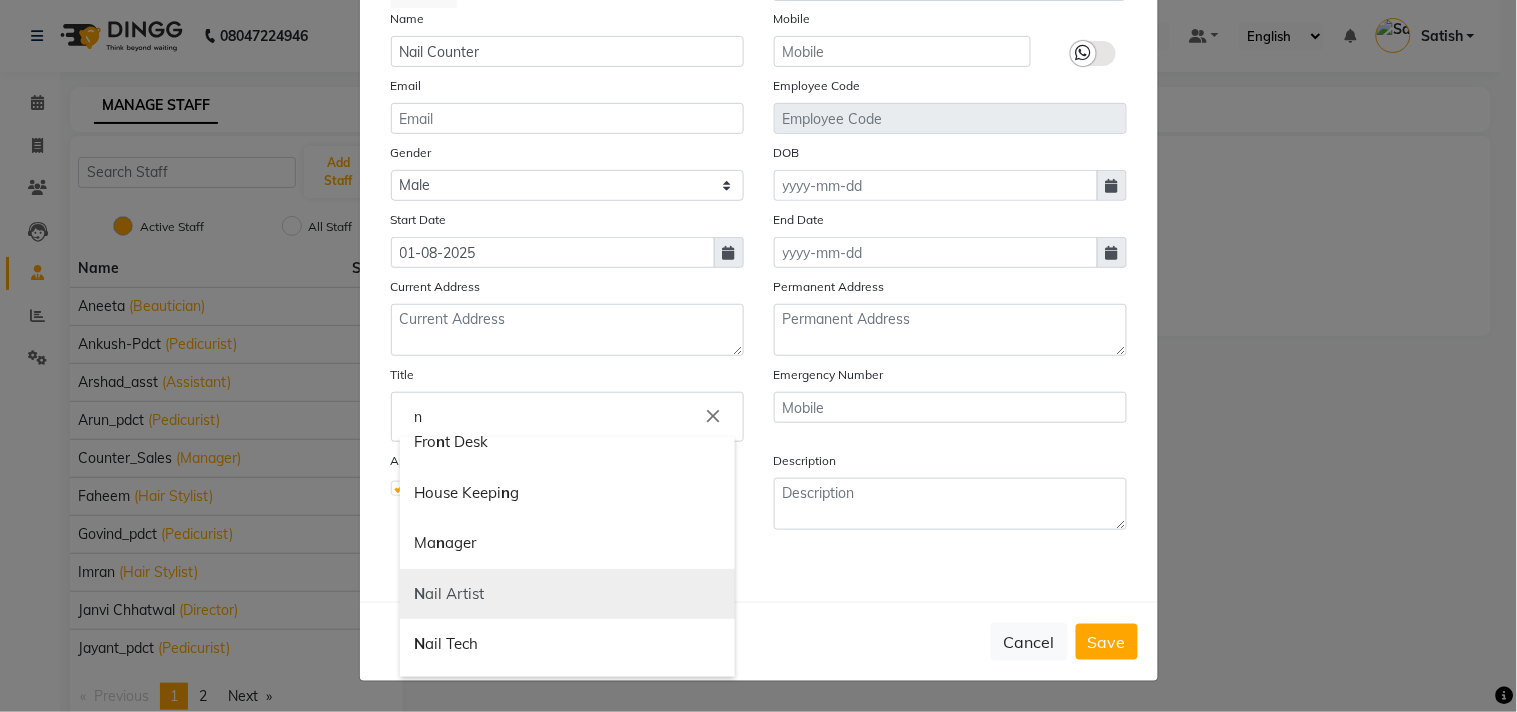 click on "N ail Artist" at bounding box center [567, 594] 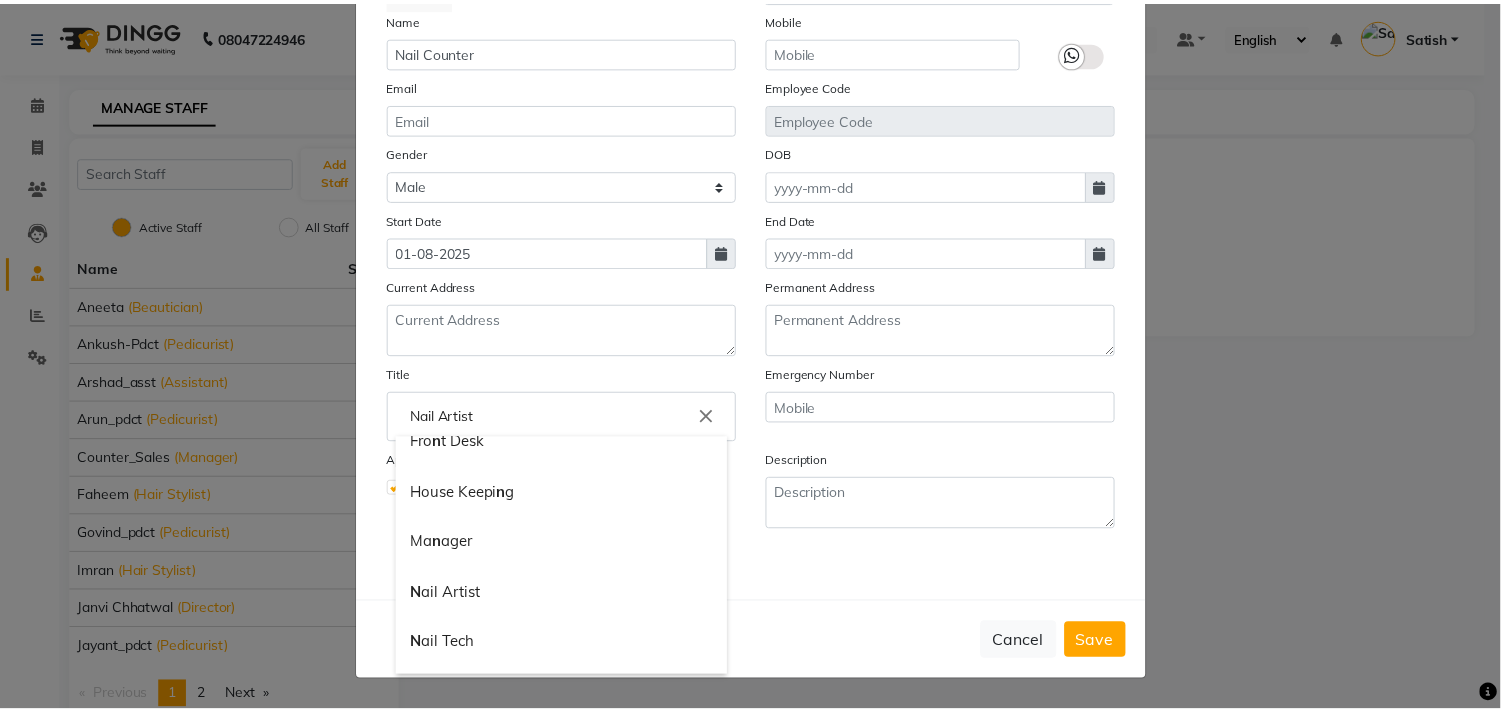 scroll, scrollTop: 0, scrollLeft: 0, axis: both 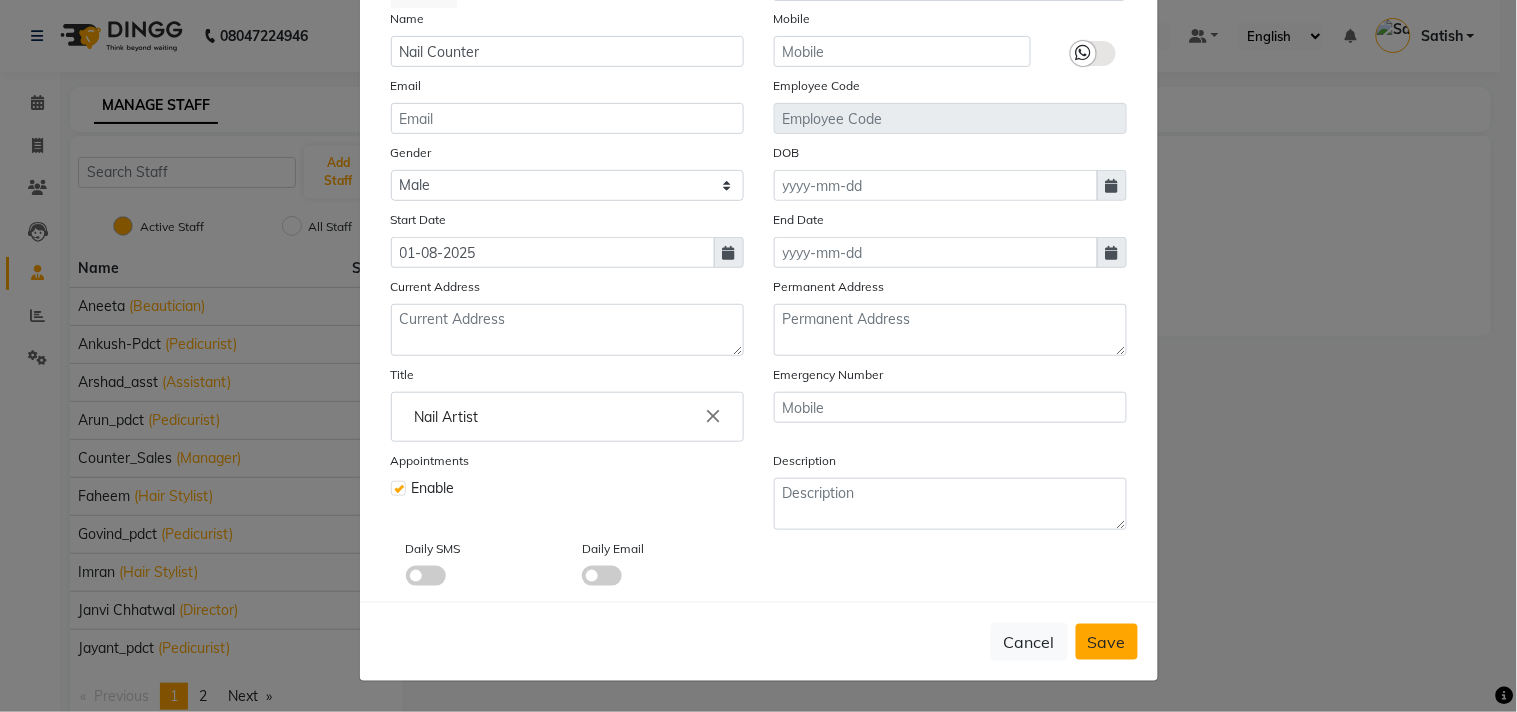 click on "Save" at bounding box center (1107, 642) 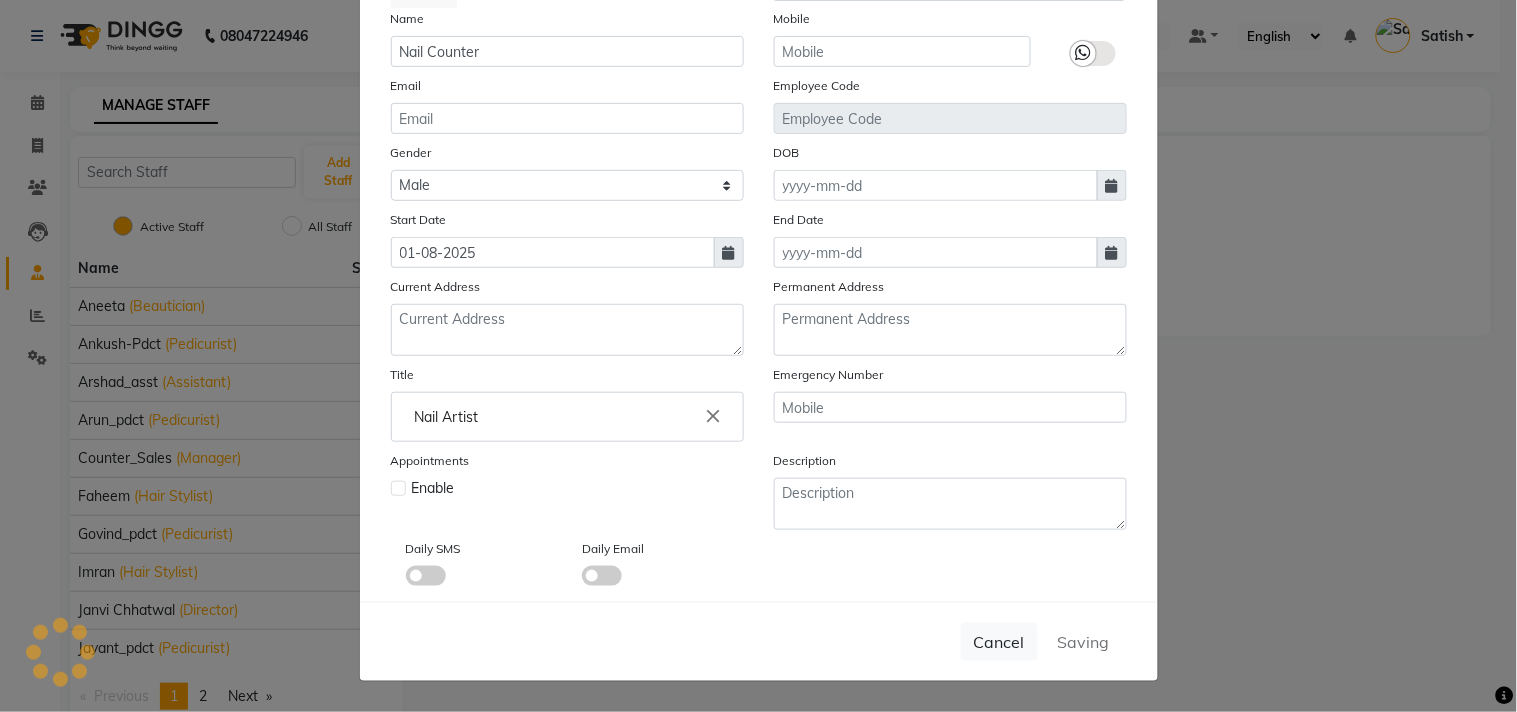 type 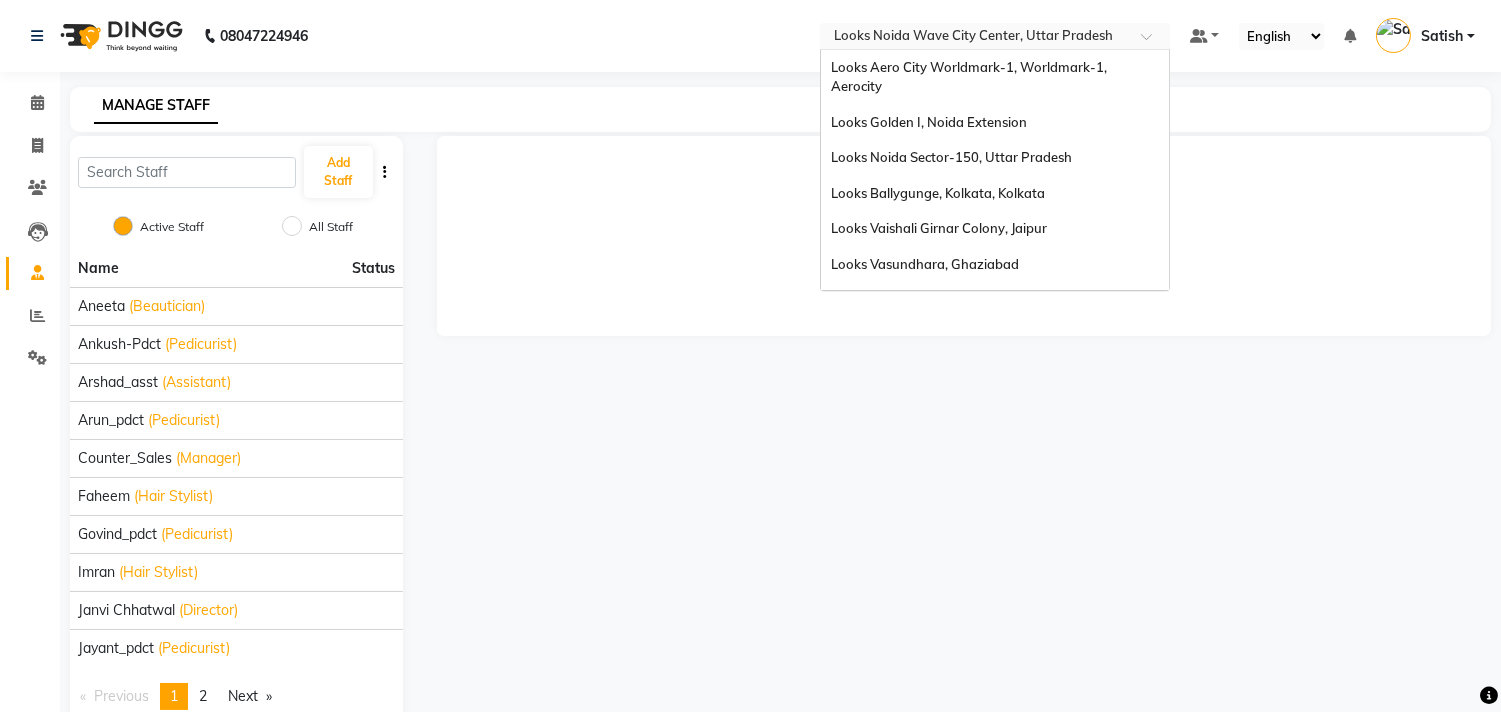 click at bounding box center (975, 38) 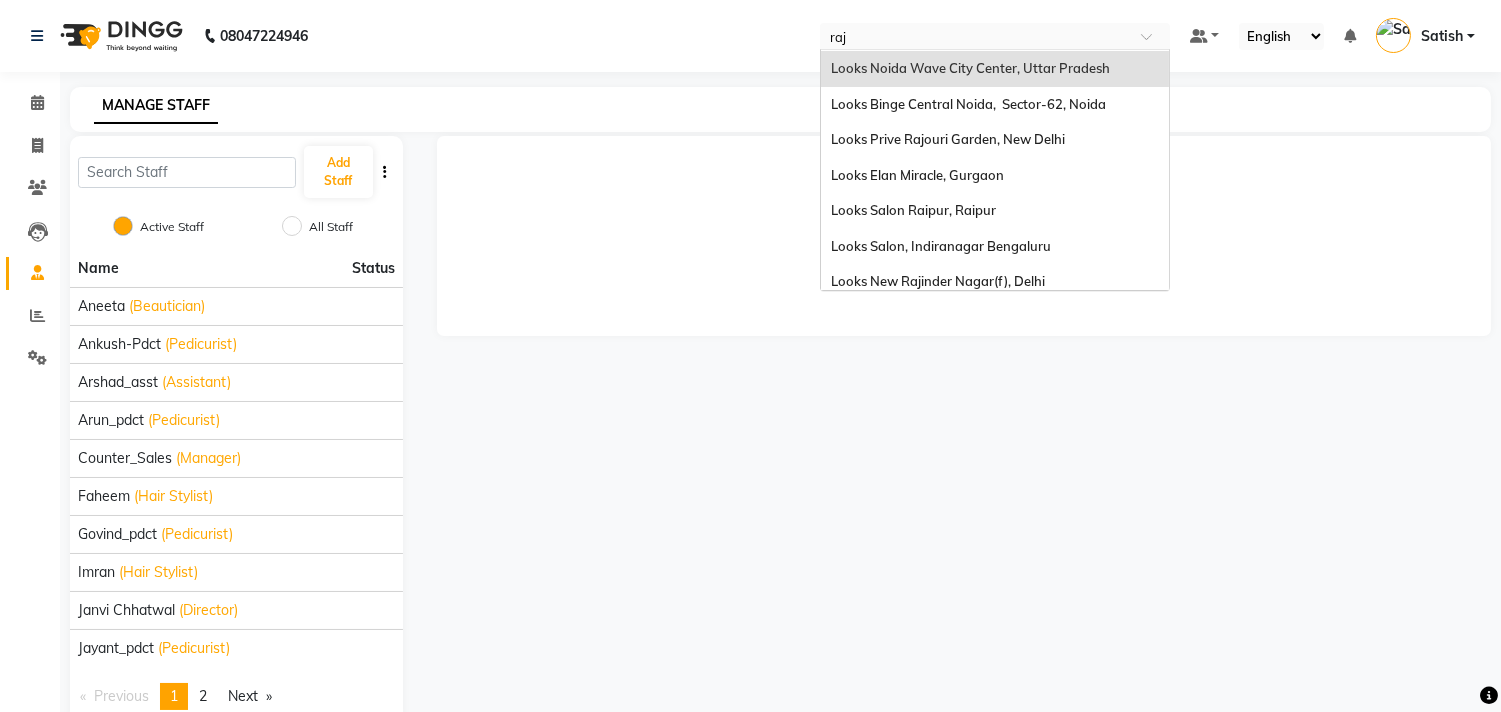 scroll, scrollTop: 0, scrollLeft: 0, axis: both 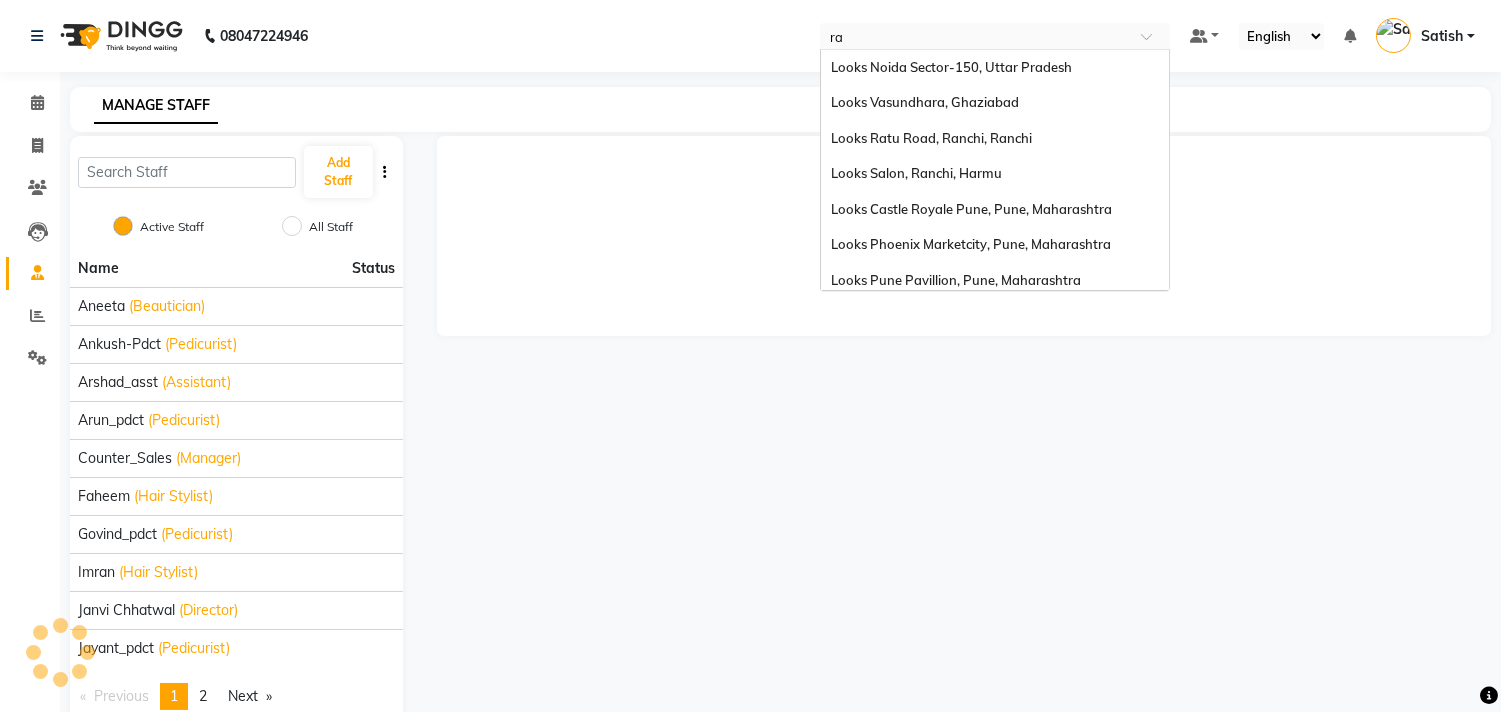 type on "r" 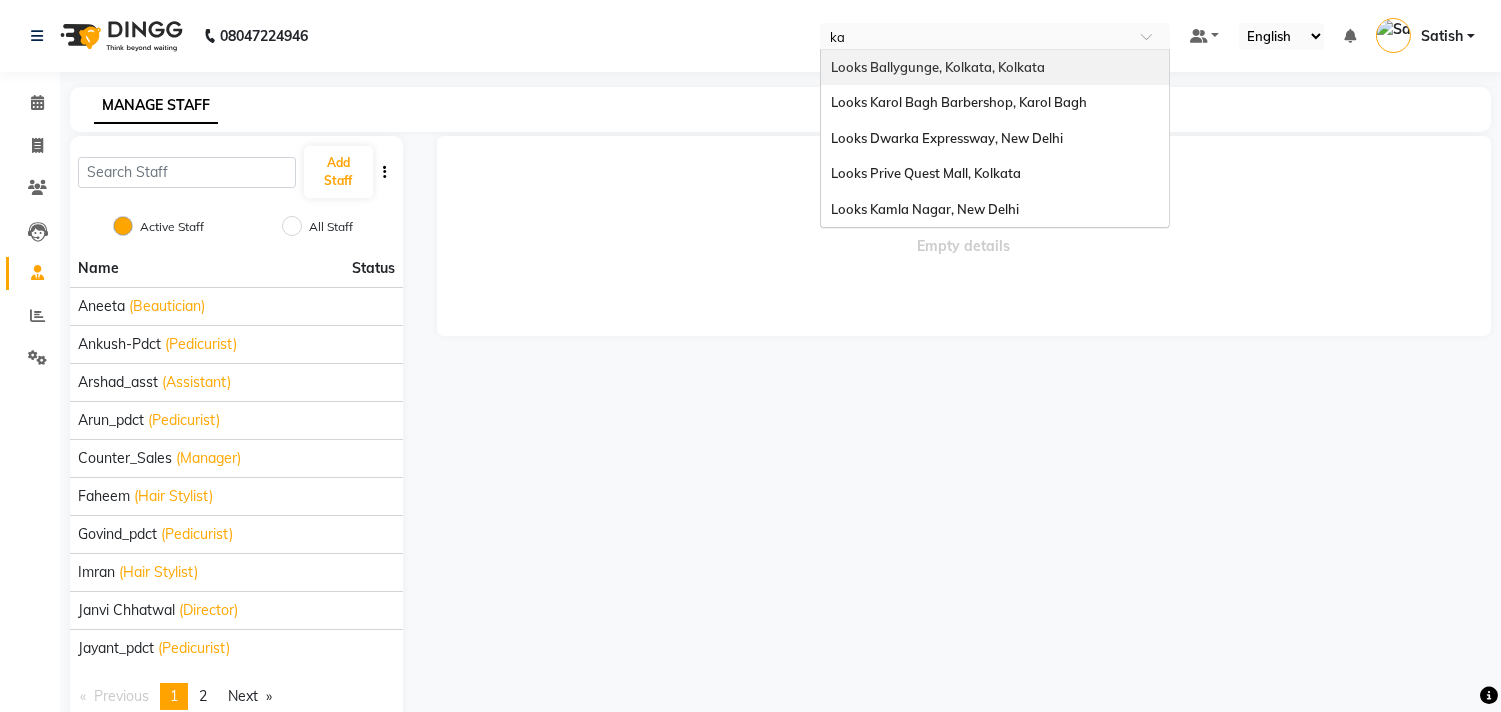 type on "k" 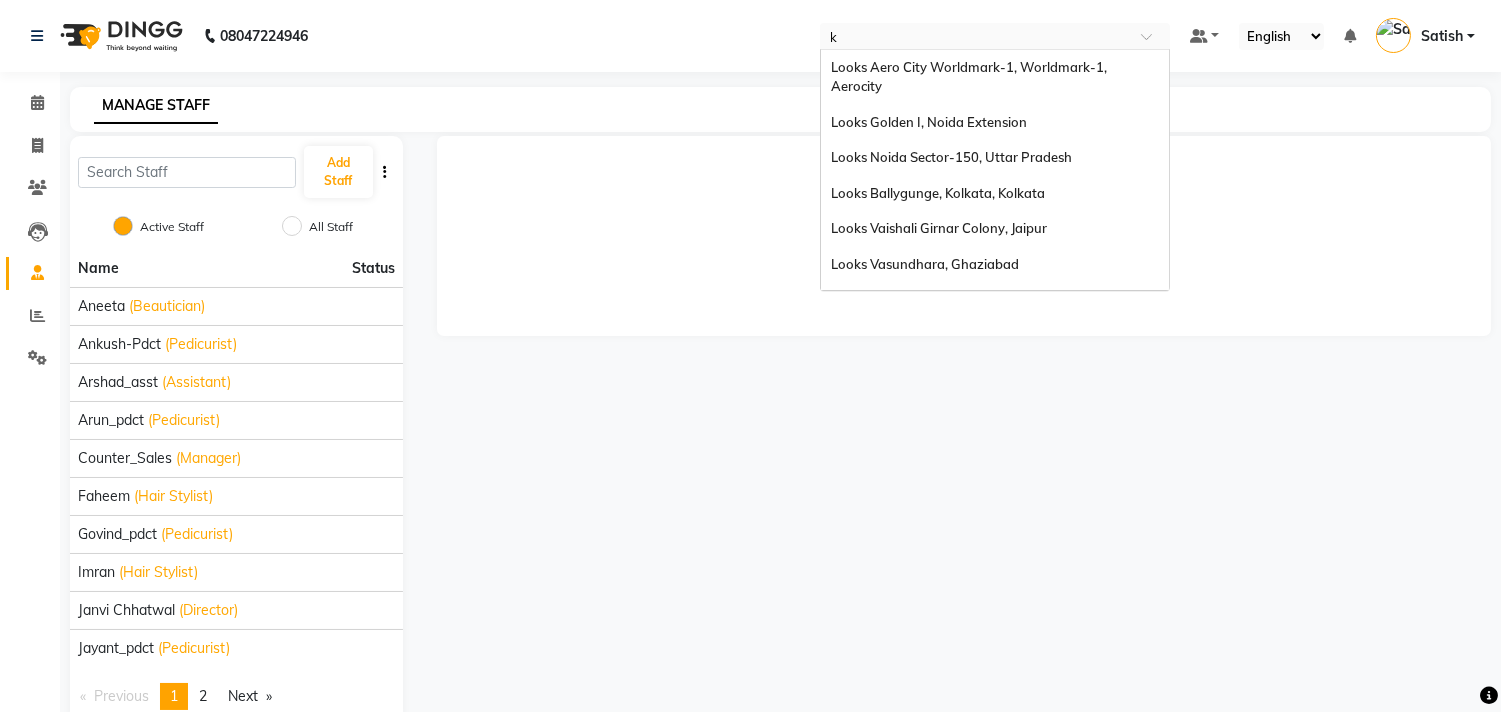 type 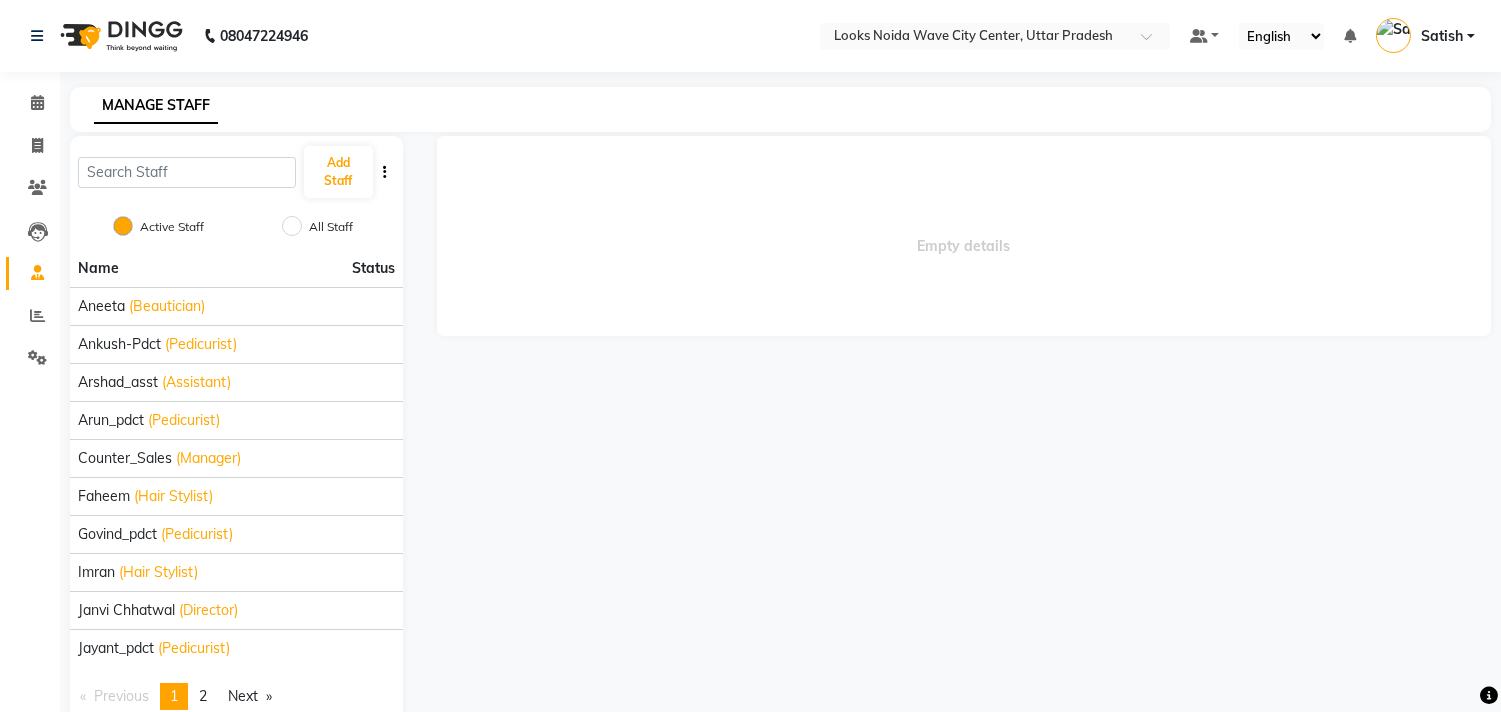 click on "Empty details" 